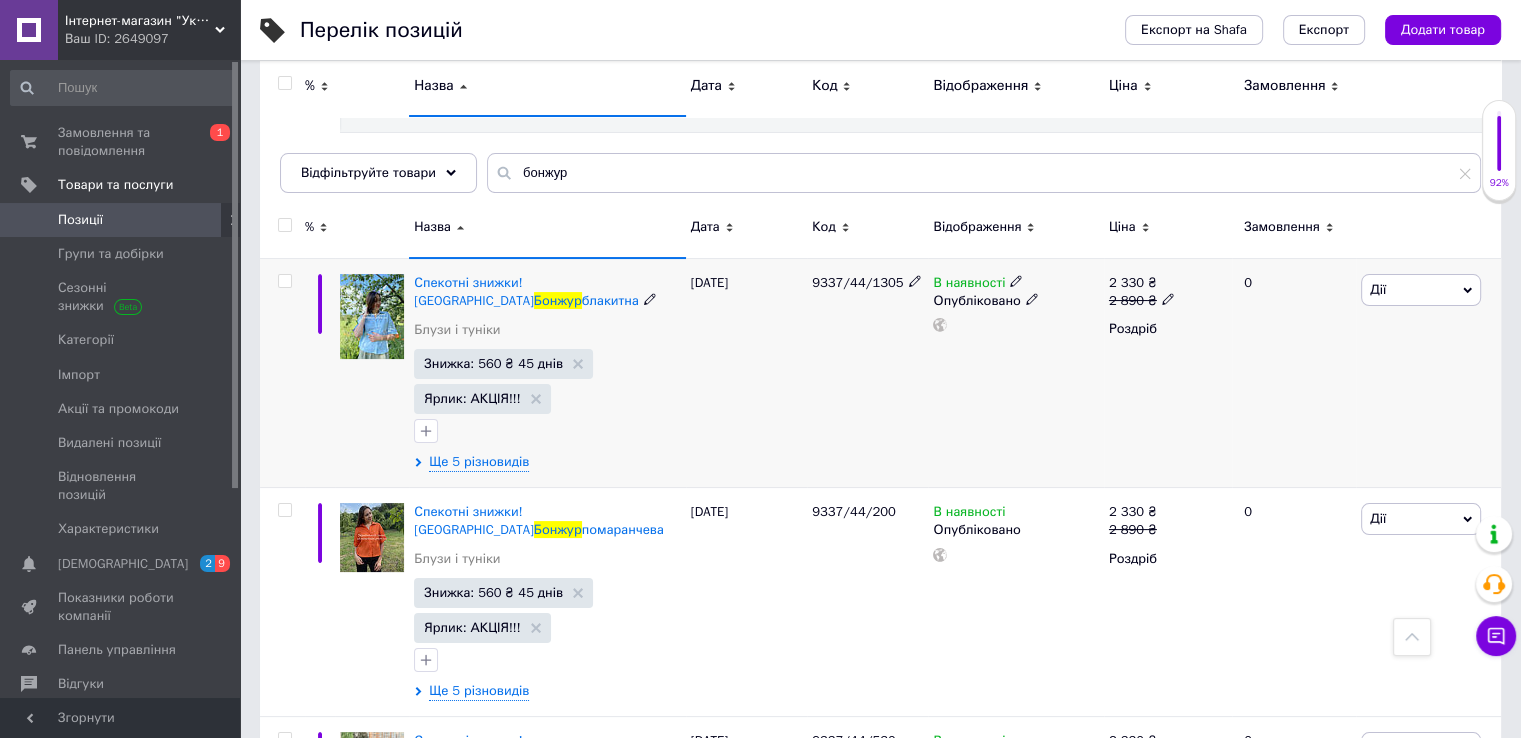 scroll, scrollTop: 0, scrollLeft: 0, axis: both 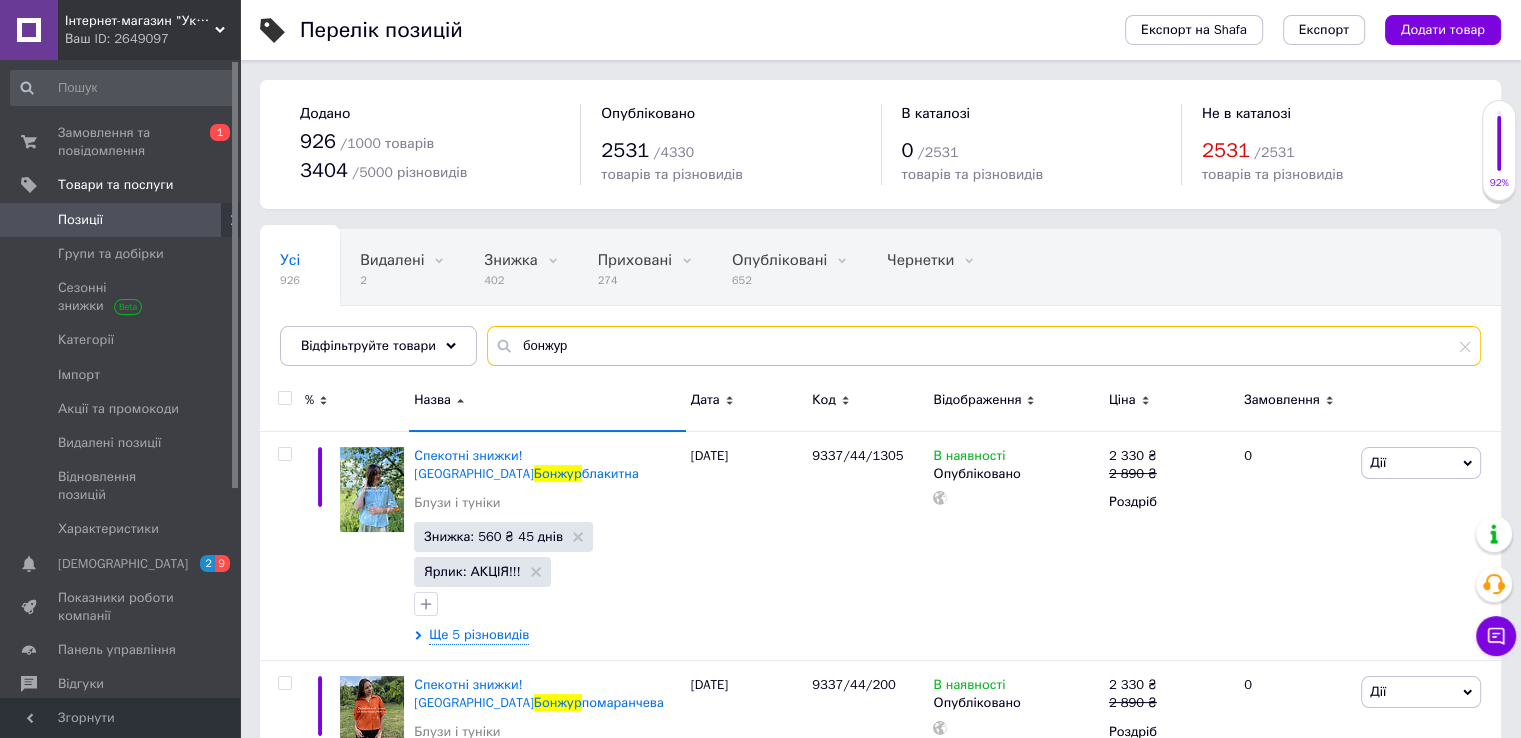 drag, startPoint x: 592, startPoint y: 349, endPoint x: 513, endPoint y: 349, distance: 79 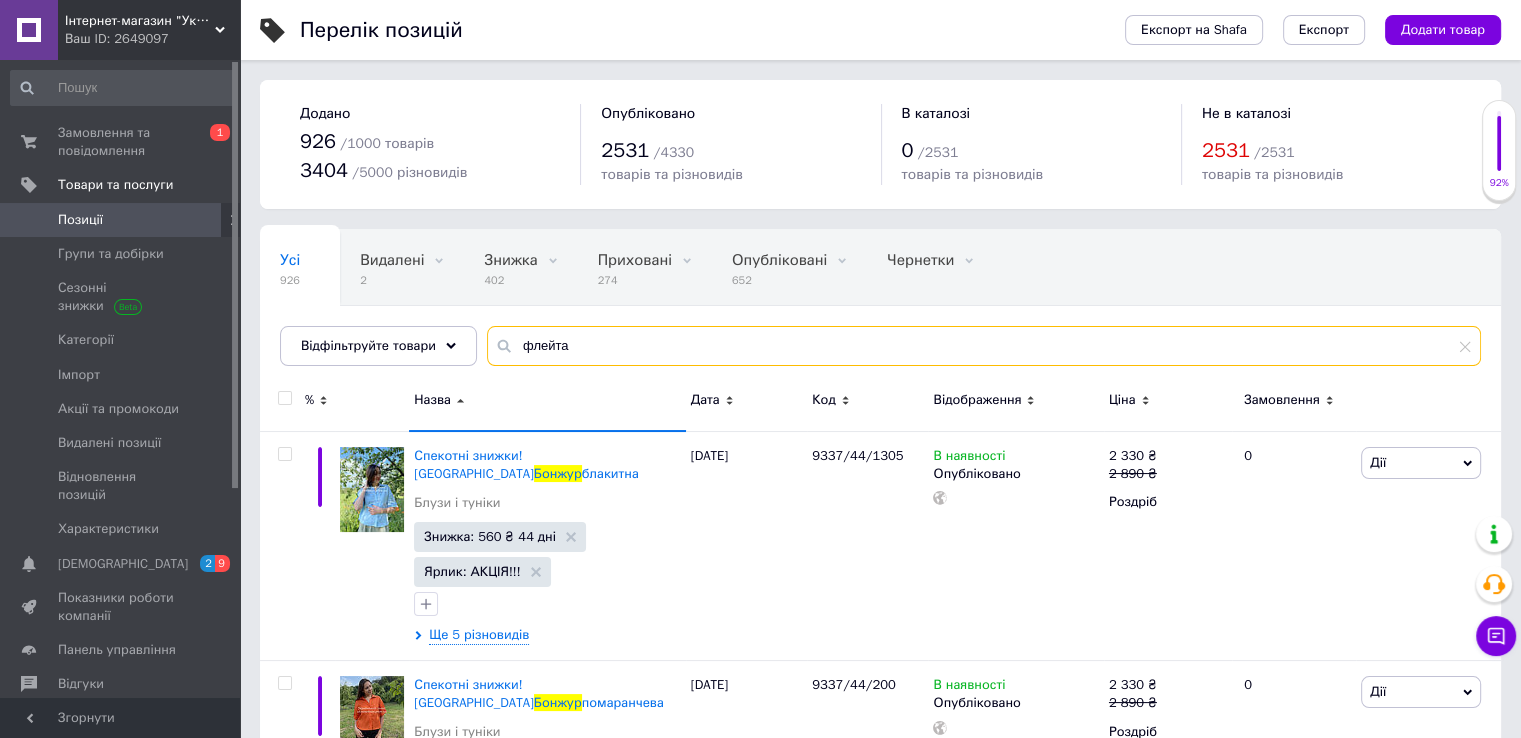 type on "флейта" 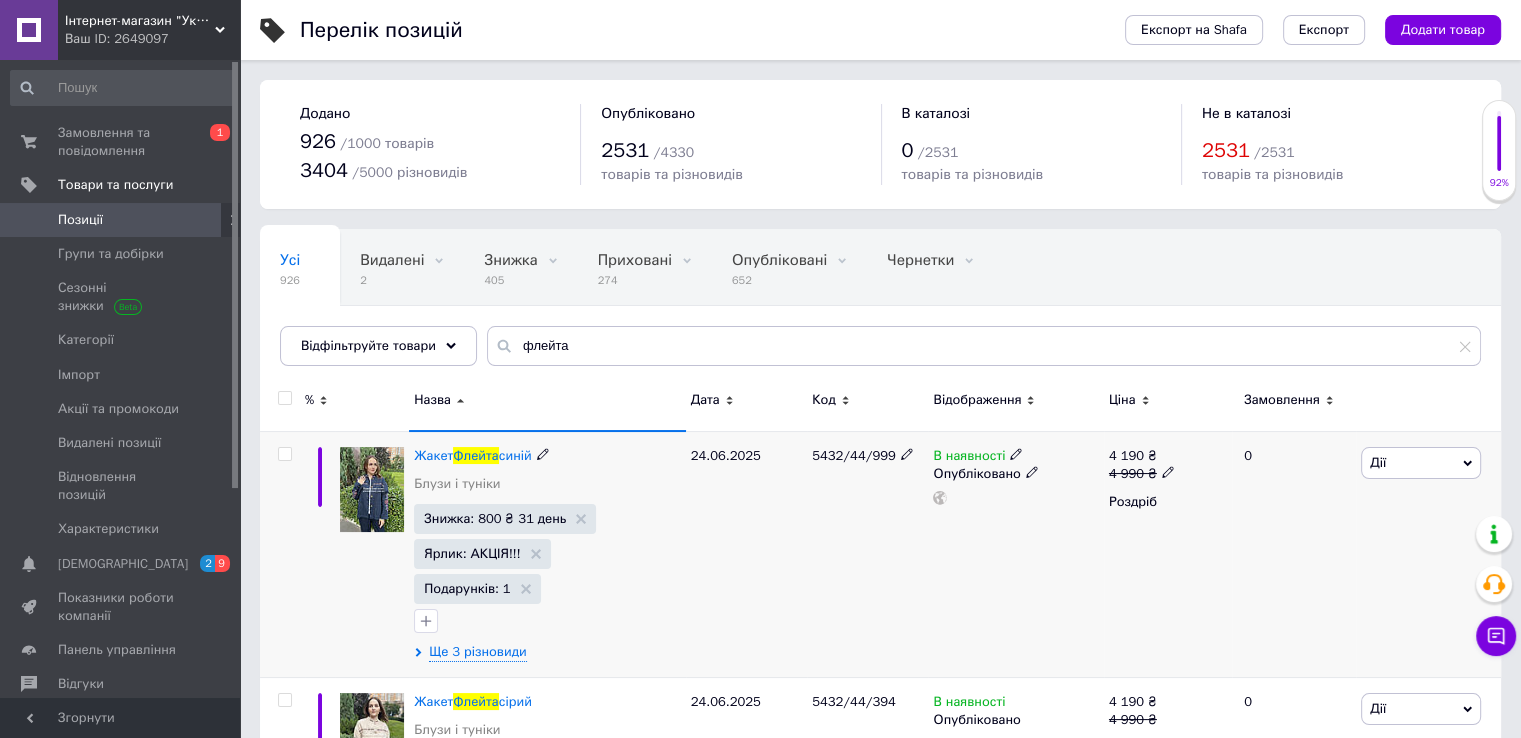 click 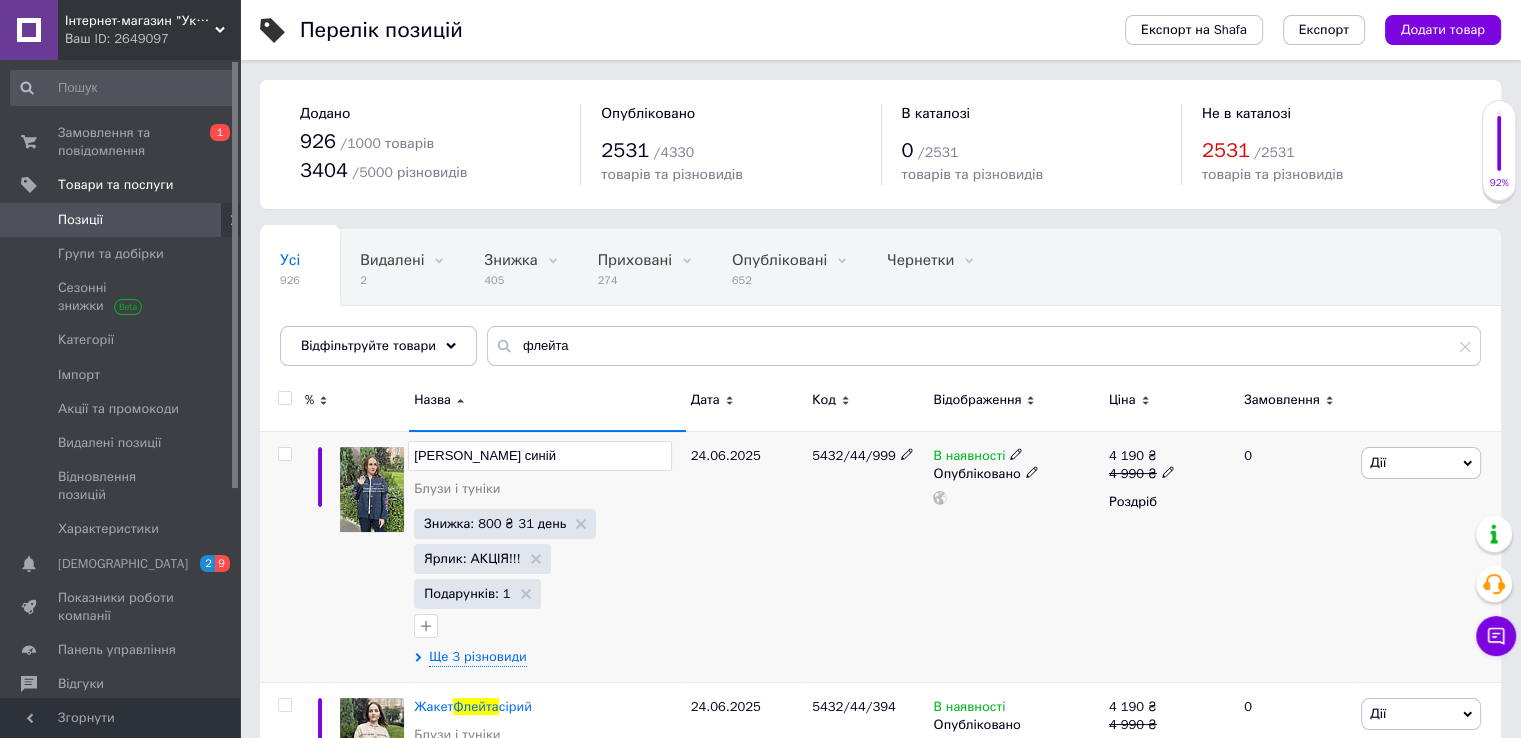 click on "[PERSON_NAME] синій" at bounding box center [539, 456] 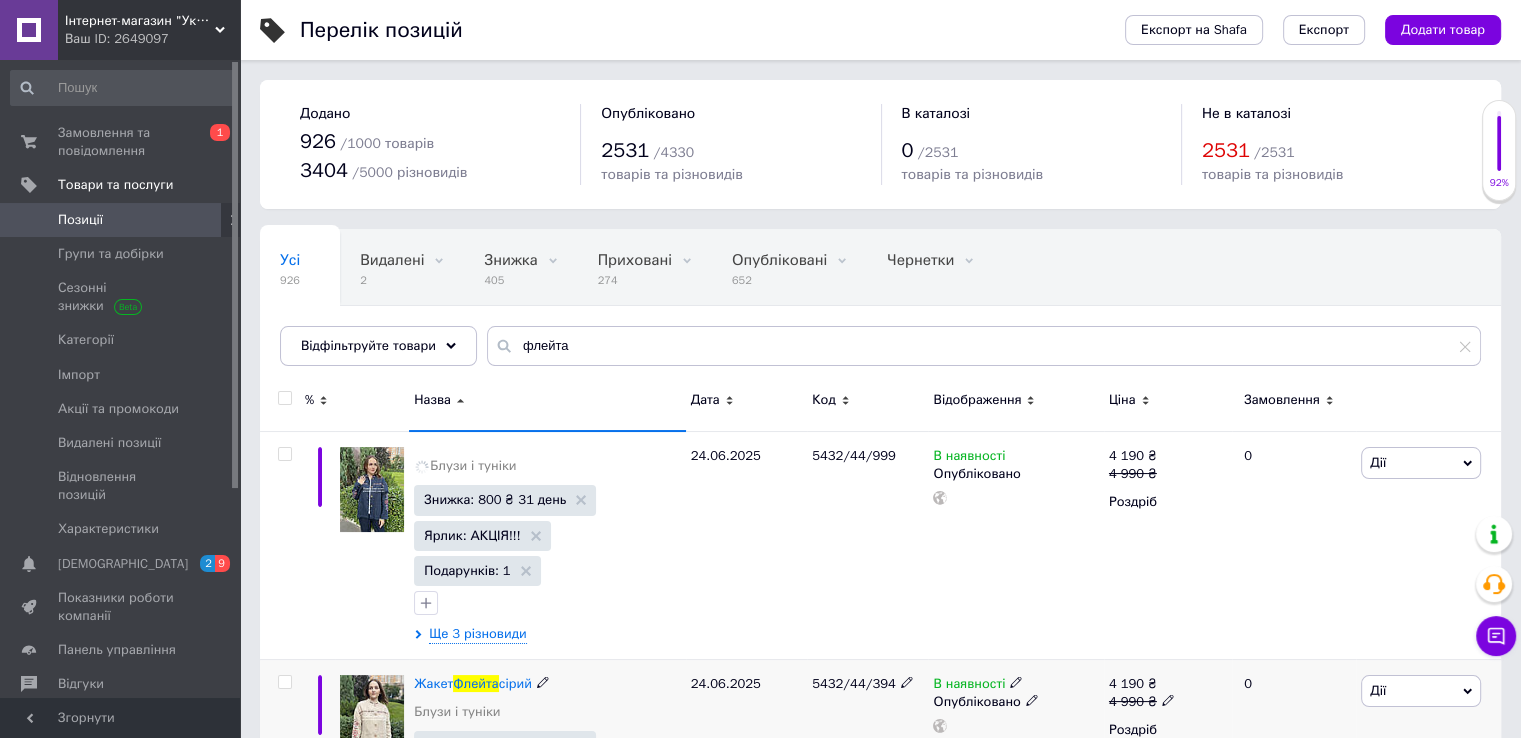 click on "[PERSON_NAME]  [PERSON_NAME] і туніки" at bounding box center [547, 703] 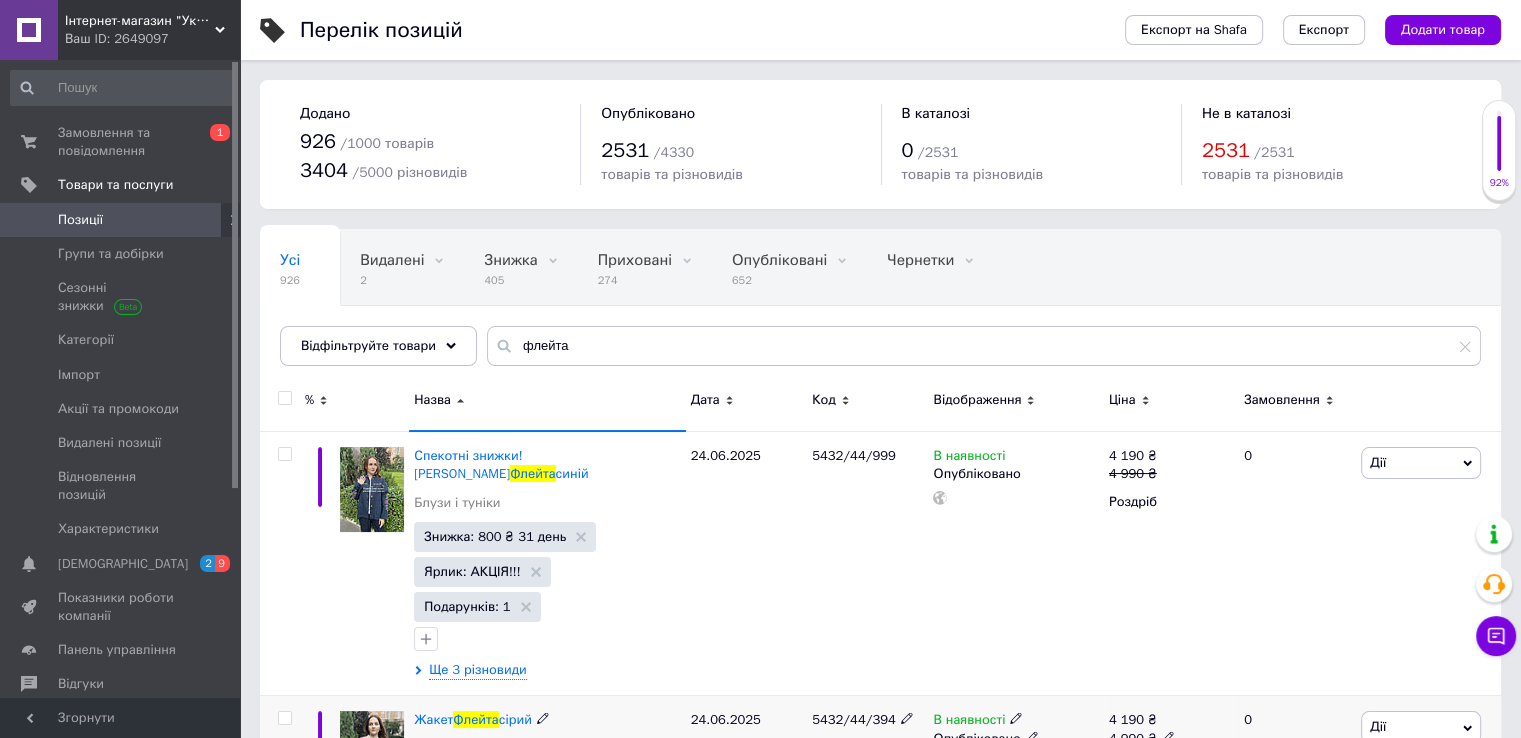 click 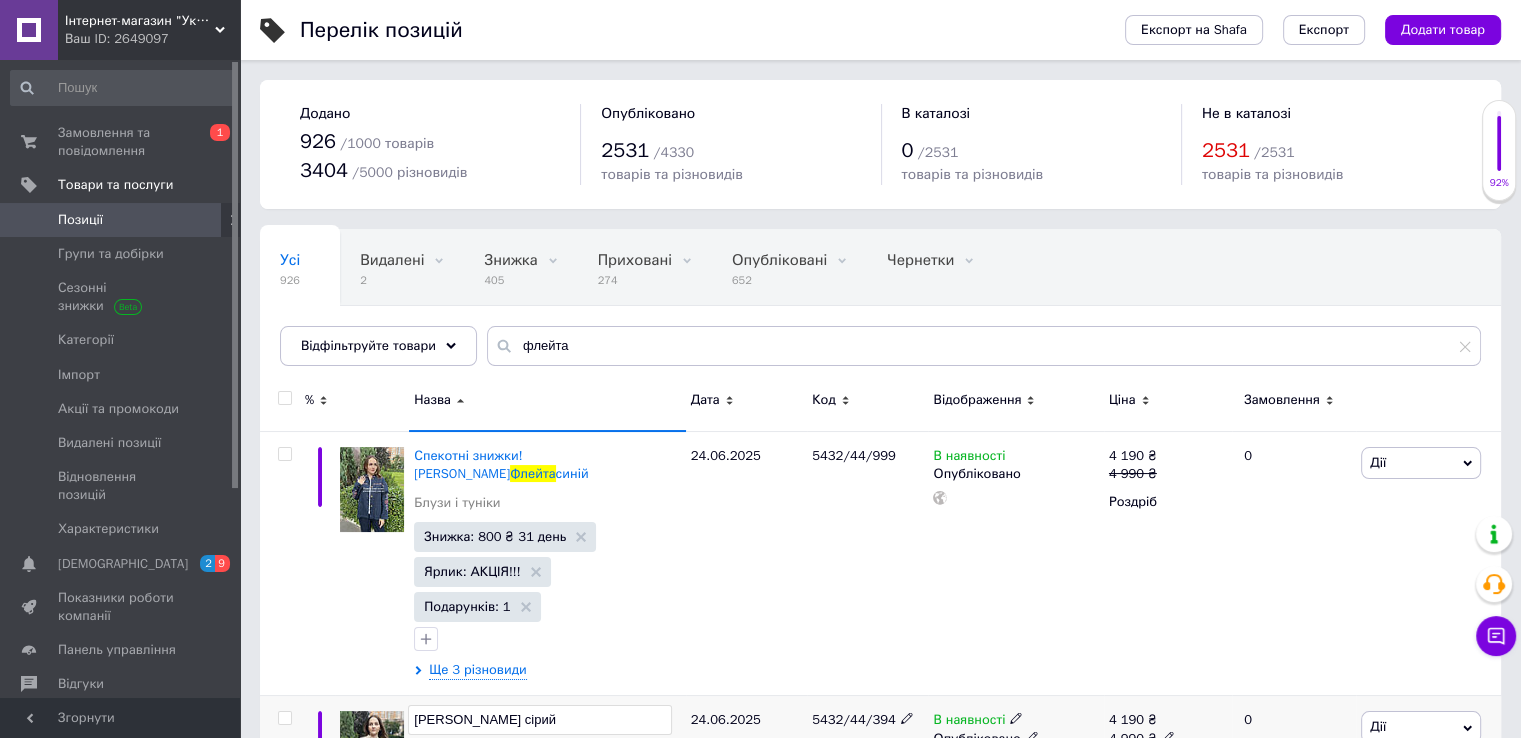 click on "[PERSON_NAME] сірий" at bounding box center [539, 720] 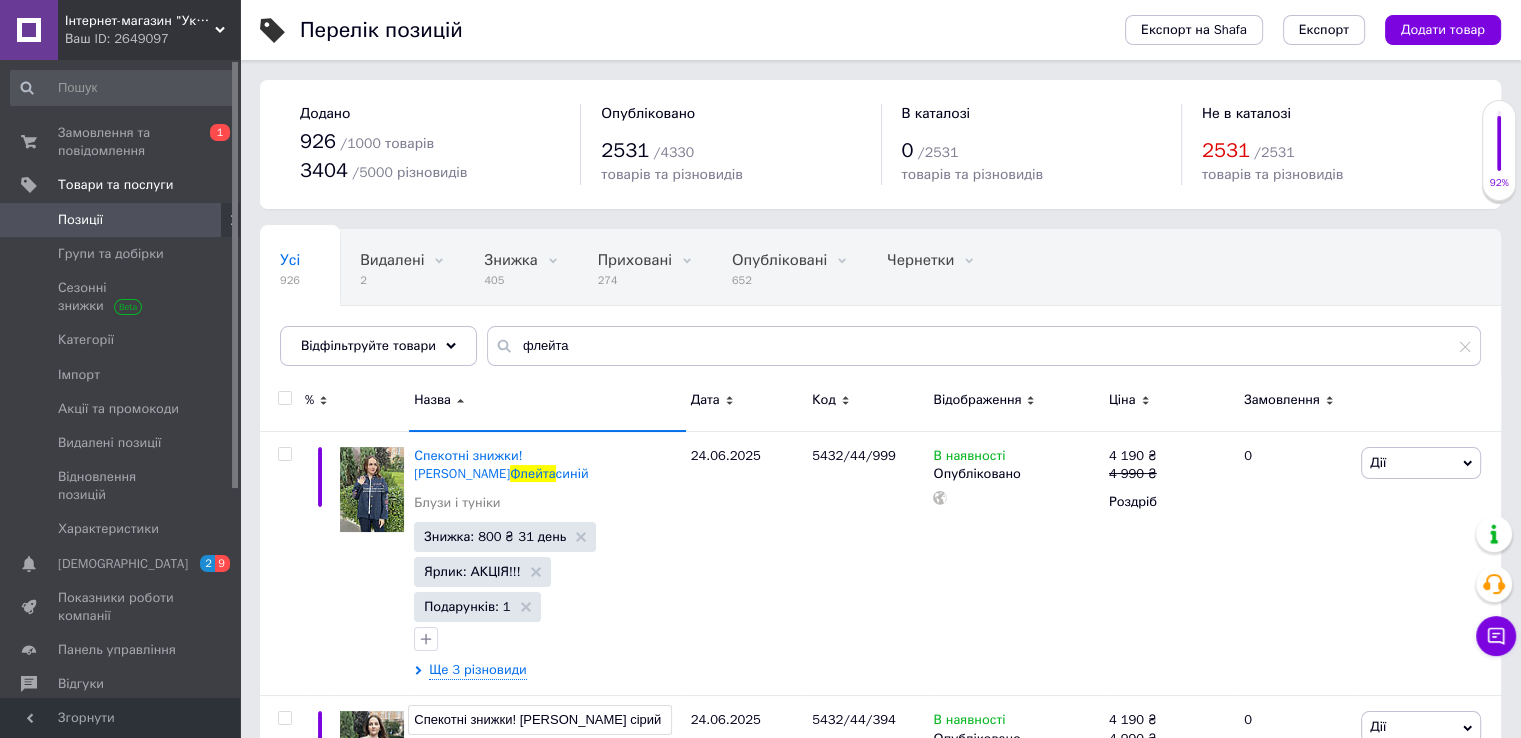 click at bounding box center (284, 398) 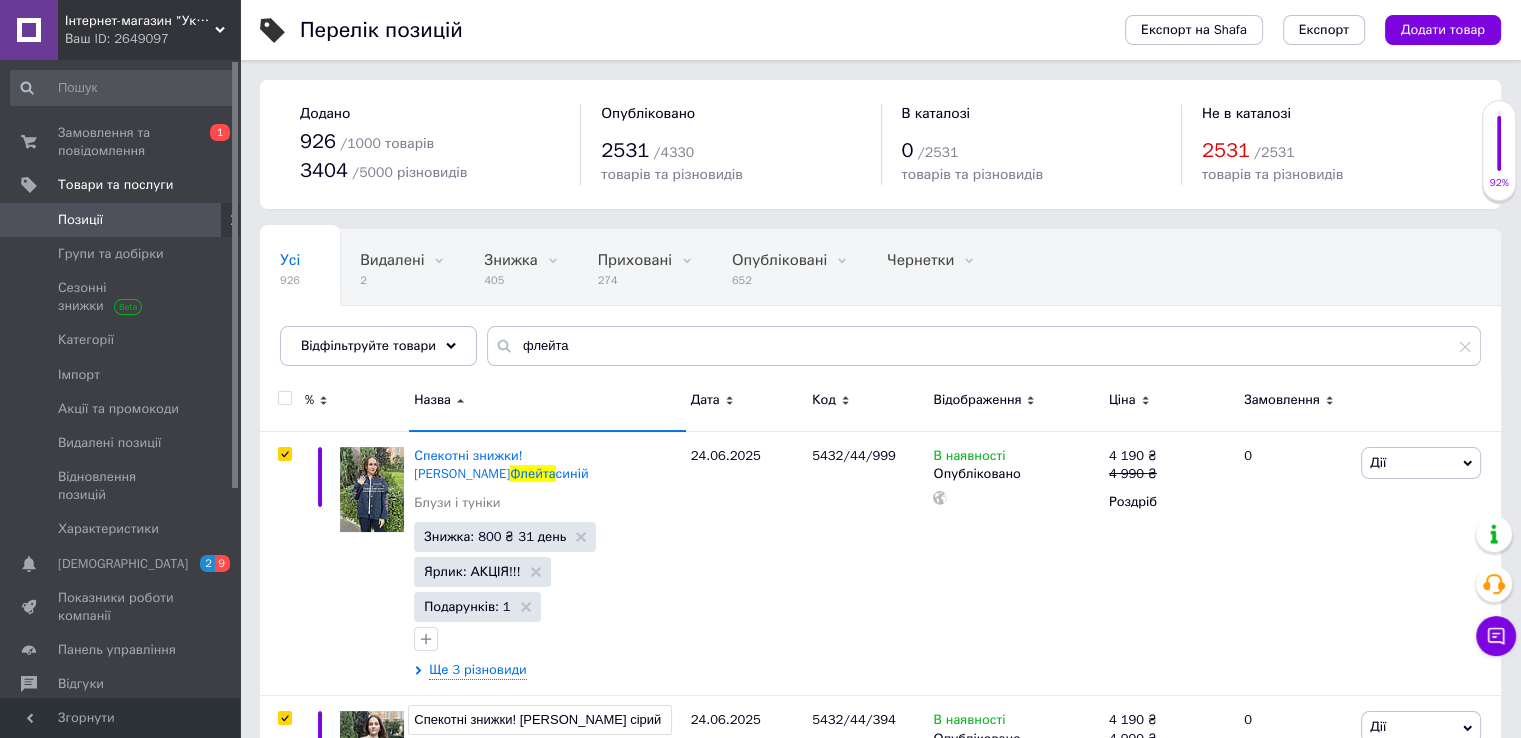 checkbox on "true" 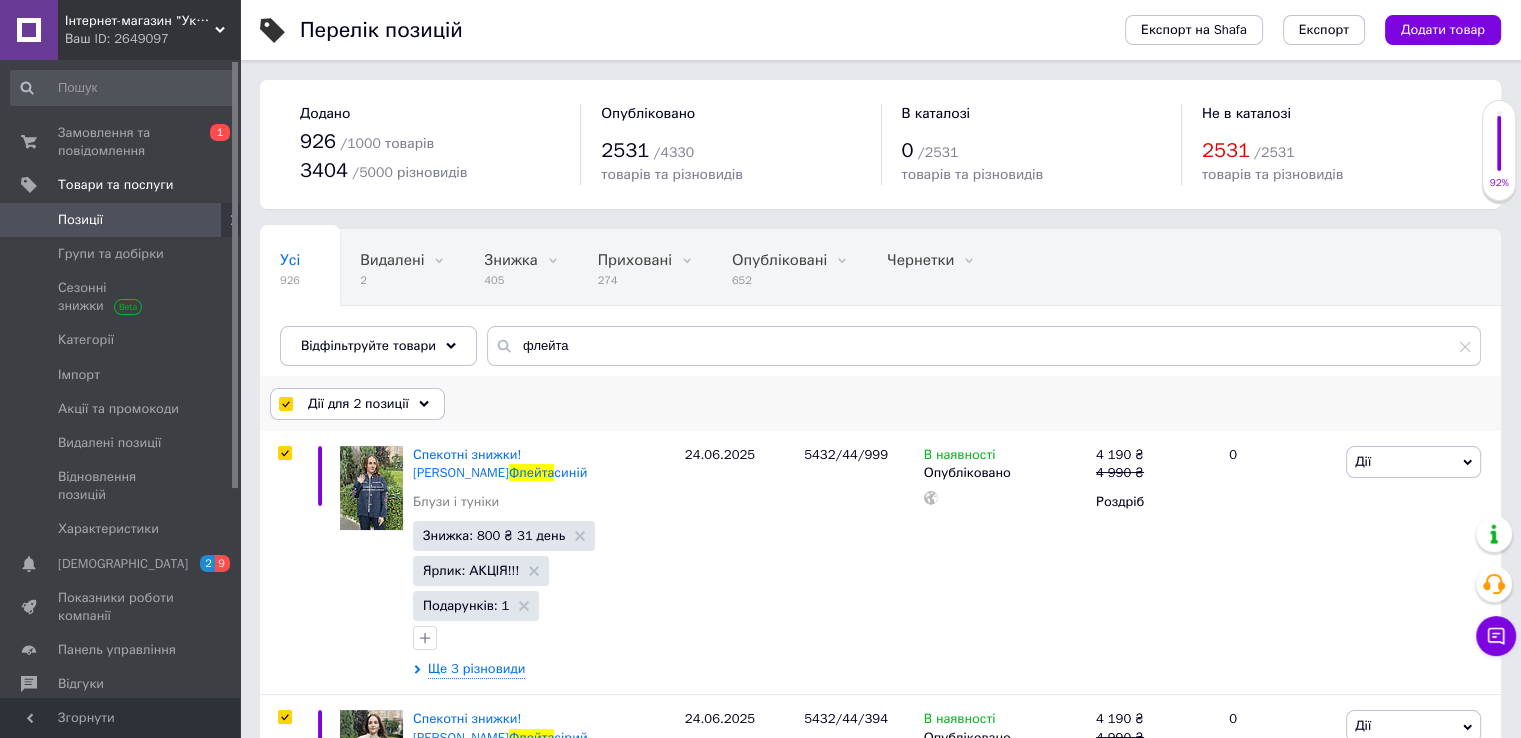 click on "Дії для 2 позиції" at bounding box center (357, 404) 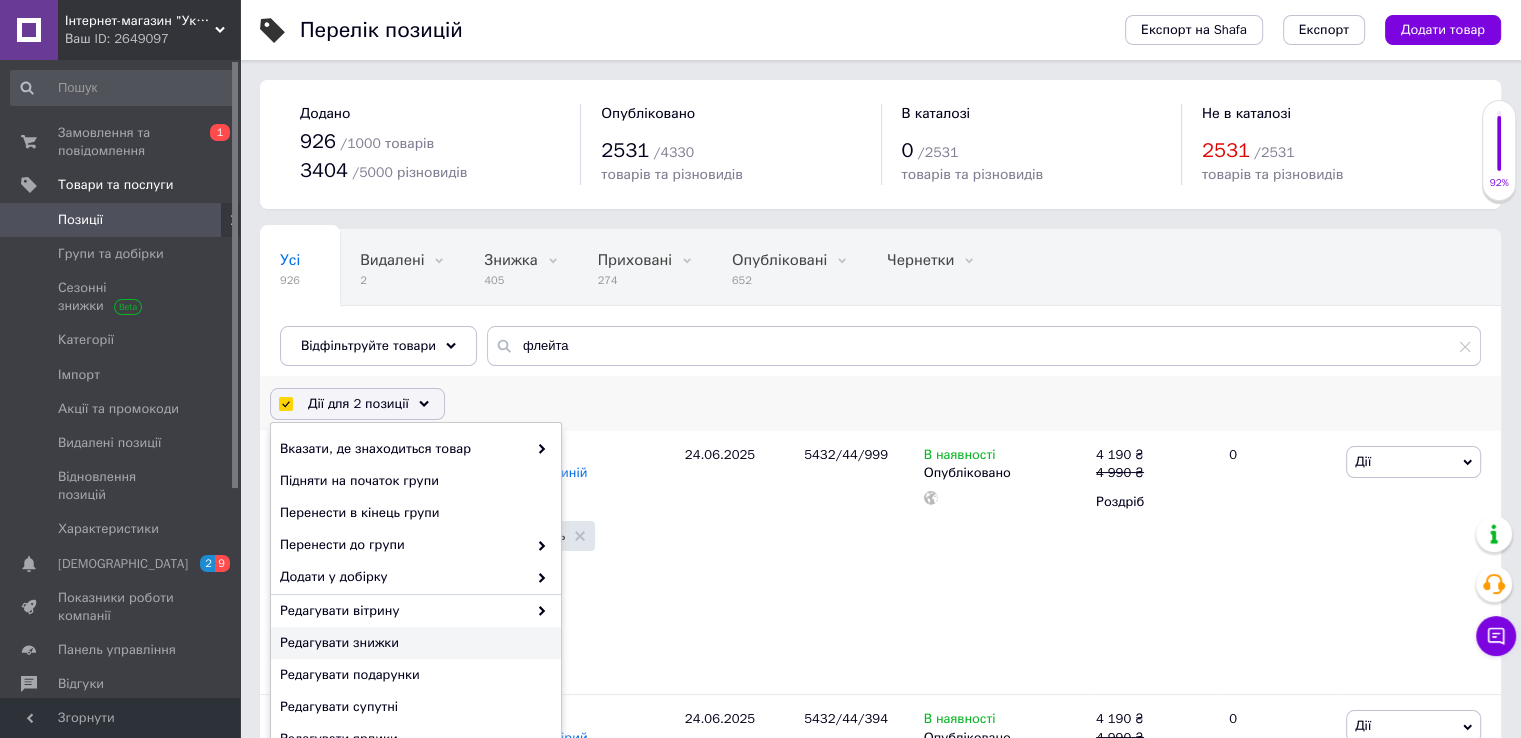 click on "Редагувати знижки" at bounding box center [413, 643] 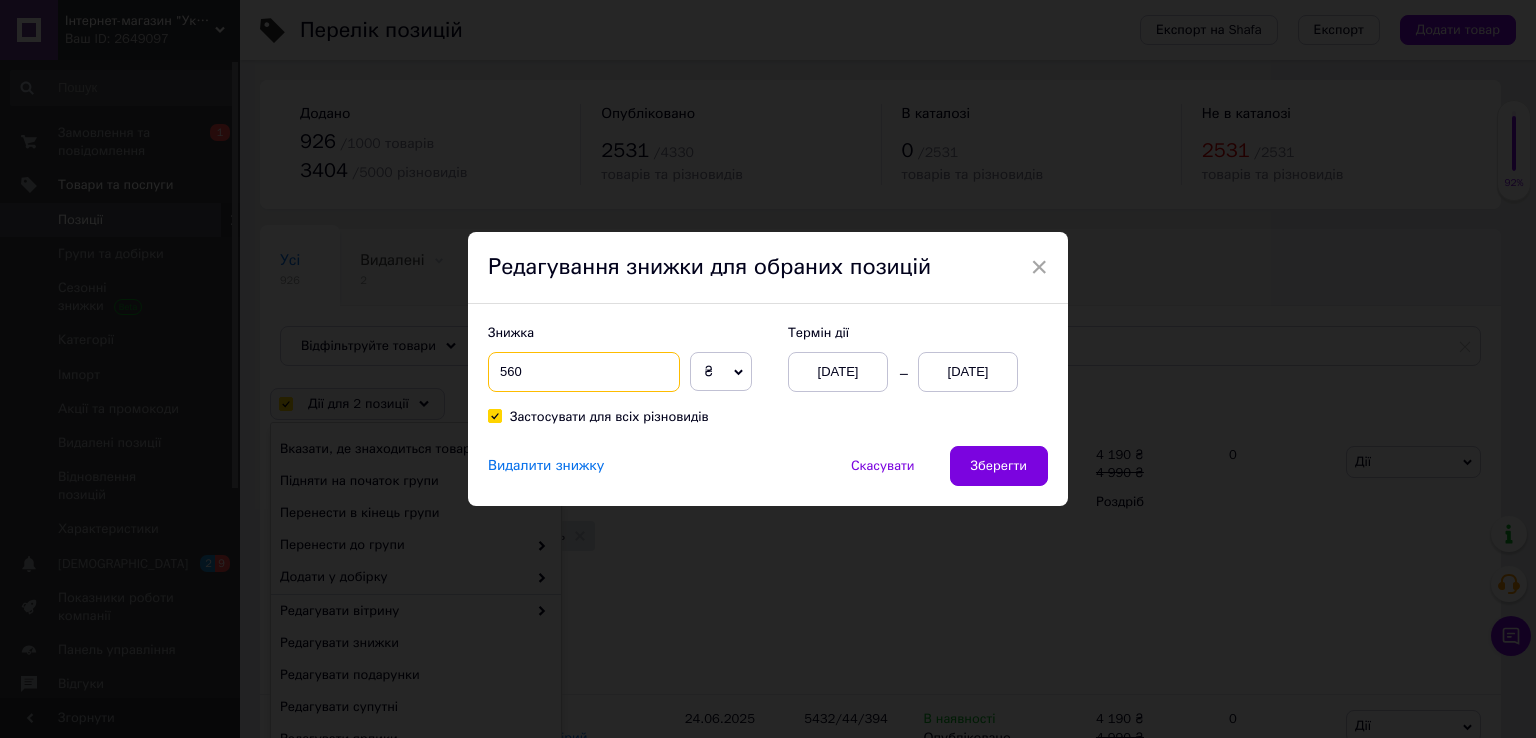 drag, startPoint x: 526, startPoint y: 370, endPoint x: 492, endPoint y: 367, distance: 34.132095 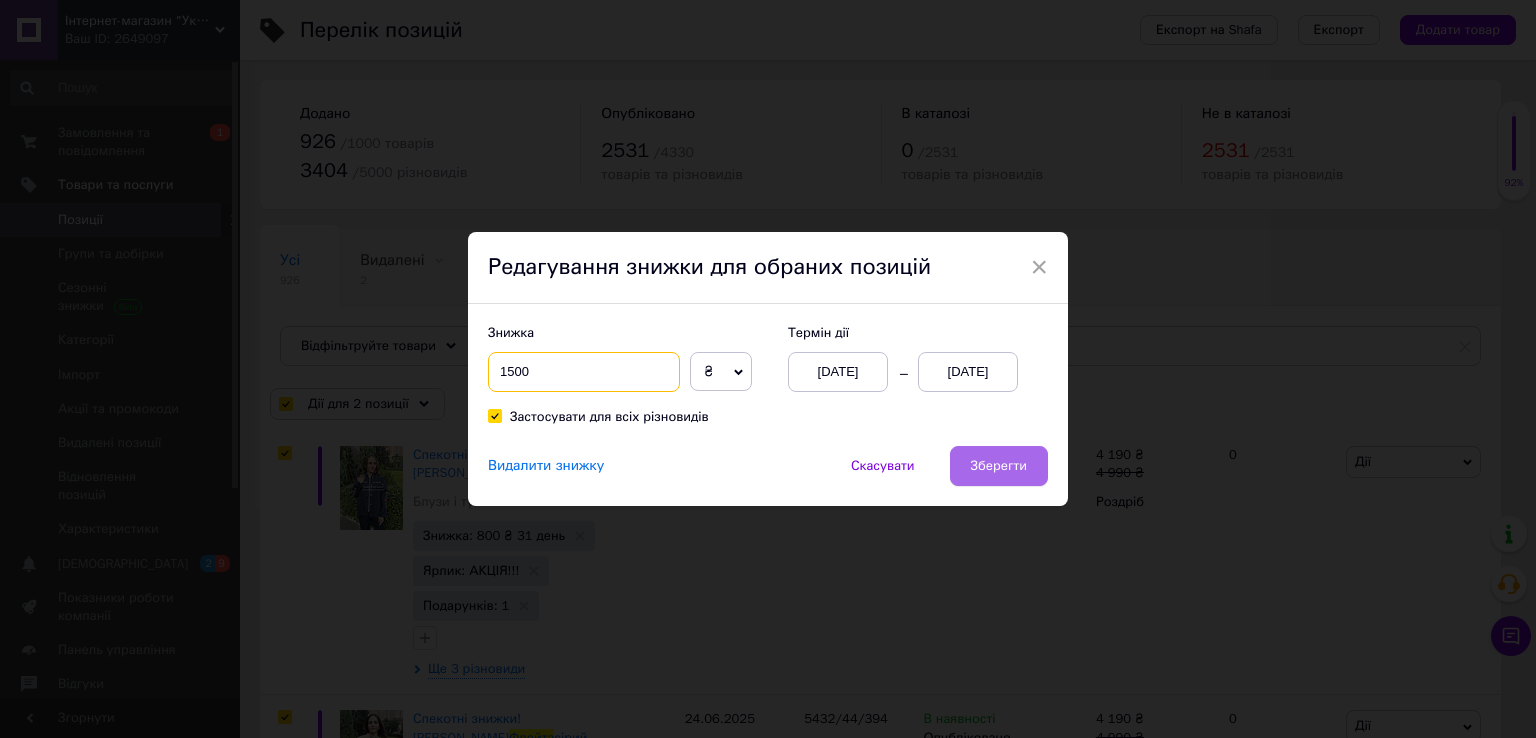 type on "1500" 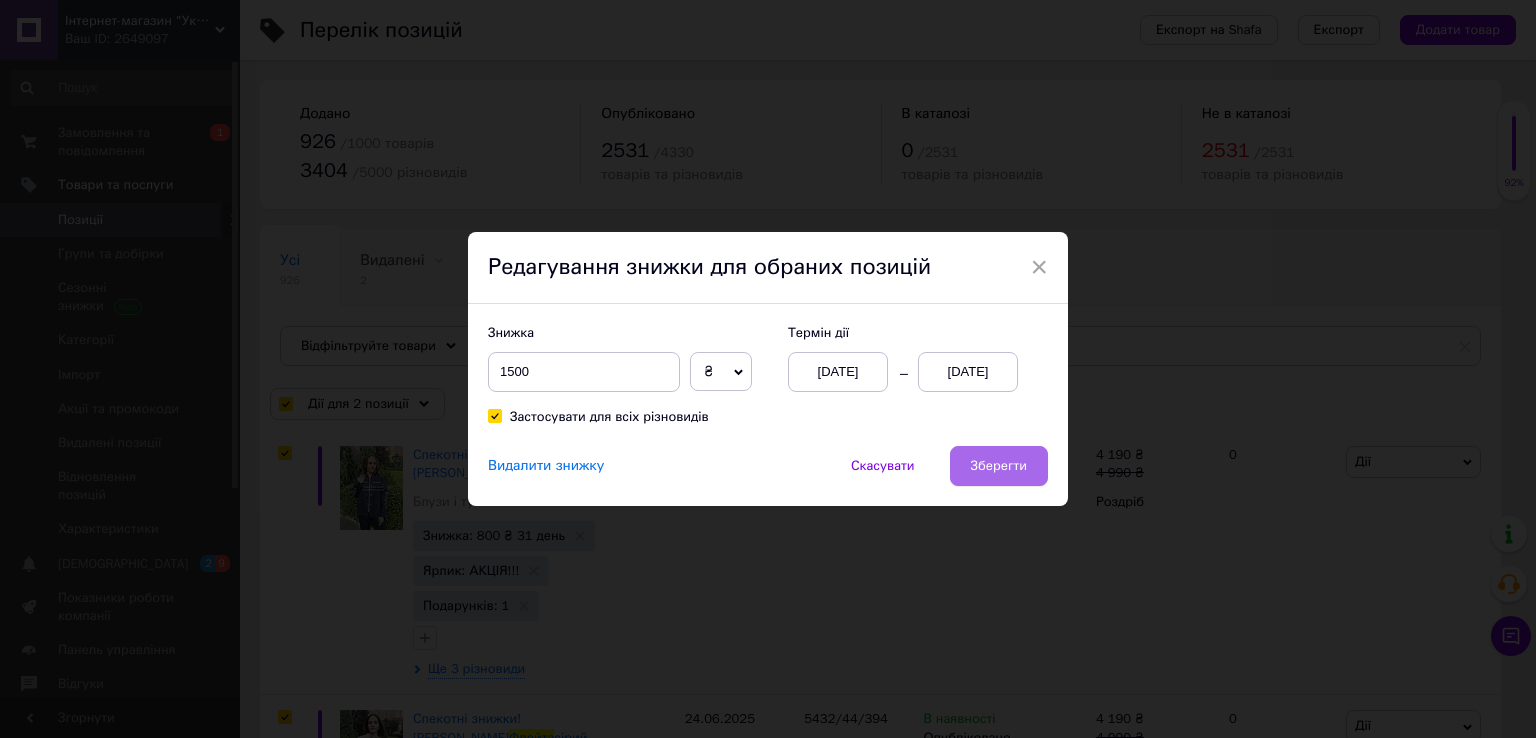 click on "Зберегти" at bounding box center [999, 466] 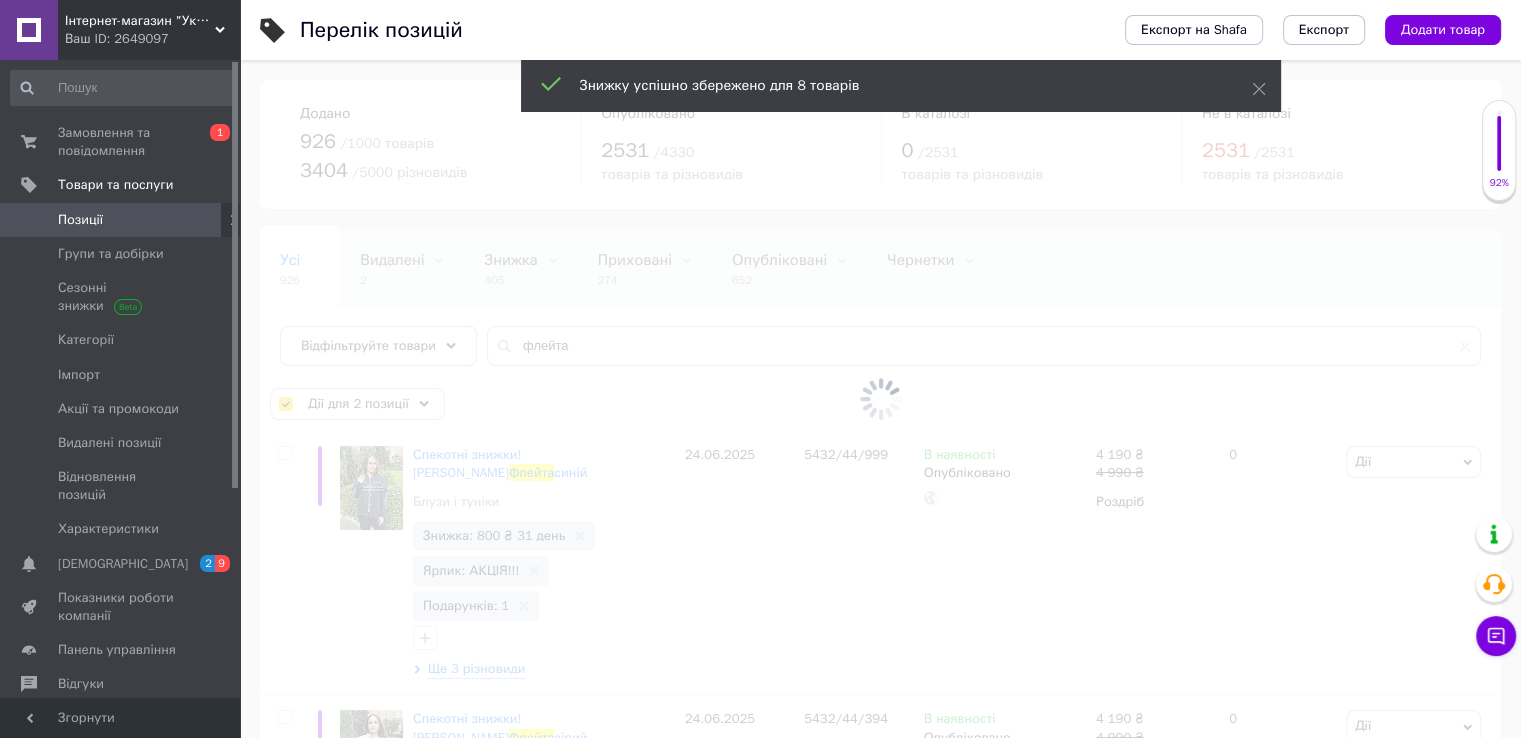 checkbox on "false" 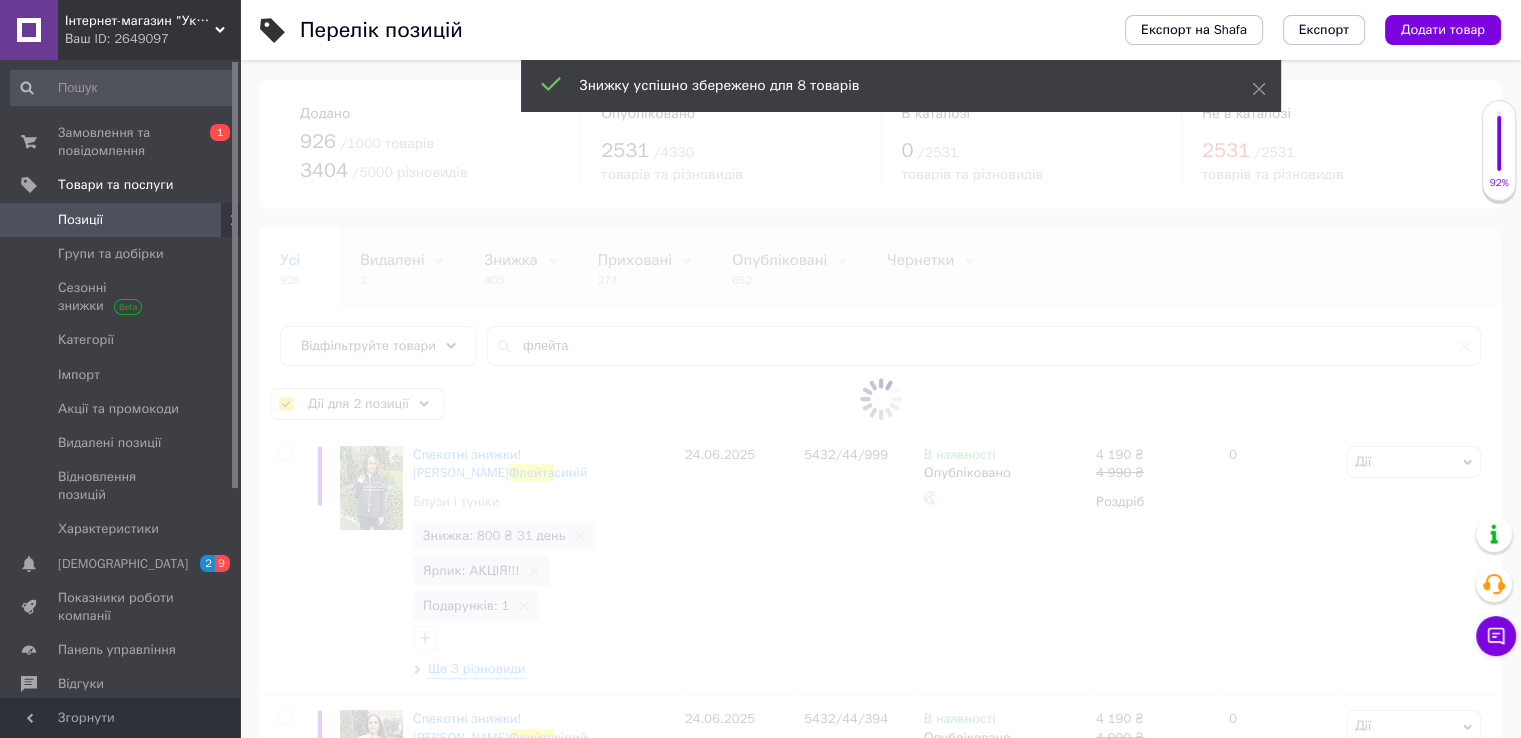checkbox on "false" 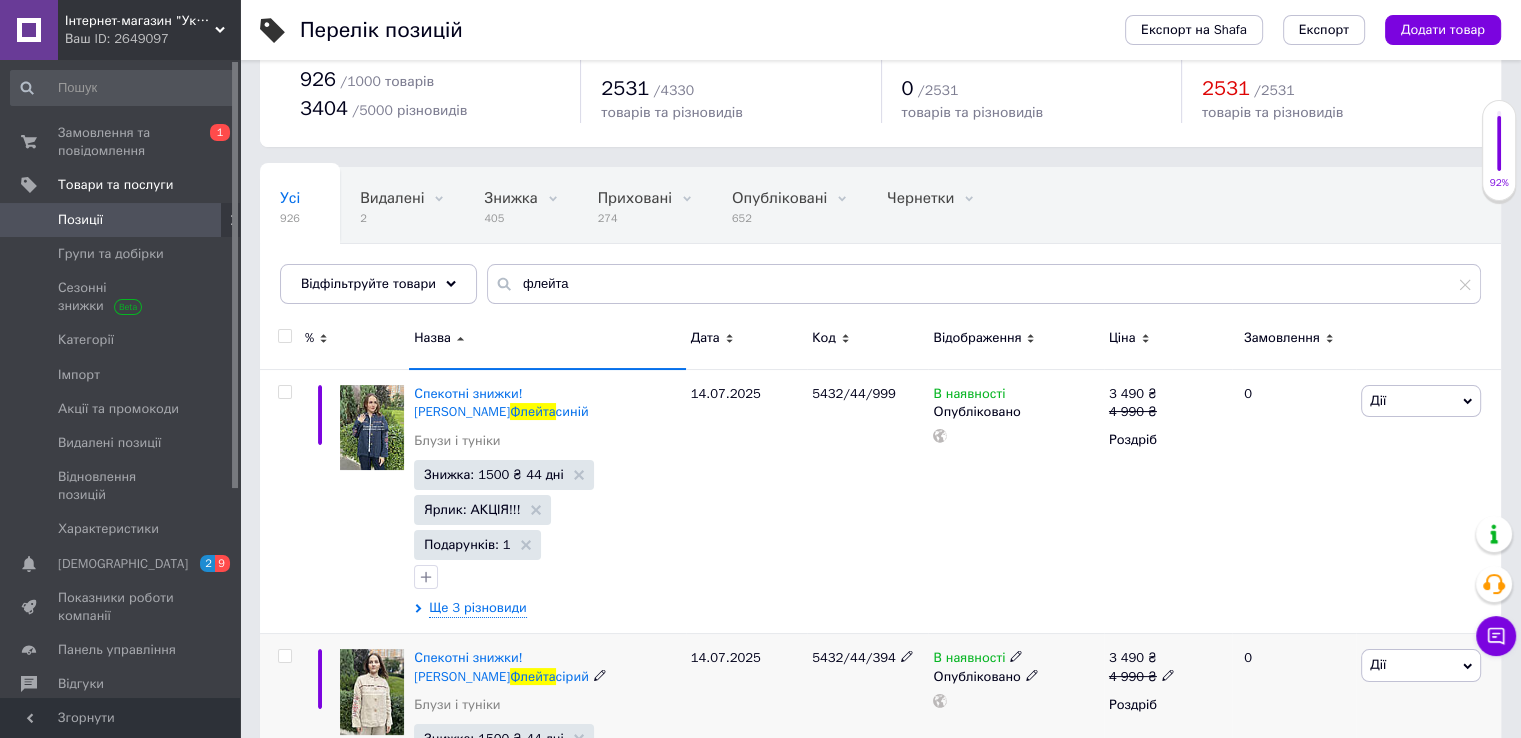 scroll, scrollTop: 0, scrollLeft: 0, axis: both 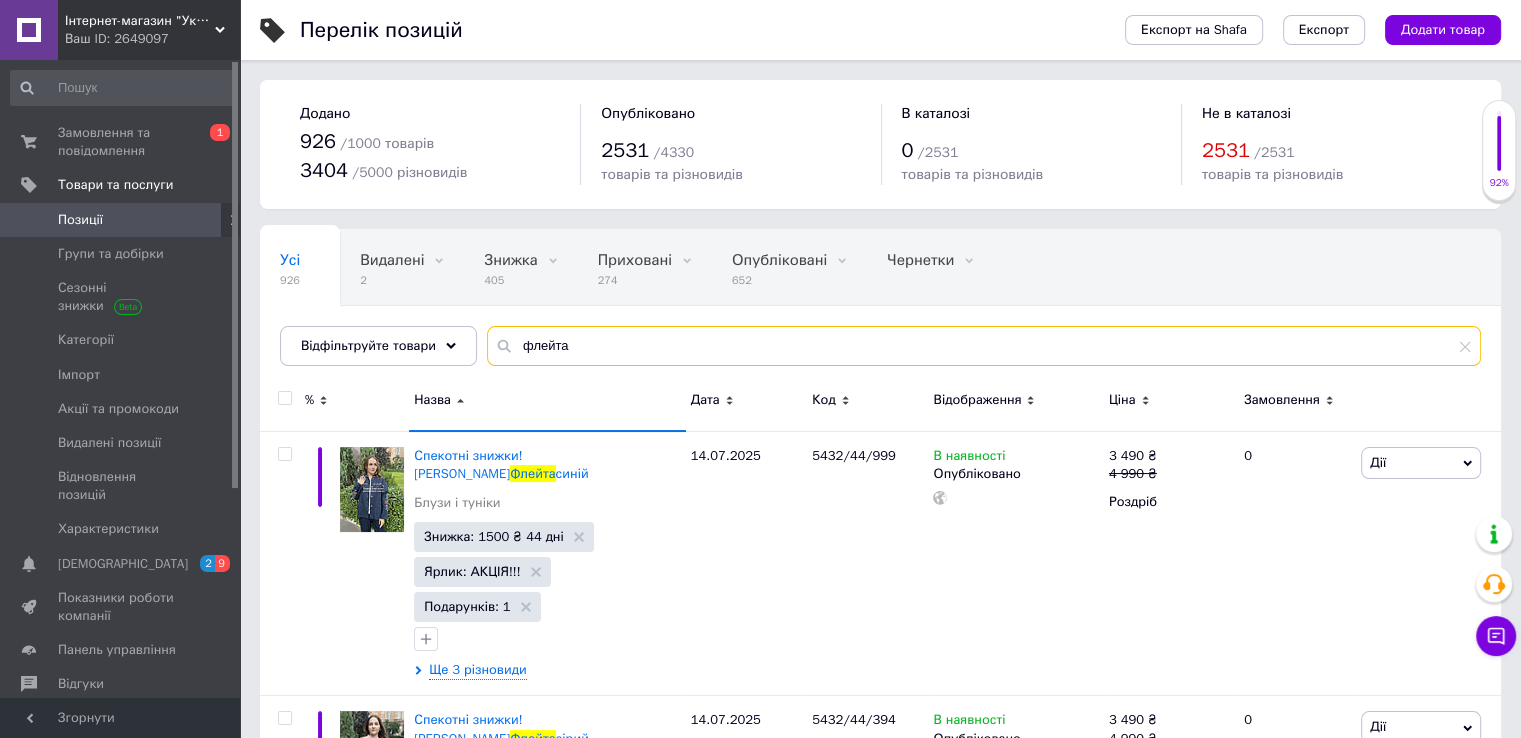 drag, startPoint x: 572, startPoint y: 347, endPoint x: 497, endPoint y: 349, distance: 75.026665 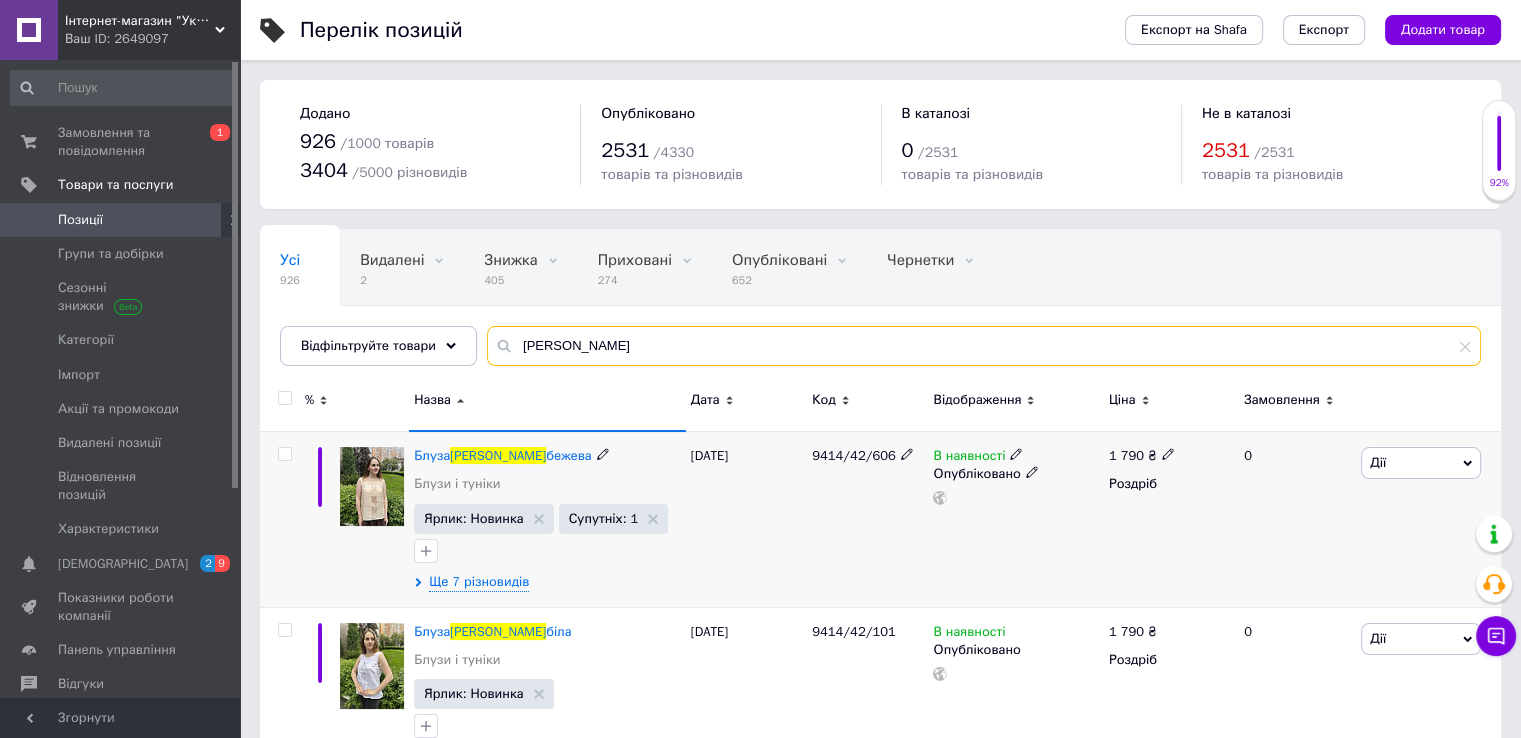 type on "[PERSON_NAME]" 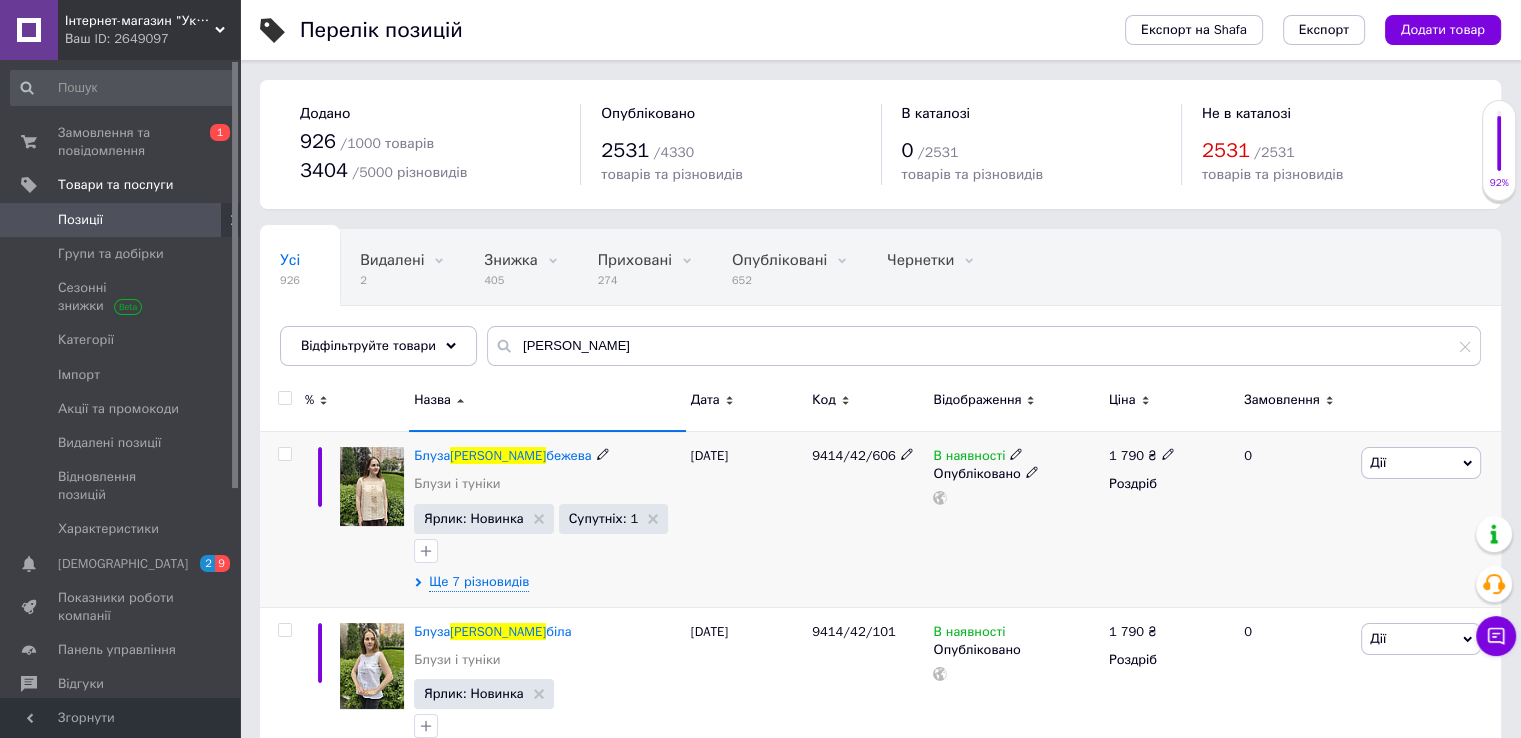click 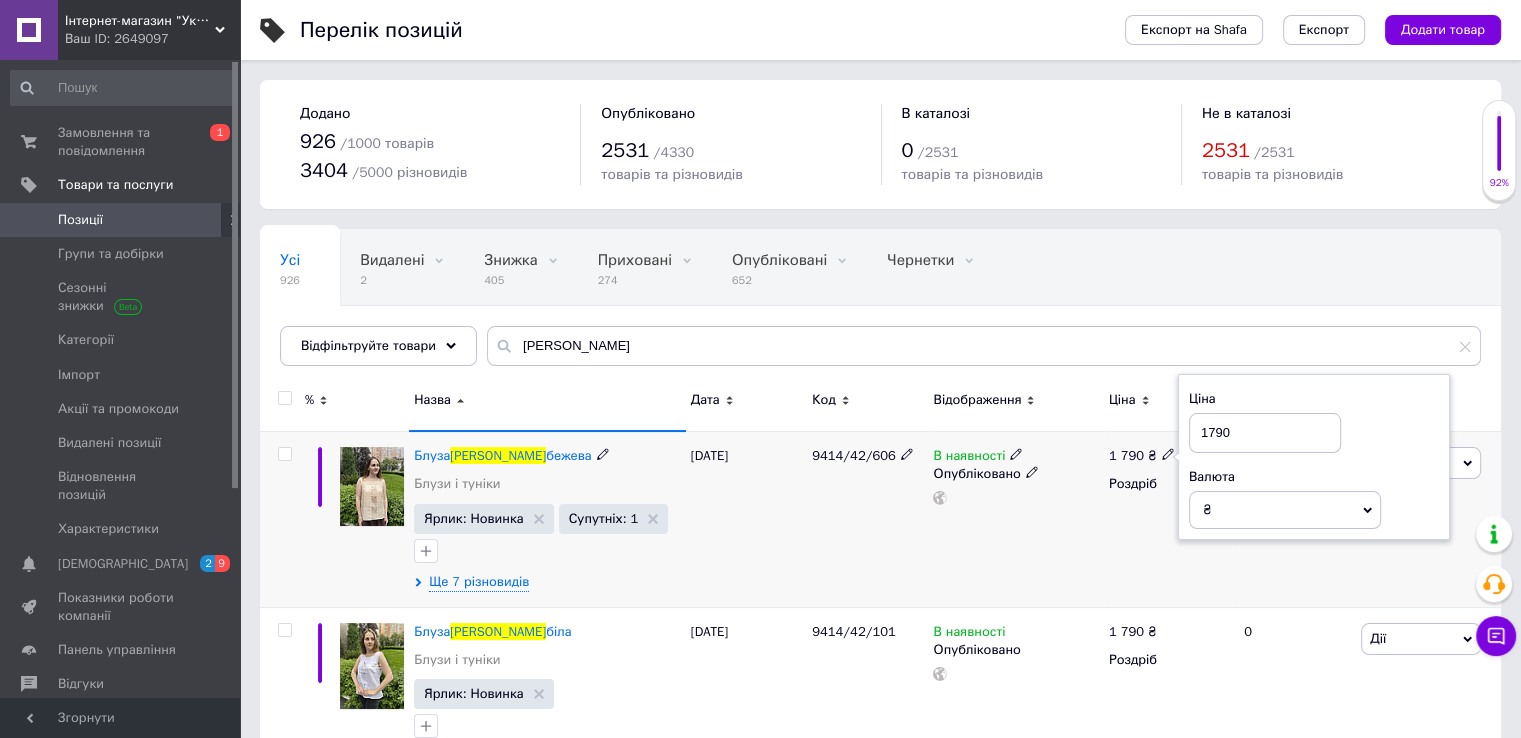 click on "1790" at bounding box center [1265, 433] 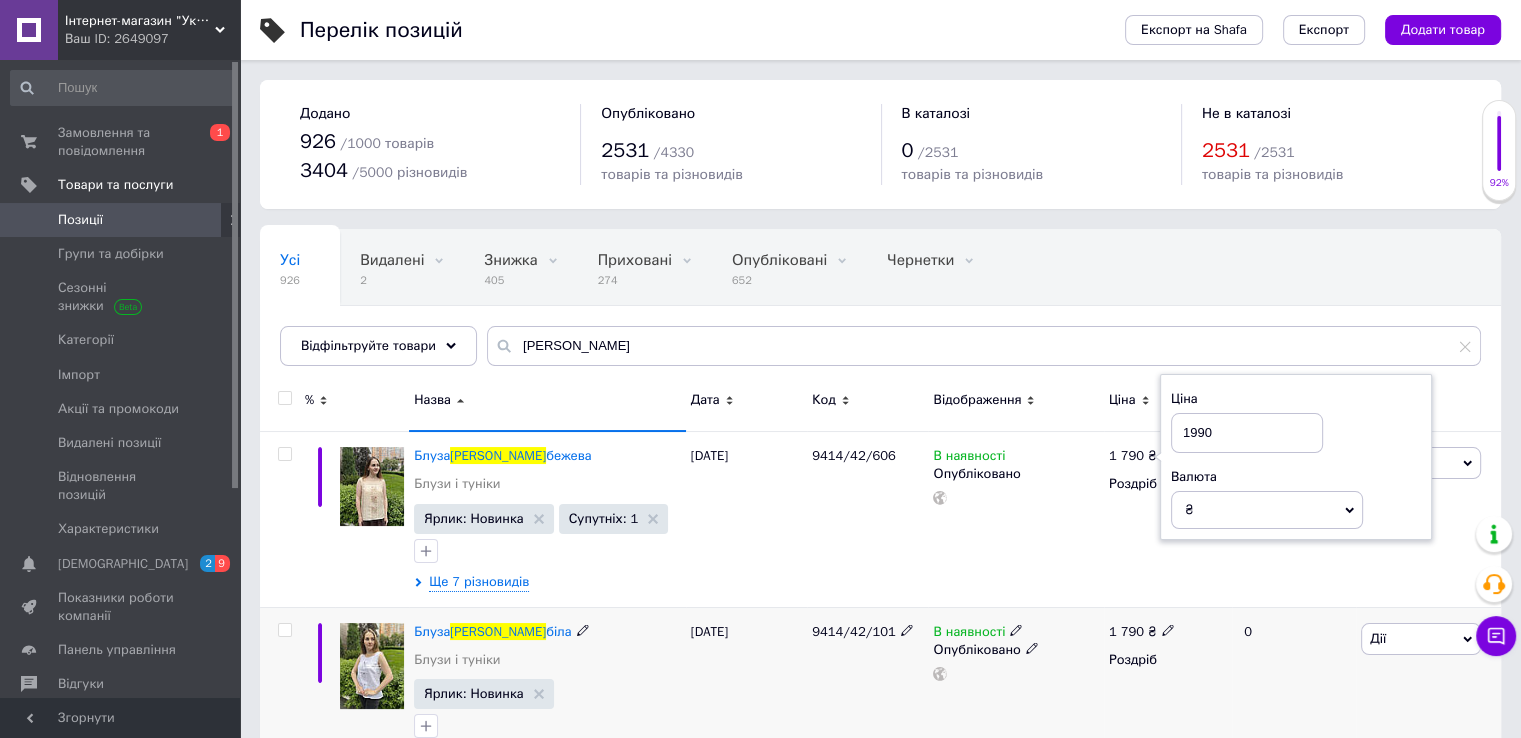 type on "1990" 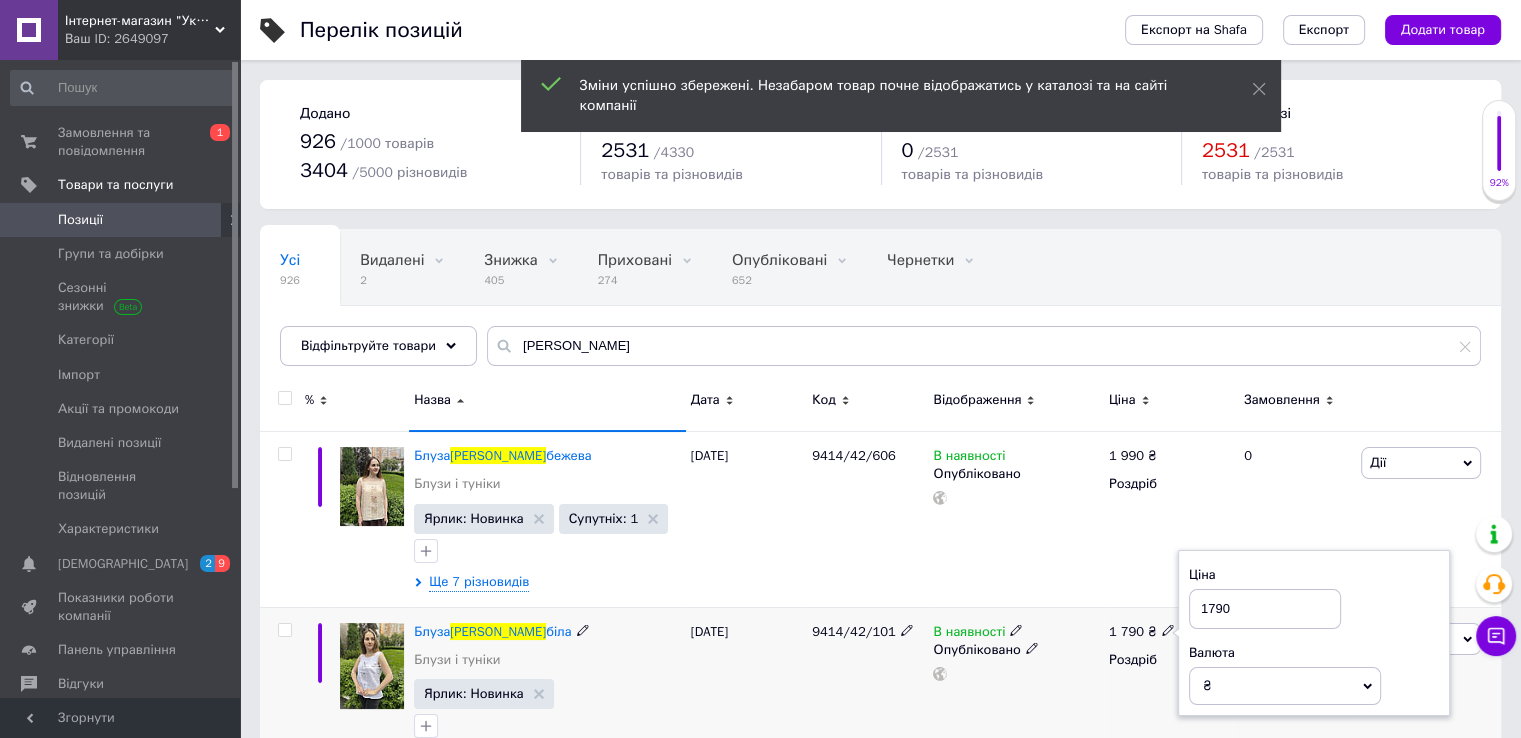 drag, startPoint x: 1204, startPoint y: 605, endPoint x: 1215, endPoint y: 604, distance: 11.045361 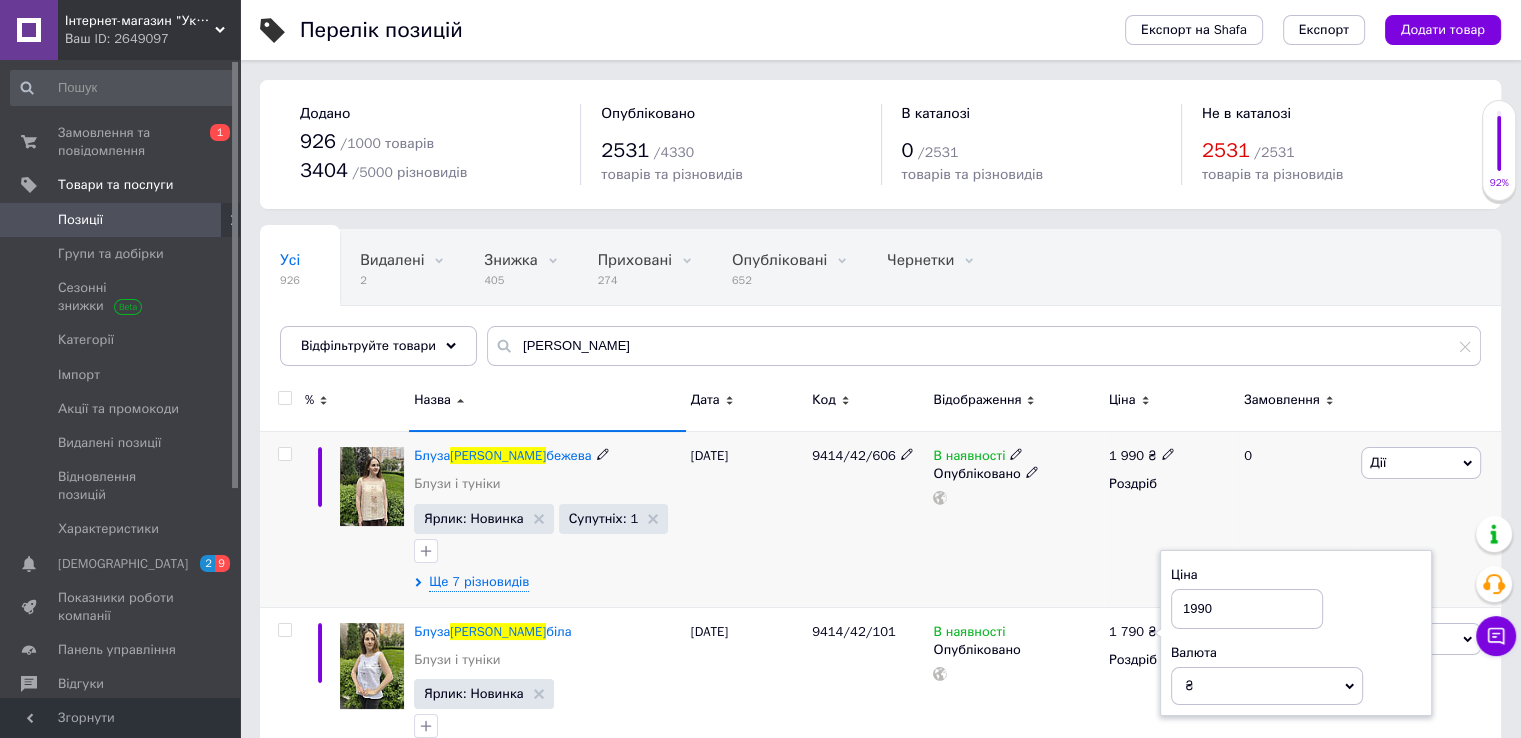 type on "1990" 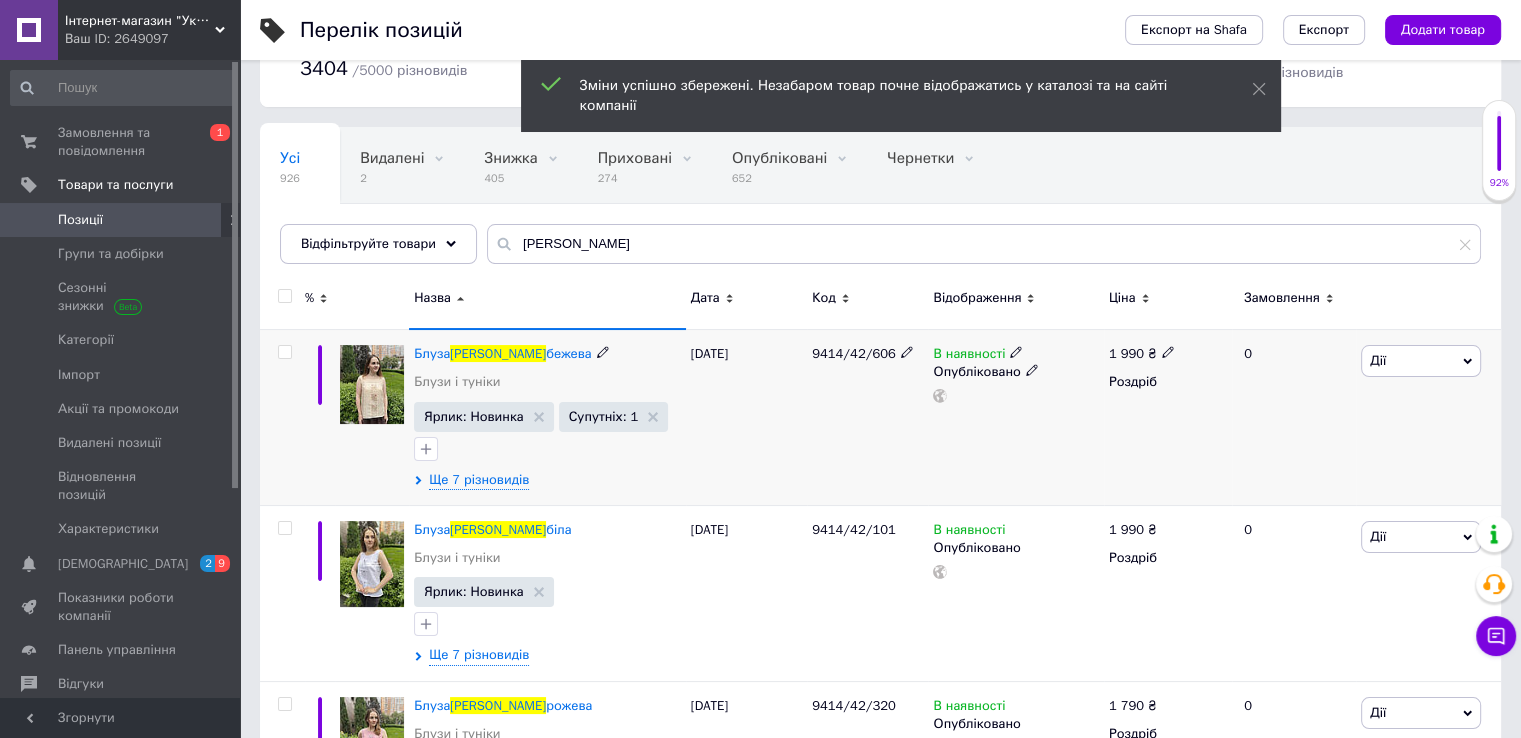 scroll, scrollTop: 200, scrollLeft: 0, axis: vertical 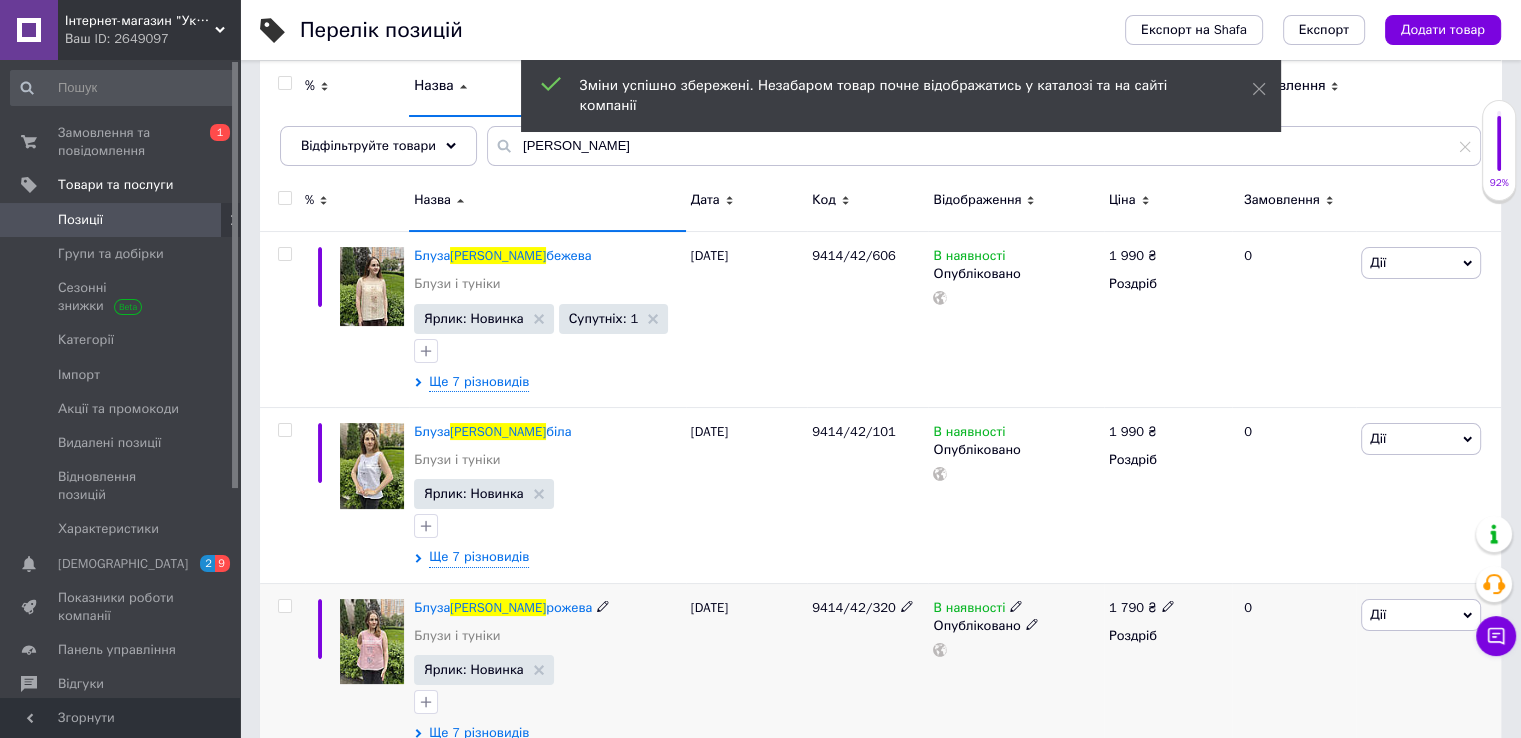 click 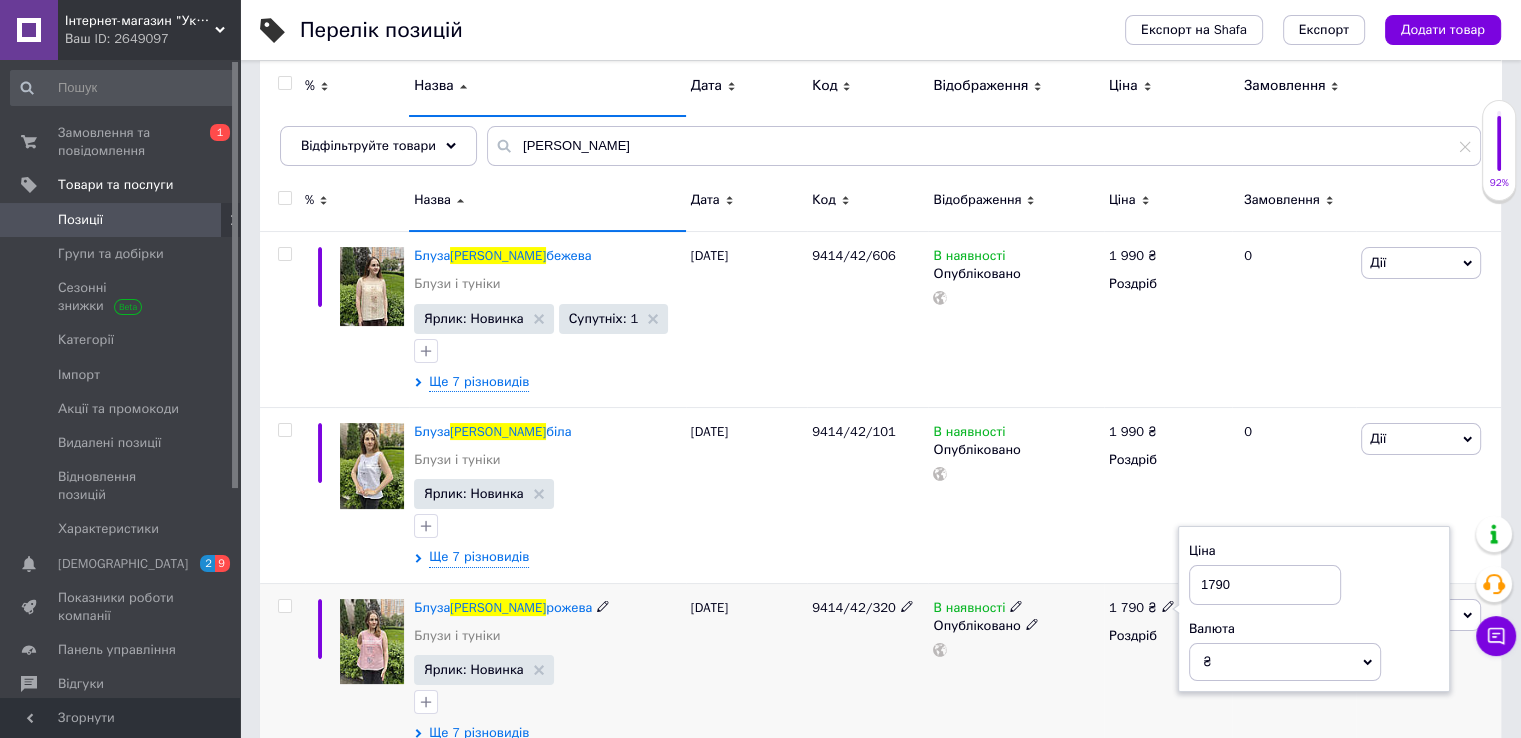 click on "1790" at bounding box center (1265, 585) 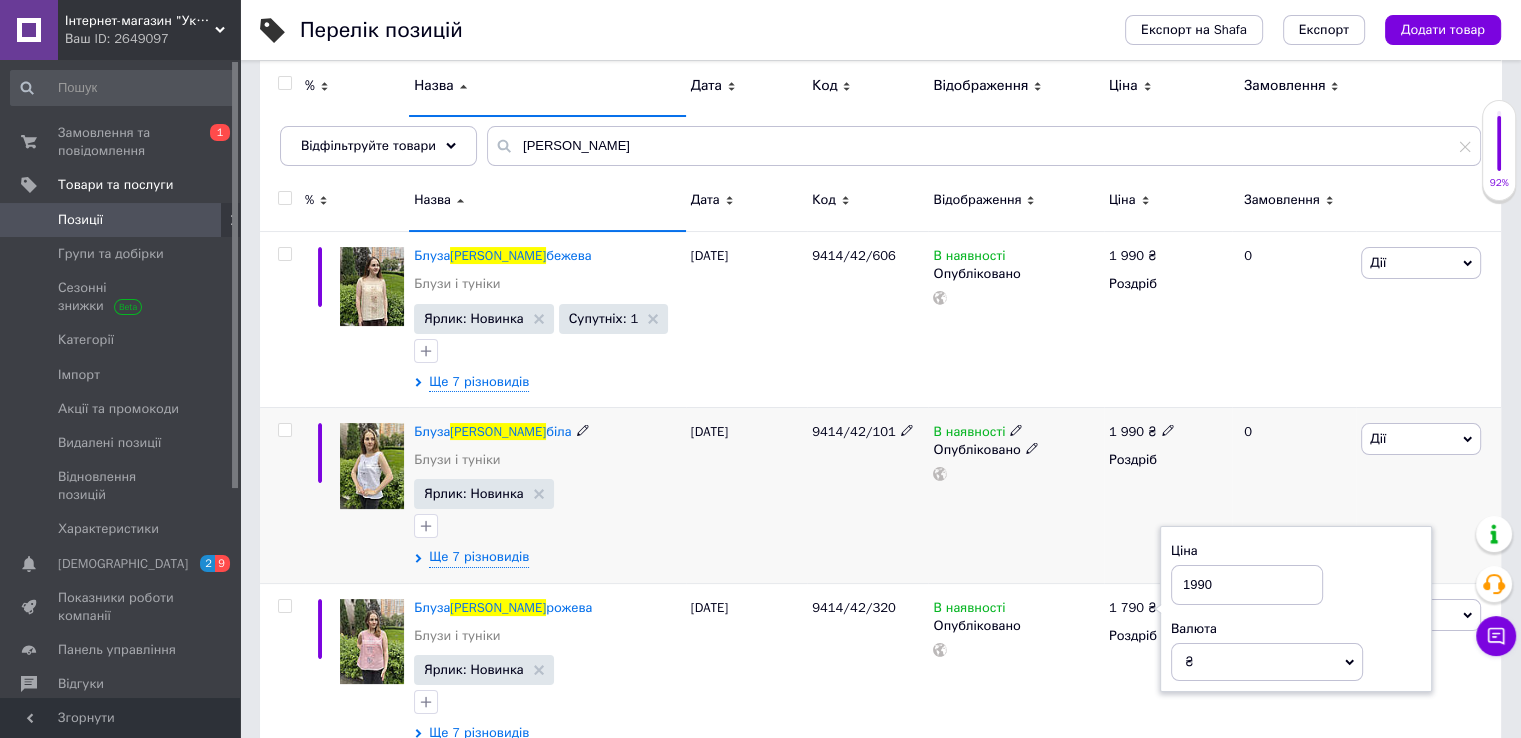 type on "1990" 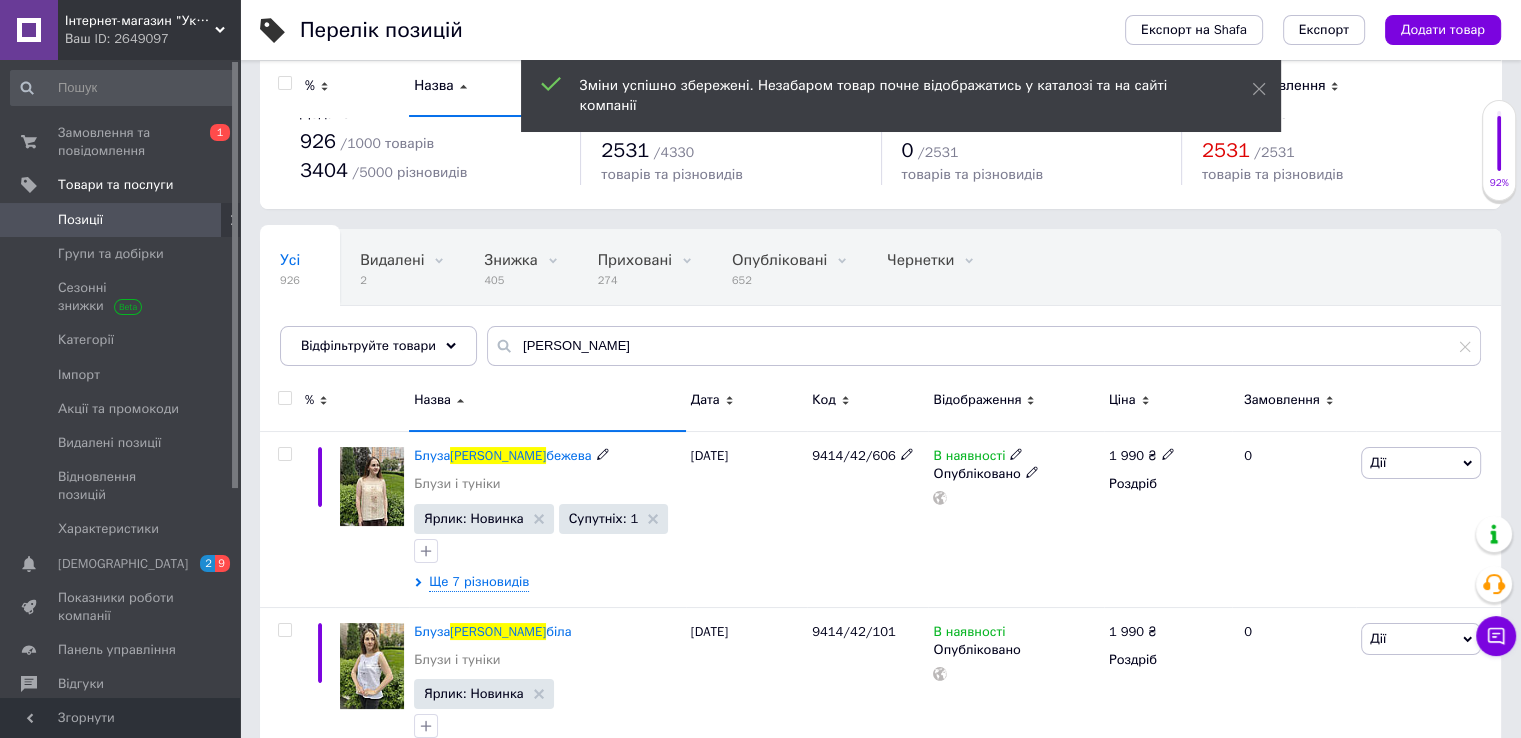 scroll, scrollTop: 0, scrollLeft: 0, axis: both 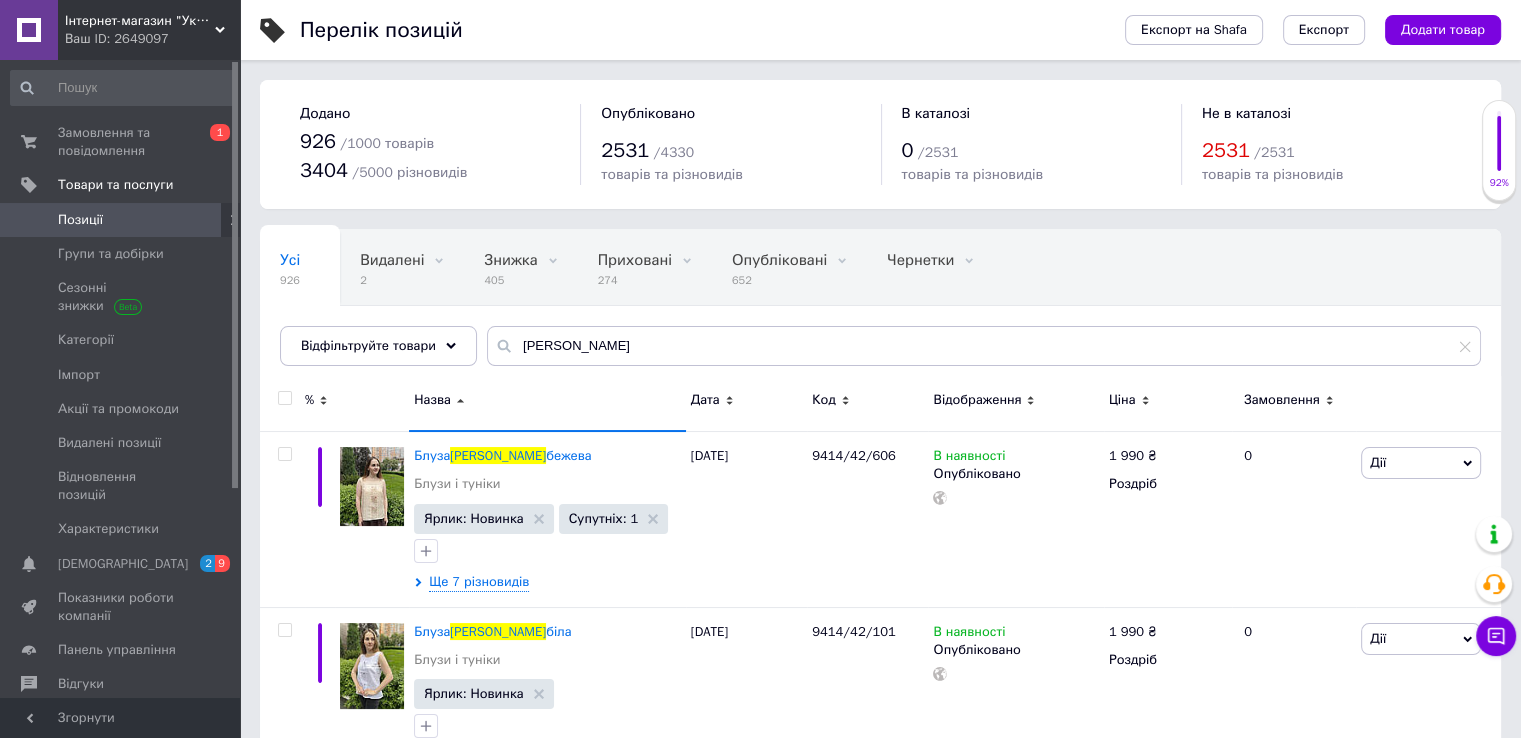 click at bounding box center (284, 398) 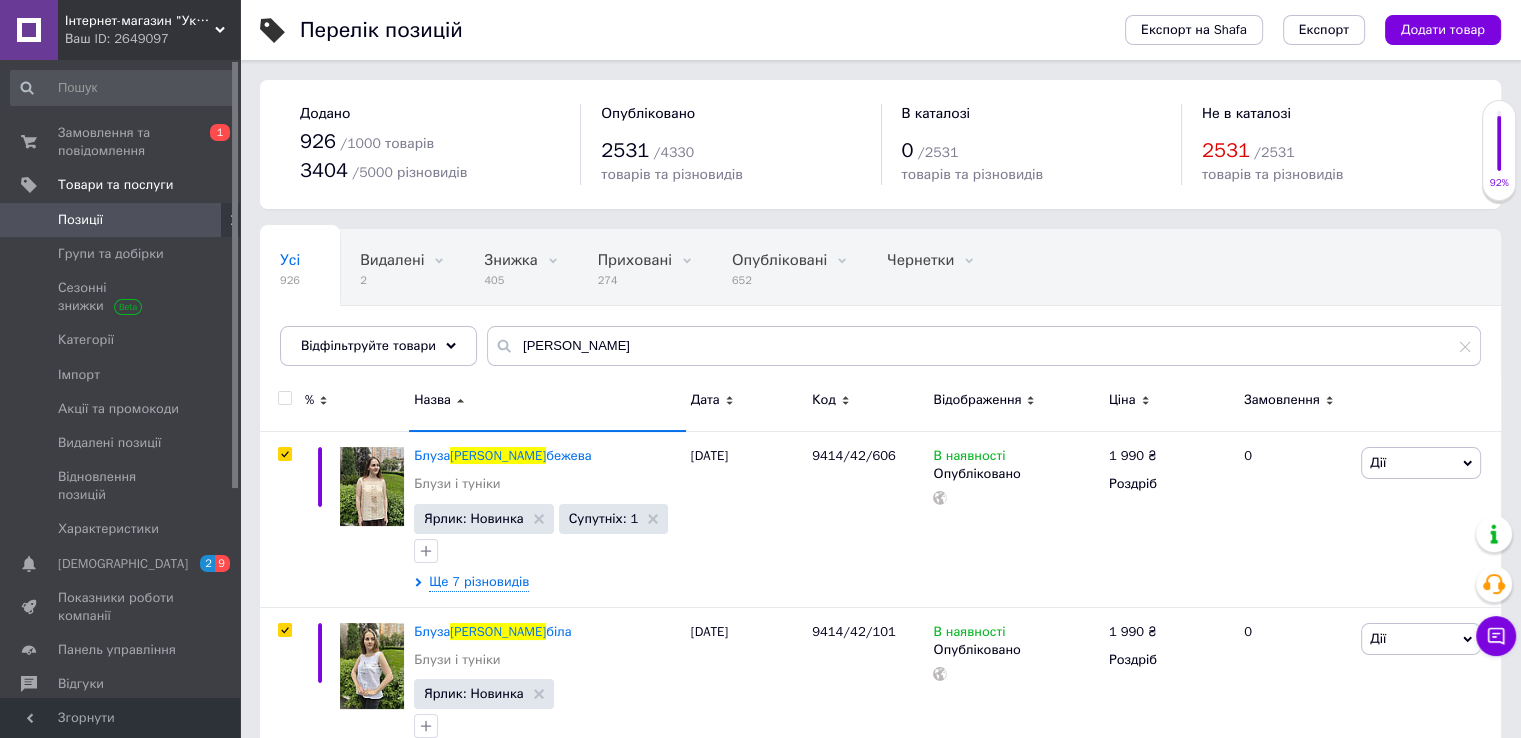 checkbox on "true" 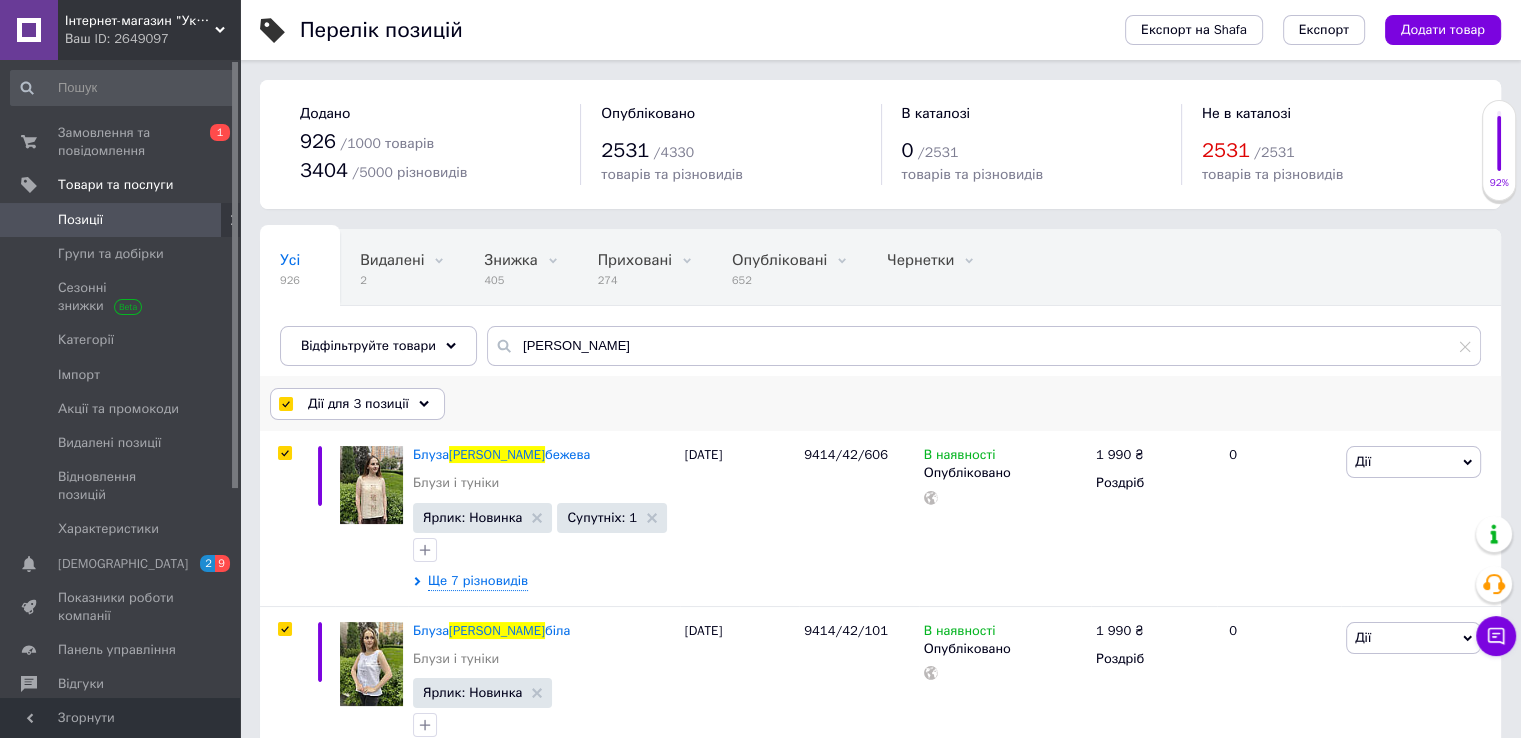 click on "Дії для 3 позиції" at bounding box center (357, 404) 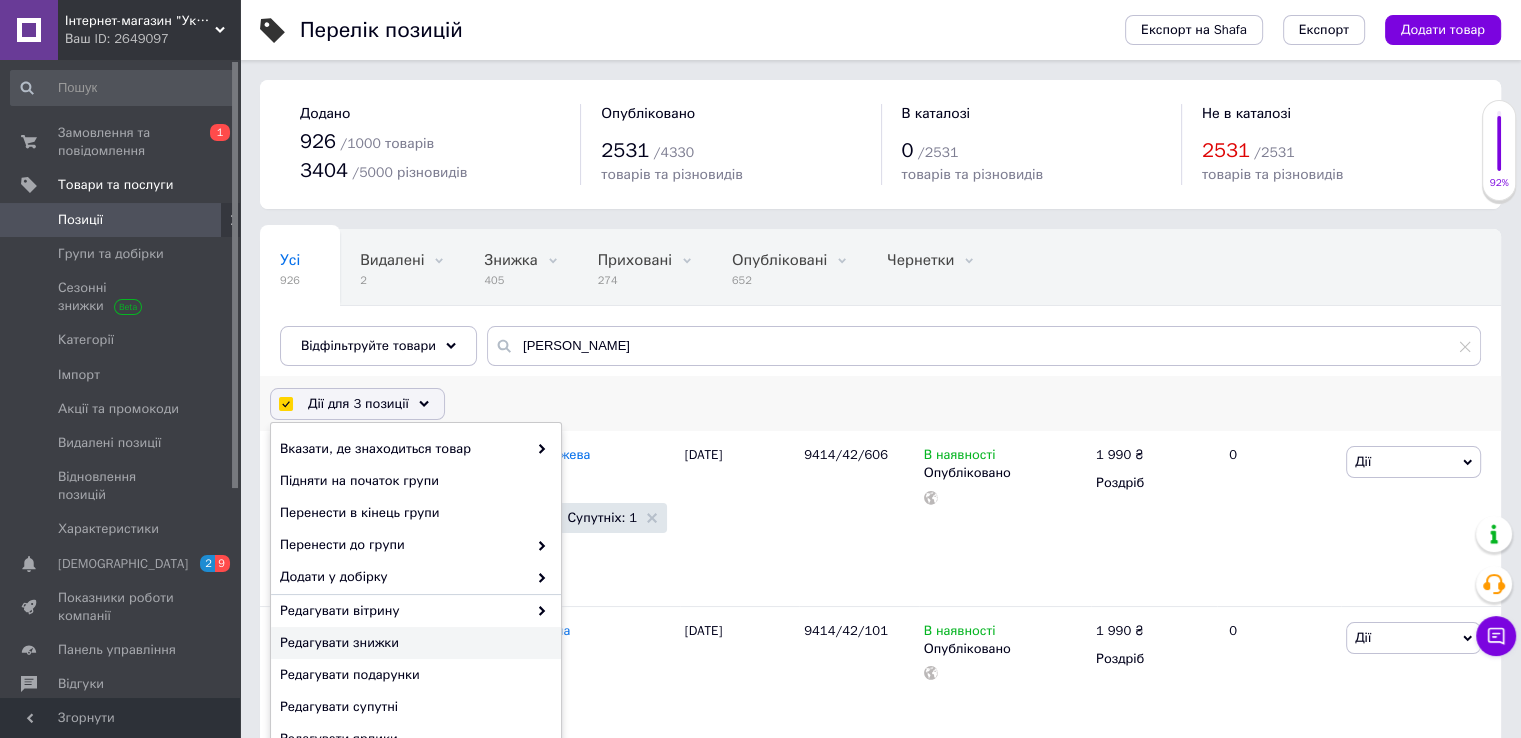 click on "Редагувати знижки" at bounding box center (413, 643) 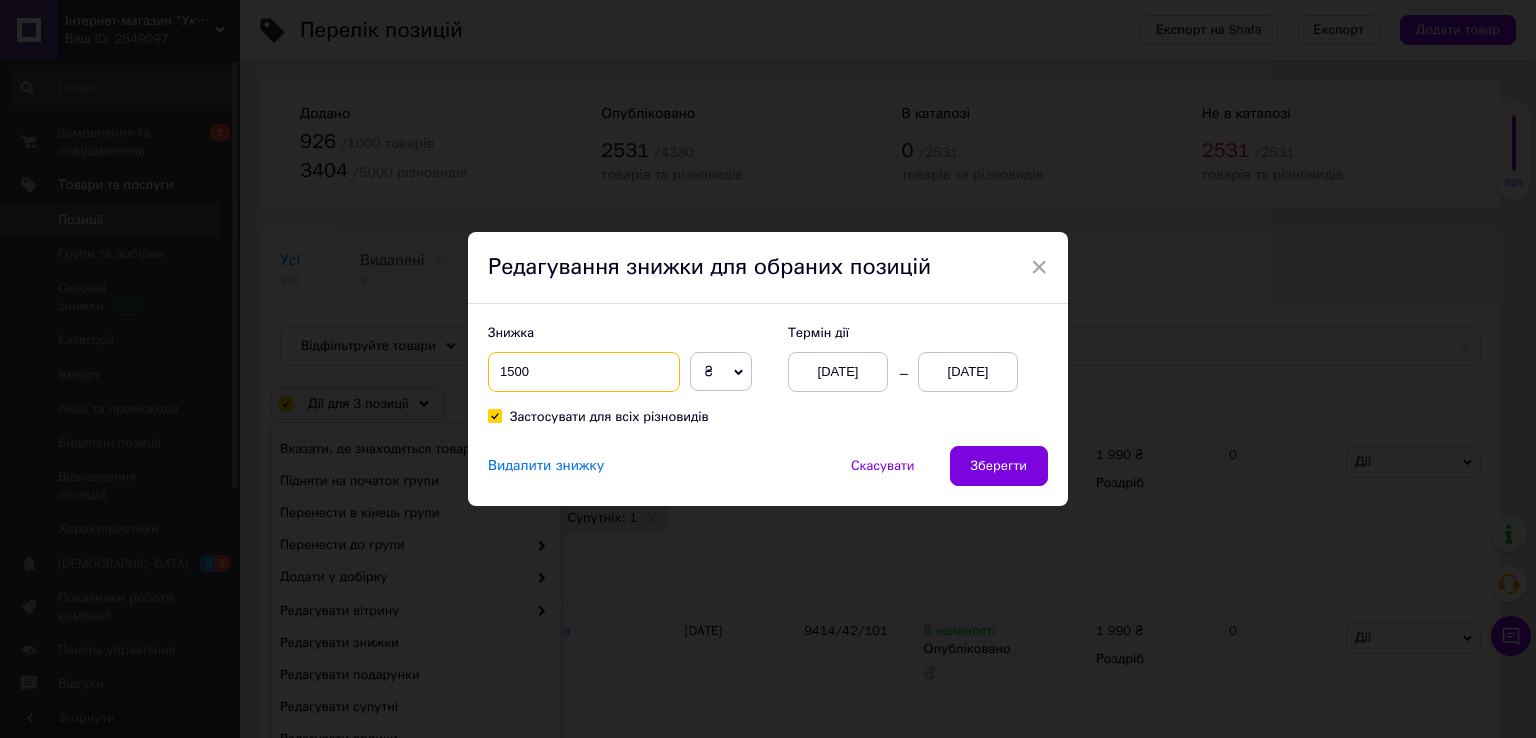 drag, startPoint x: 536, startPoint y: 373, endPoint x: 482, endPoint y: 373, distance: 54 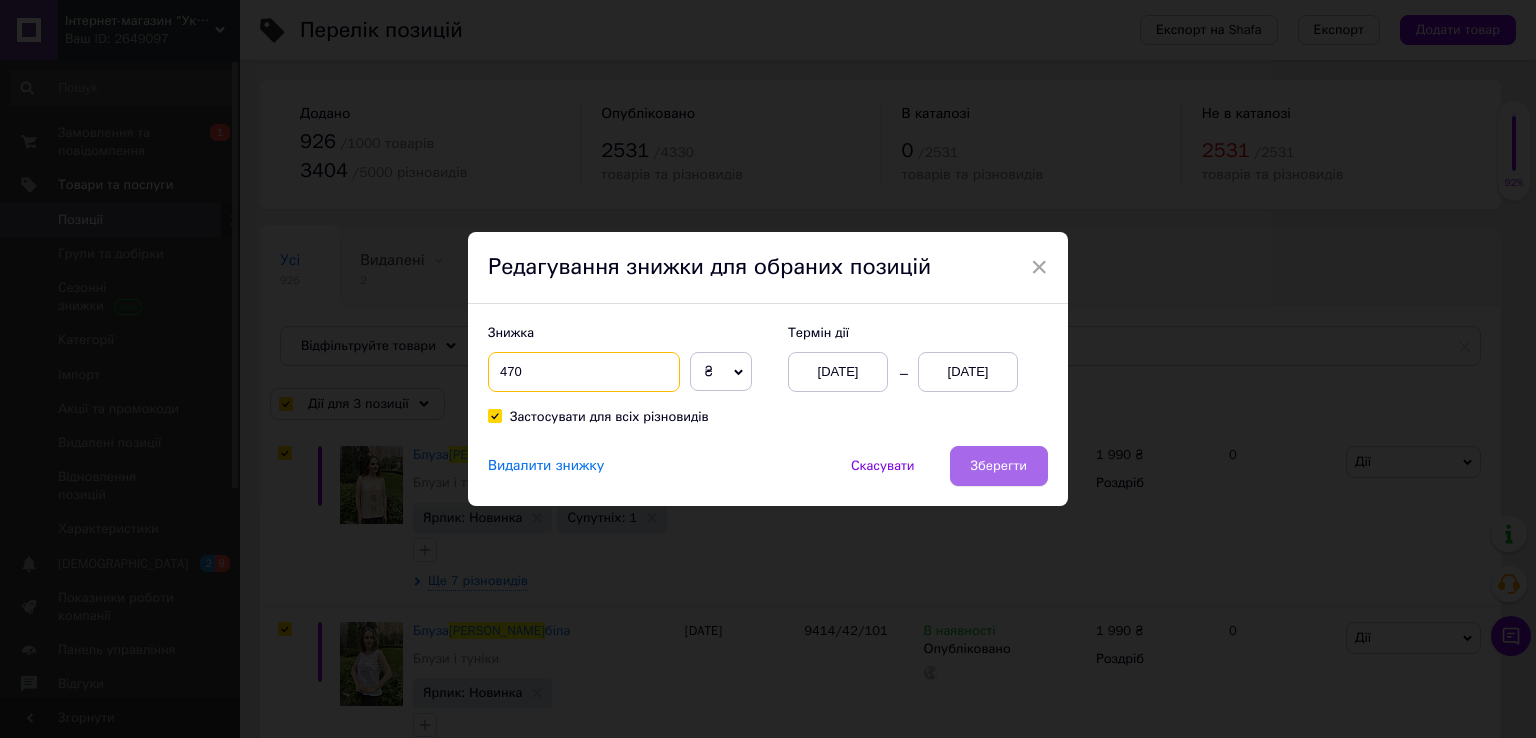 type on "470" 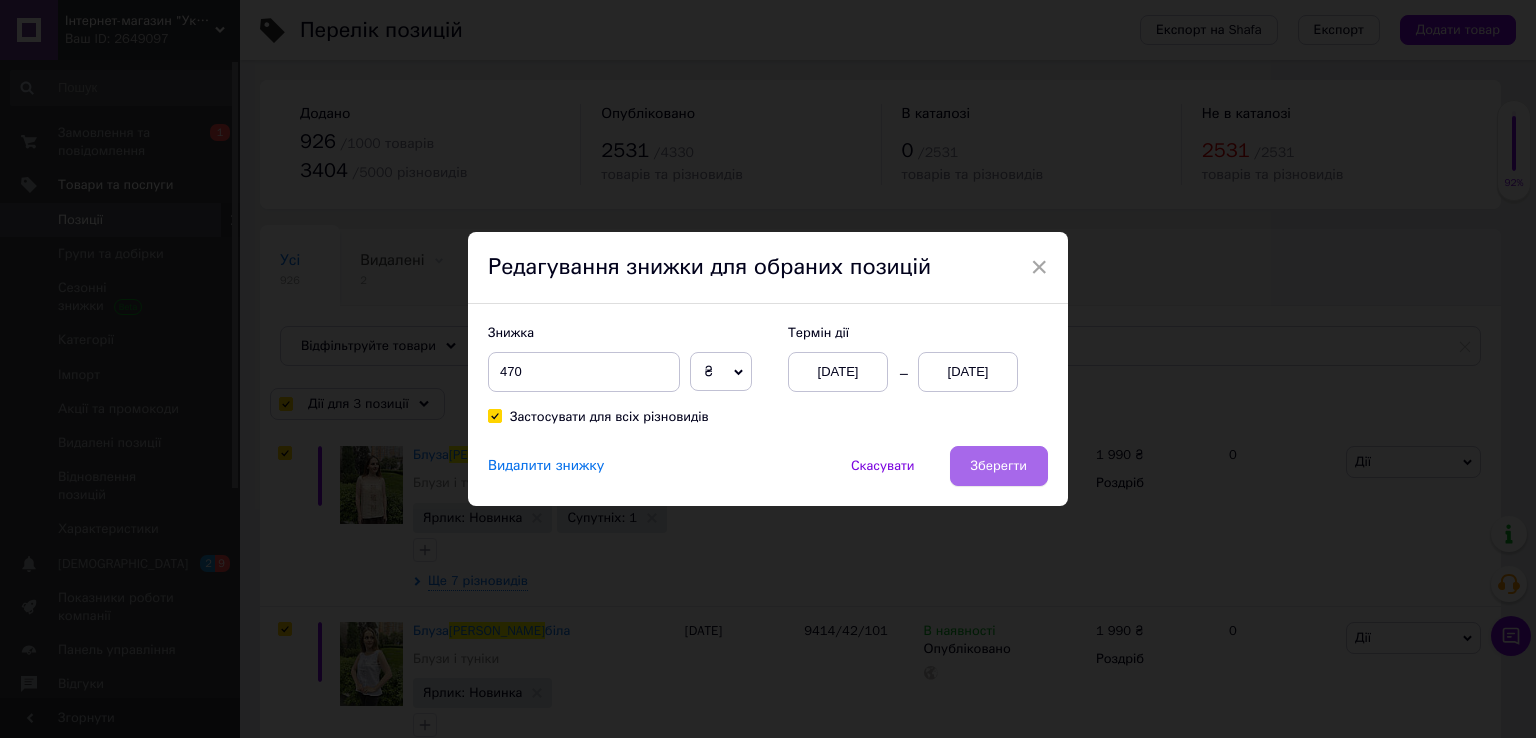 click on "Зберегти" at bounding box center [999, 466] 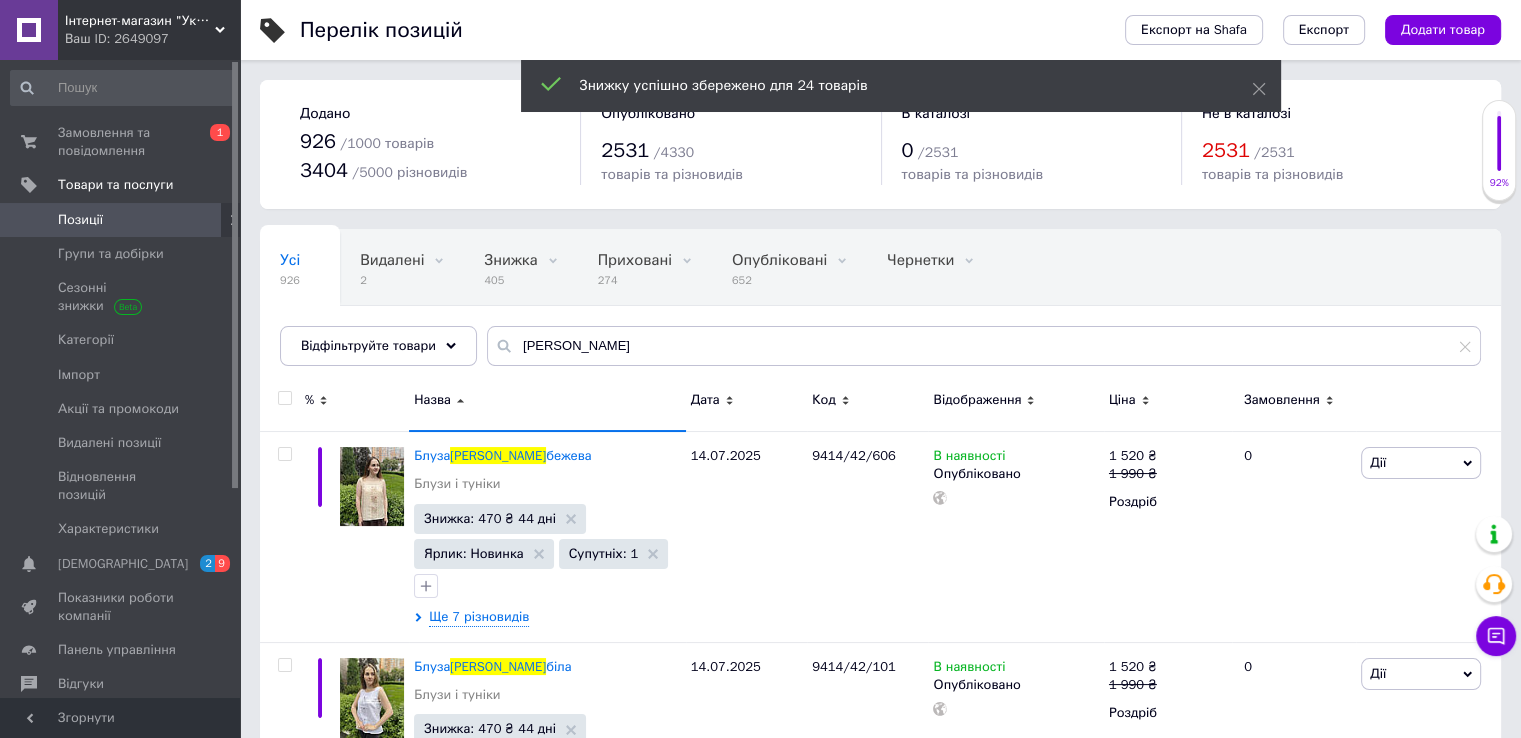 checkbox on "false" 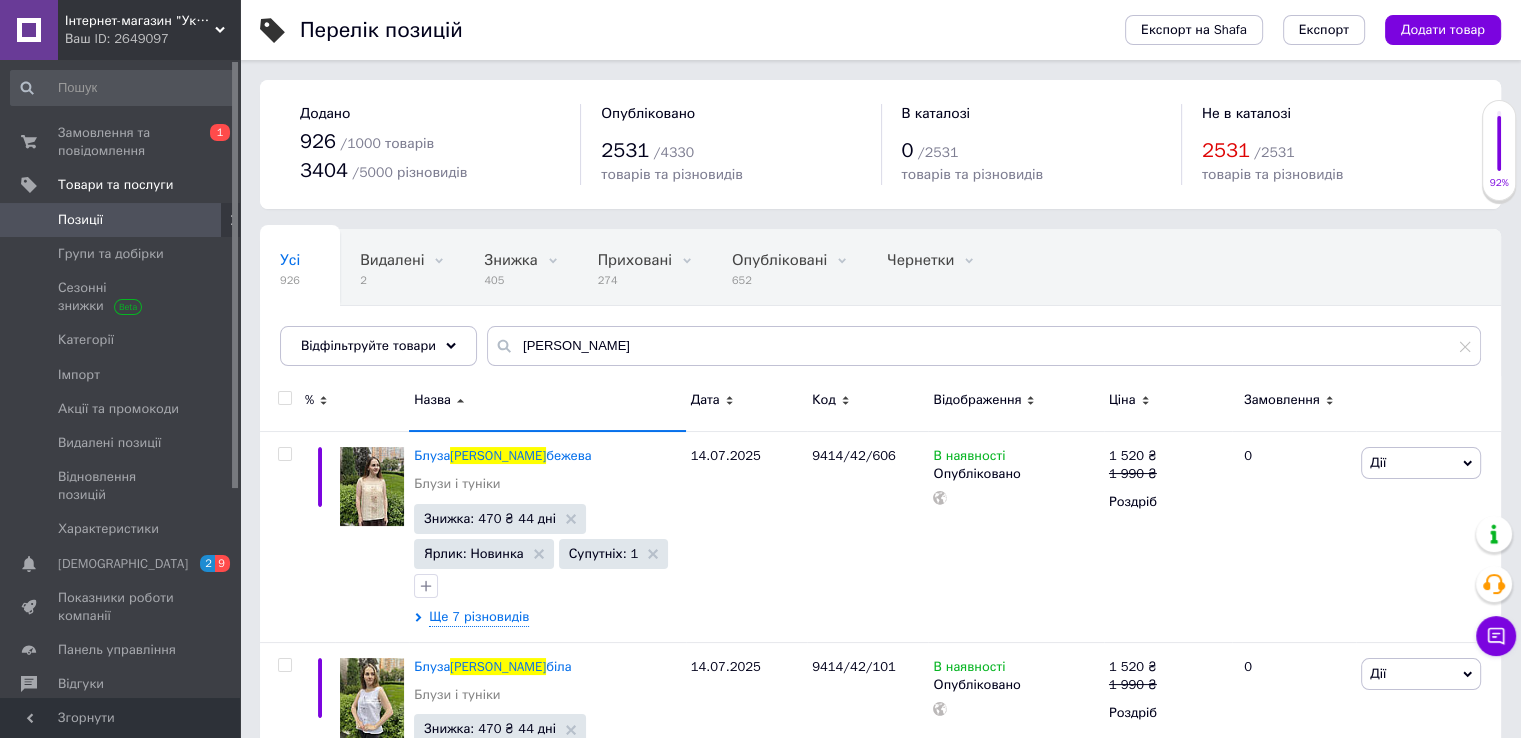 click at bounding box center [284, 398] 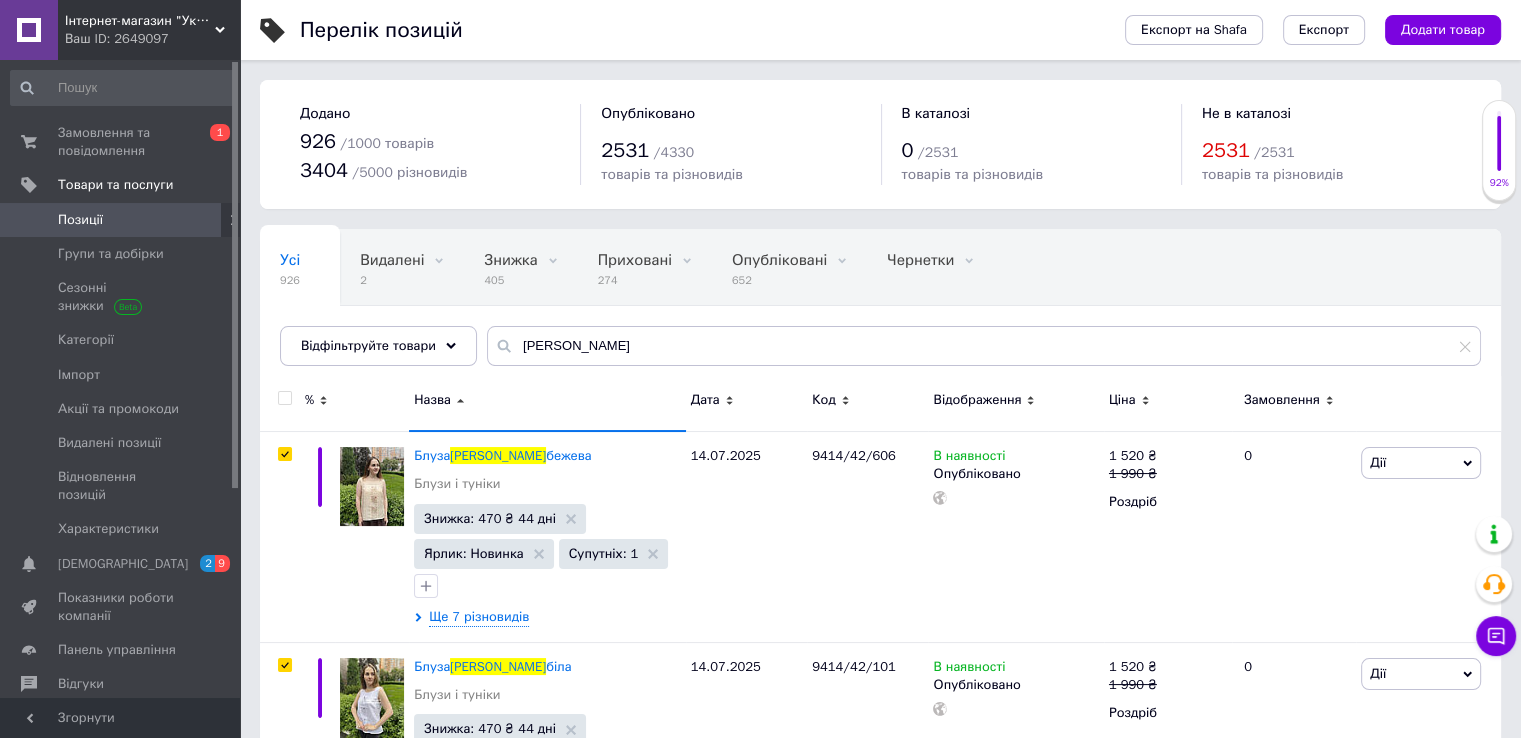 checkbox on "true" 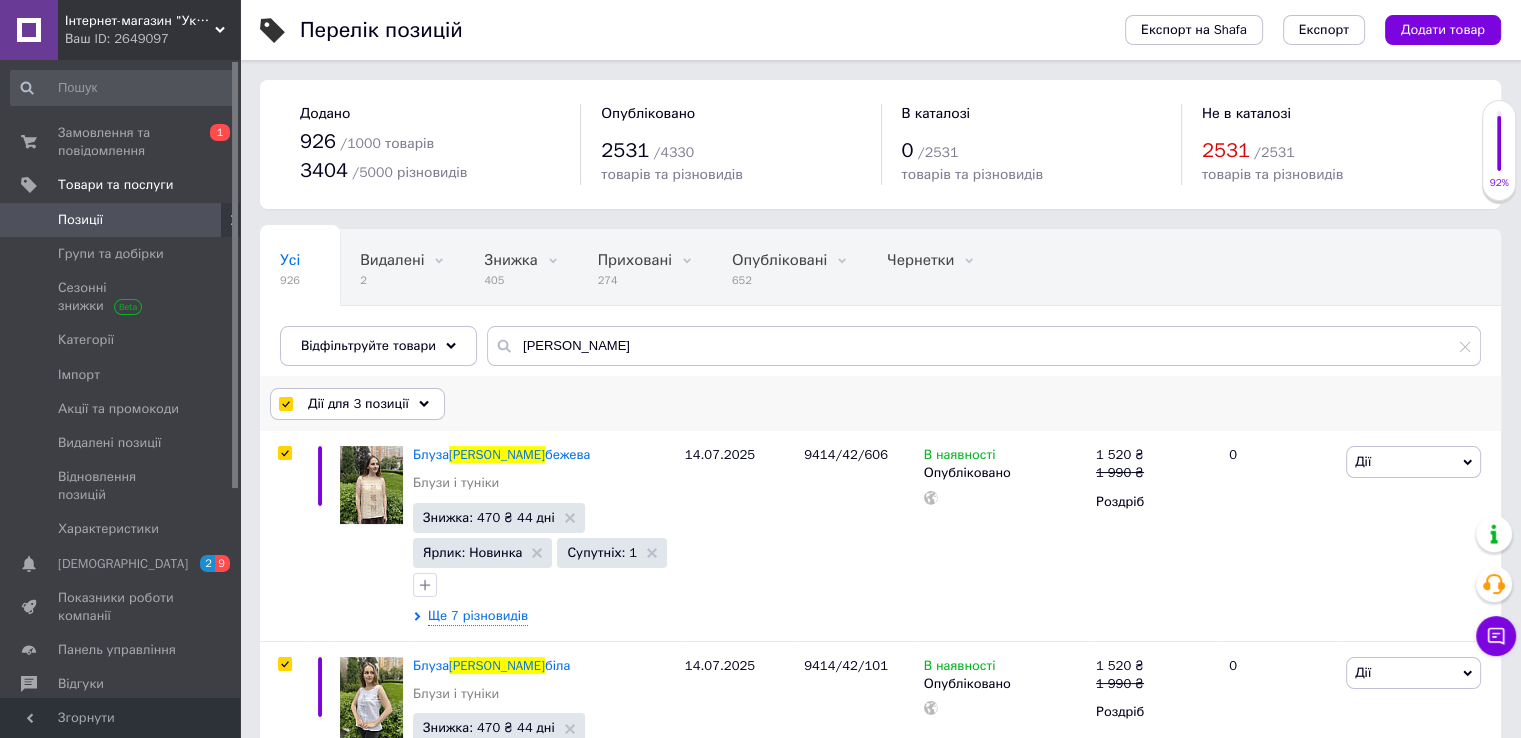 click on "Дії для 3 позиції" at bounding box center [357, 404] 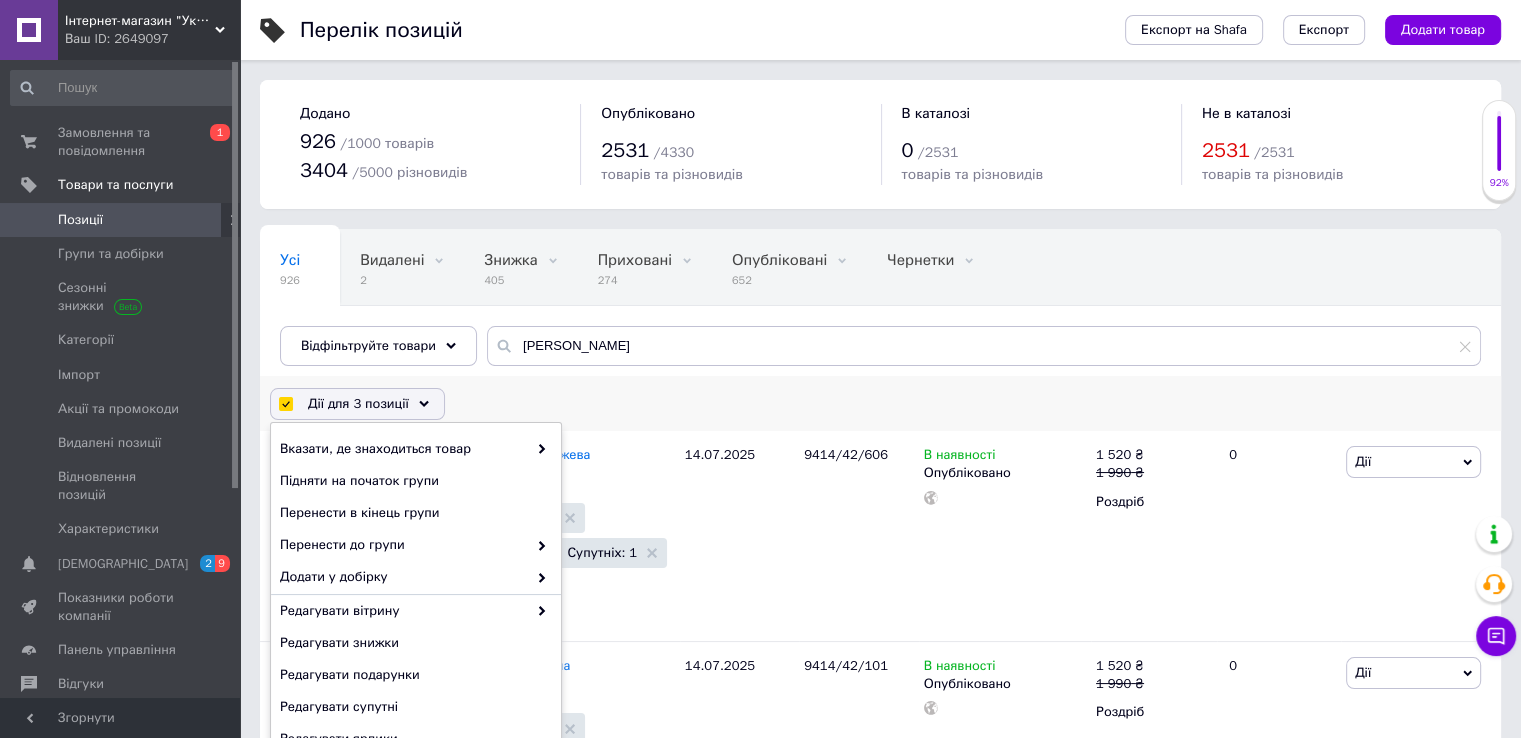 scroll, scrollTop: 100, scrollLeft: 0, axis: vertical 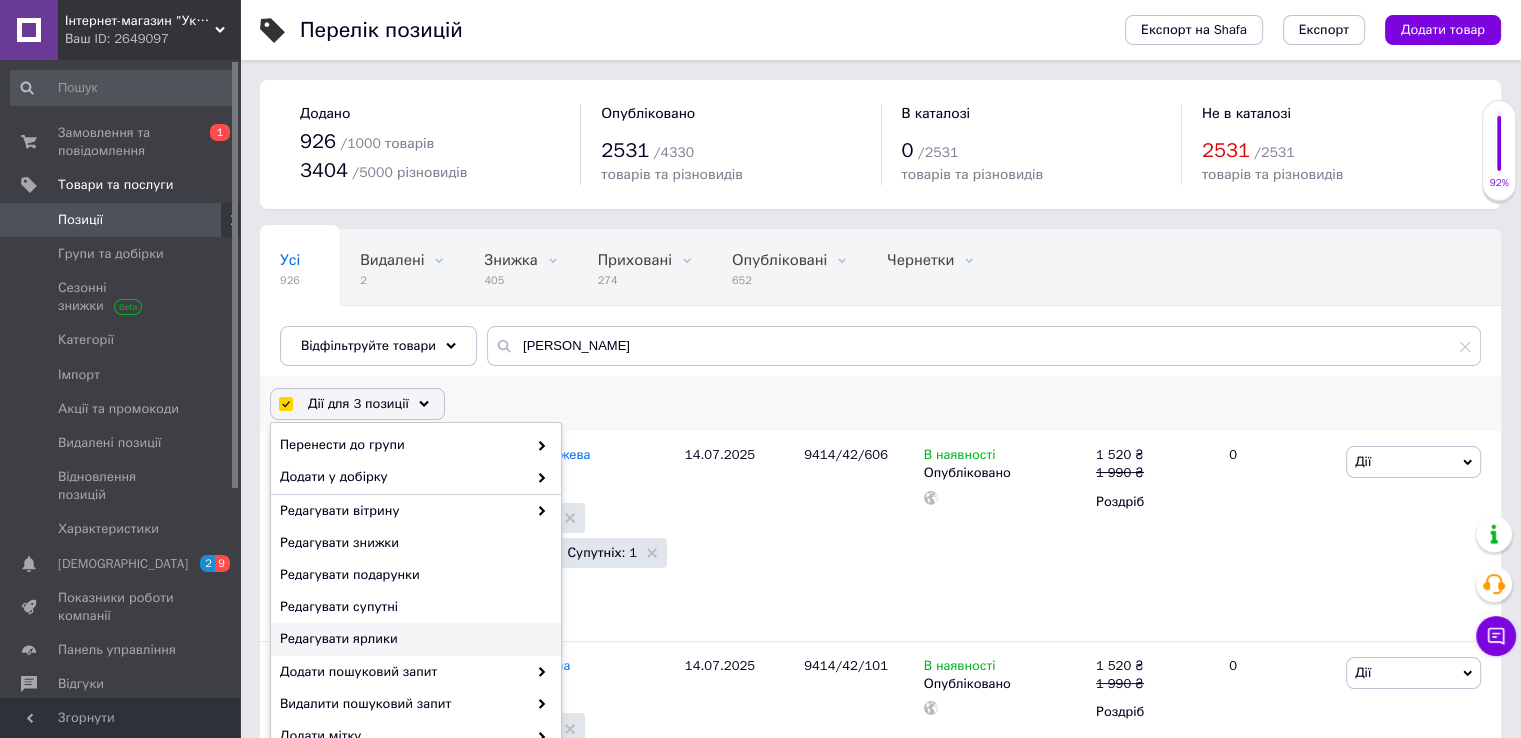 click on "Редагувати ярлики" at bounding box center [416, 639] 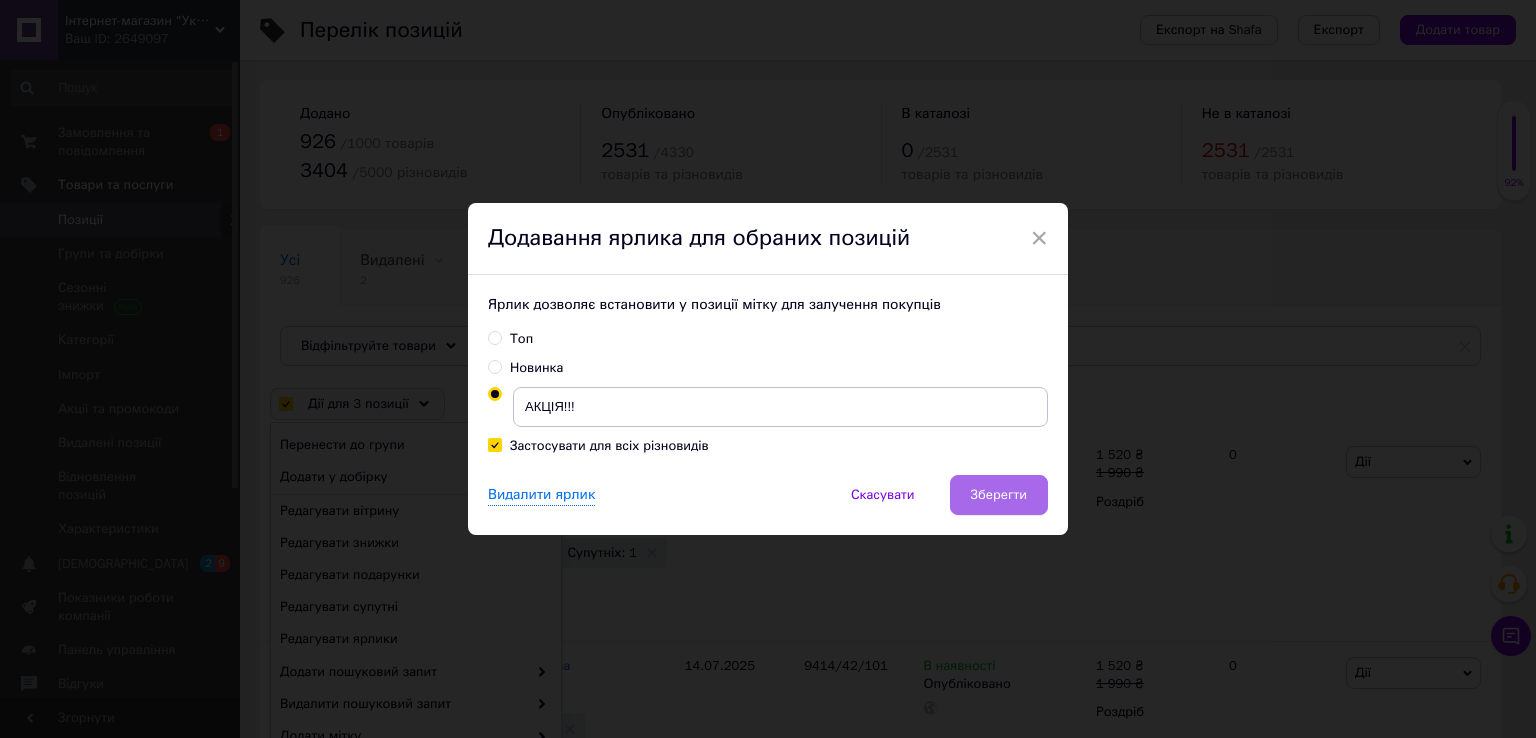 click on "Зберегти" at bounding box center [999, 495] 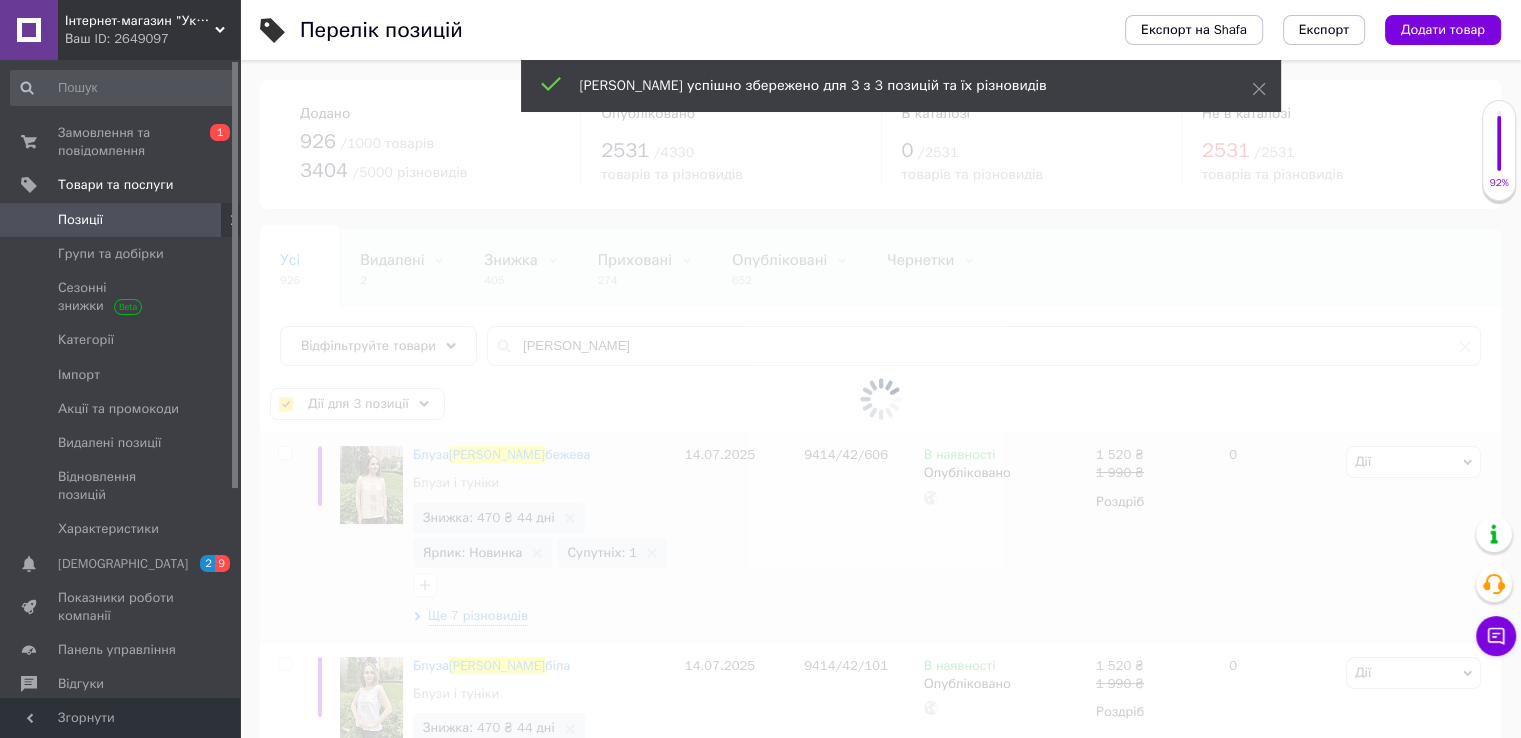 checkbox on "false" 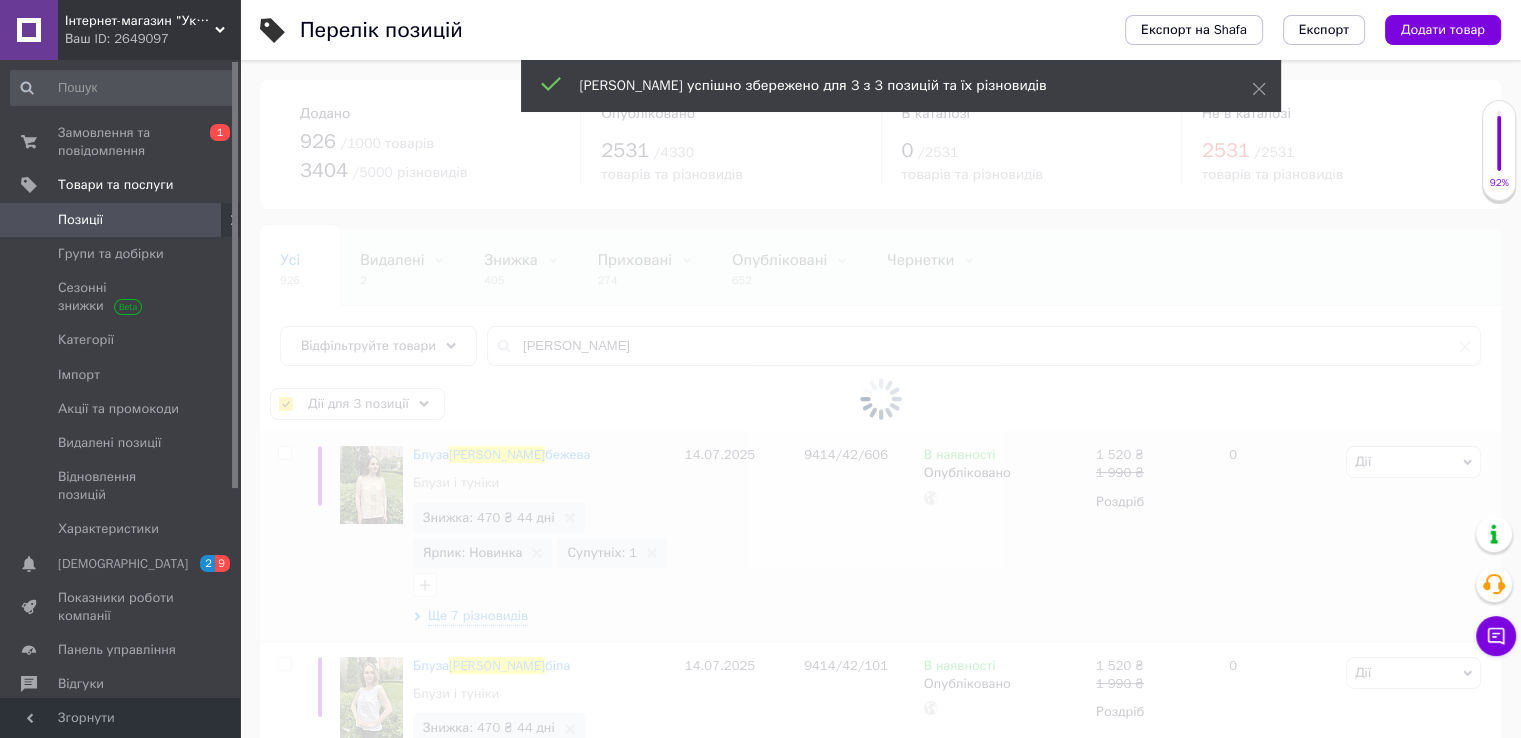 checkbox on "false" 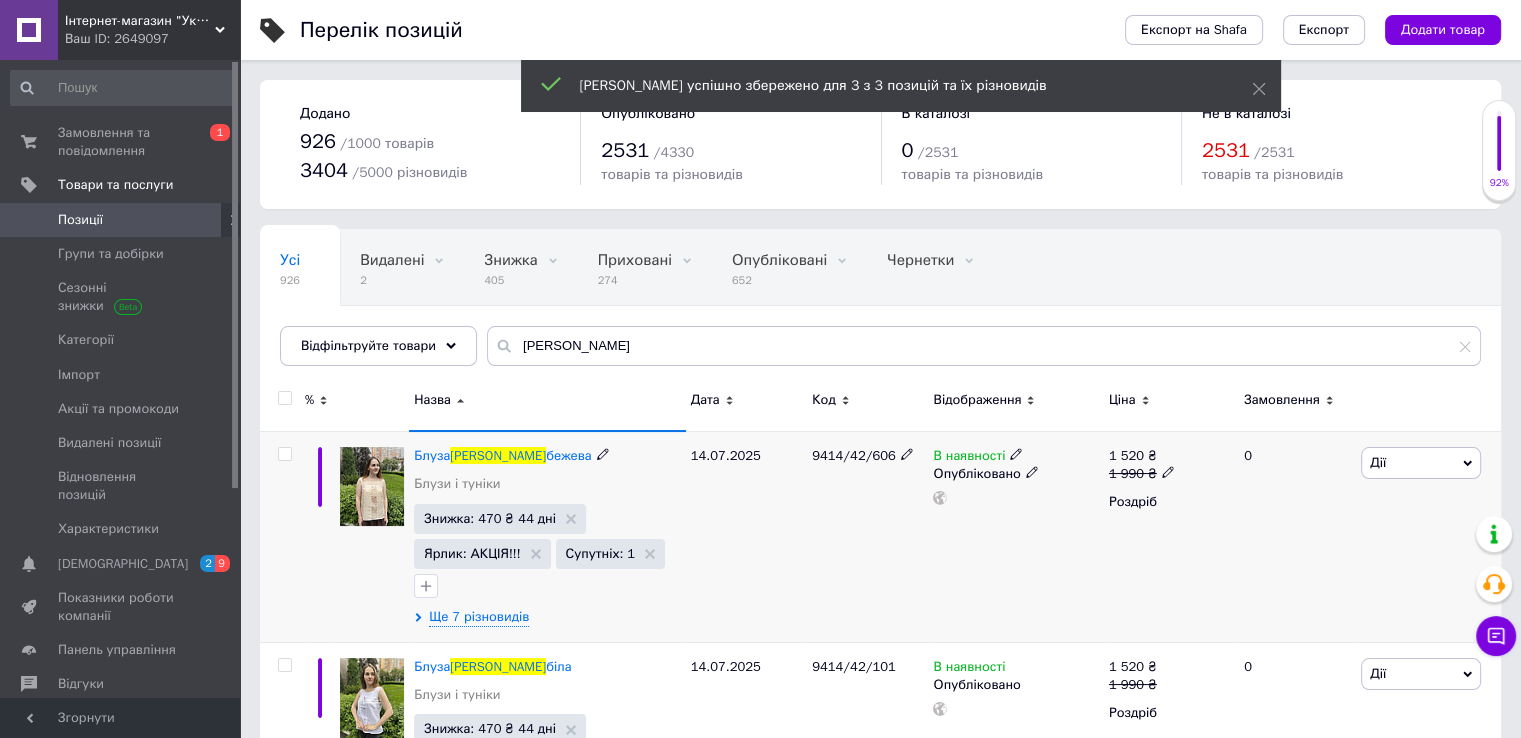 click 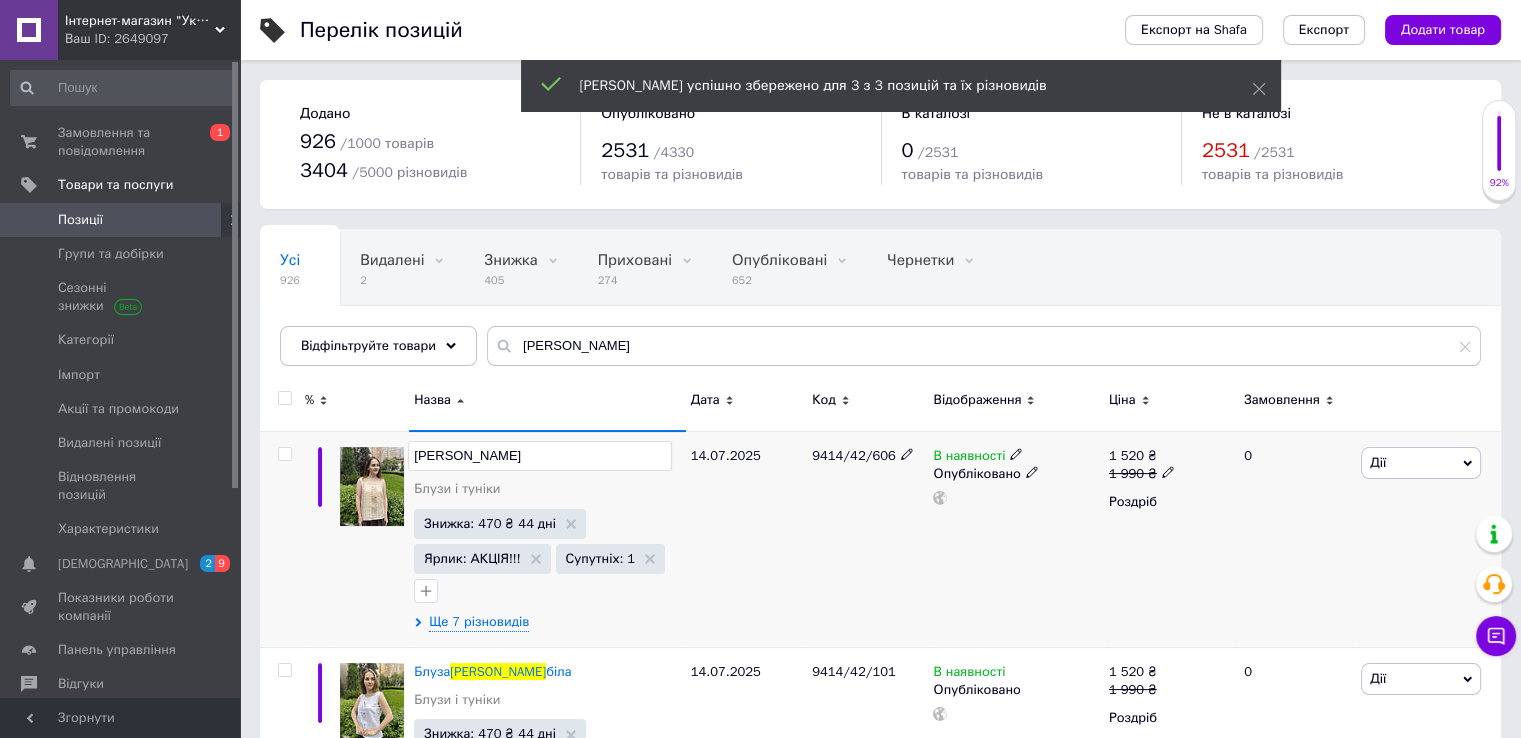 click on "[PERSON_NAME]" at bounding box center (539, 456) 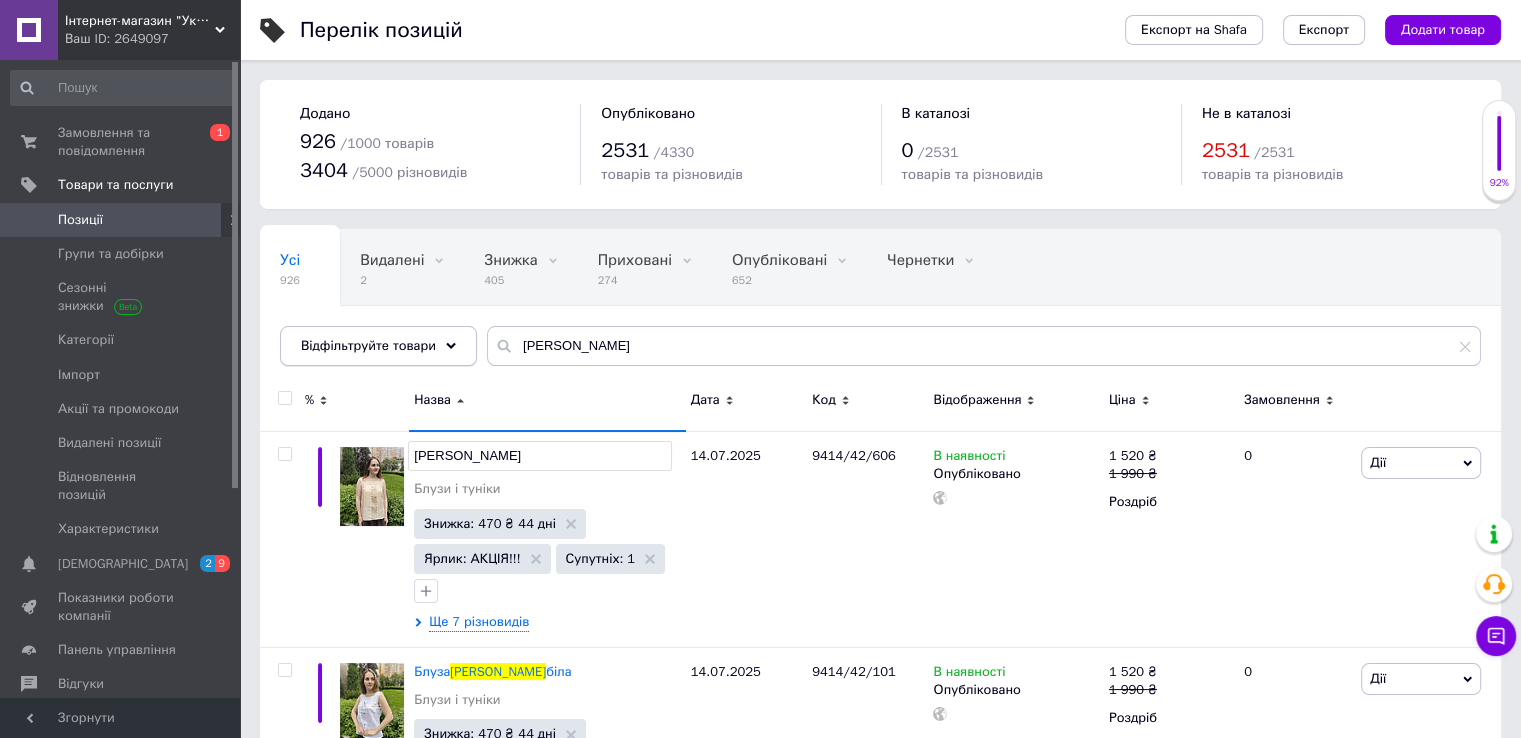 type on "Спекотні знижки! [PERSON_NAME] бежева" 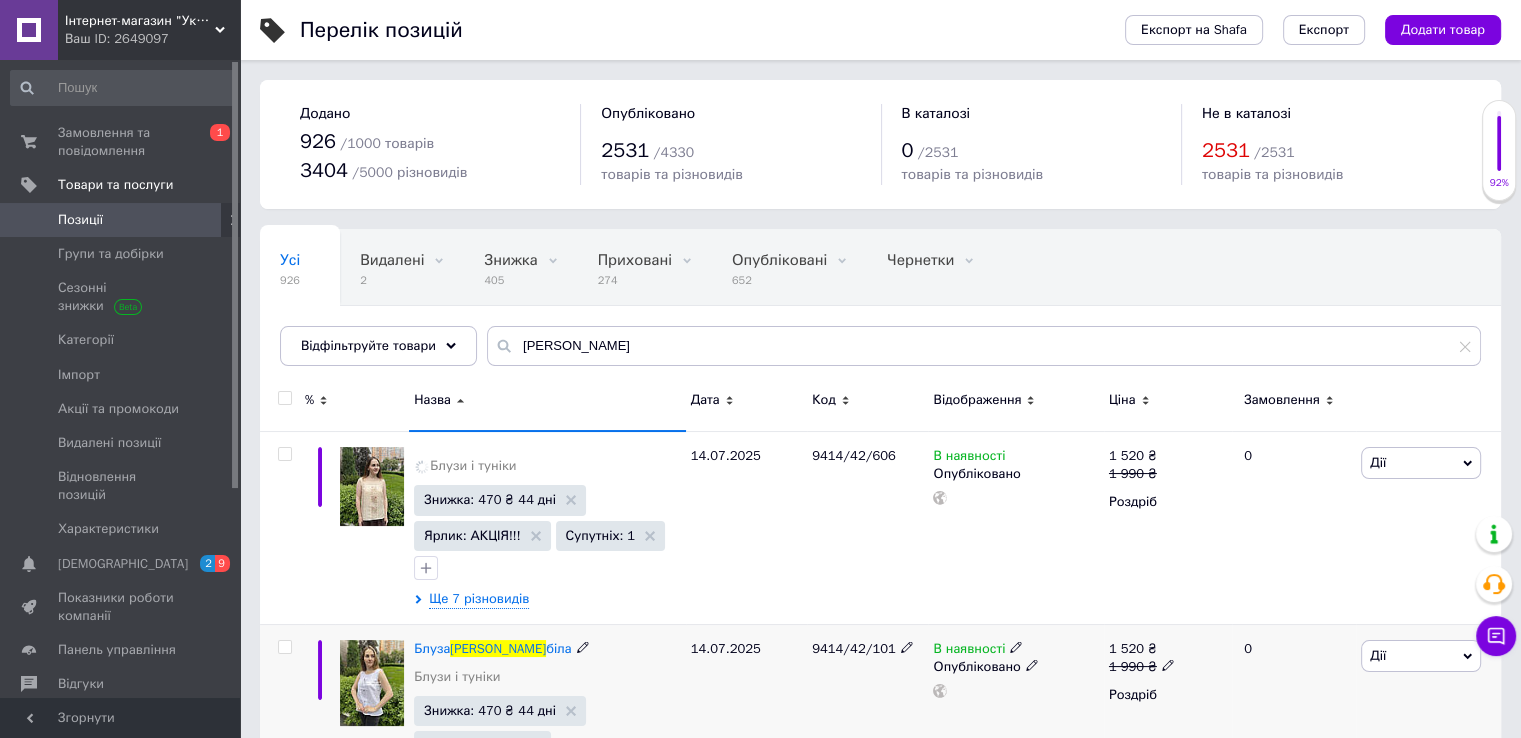click on "[PERSON_NAME] Блузи і туніки" at bounding box center [547, 668] 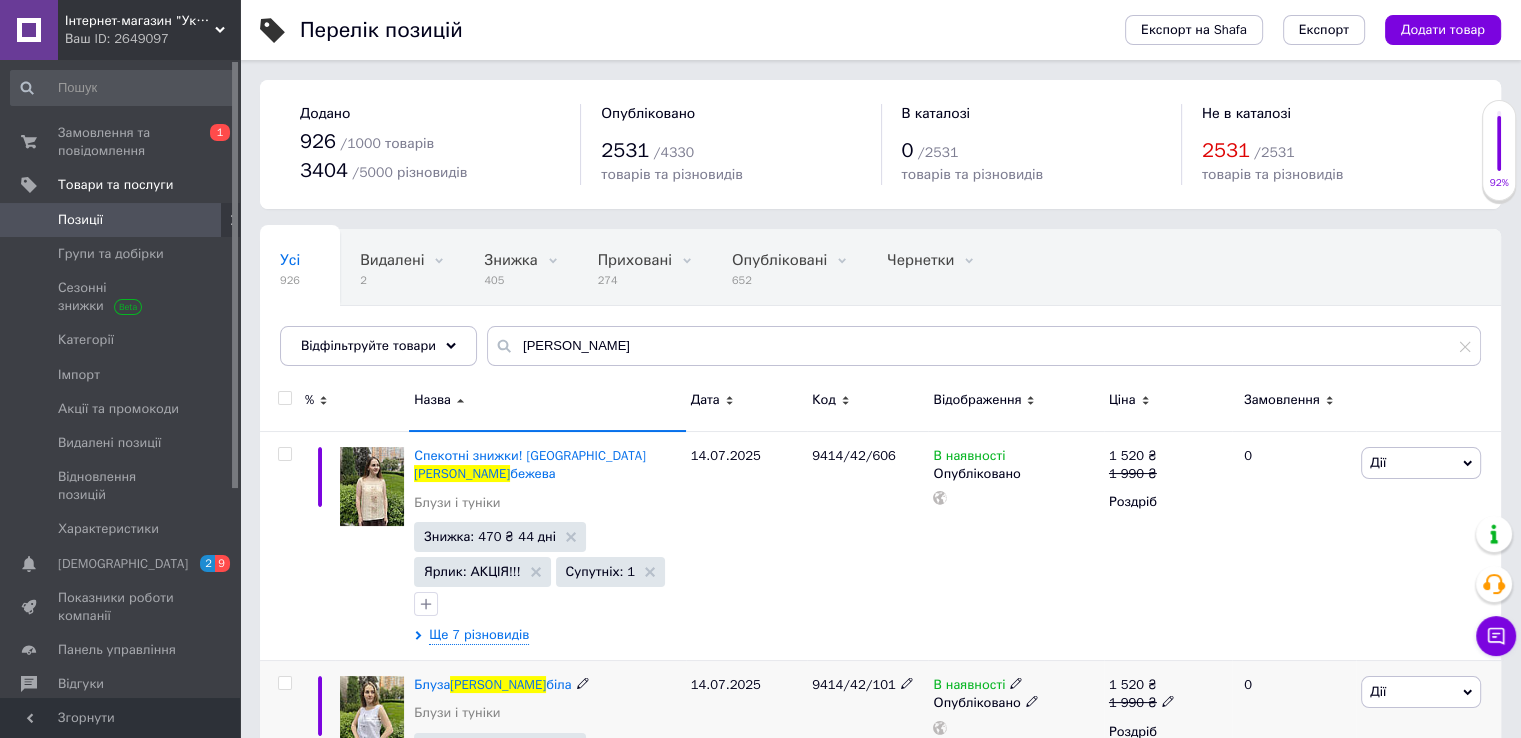 click 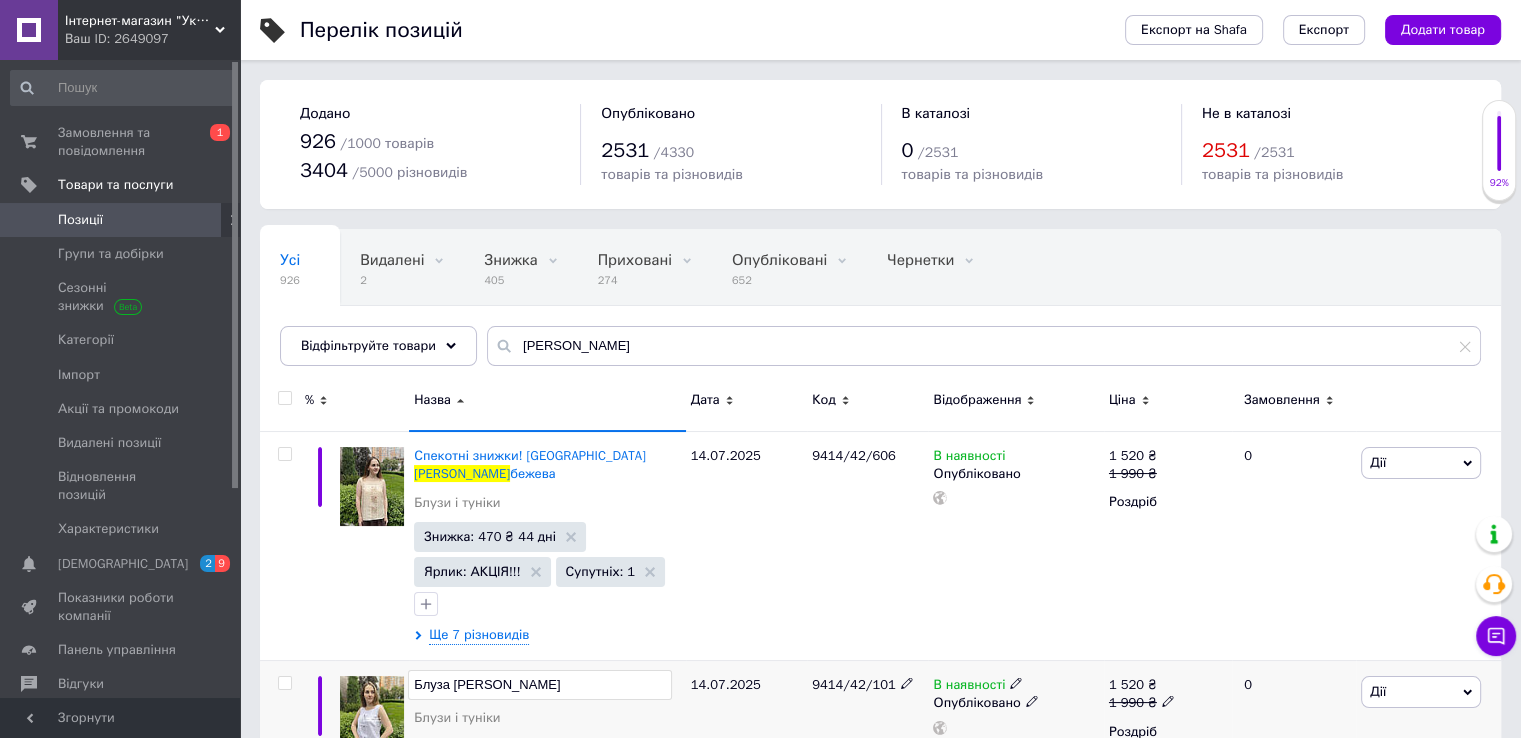 click on "Блуза [PERSON_NAME]" at bounding box center [539, 685] 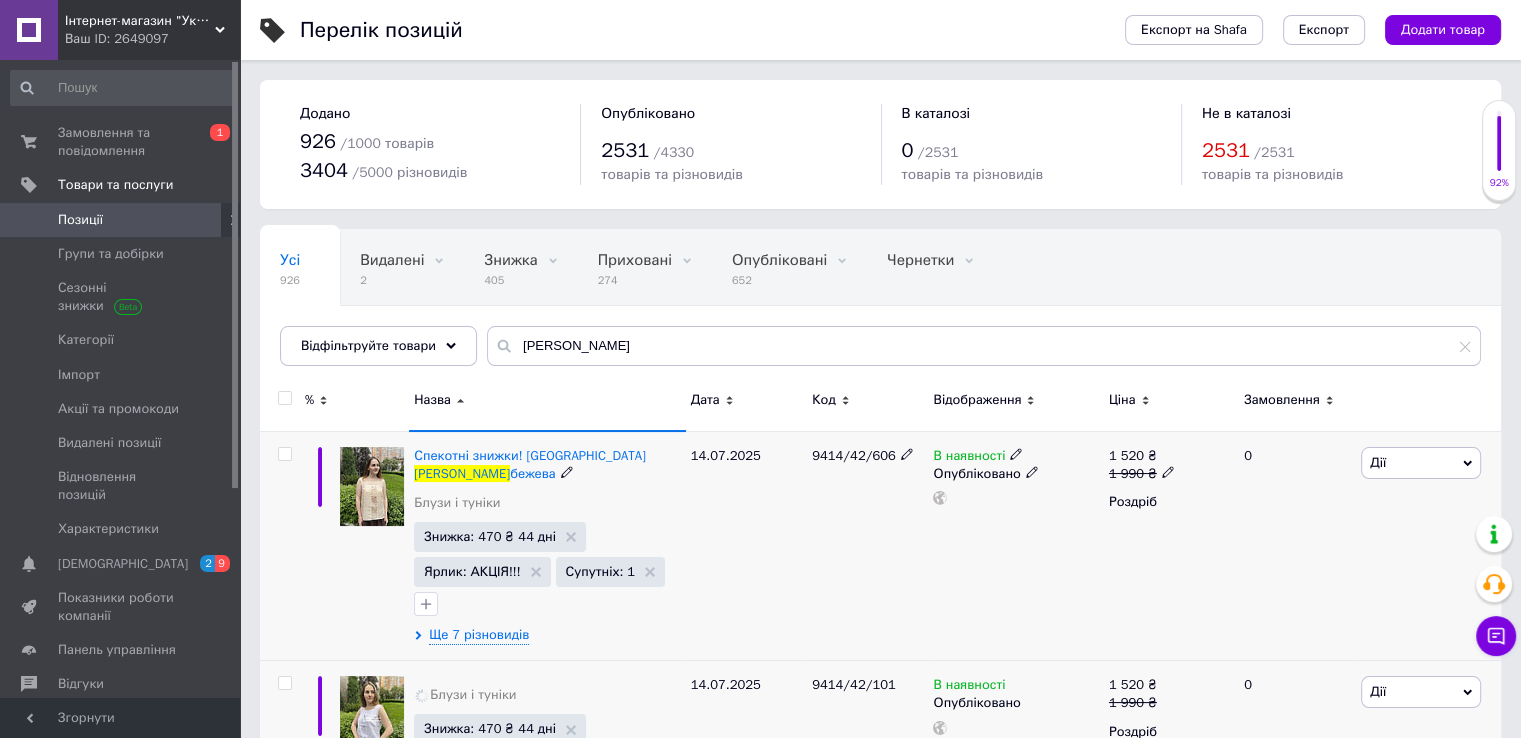 click at bounding box center (547, 604) 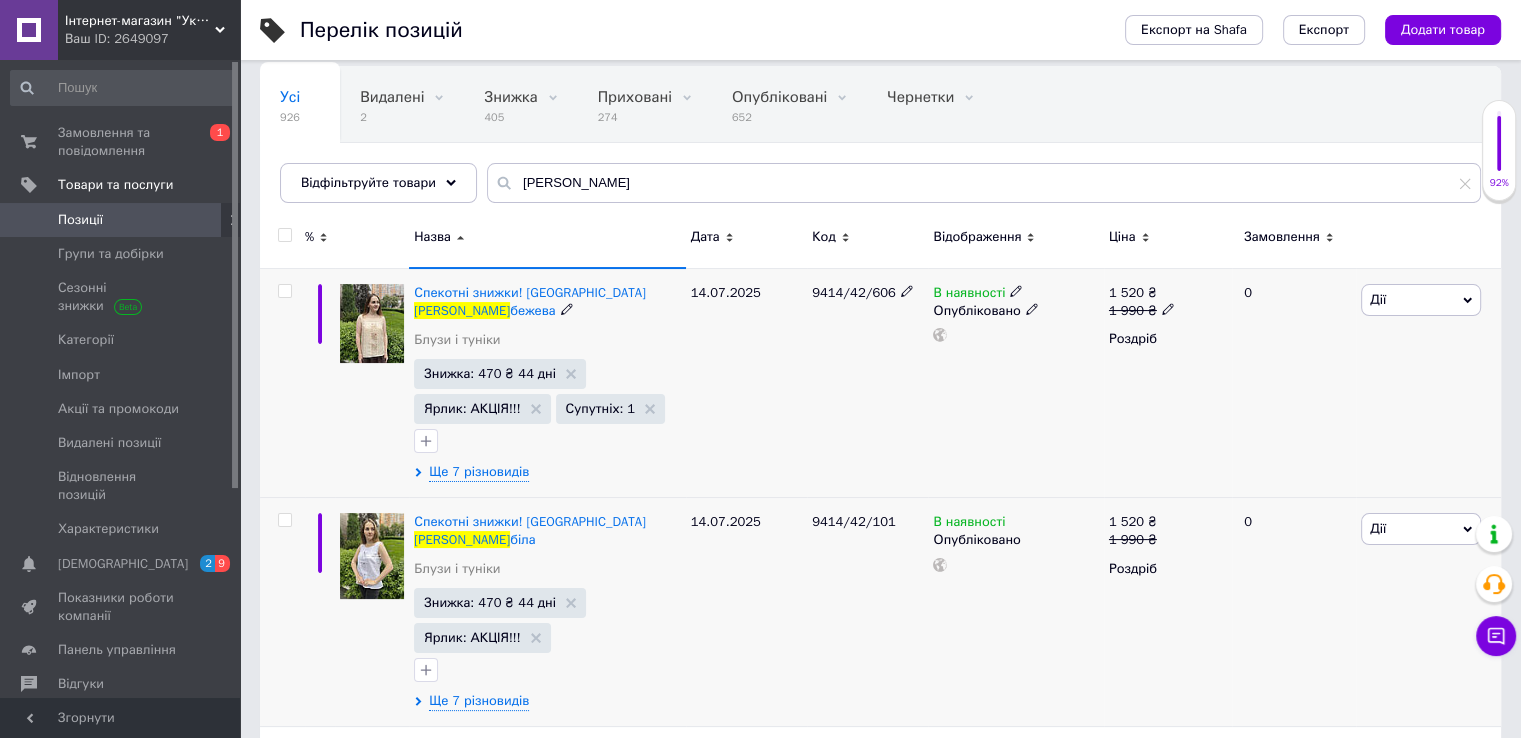 scroll, scrollTop: 300, scrollLeft: 0, axis: vertical 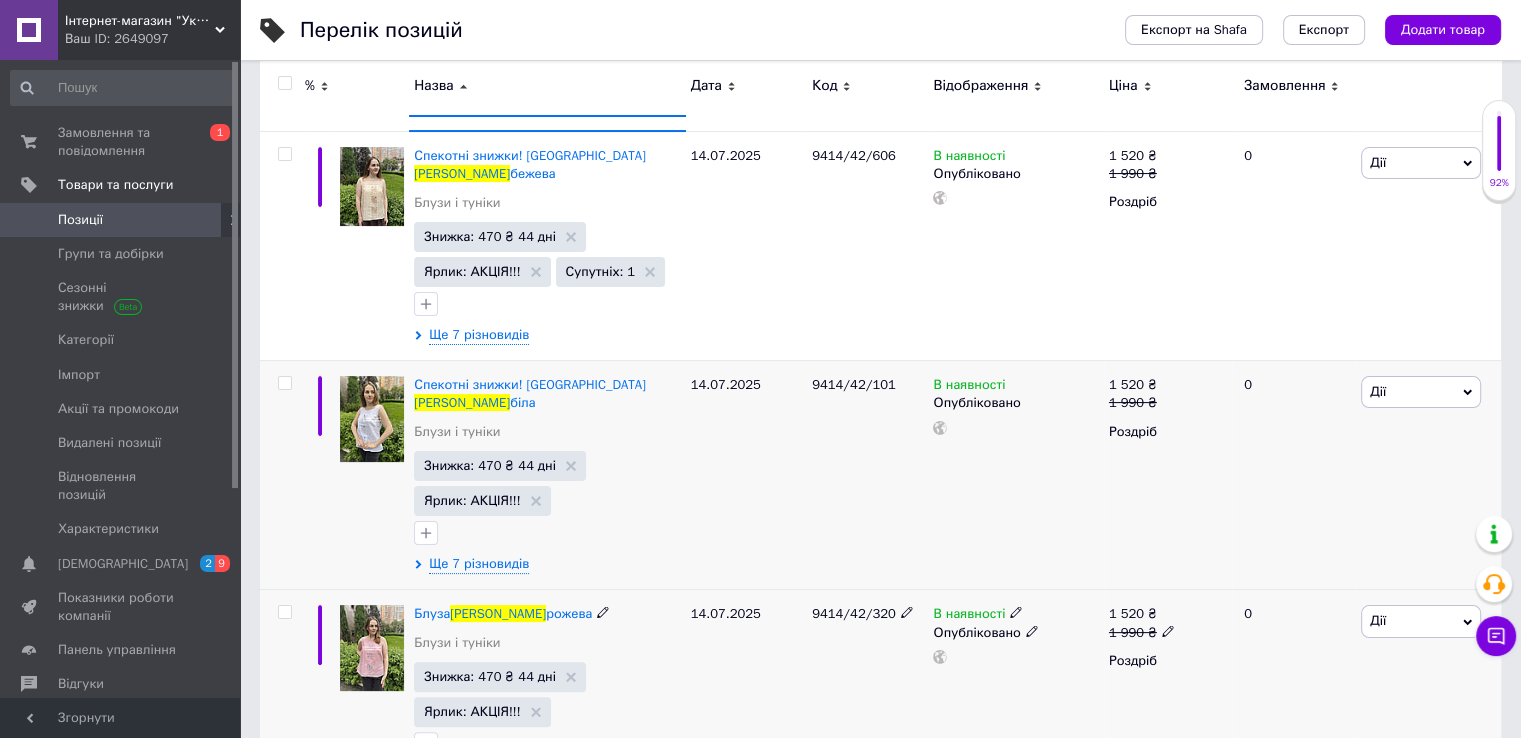 click 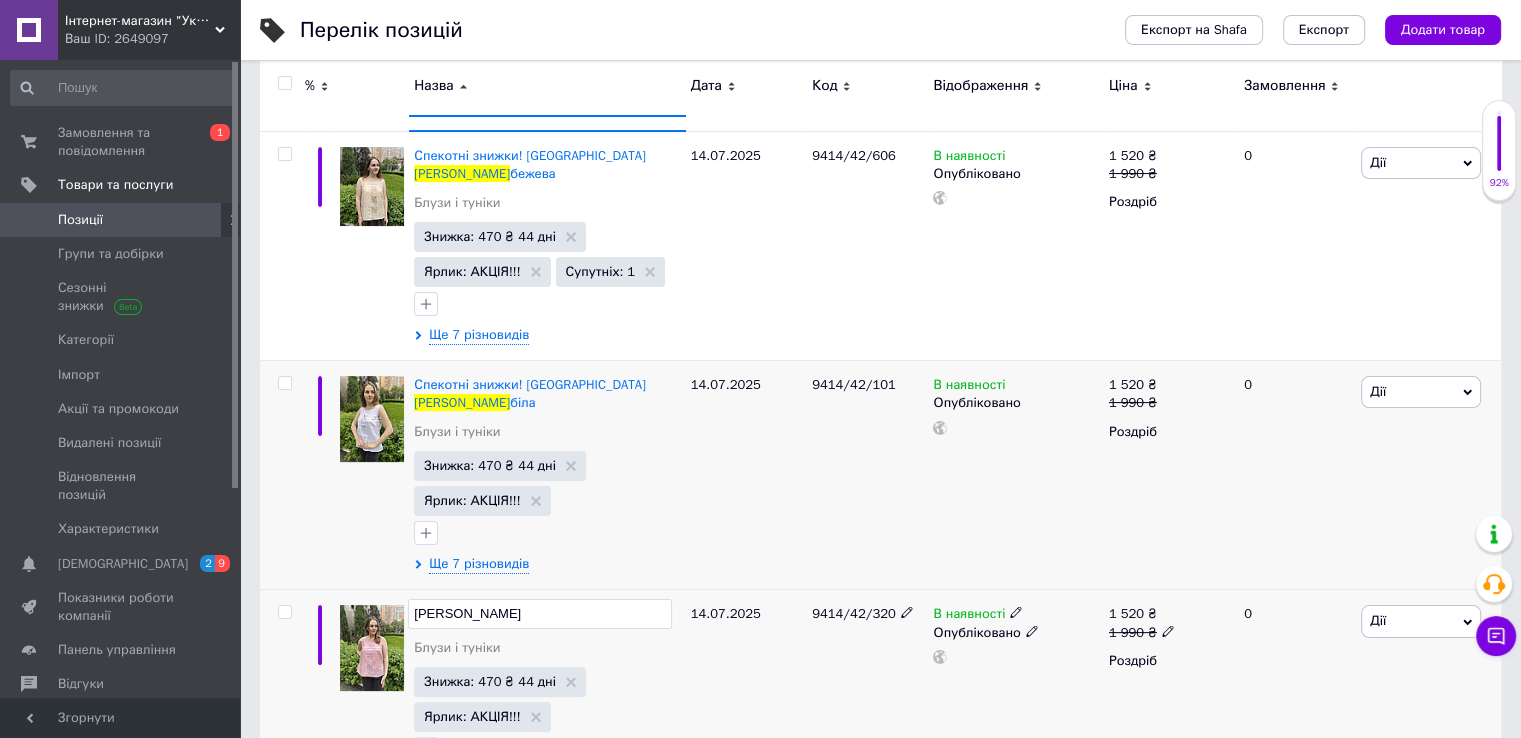 click on "[PERSON_NAME]" at bounding box center (539, 614) 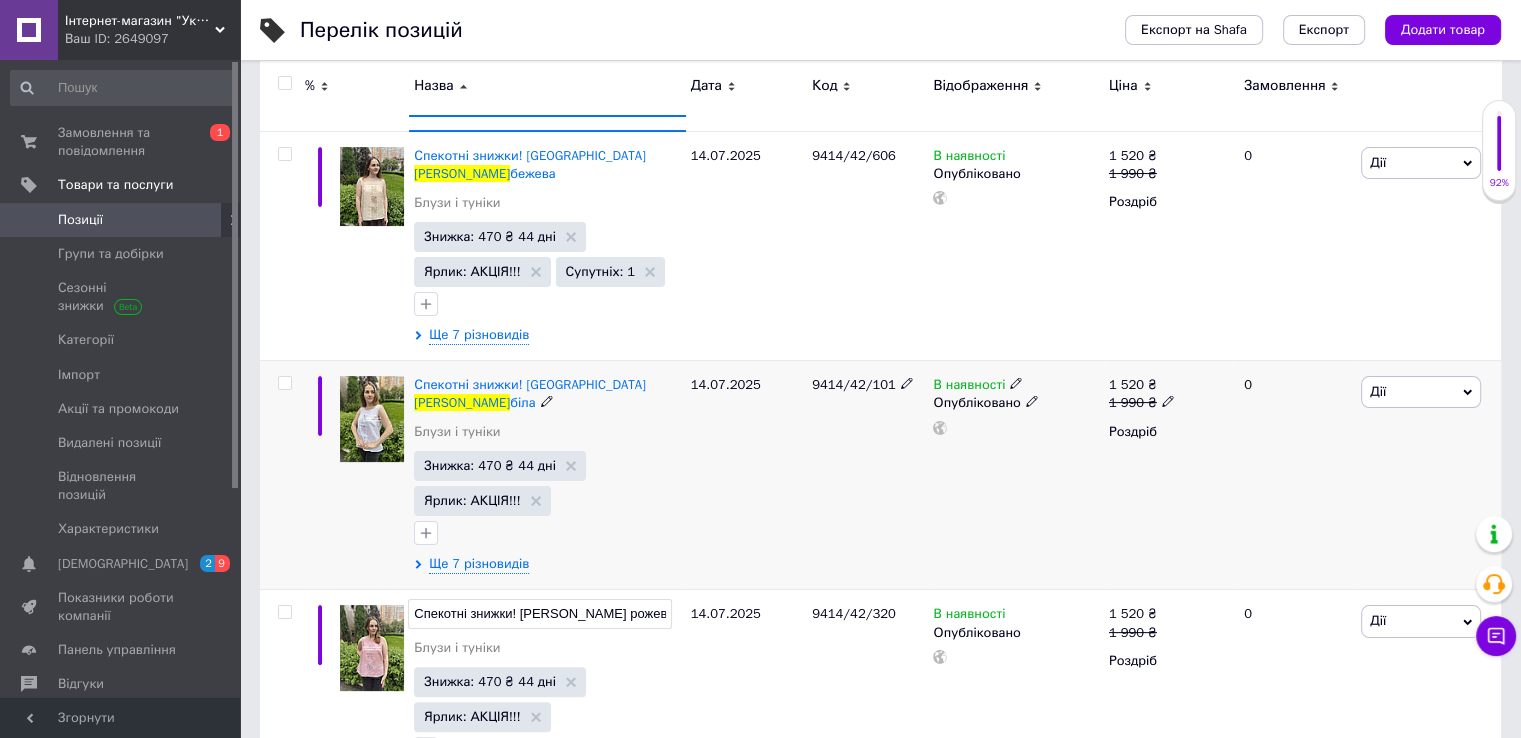 click on "14.07.2025" at bounding box center (746, 475) 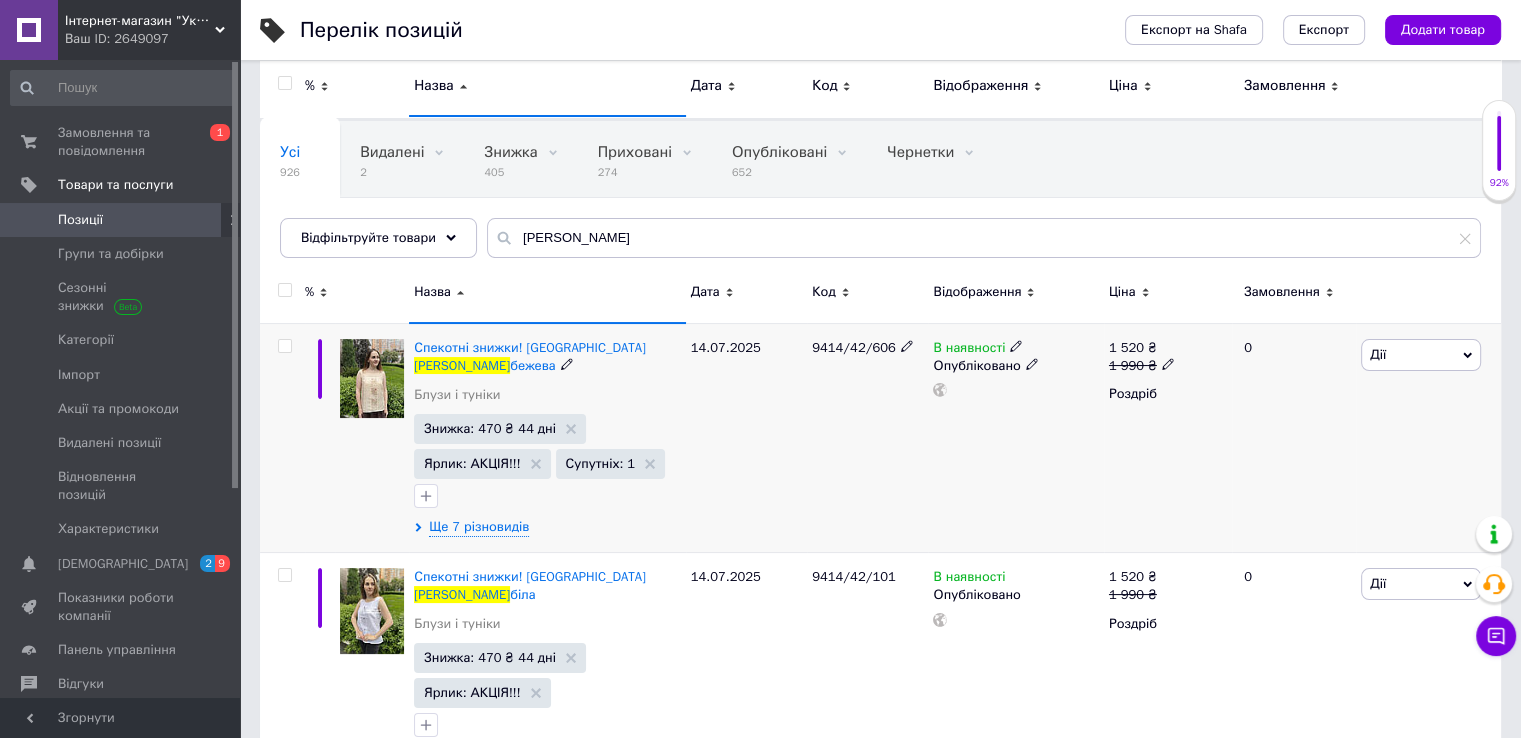 scroll, scrollTop: 0, scrollLeft: 0, axis: both 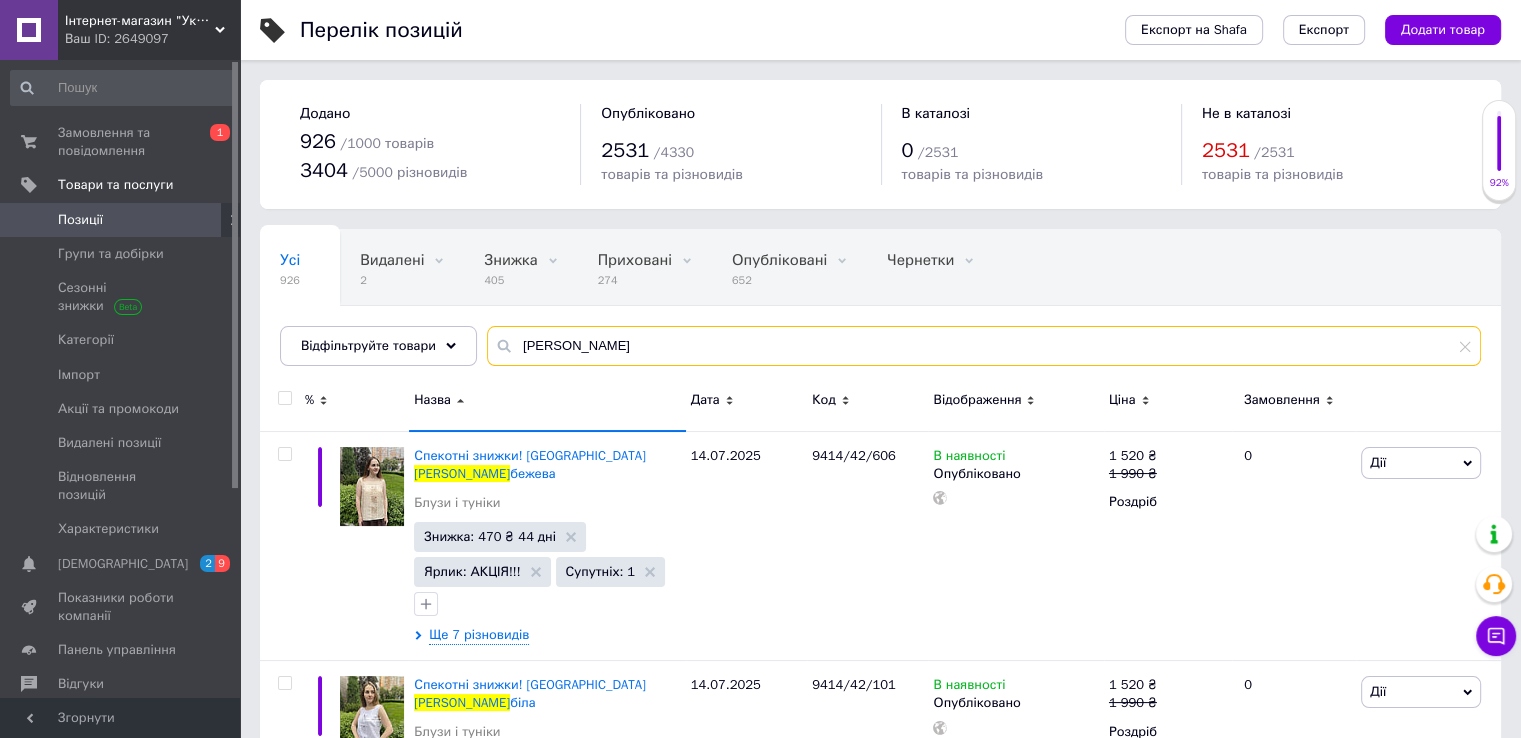 drag, startPoint x: 568, startPoint y: 345, endPoint x: 480, endPoint y: 347, distance: 88.02273 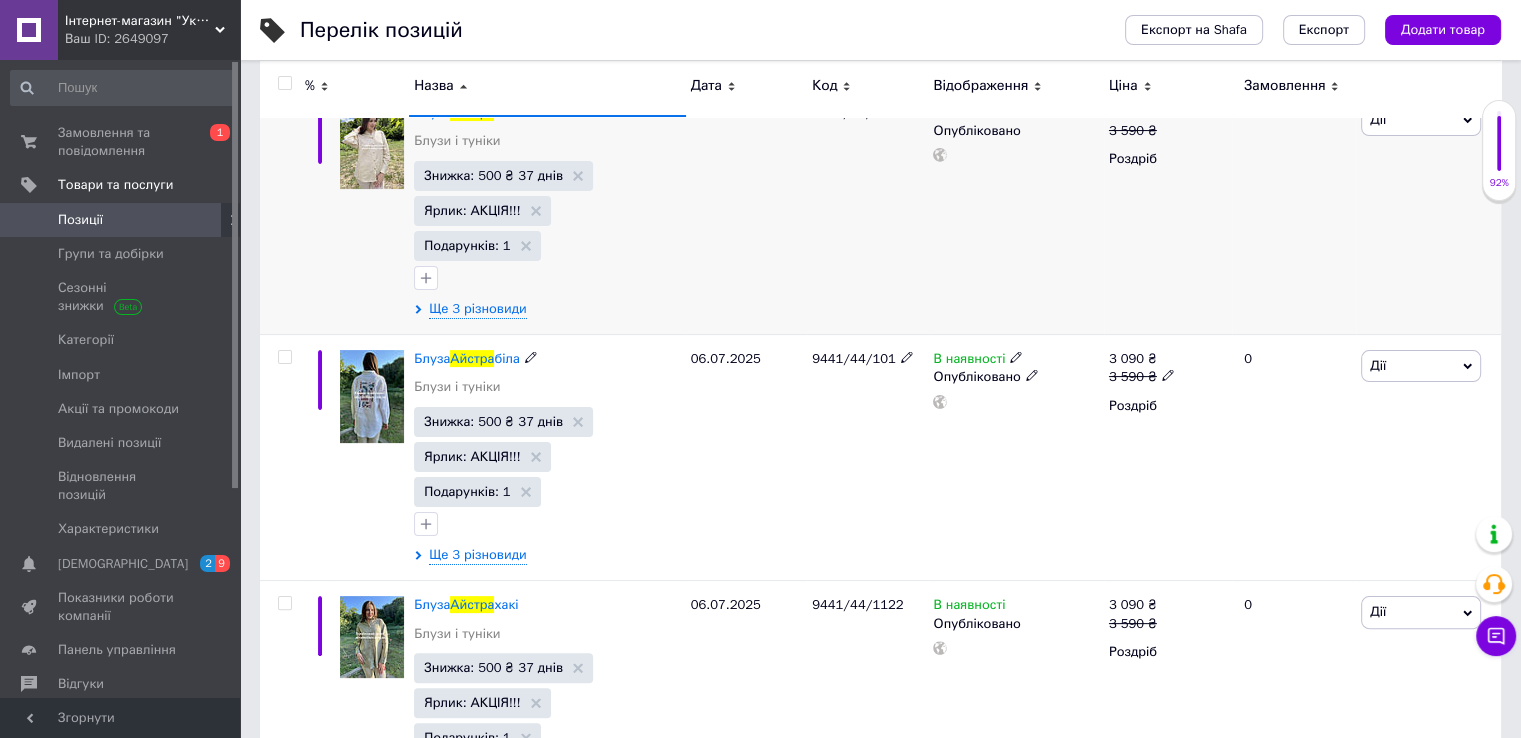 scroll, scrollTop: 344, scrollLeft: 0, axis: vertical 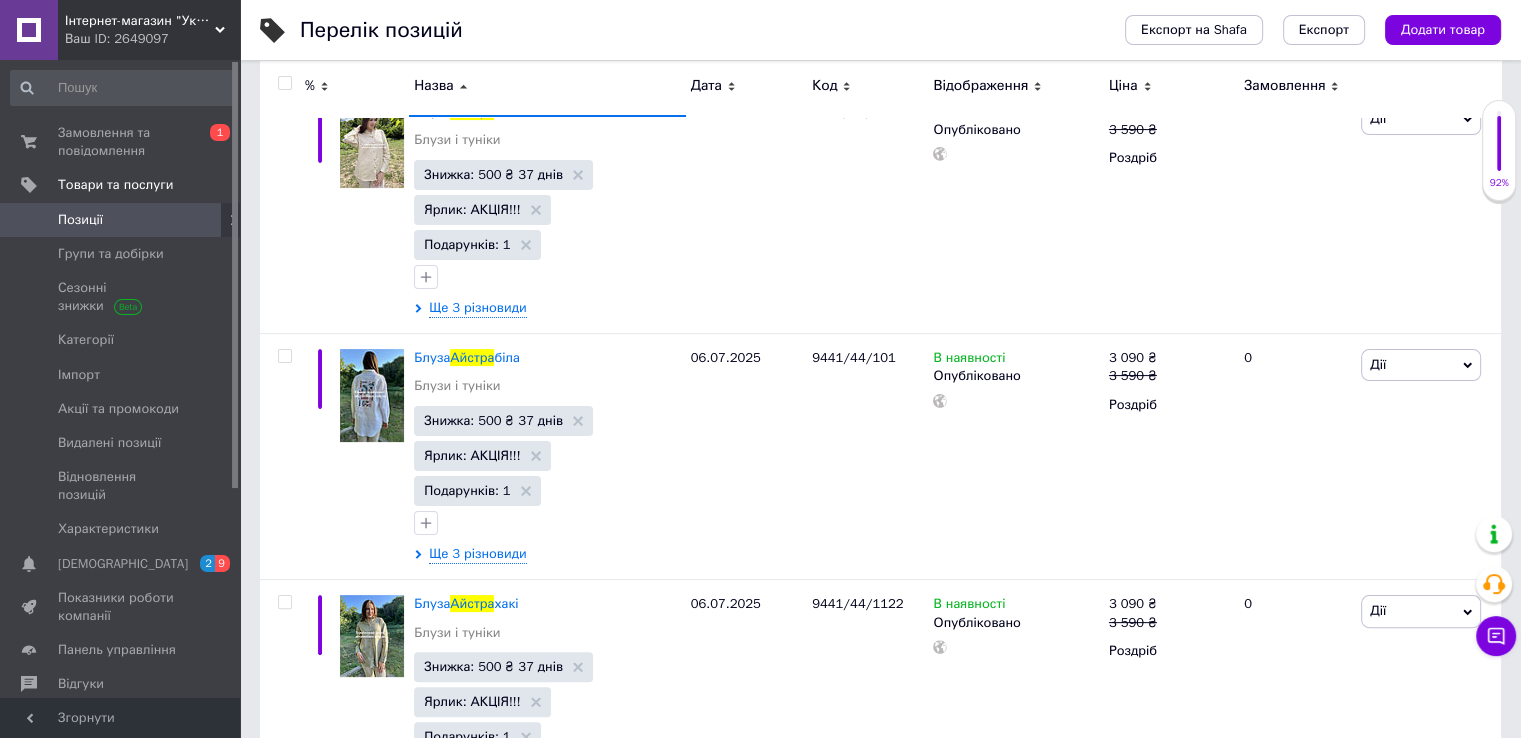 type on "айстра" 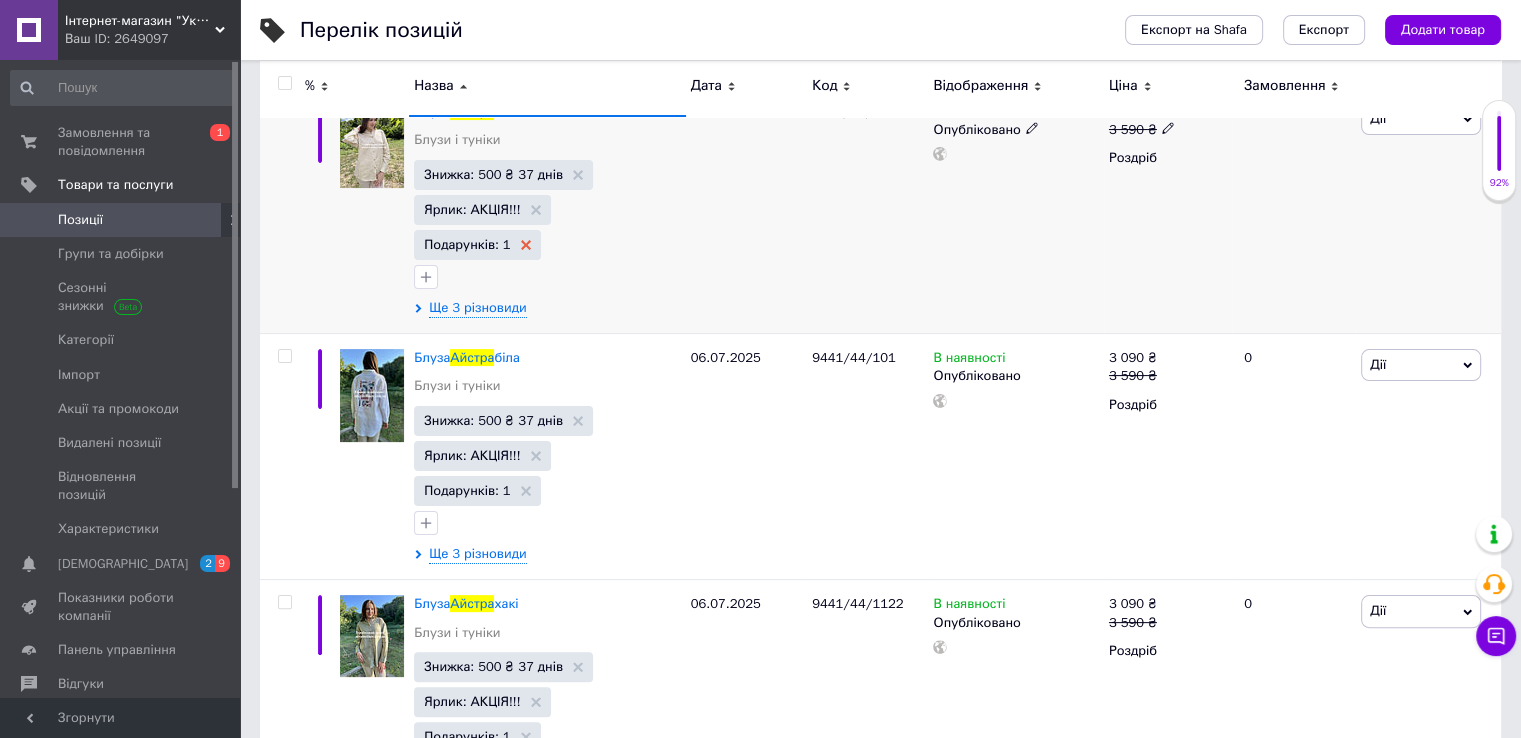 click 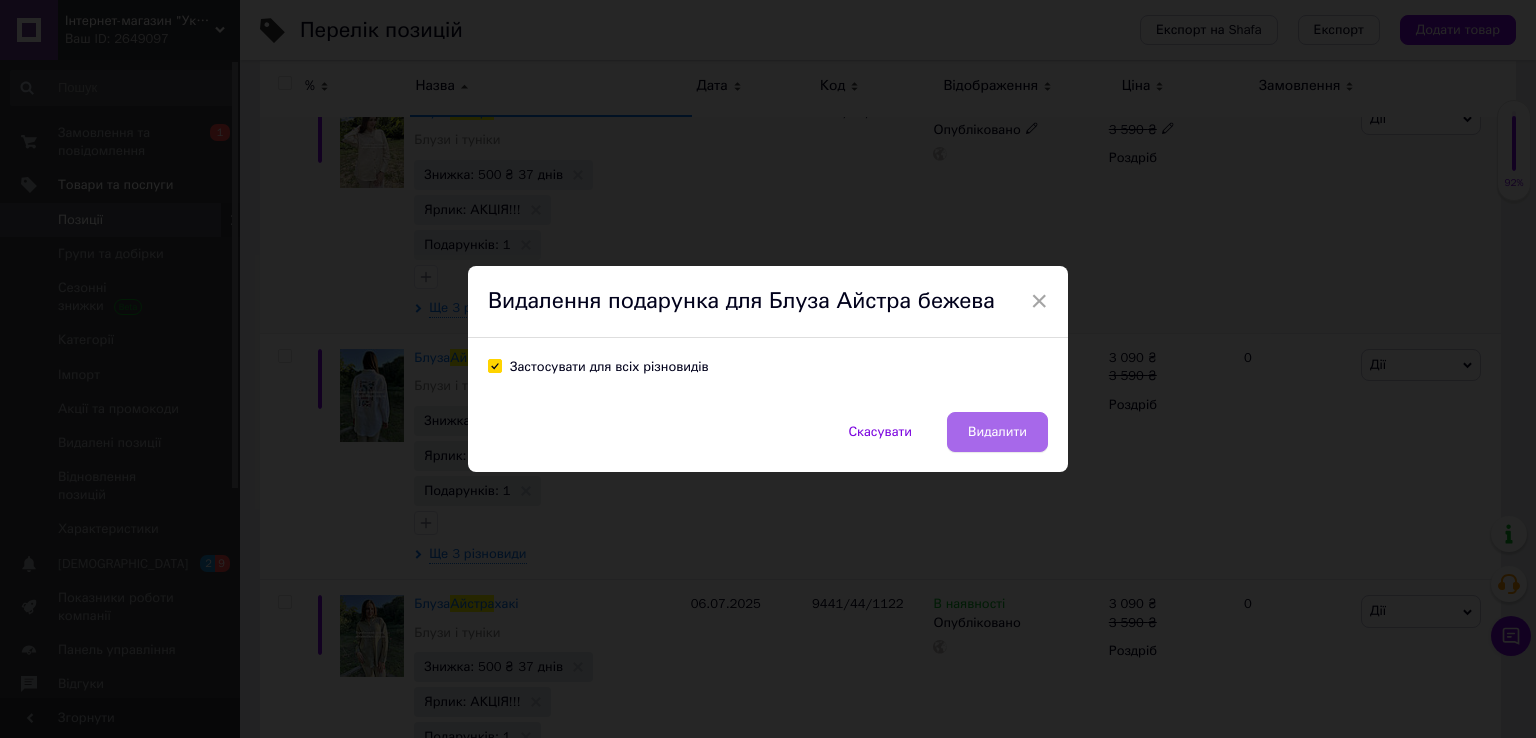 click on "Видалити" at bounding box center (997, 432) 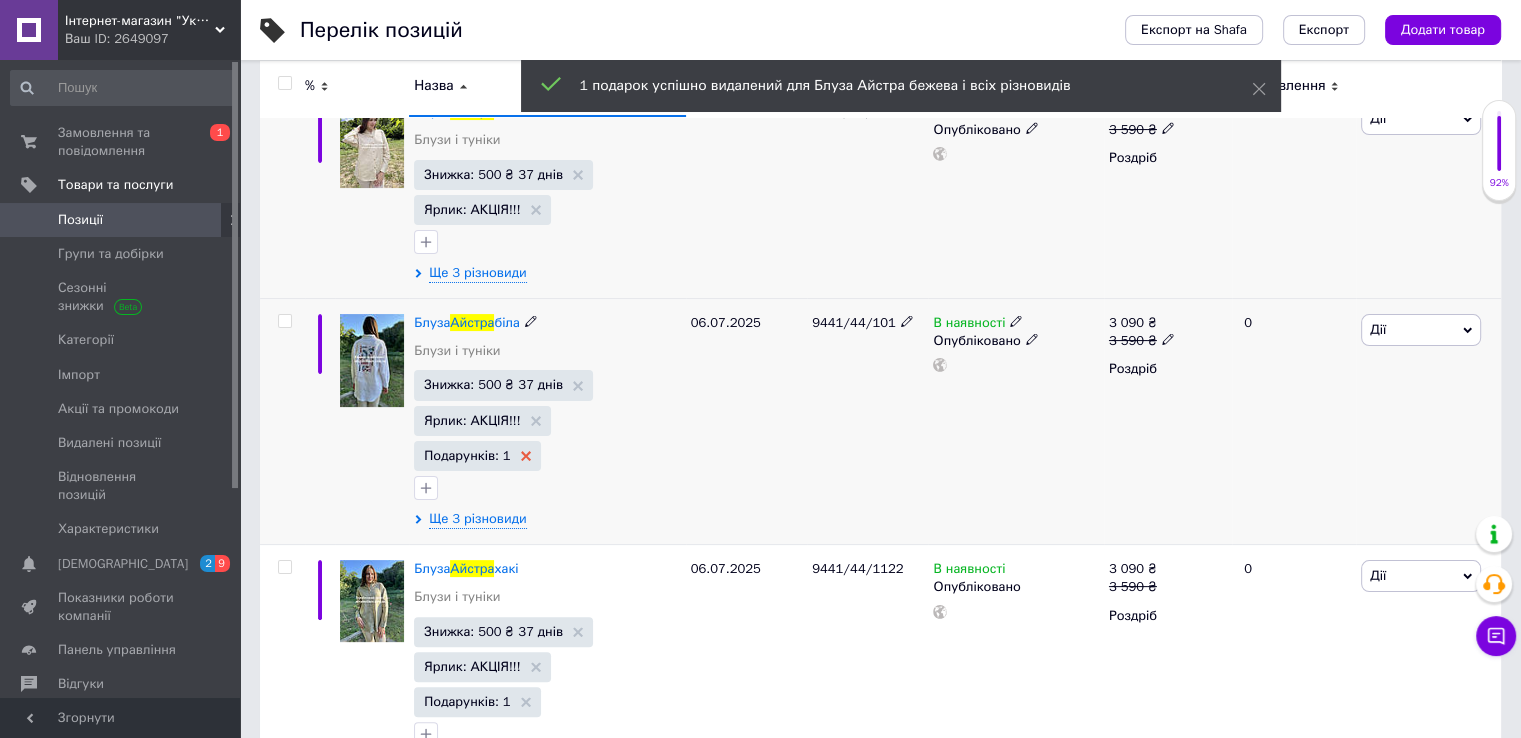 click 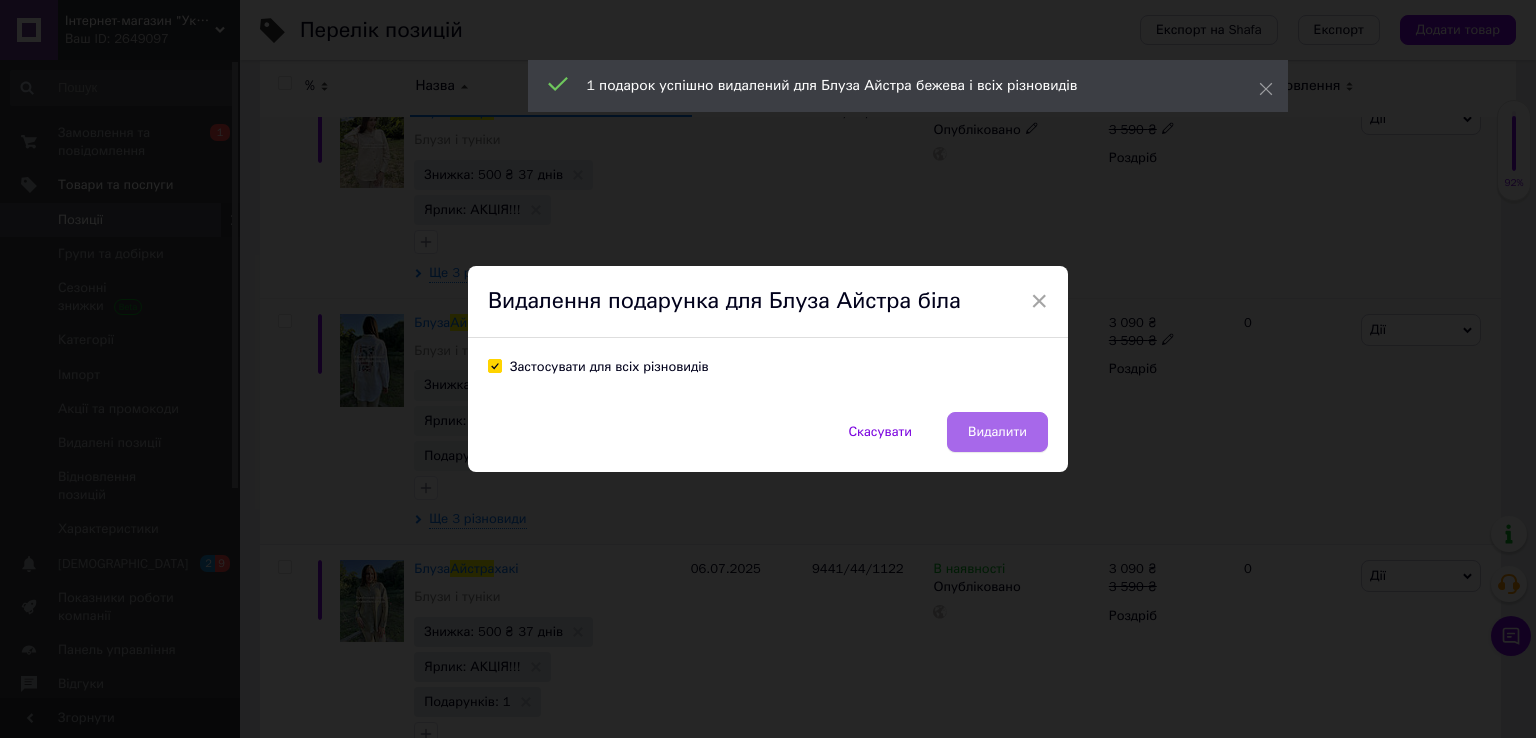 click on "Видалити" at bounding box center (997, 432) 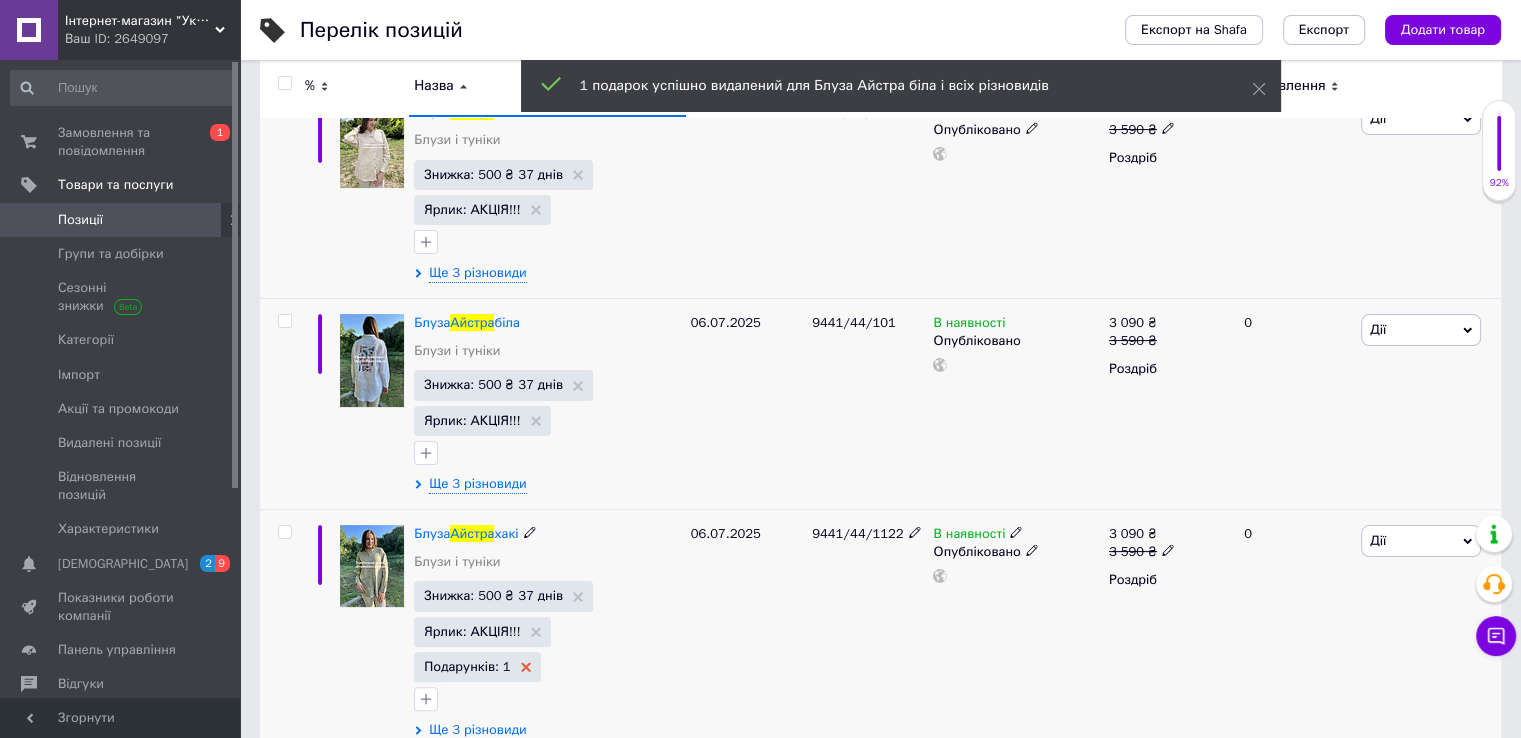 click 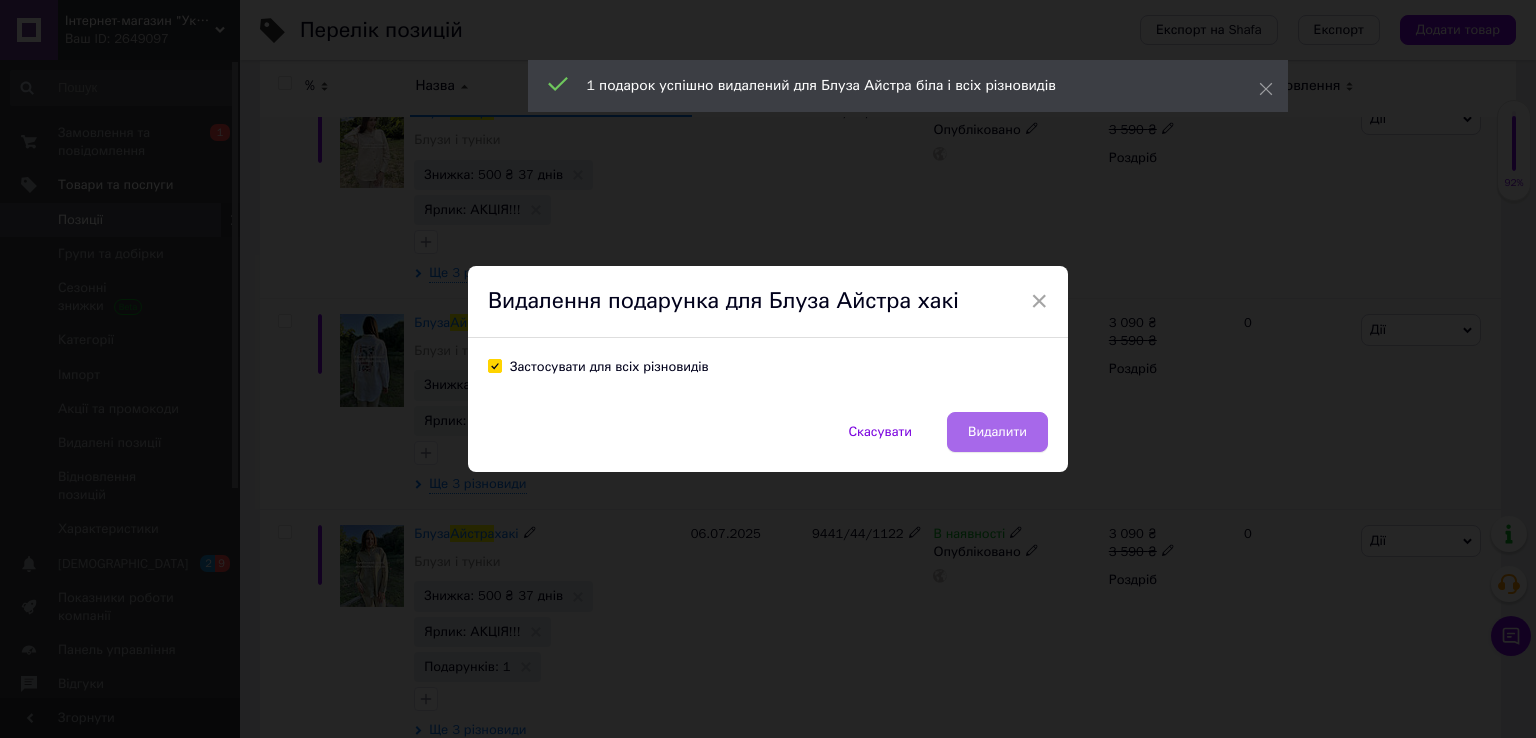 click on "Видалити" at bounding box center (997, 432) 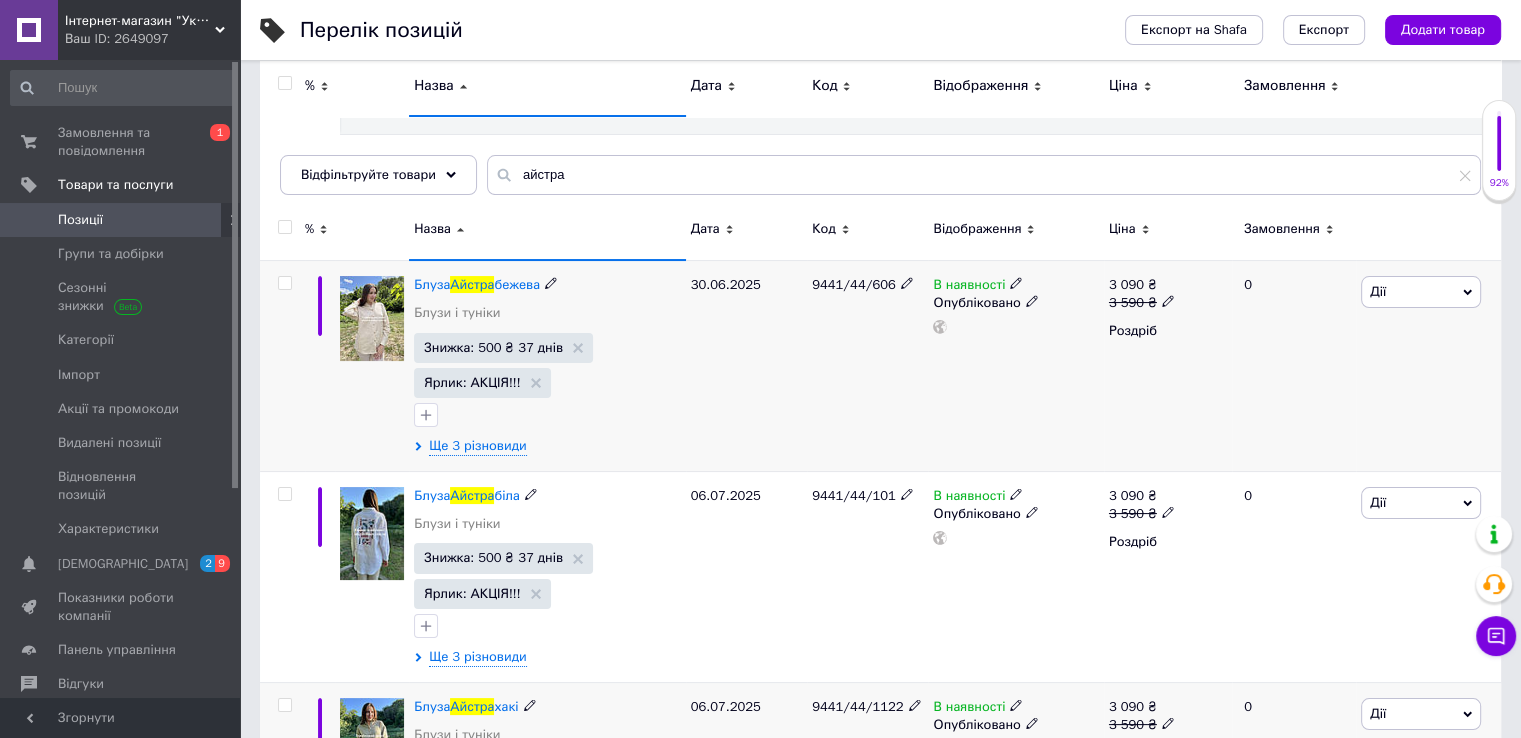 drag, startPoint x: 586, startPoint y: 364, endPoint x: 659, endPoint y: 369, distance: 73.171036 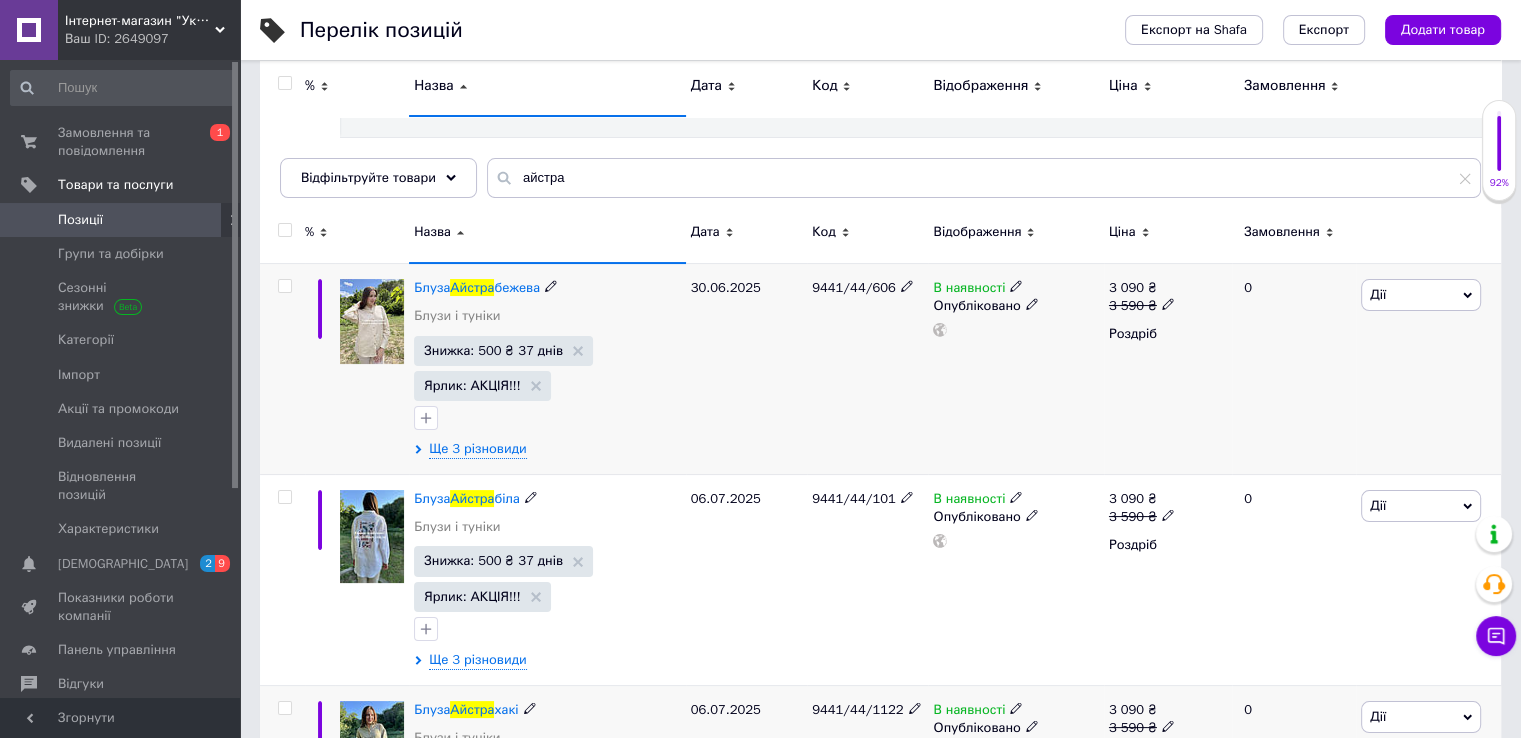click on "% Назва Дата Код Відображення Ціна Замовлення Блуза  Айстра  бежева Блузи і туніки Знижка: 500 ₴ 37 днів Ярлик: АКЦІЯ!!! Ще 3 різновиди [DATE] 9441/44/606 В наявності Опубліковано 3 090   ₴ 3 590   ₴ Роздріб 0 Дії Редагувати Підняти на початок групи Копіювати Знижка Подарунок Супутні Приховати Ярлик Додати на вітрину Додати в кампанію Каталог ProSale Видалити Блуза  Айстра  біла Блузи і туніки Знижка: 500 ₴ 37 днів Ярлик: АКЦІЯ!!! Ще 3 різновиди [DATE] 9441/44/101 В наявності Опубліковано 3 090   ₴ 3 590   ₴ Роздріб 0 Дії Редагувати Підняти на початок групи Копіювати Знижка Подарунок Супутні" at bounding box center [880, 552] 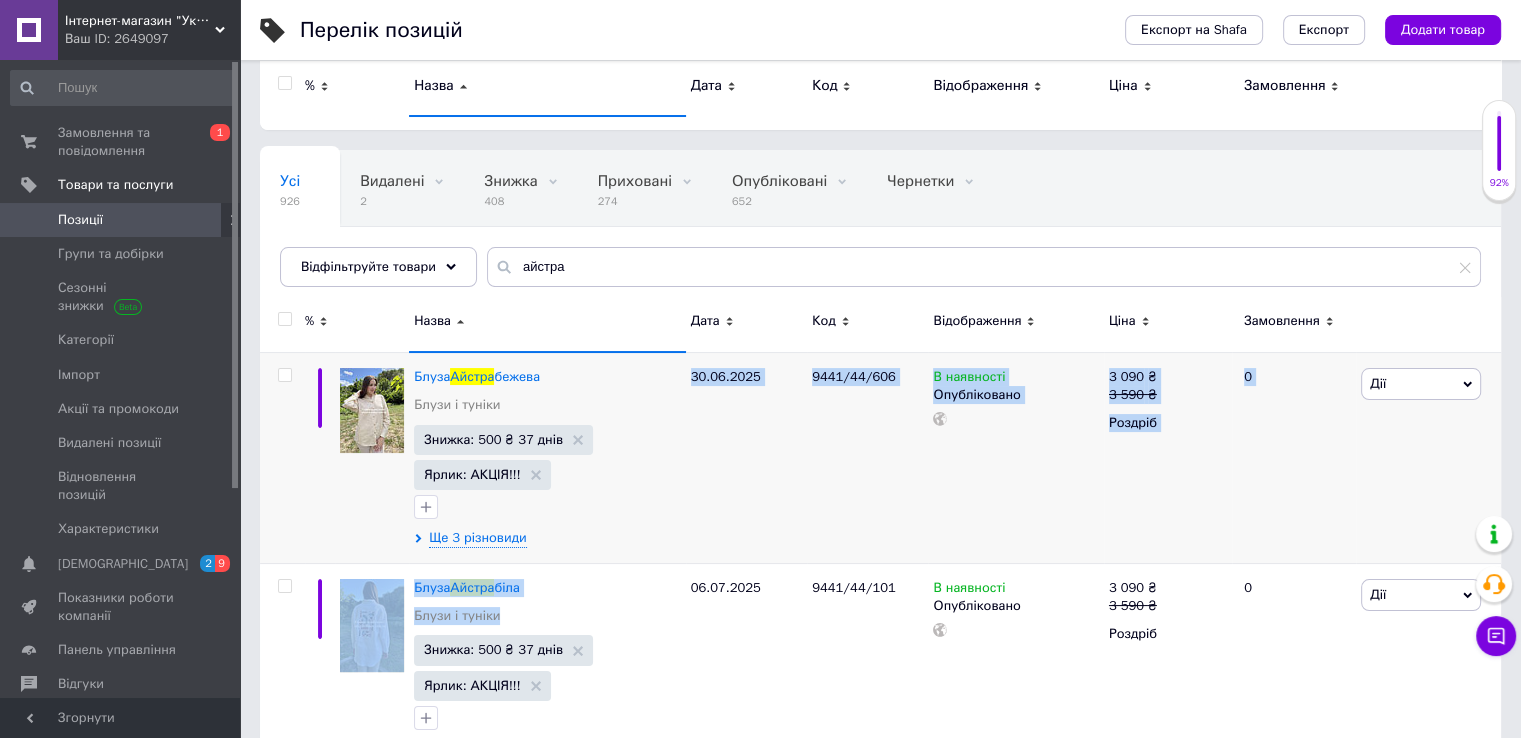 scroll, scrollTop: 44, scrollLeft: 0, axis: vertical 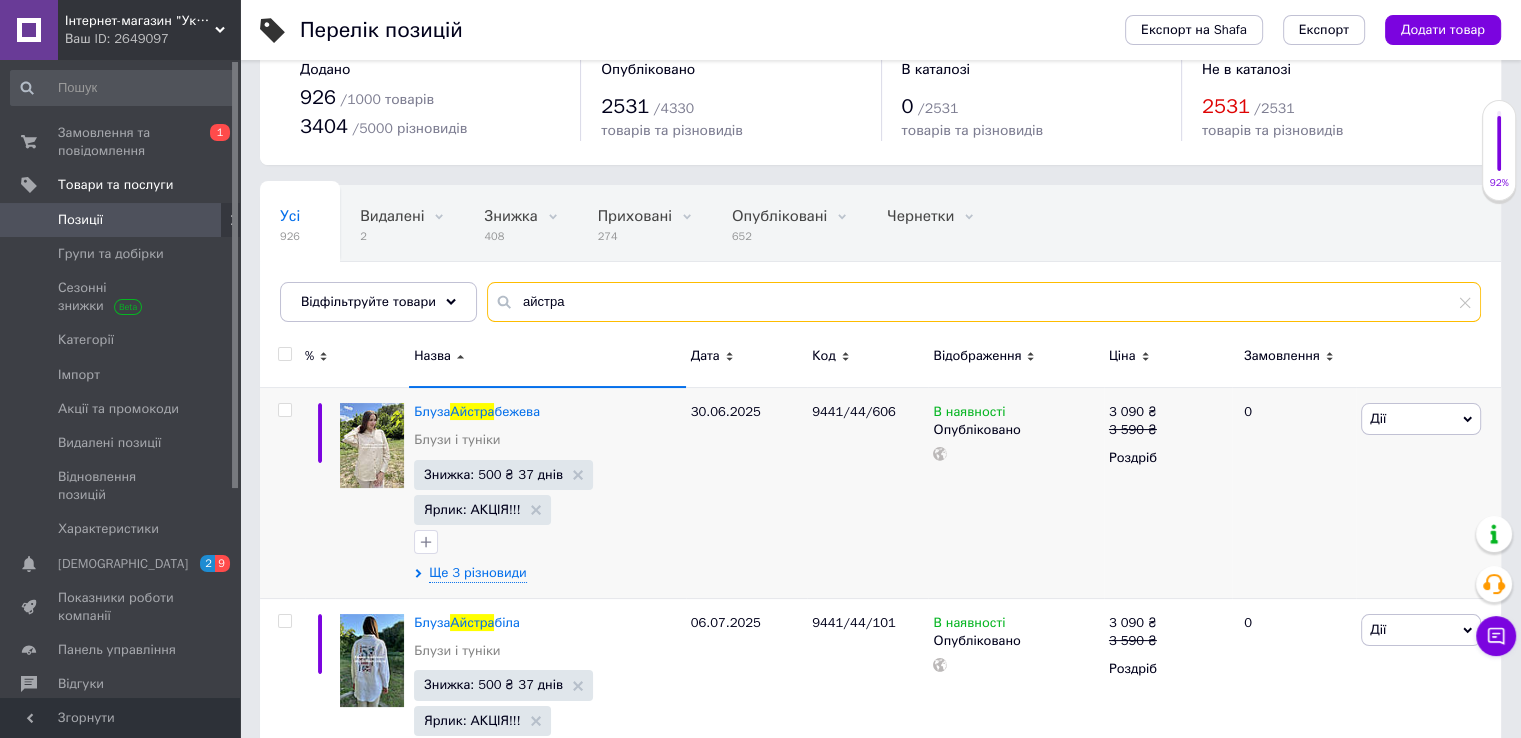 click on "айстра" at bounding box center (984, 302) 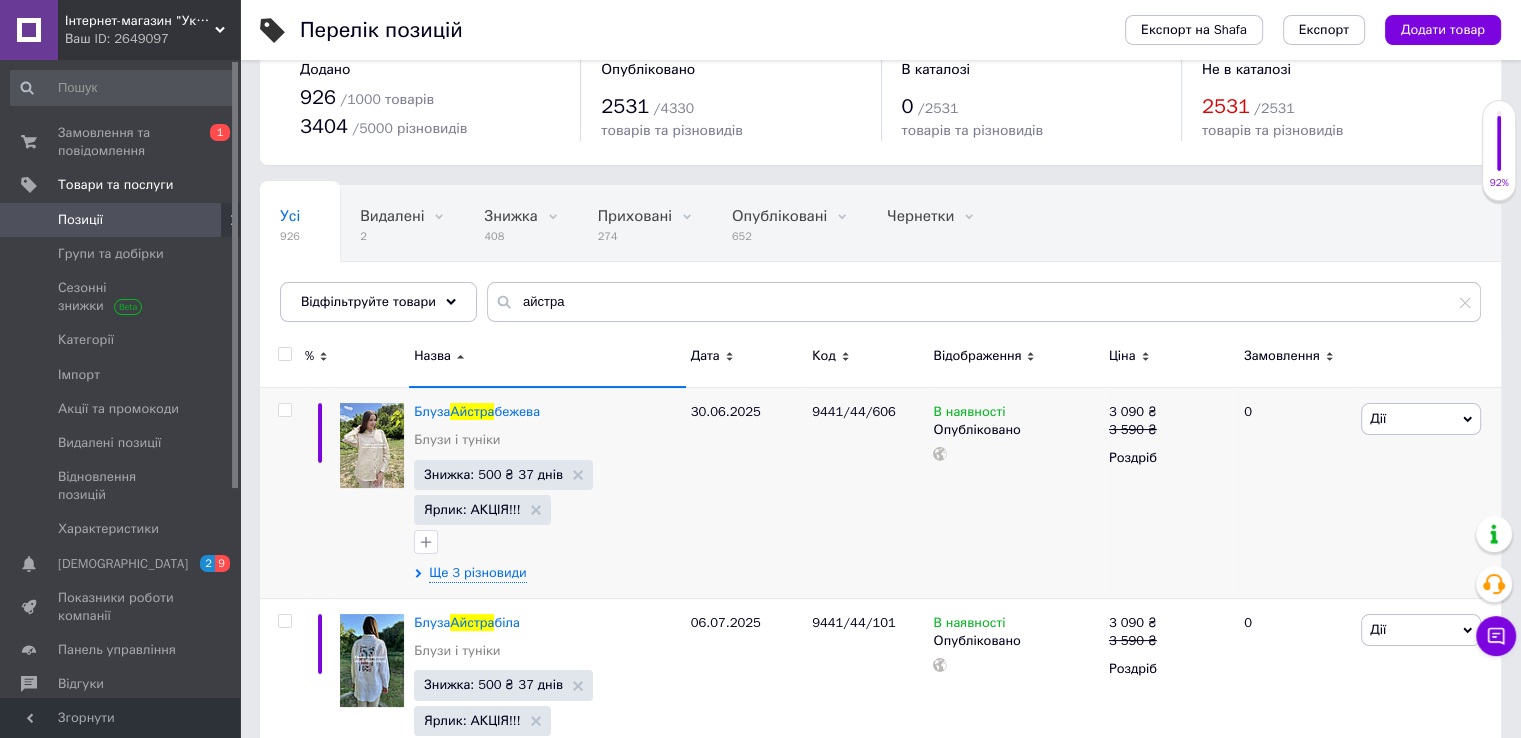 click at bounding box center [284, 354] 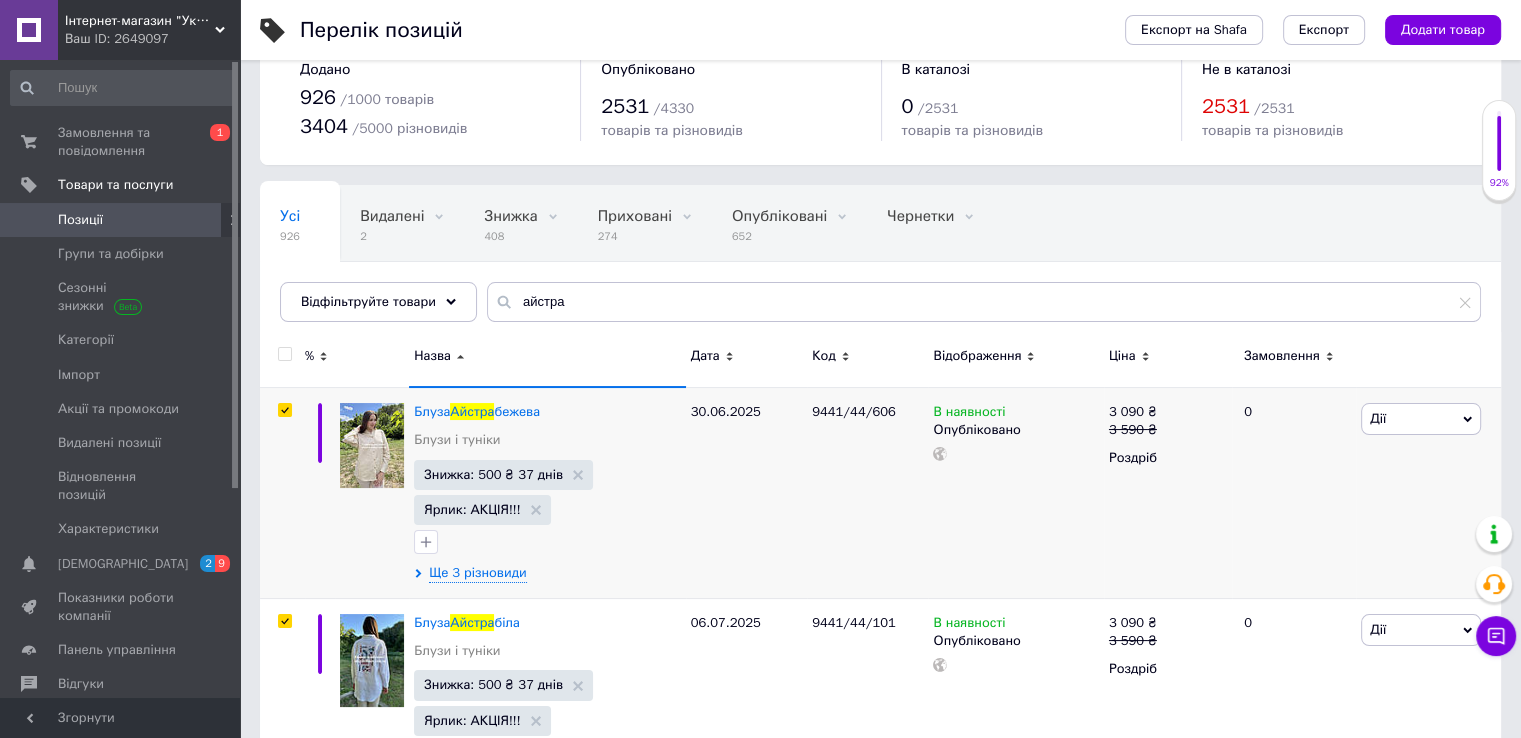 checkbox on "true" 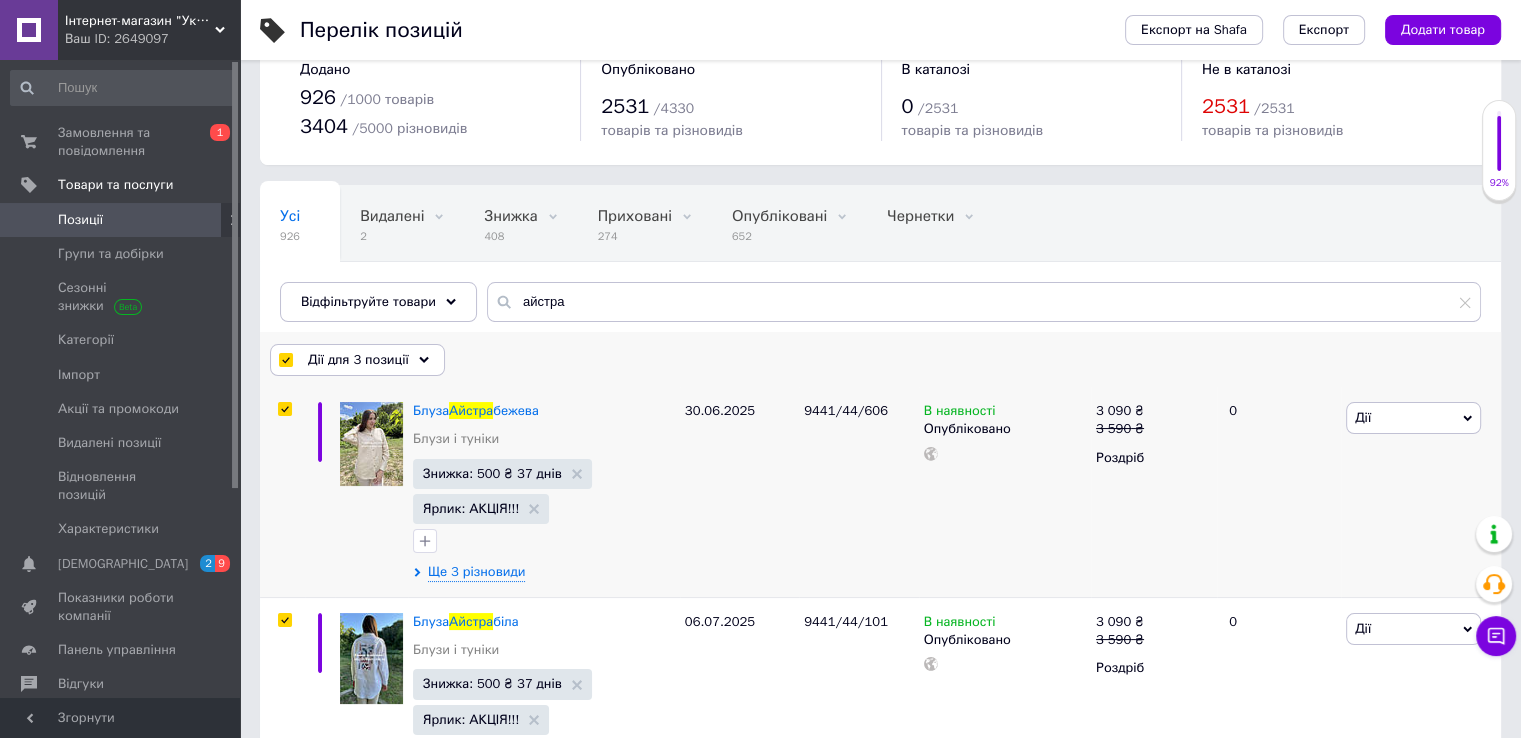 click on "Дії для 3 позиції" at bounding box center [357, 360] 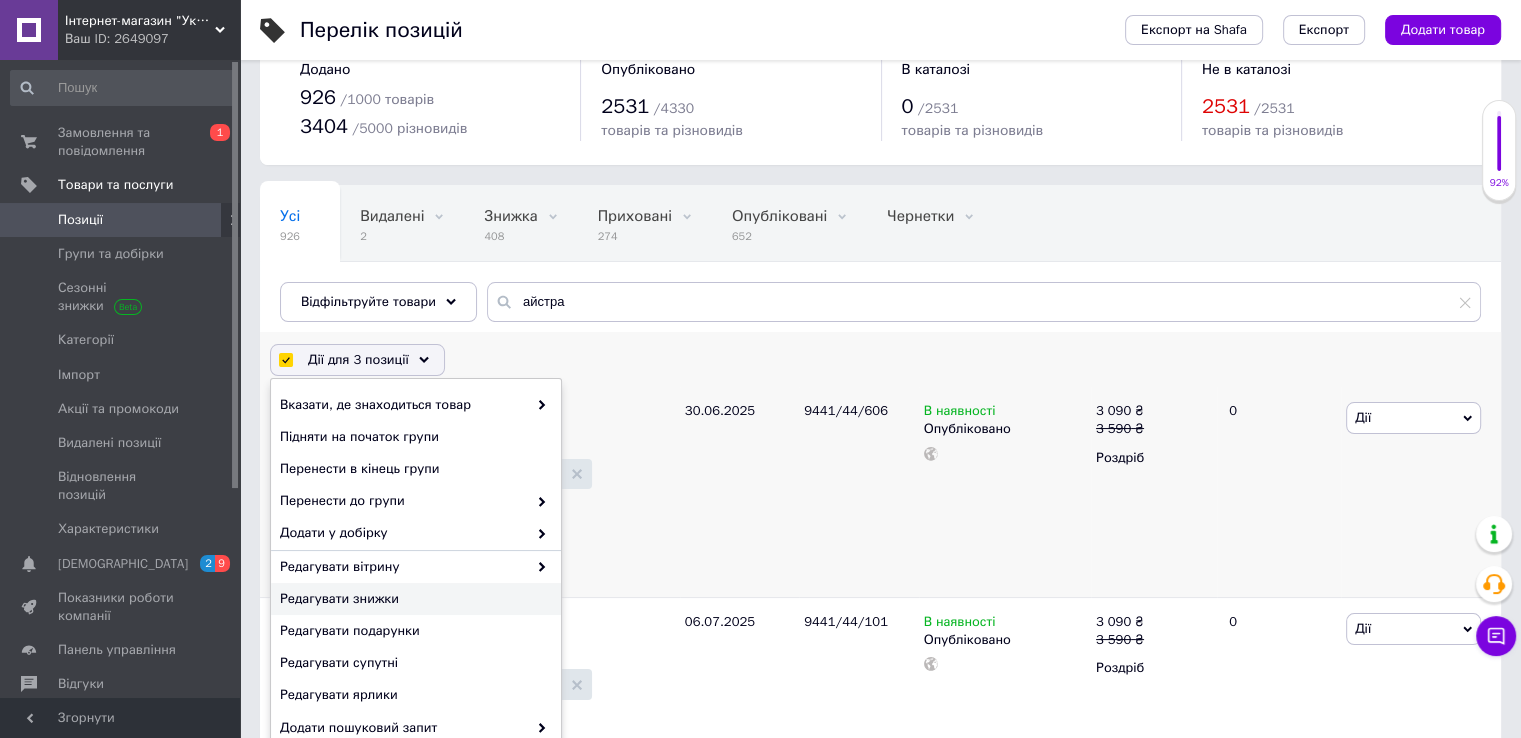 click on "Редагувати знижки" at bounding box center [413, 599] 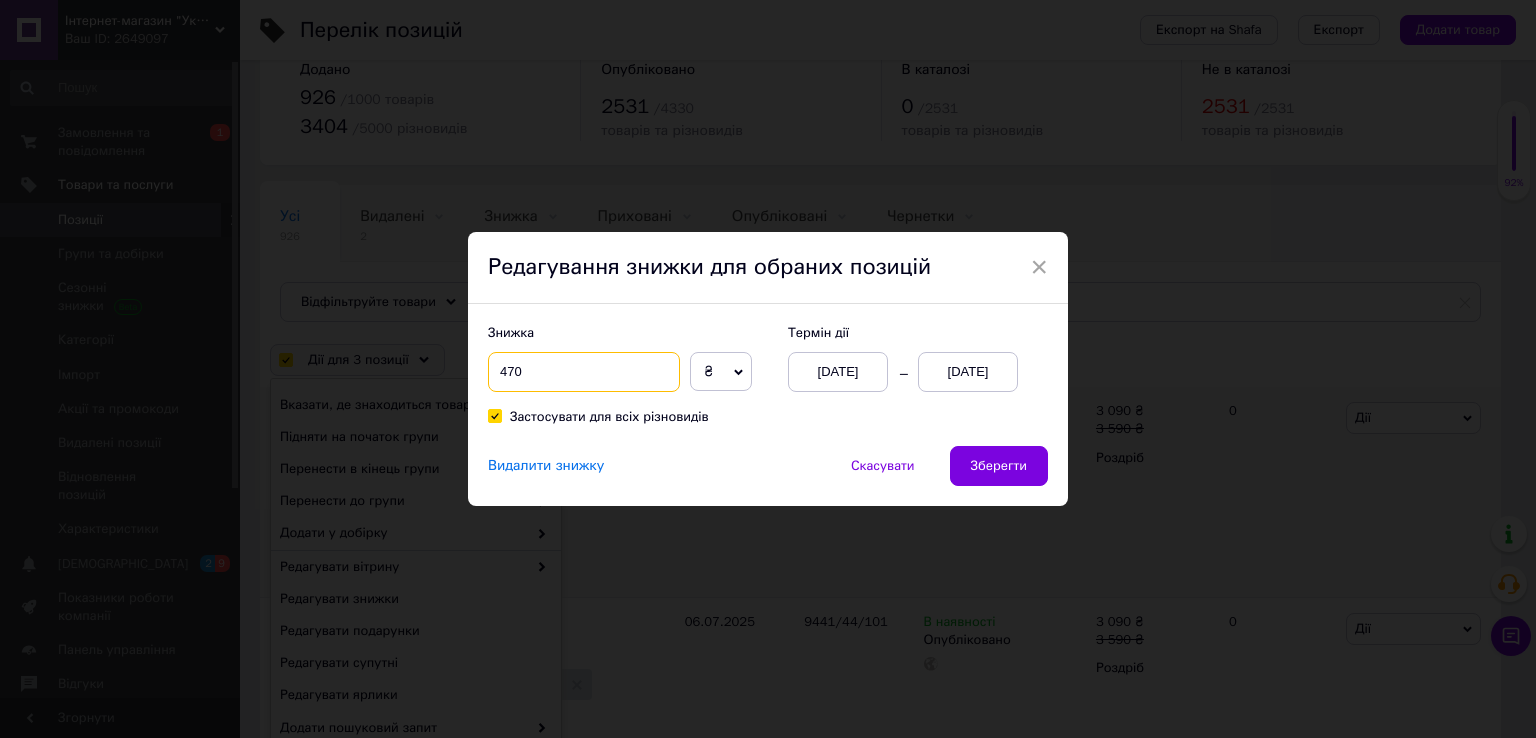 drag, startPoint x: 536, startPoint y: 371, endPoint x: 493, endPoint y: 371, distance: 43 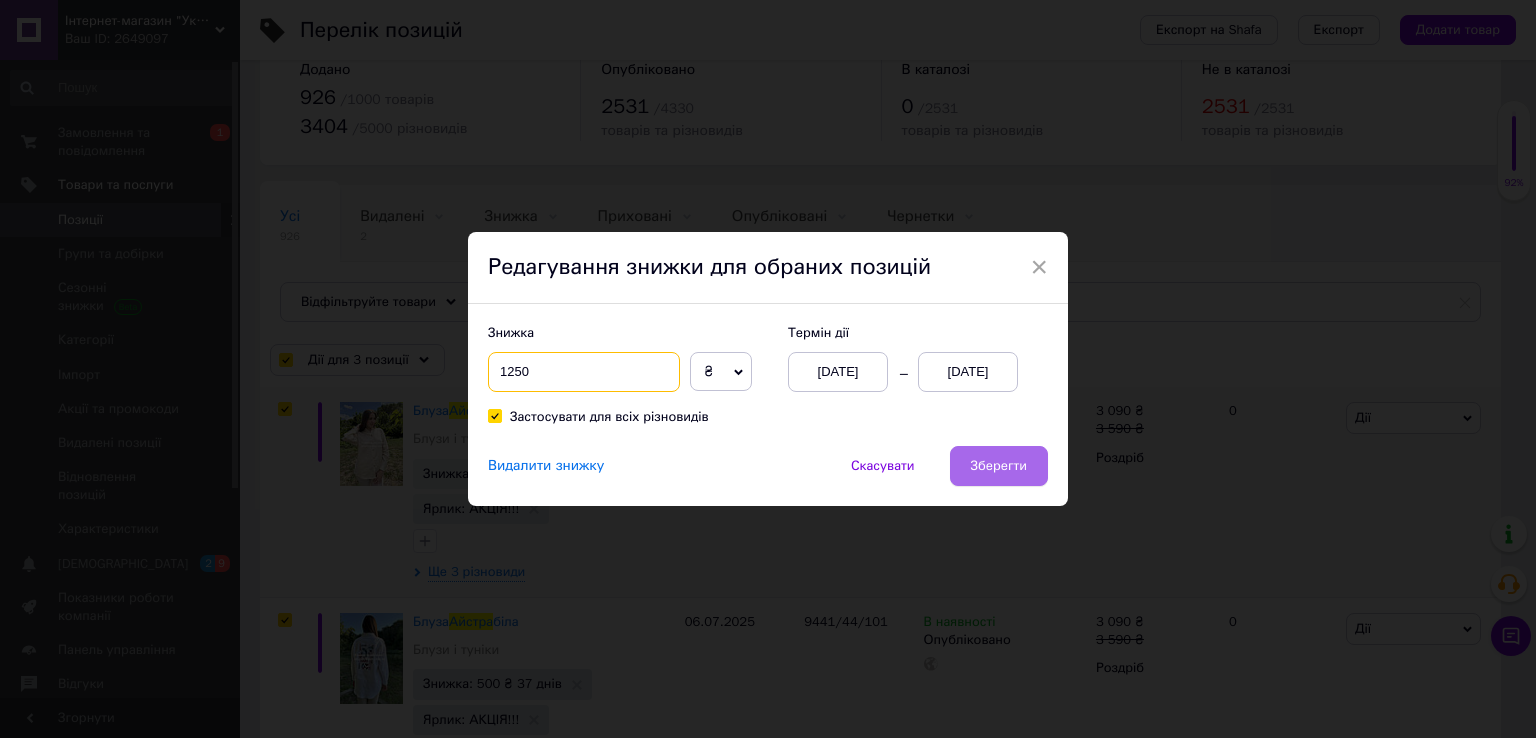 type on "1250" 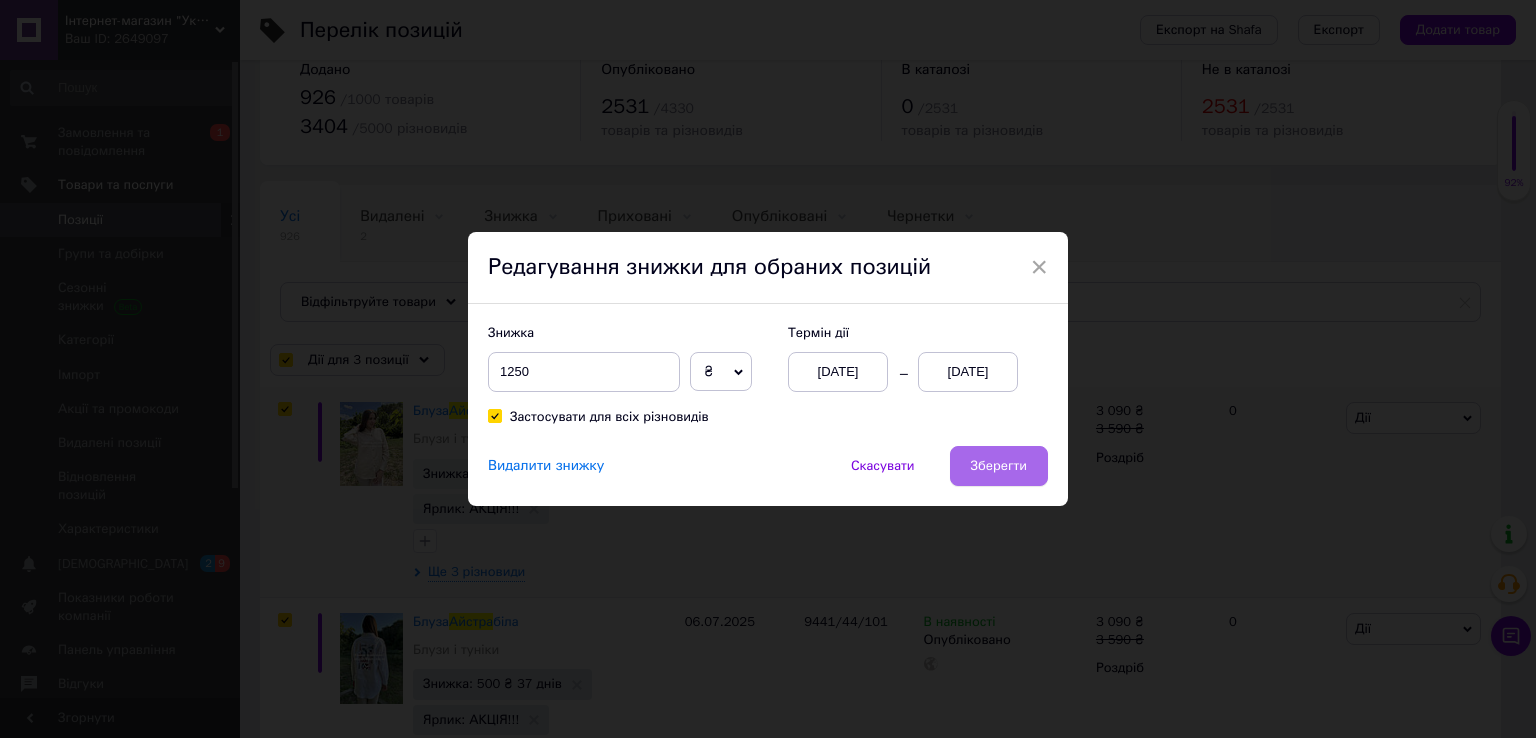 click on "Зберегти" at bounding box center [999, 466] 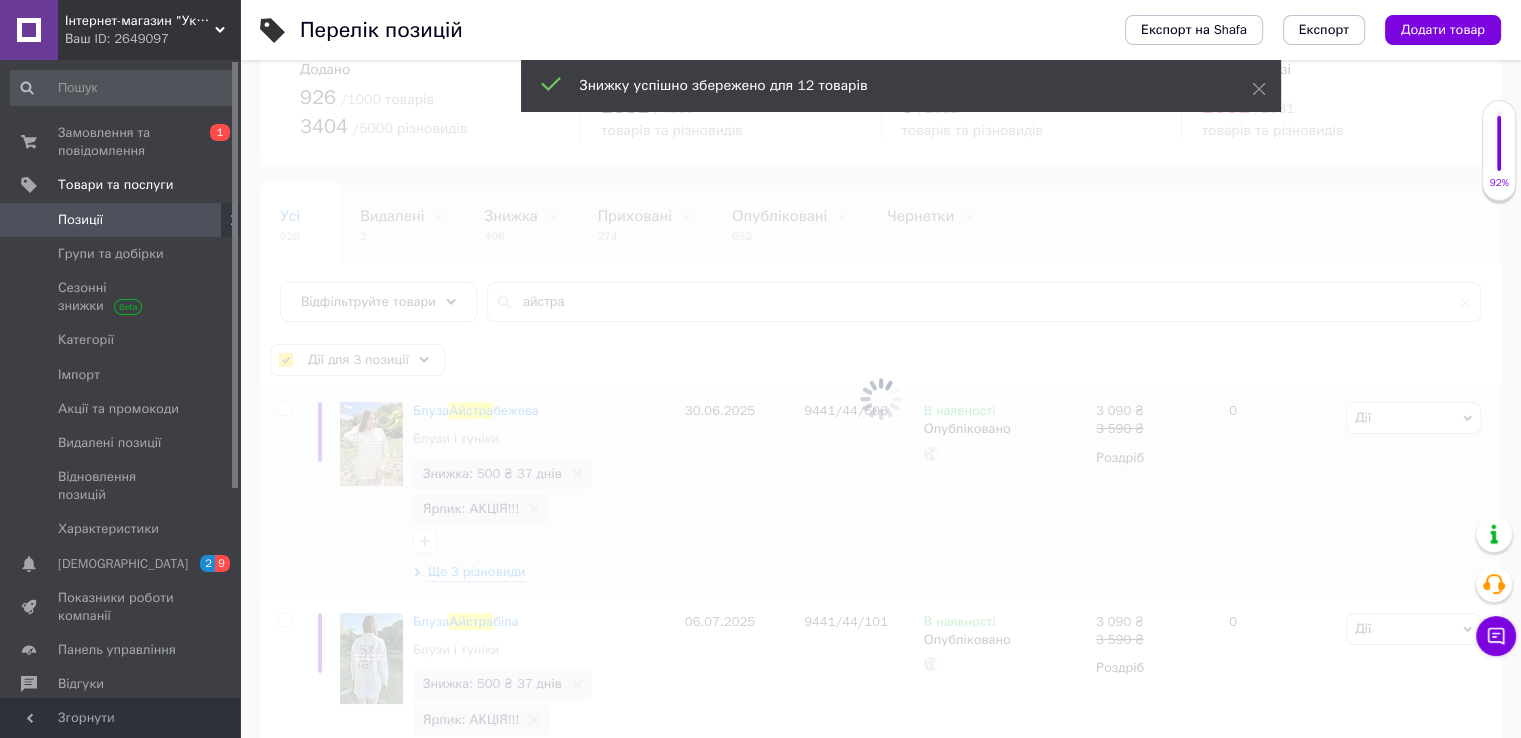 checkbox on "false" 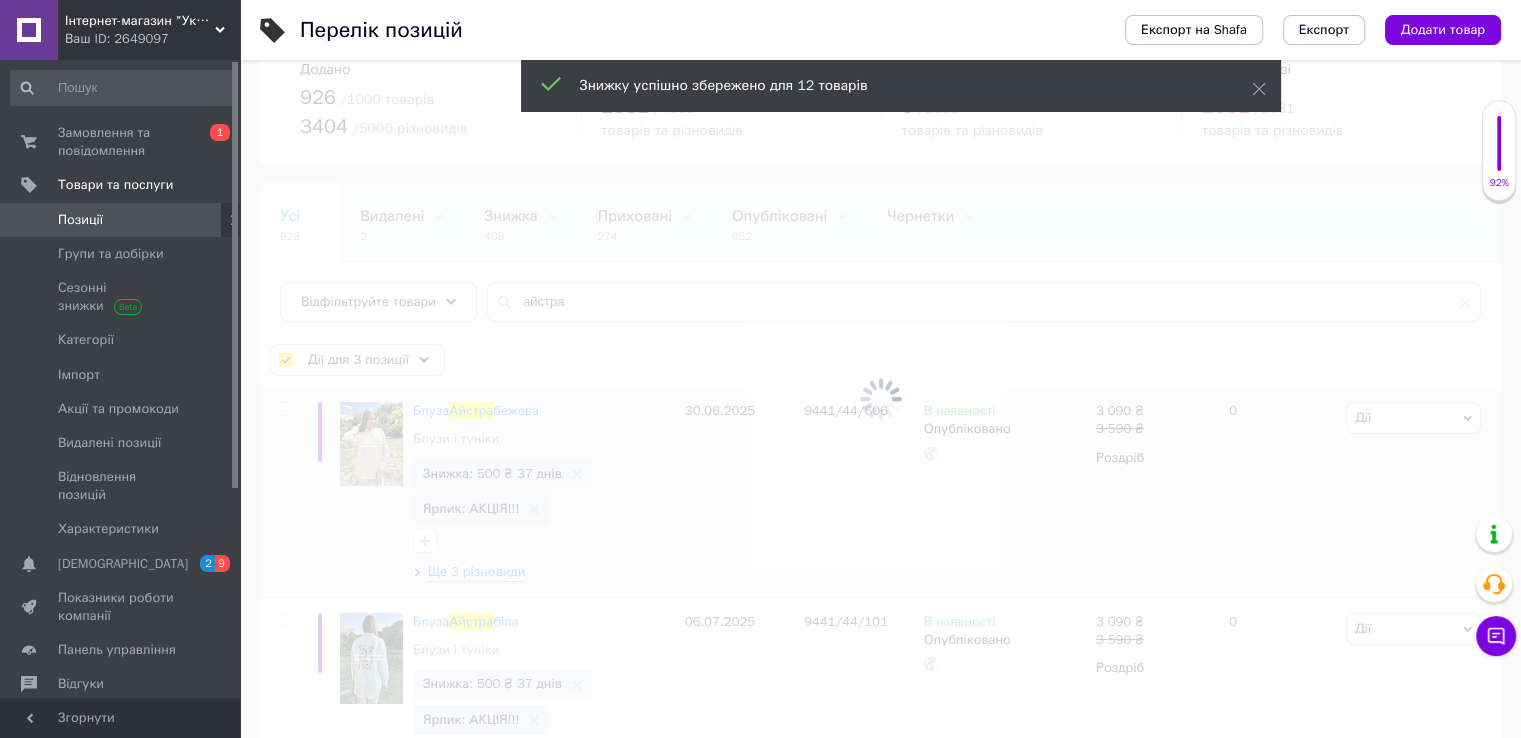 checkbox on "false" 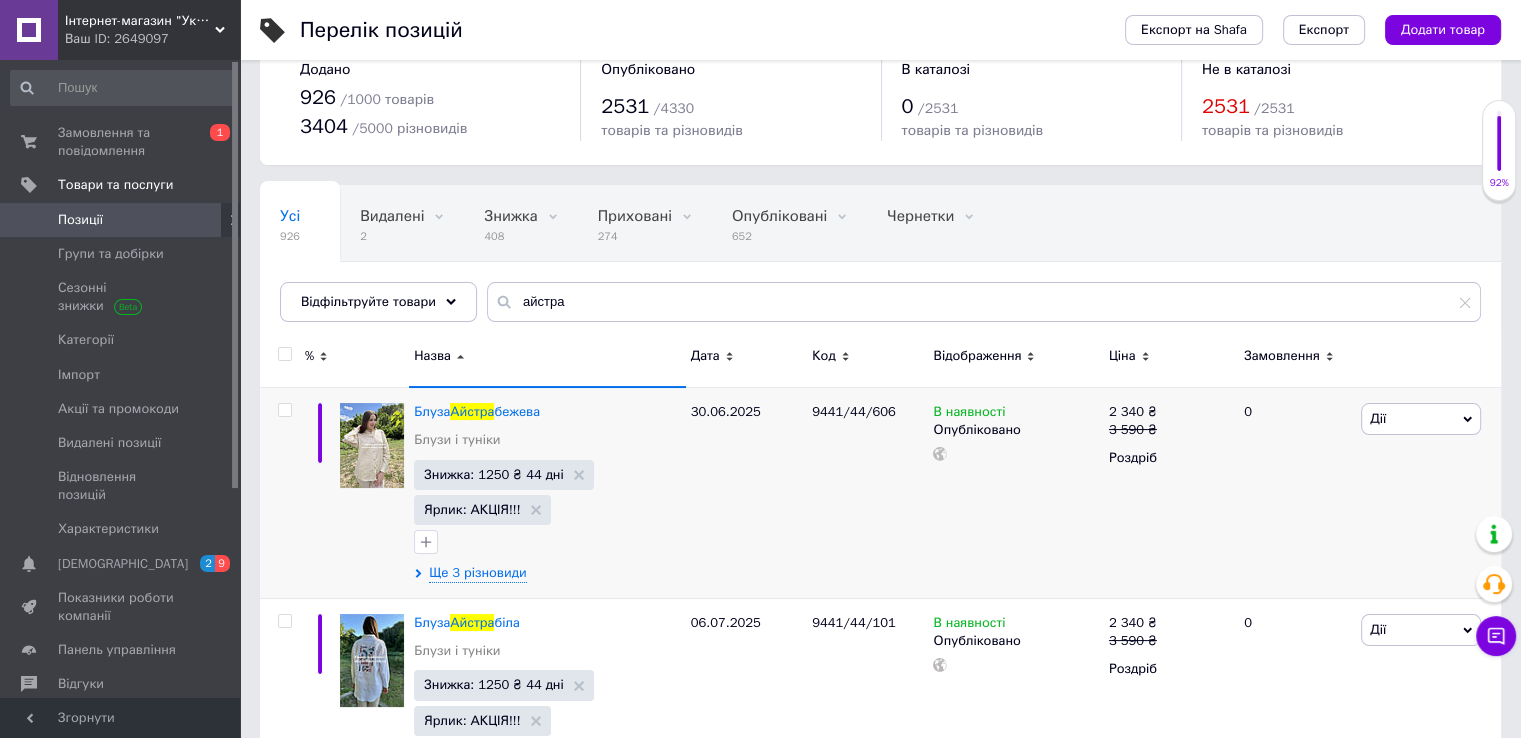 click at bounding box center [284, 354] 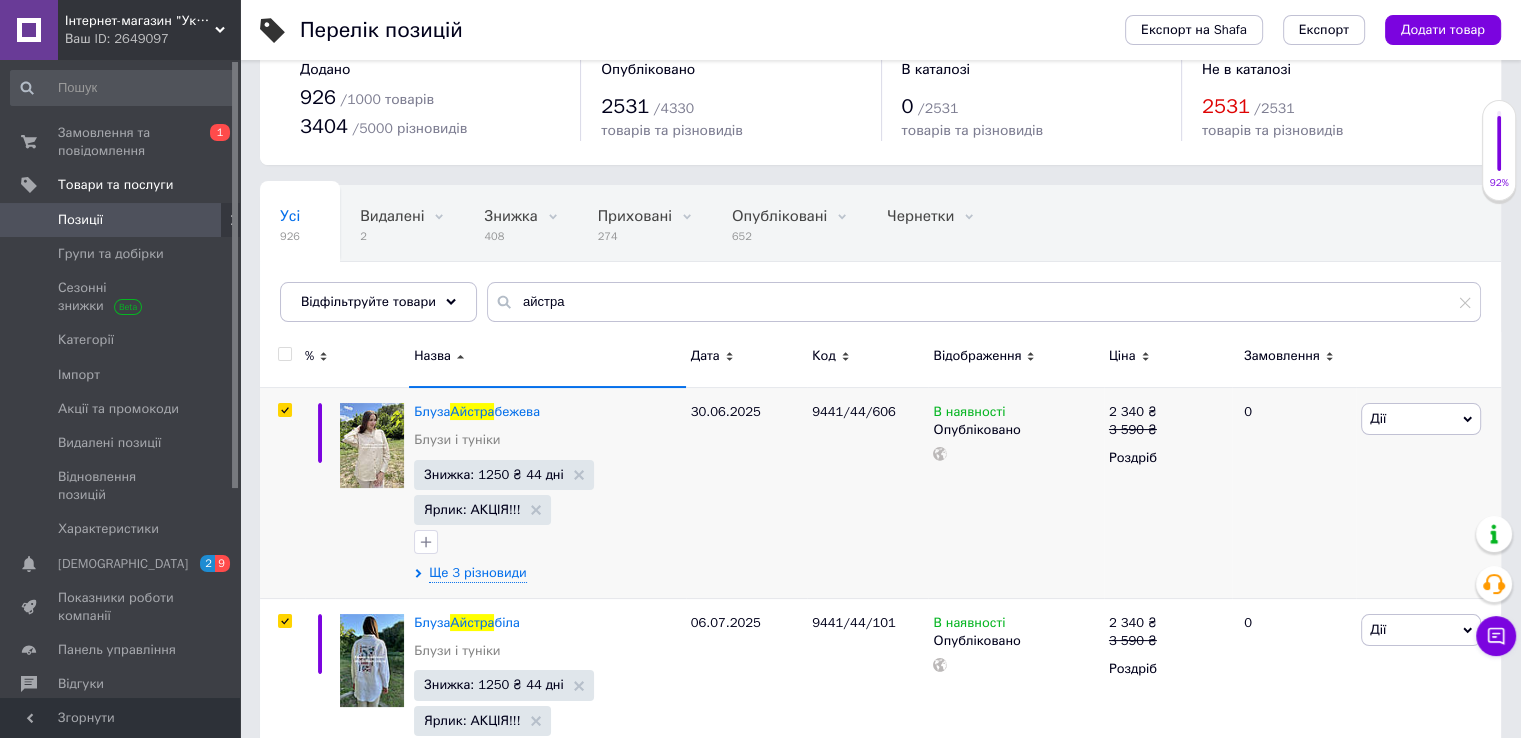 checkbox on "true" 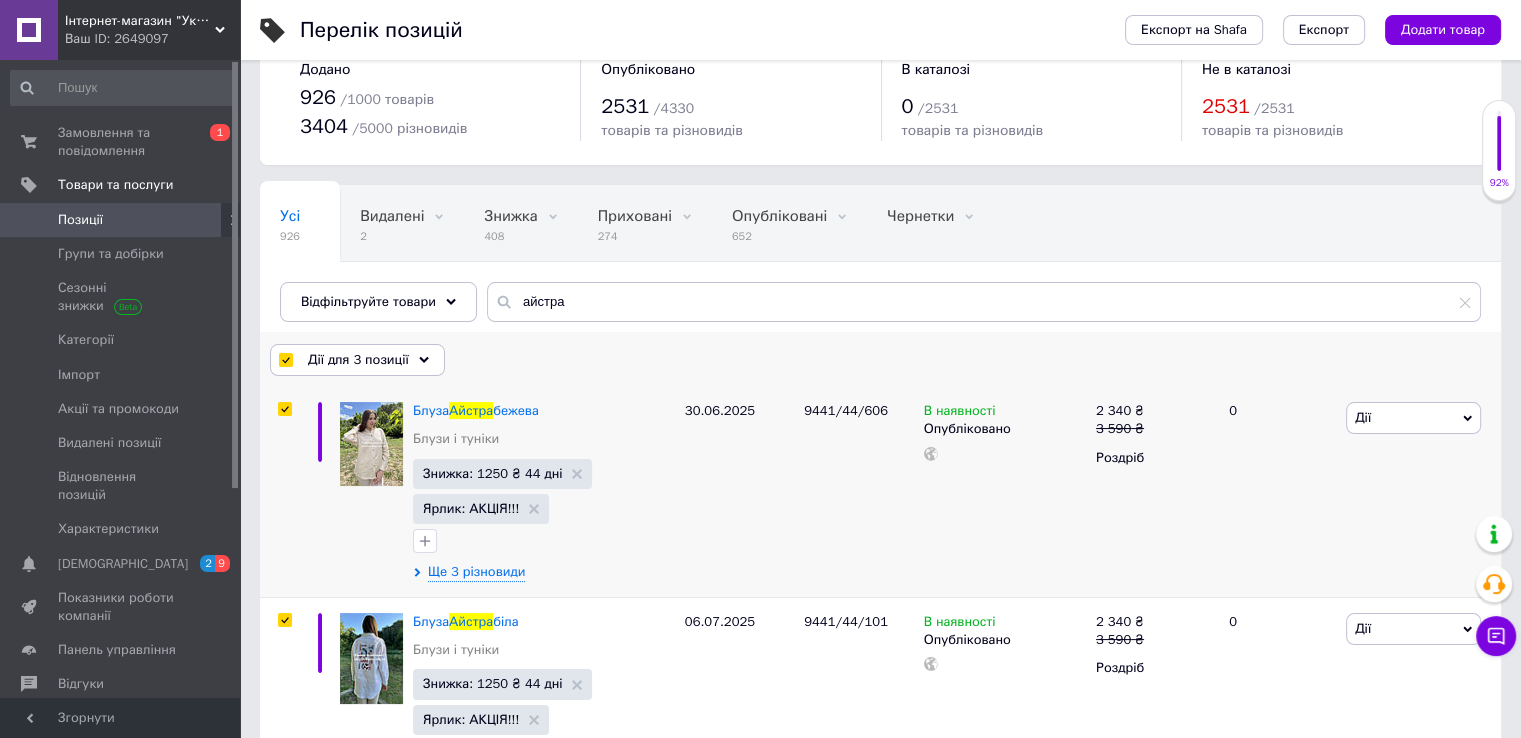 click on "Дії для 3 позиції" at bounding box center [357, 360] 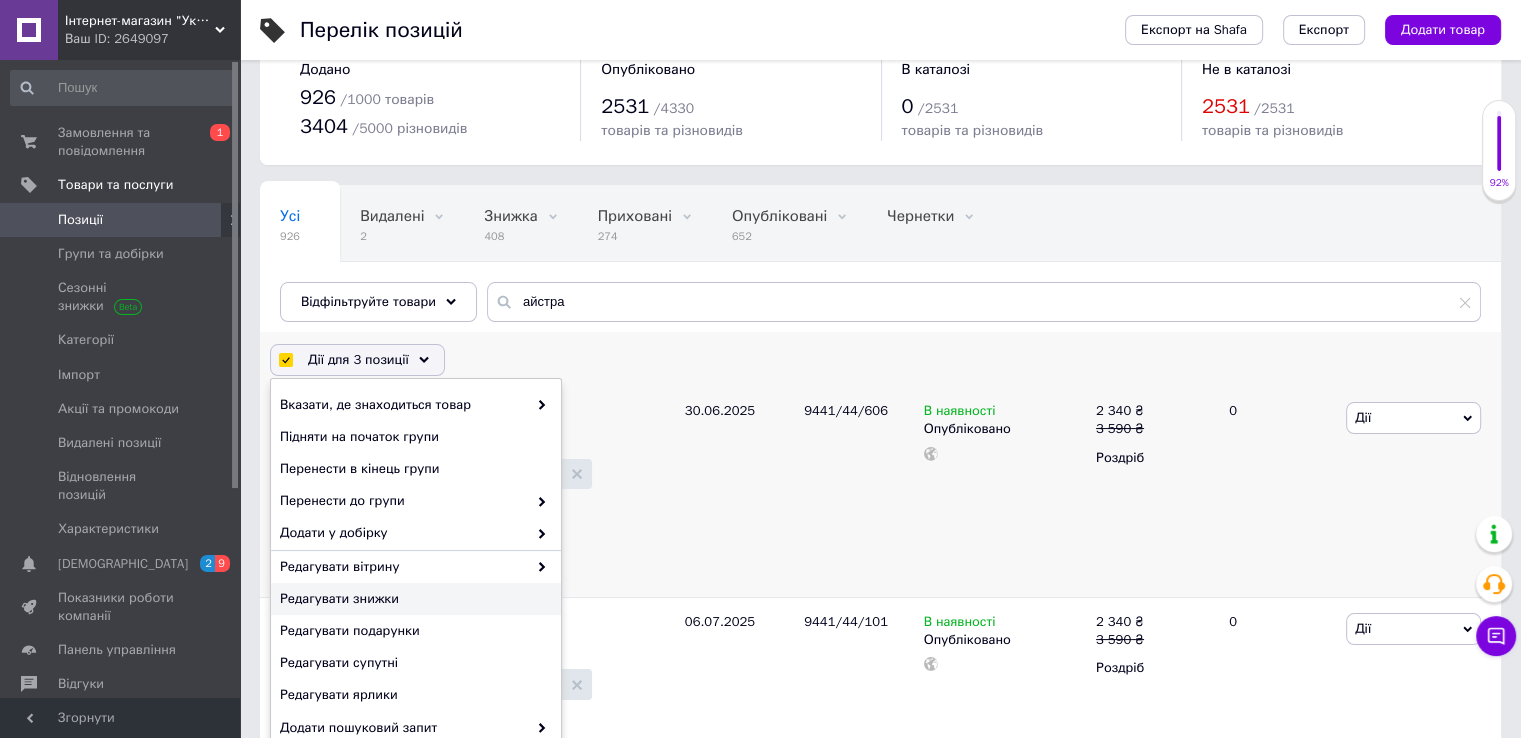 click on "Редагувати знижки" at bounding box center [413, 599] 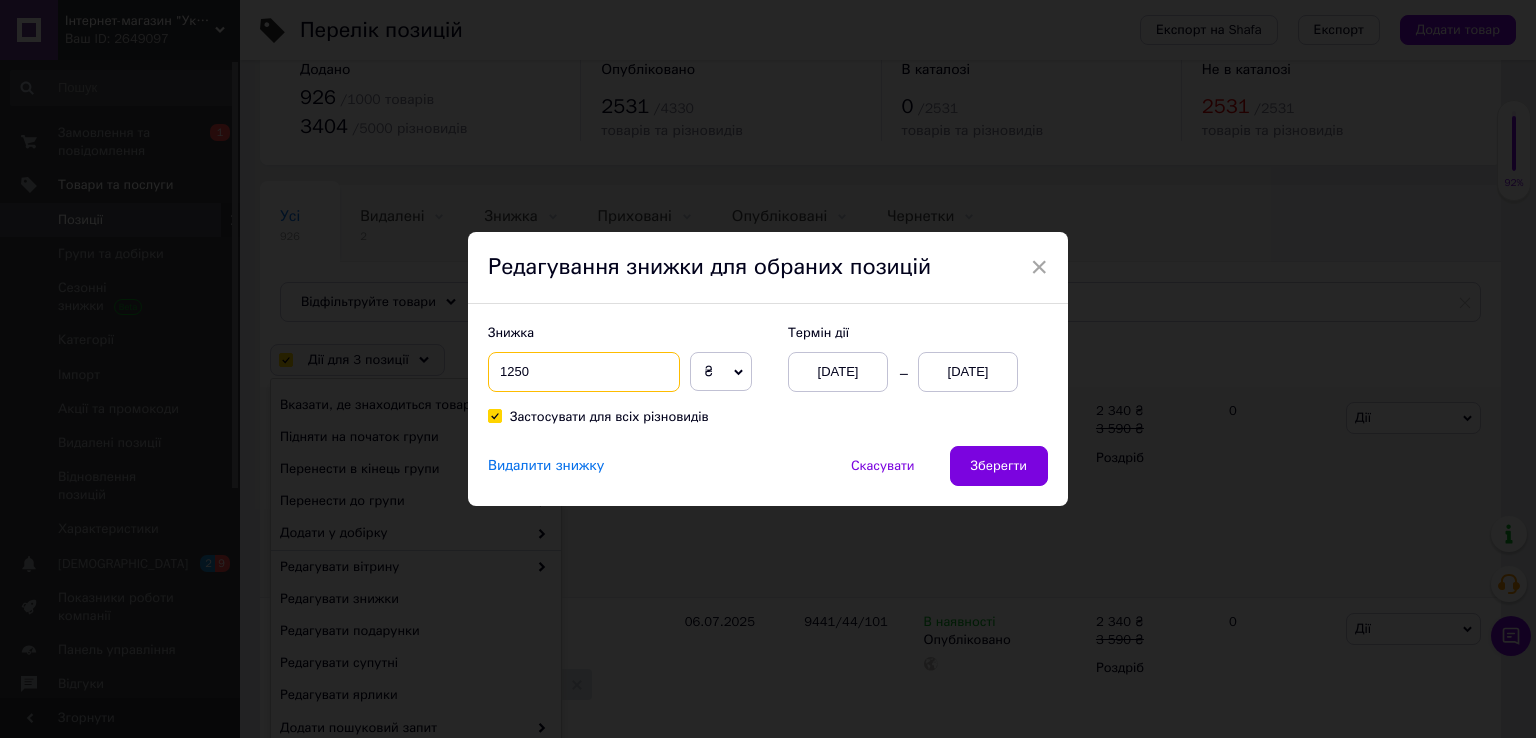 click on "1250" at bounding box center [584, 372] 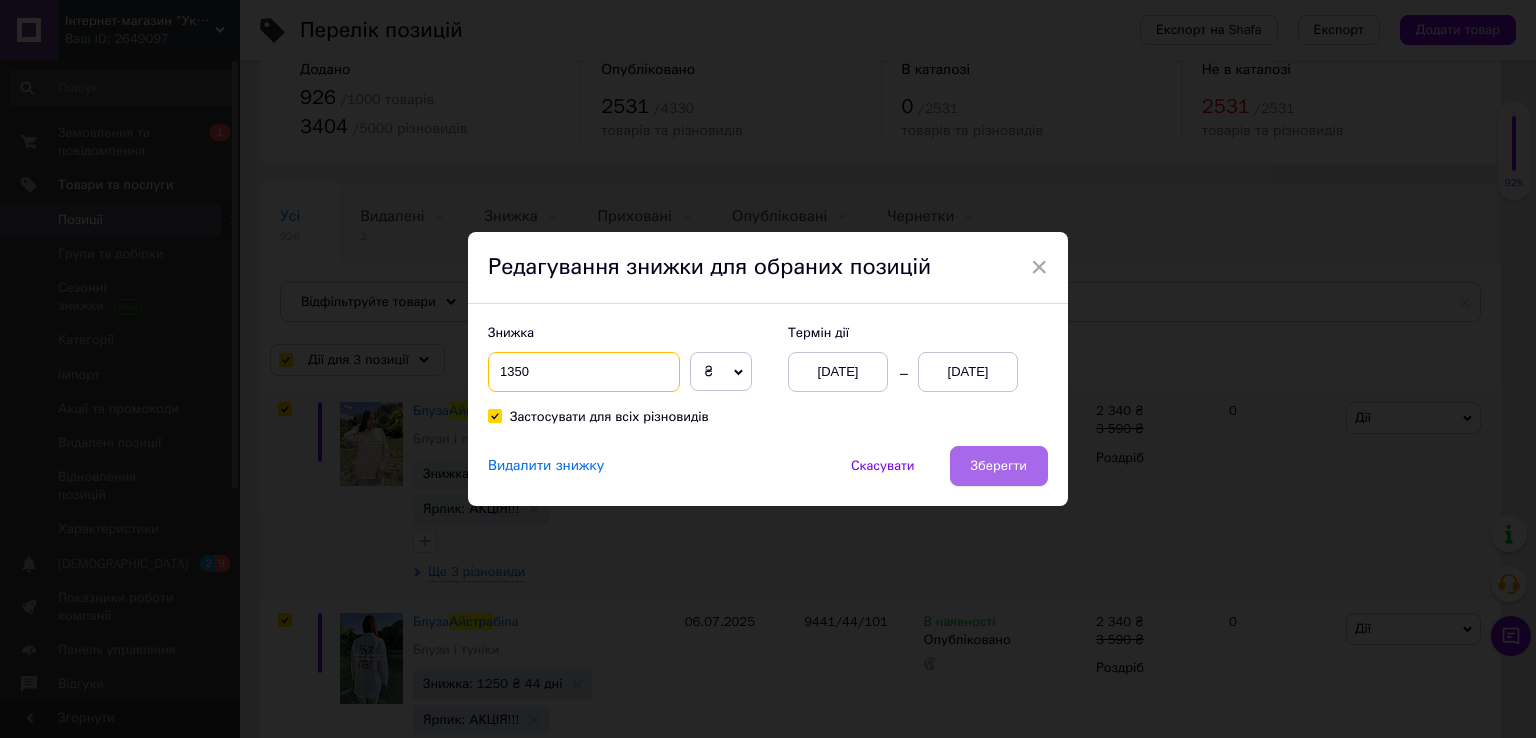 type on "1350" 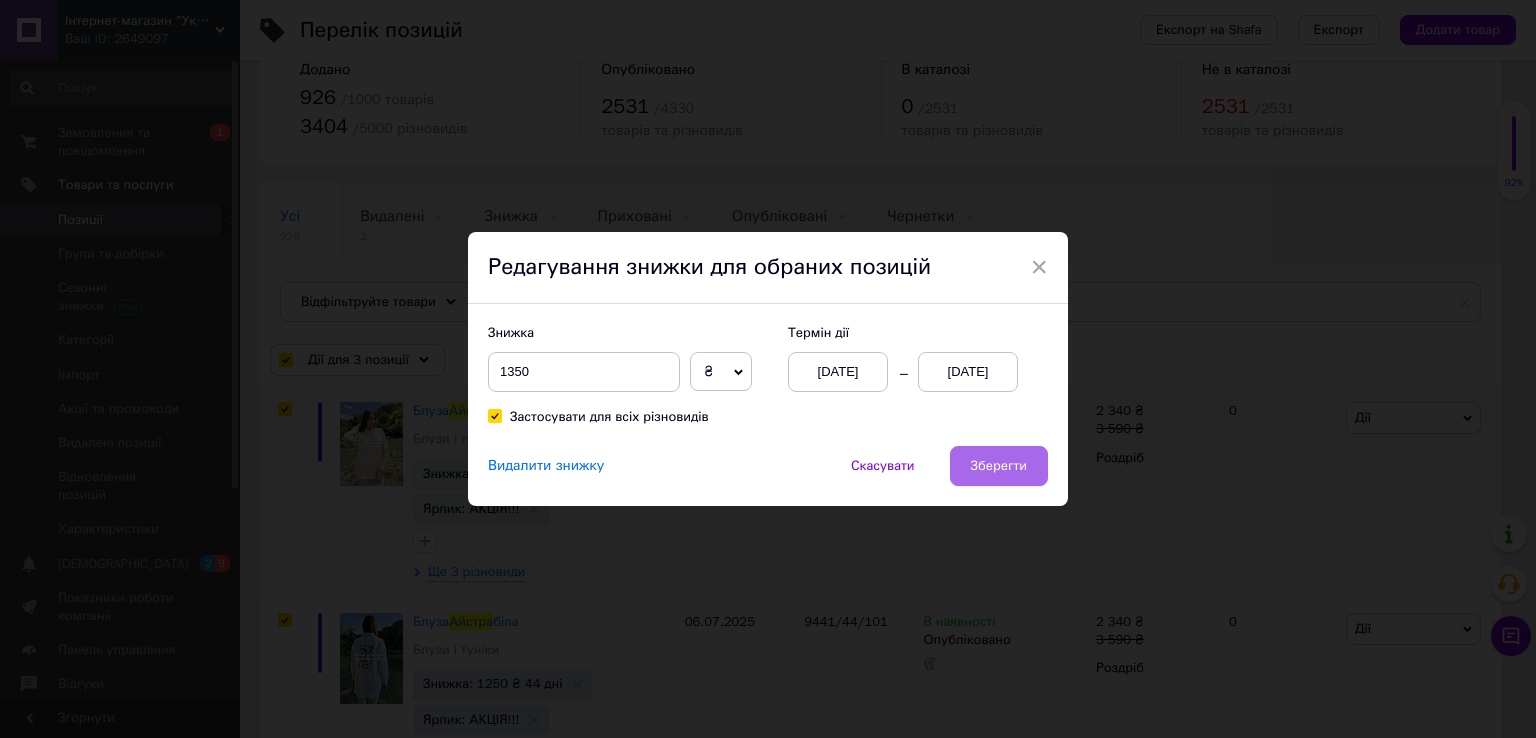 click on "Зберегти" at bounding box center (999, 466) 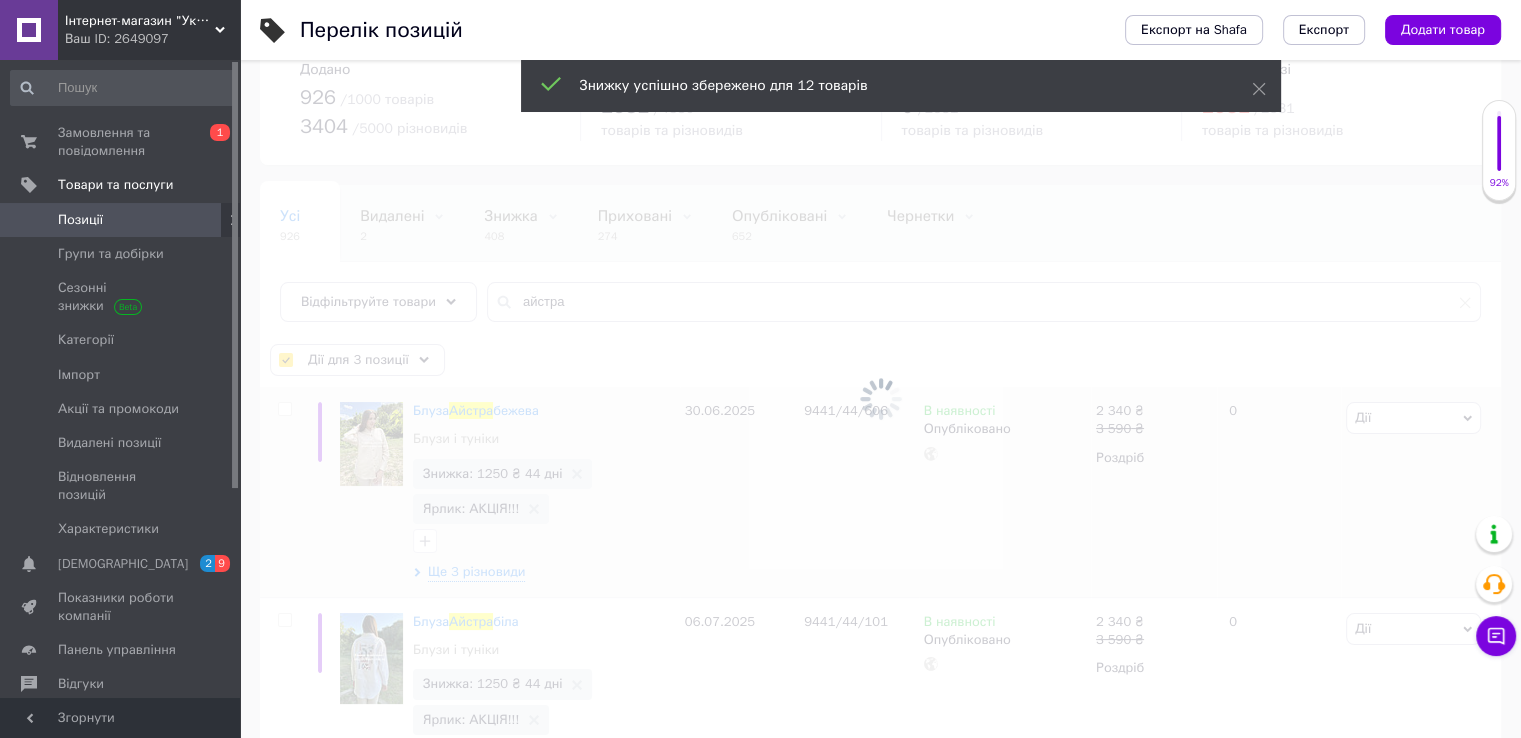 checkbox on "false" 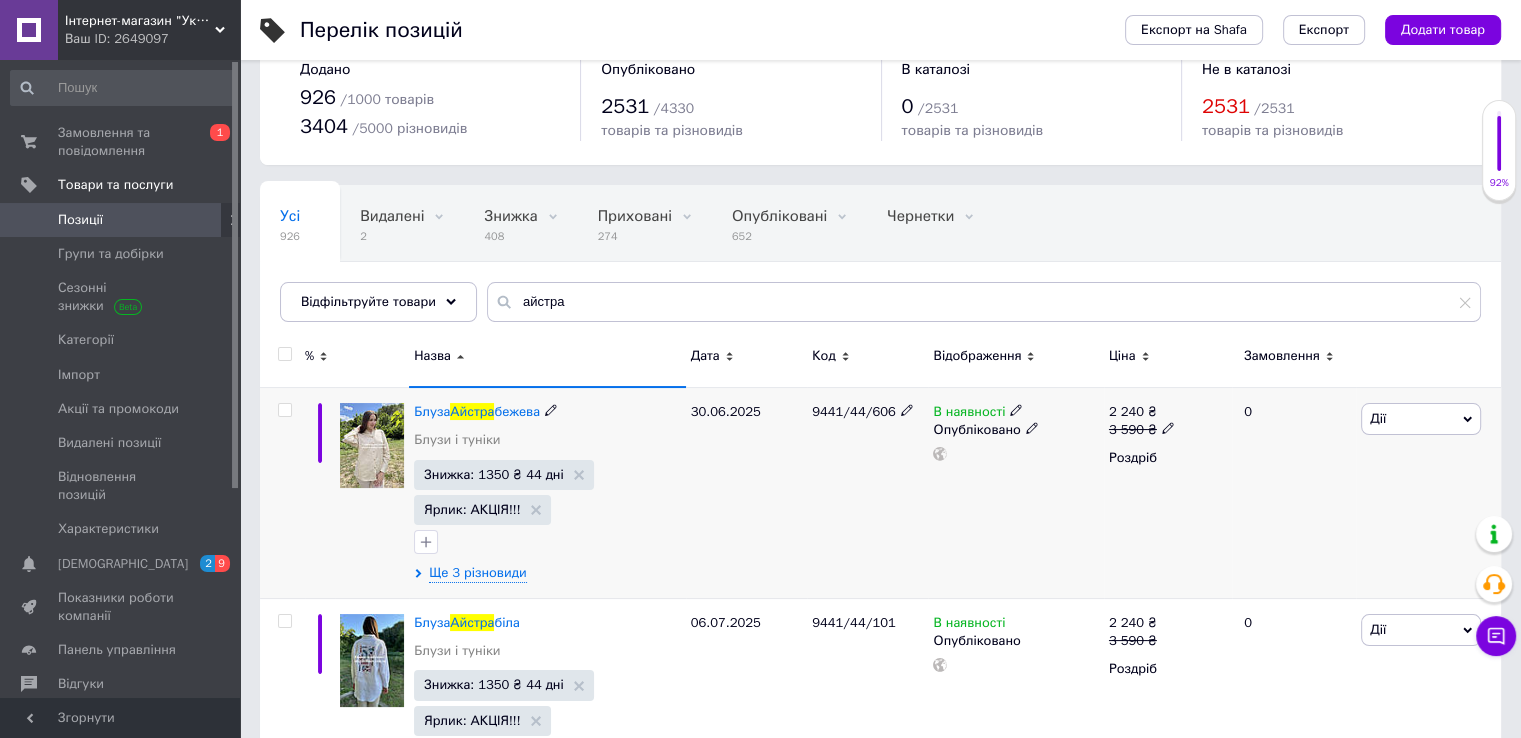 click 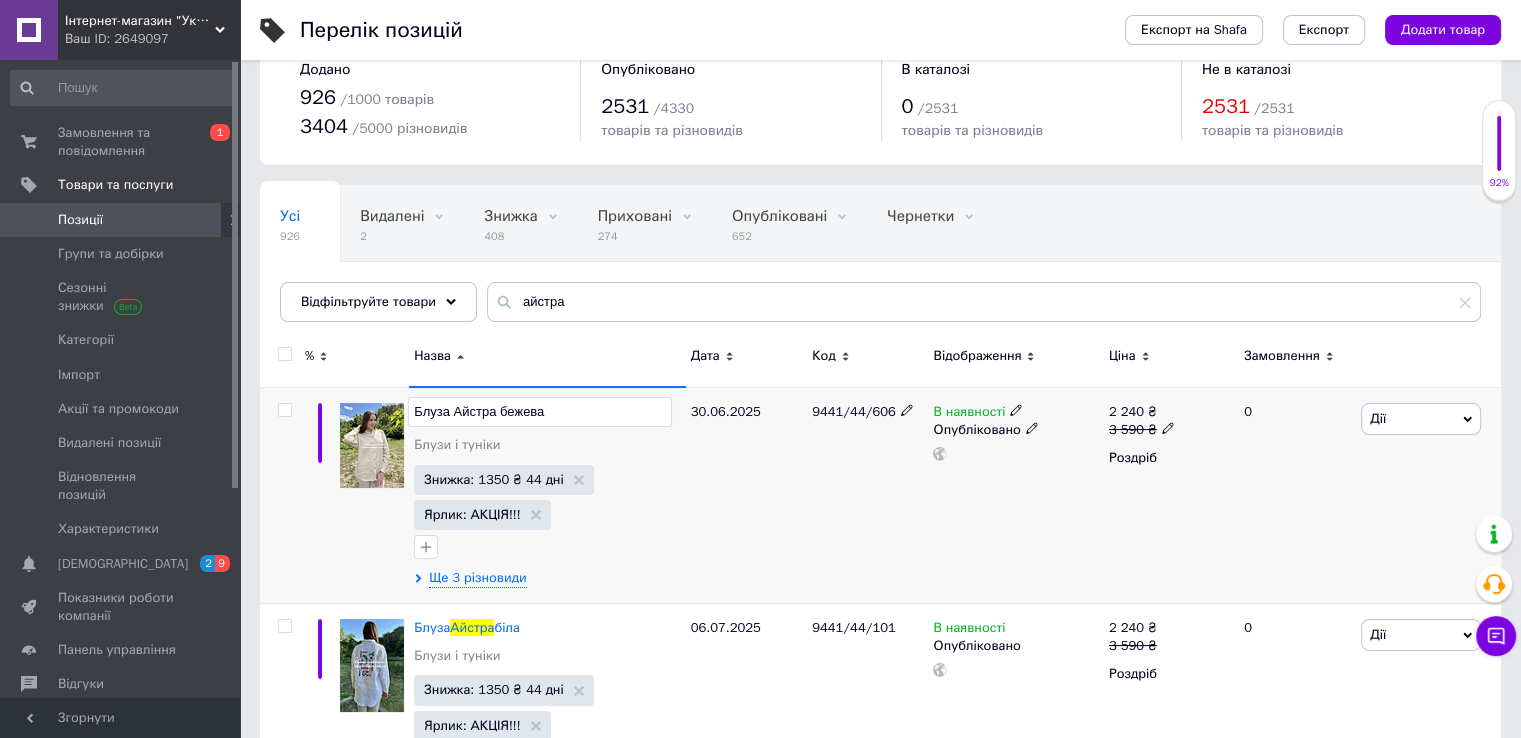 click on "Блуза Айстра бежева" at bounding box center (539, 412) 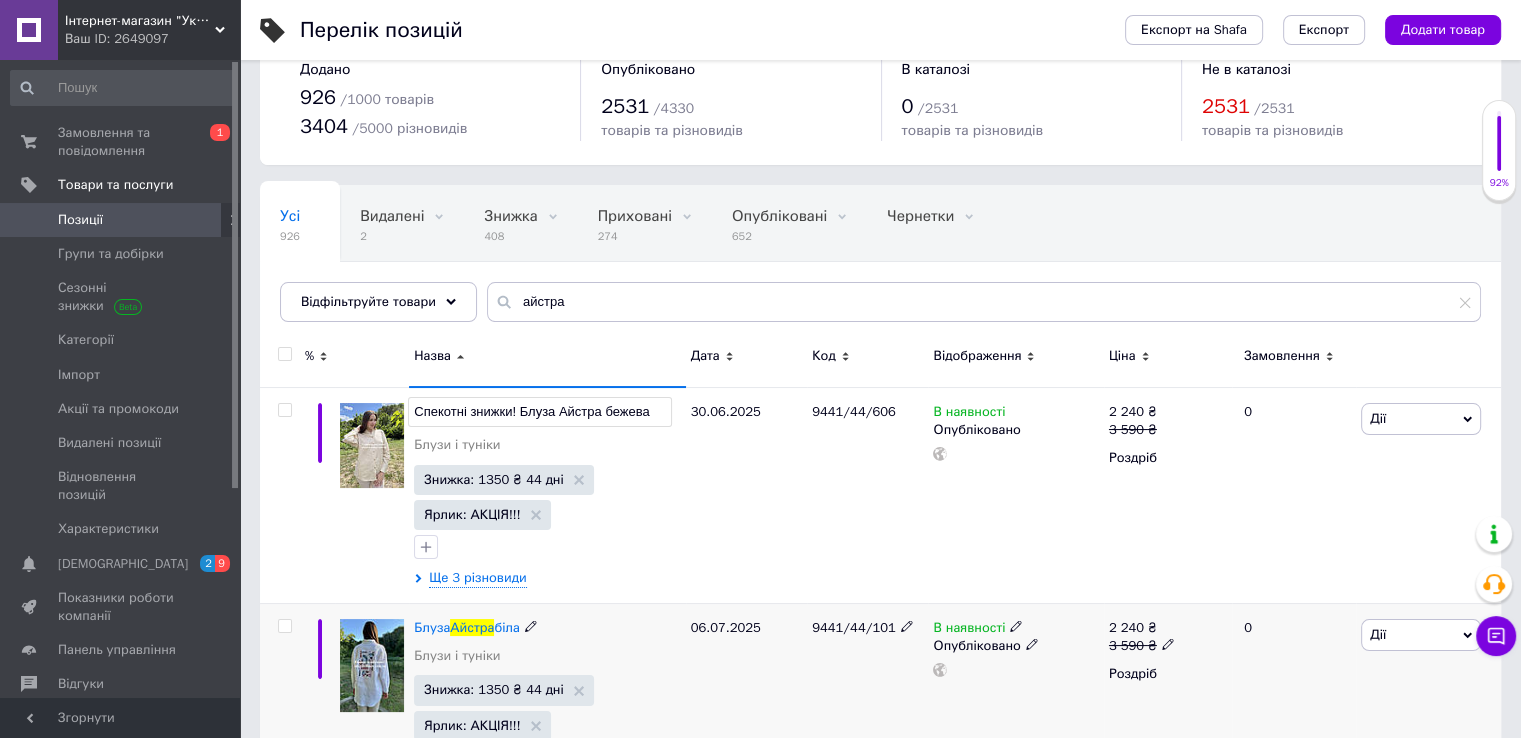 click on "Блуза  Айстра  біла Блузи і туніки" at bounding box center [547, 647] 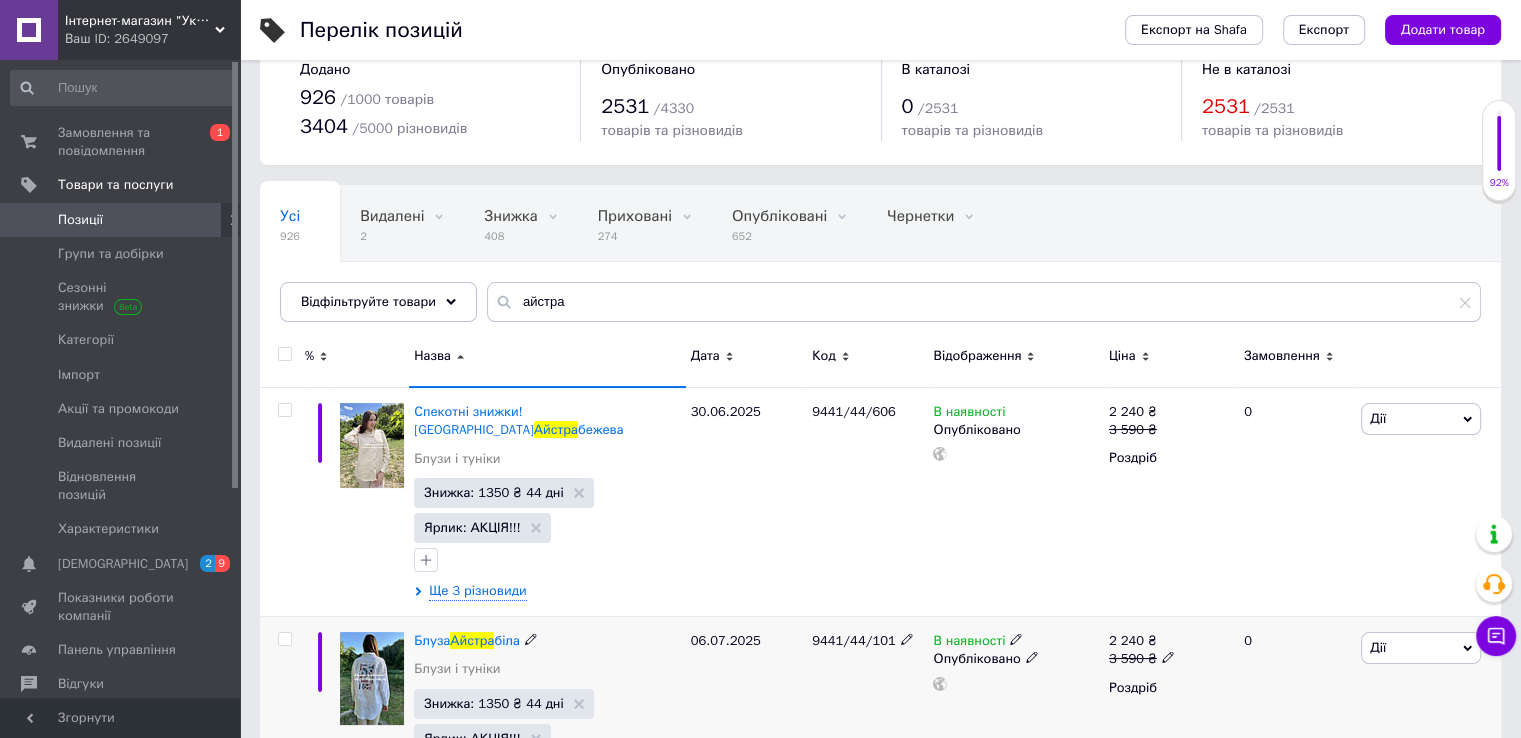 click 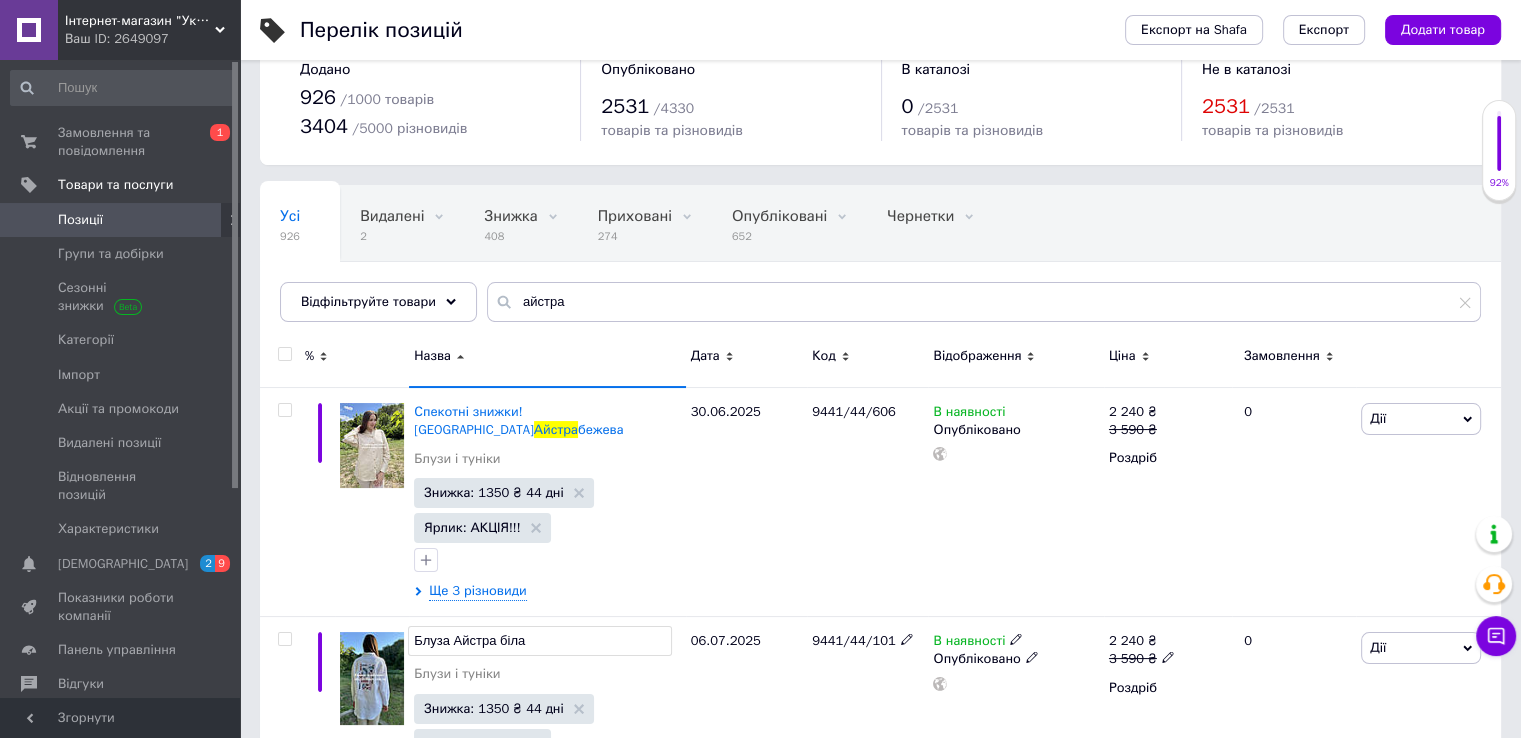 click on "Блуза Айстра біла" at bounding box center (539, 641) 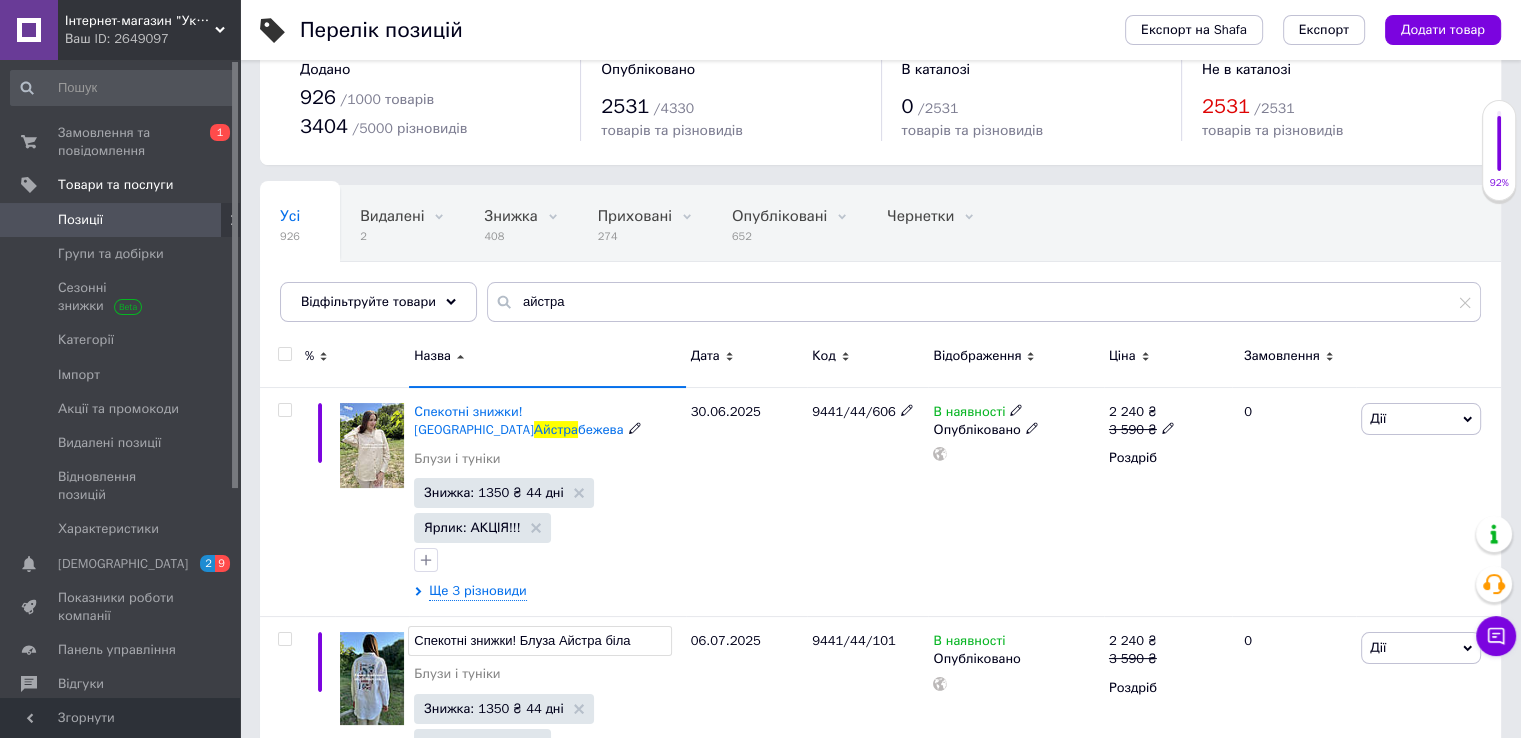 click at bounding box center [547, 560] 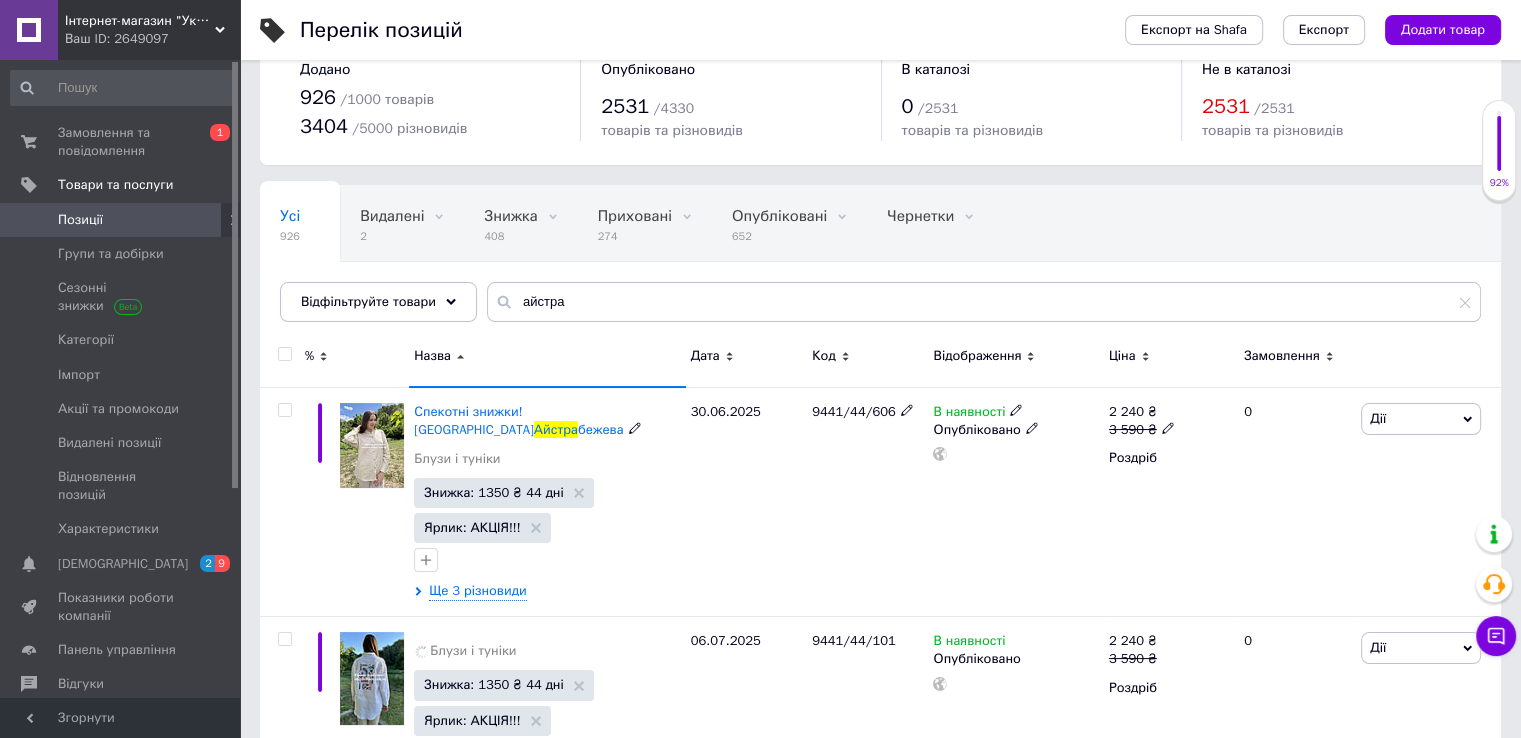 scroll, scrollTop: 244, scrollLeft: 0, axis: vertical 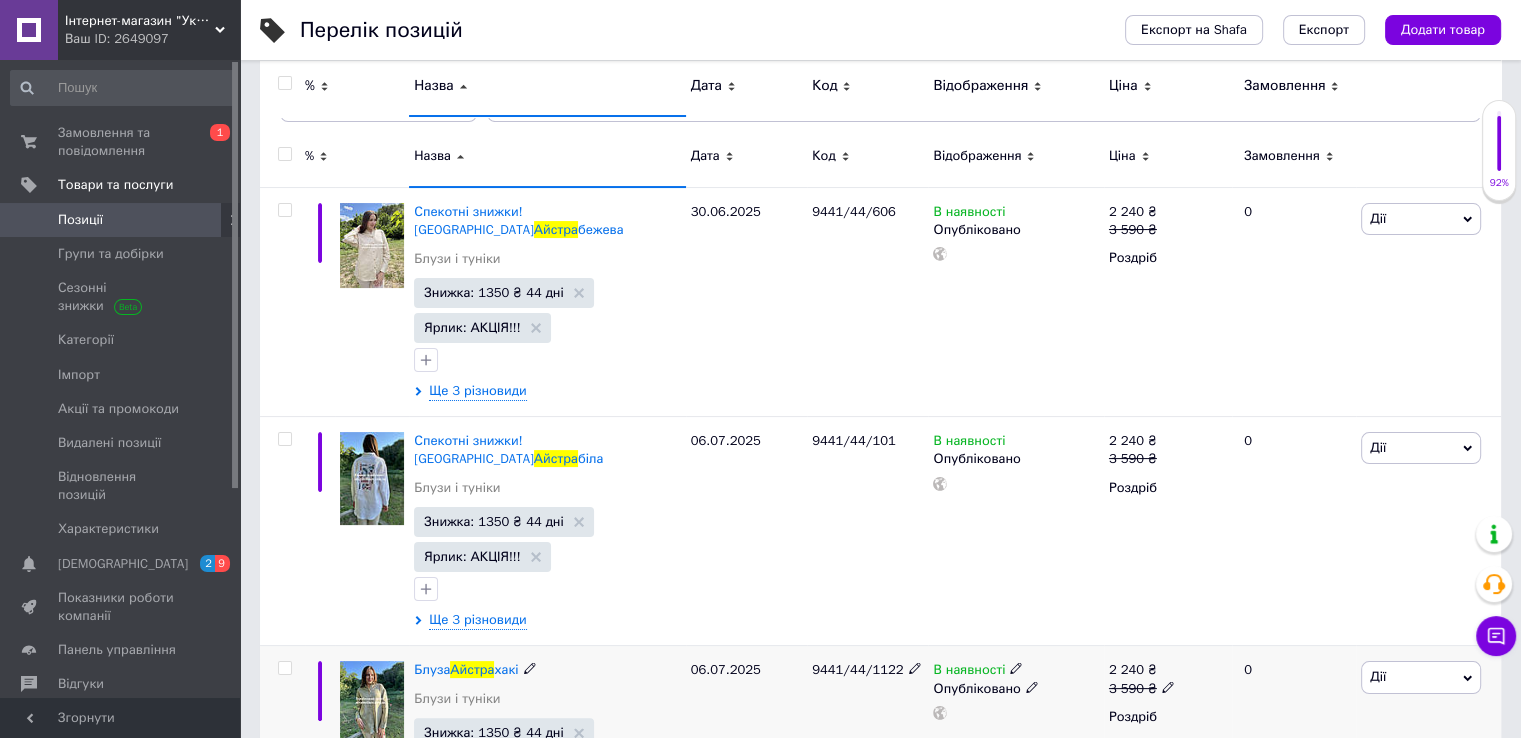 click 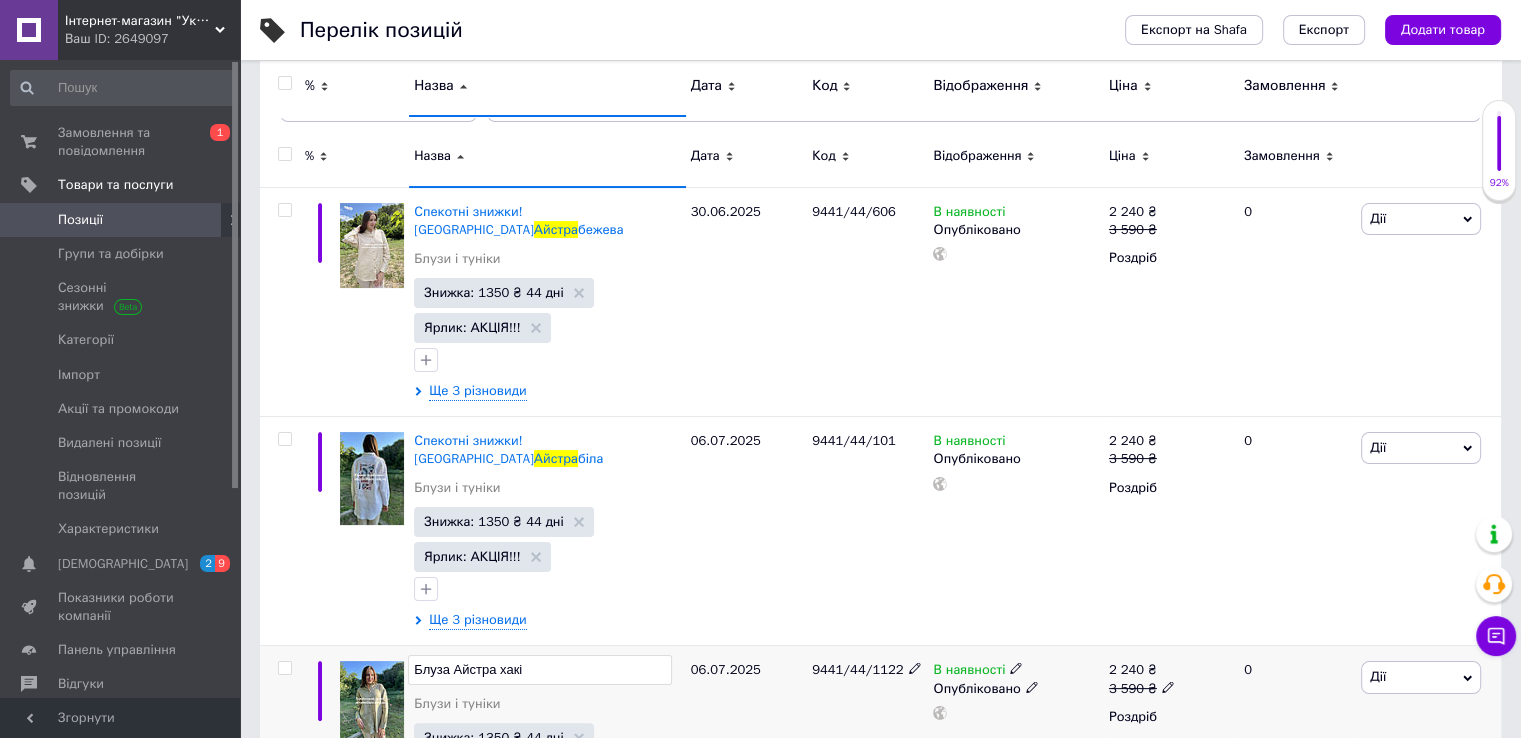 click on "Блуза Айстра хакі" at bounding box center (539, 670) 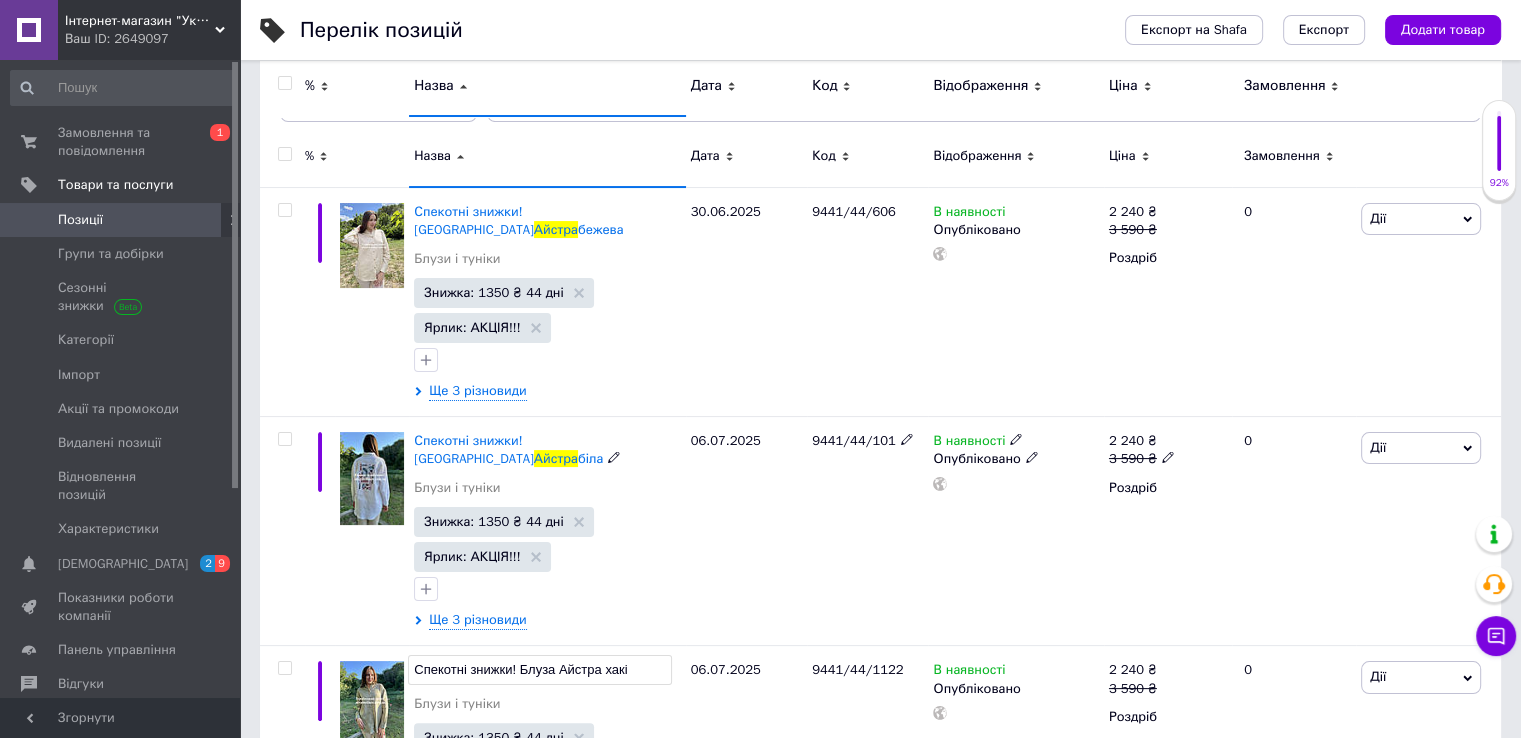 click at bounding box center (547, 589) 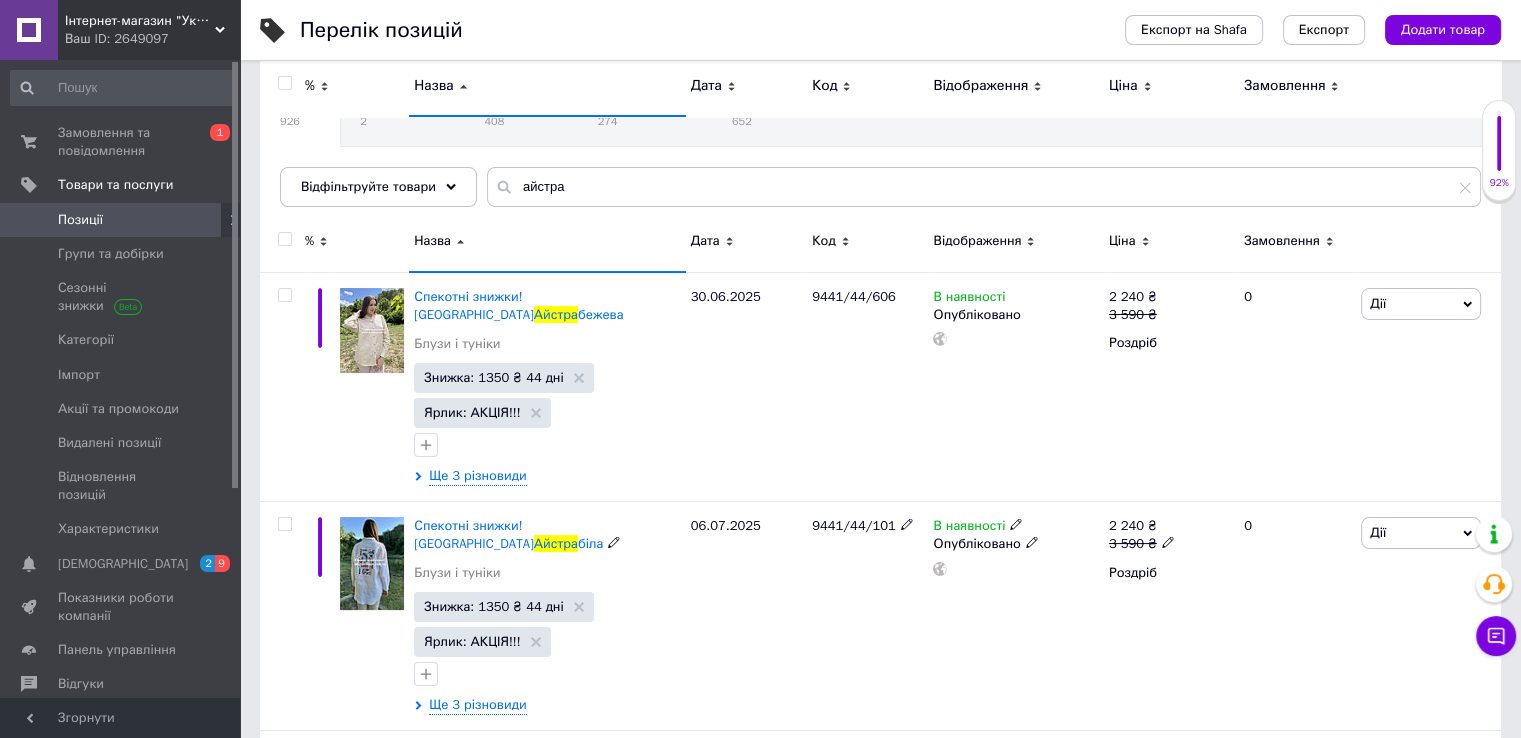 scroll, scrollTop: 0, scrollLeft: 0, axis: both 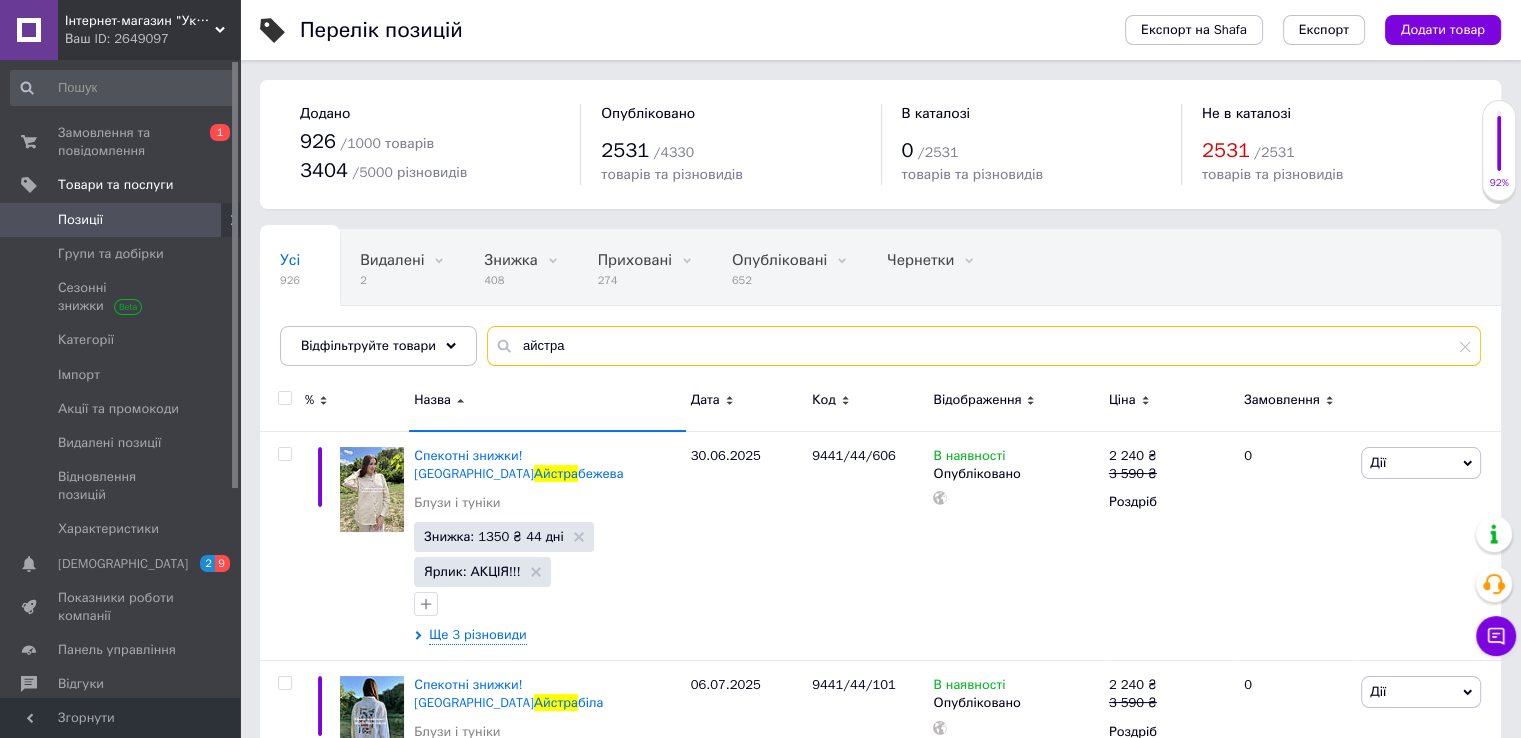 drag, startPoint x: 573, startPoint y: 344, endPoint x: 496, endPoint y: 337, distance: 77.31753 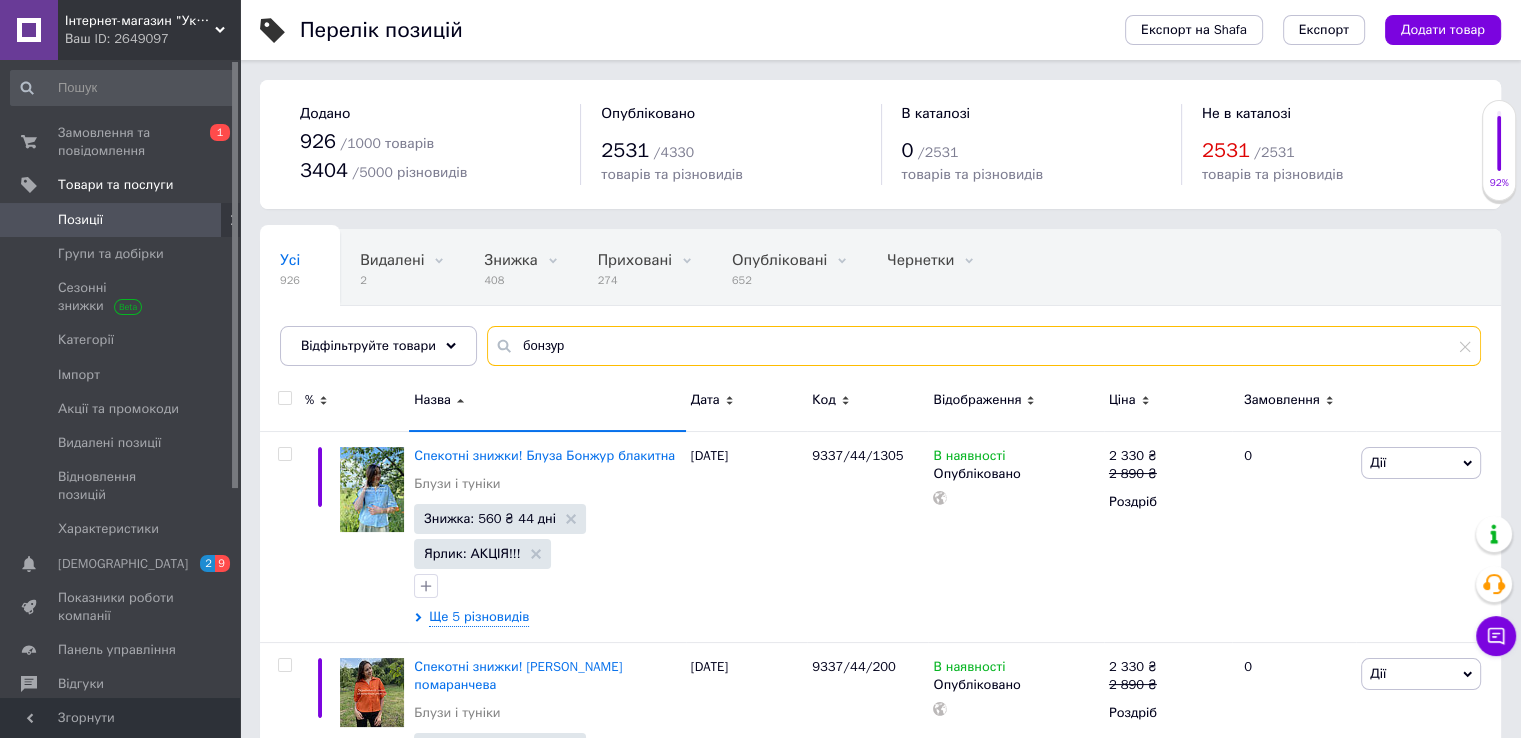 drag, startPoint x: 553, startPoint y: 349, endPoint x: 507, endPoint y: 349, distance: 46 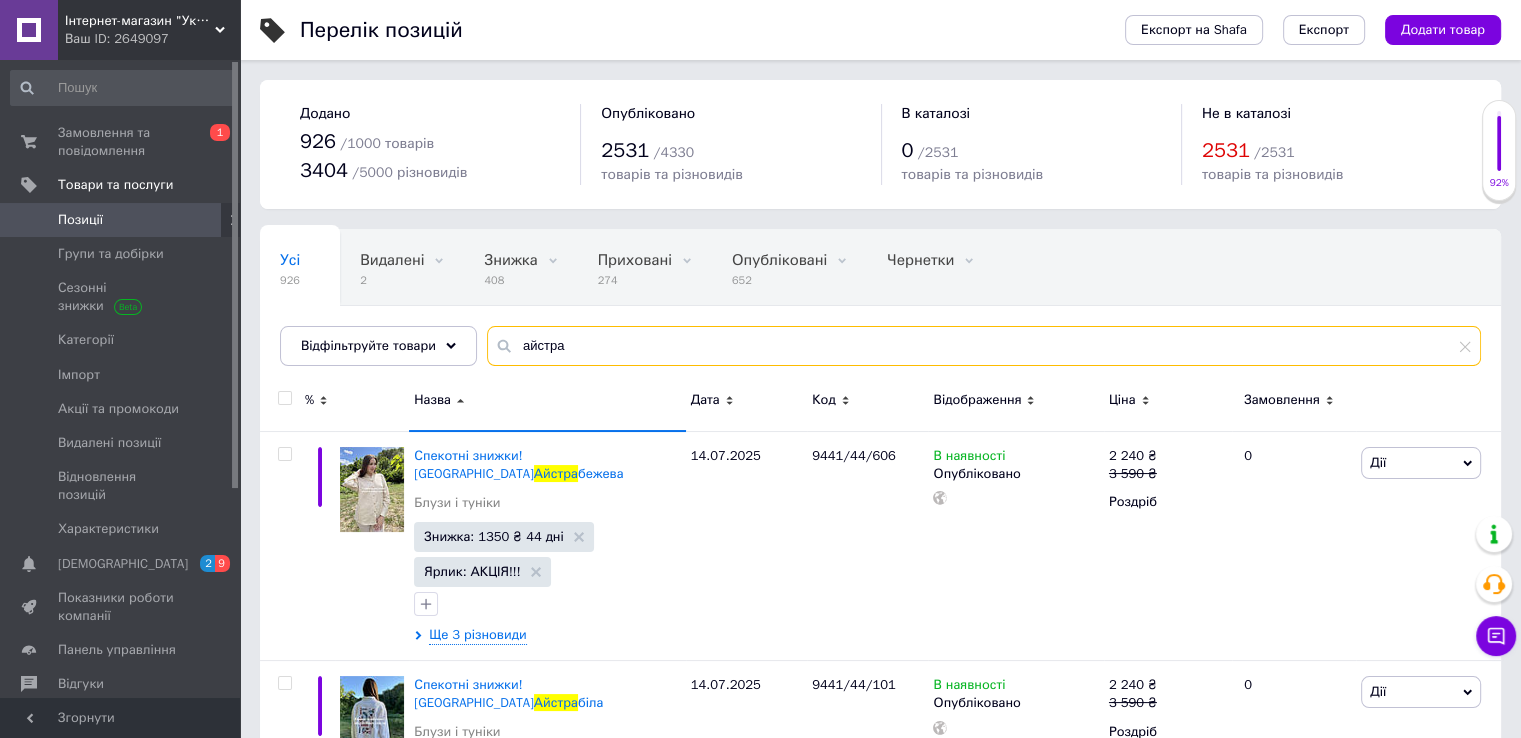 drag, startPoint x: 566, startPoint y: 348, endPoint x: 512, endPoint y: 347, distance: 54.00926 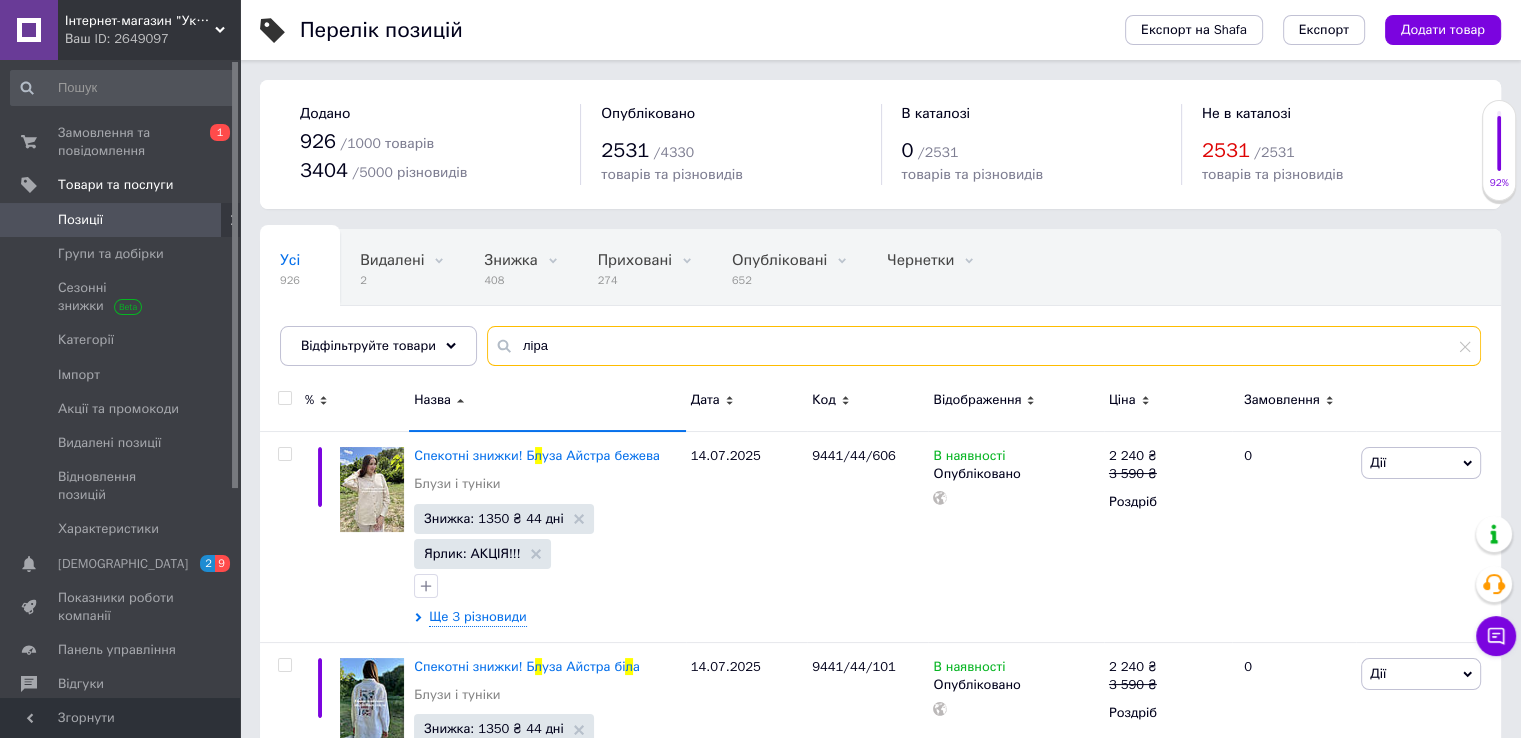 type on "ліра" 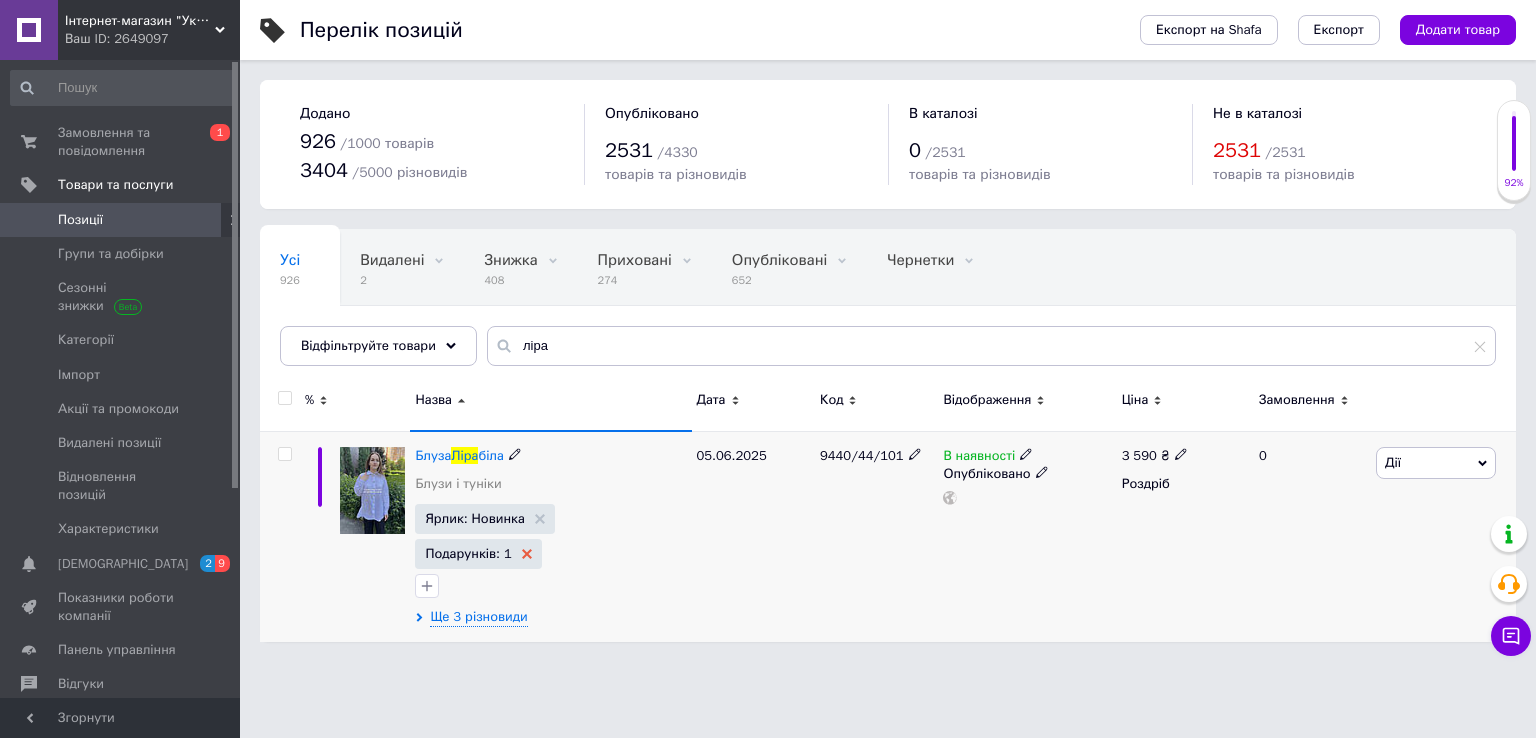 click 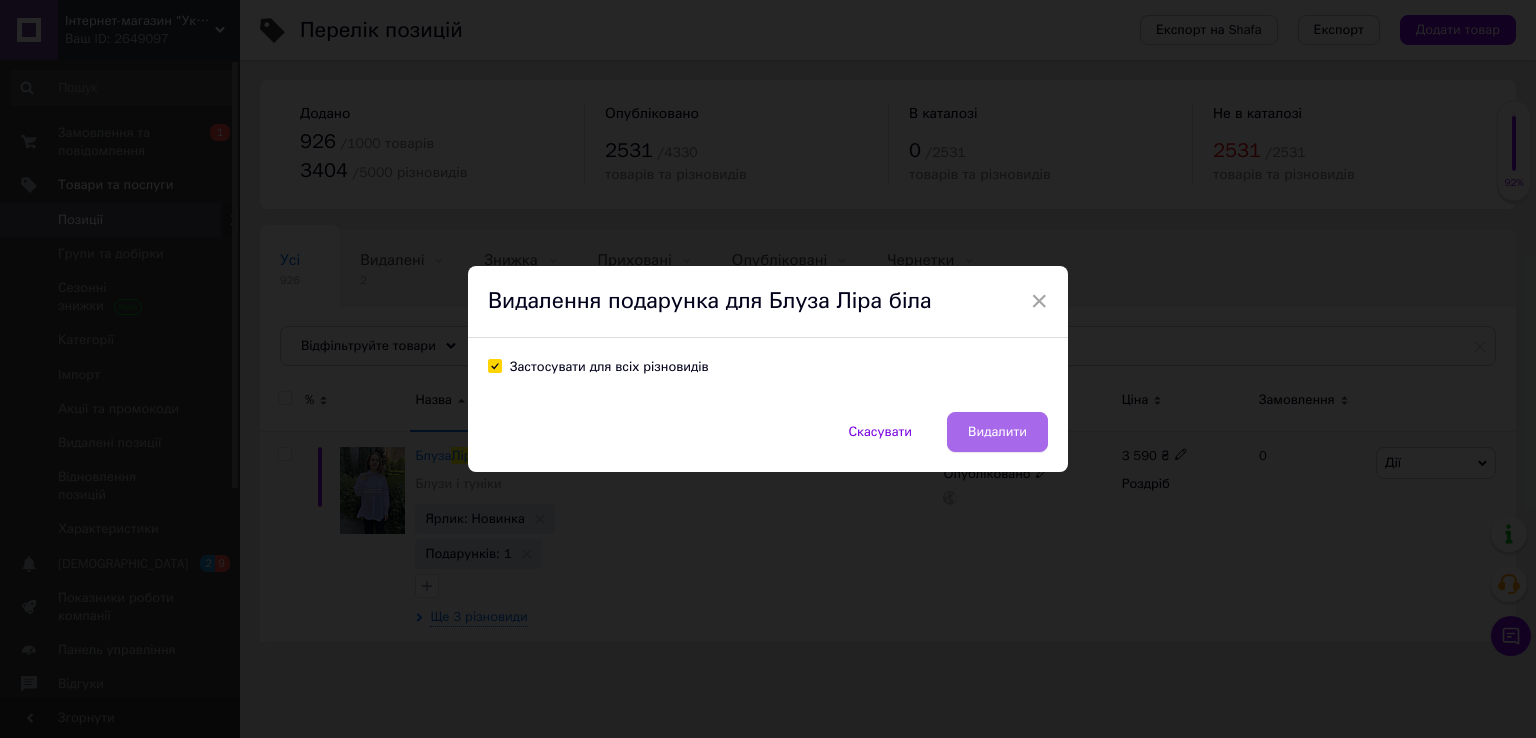 click on "Видалити" at bounding box center [997, 432] 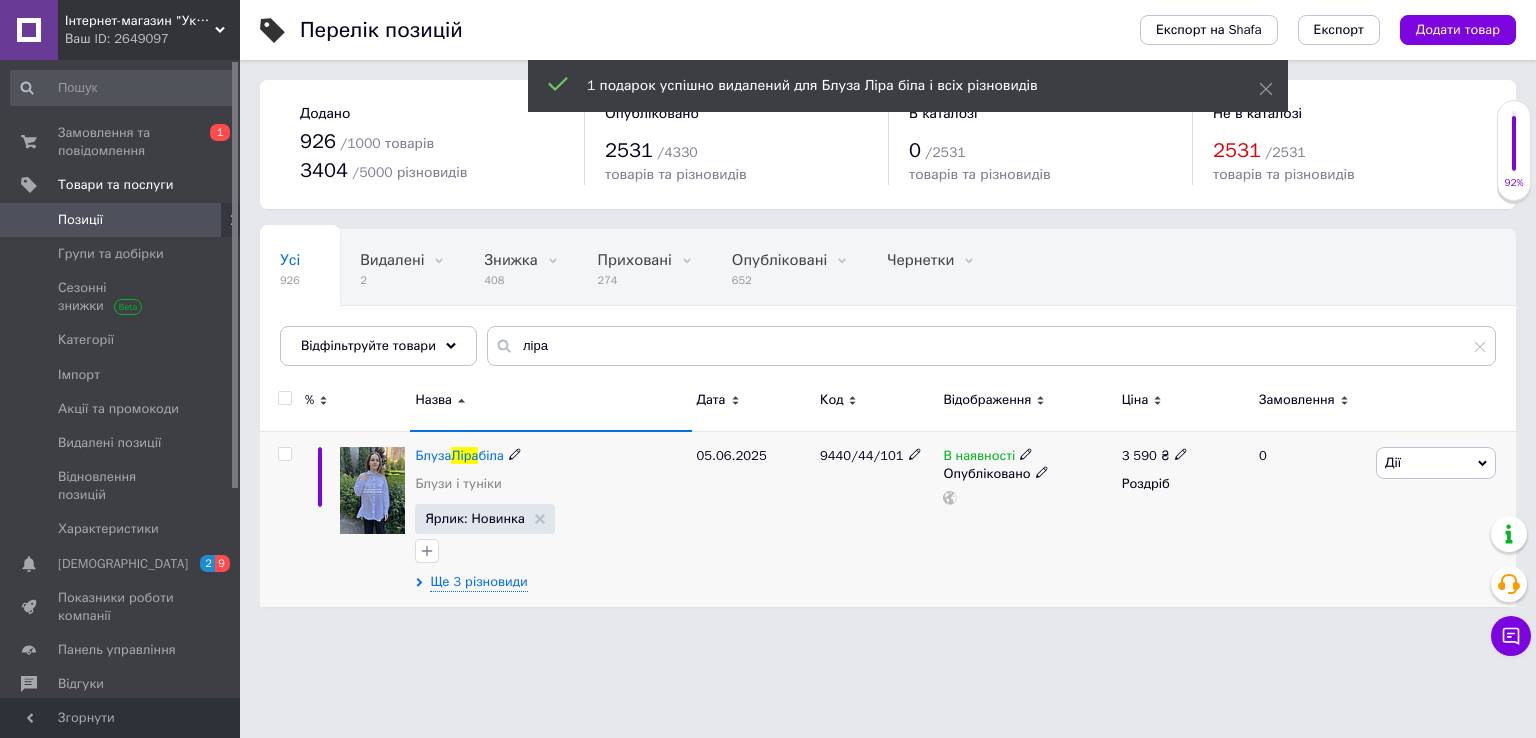 click 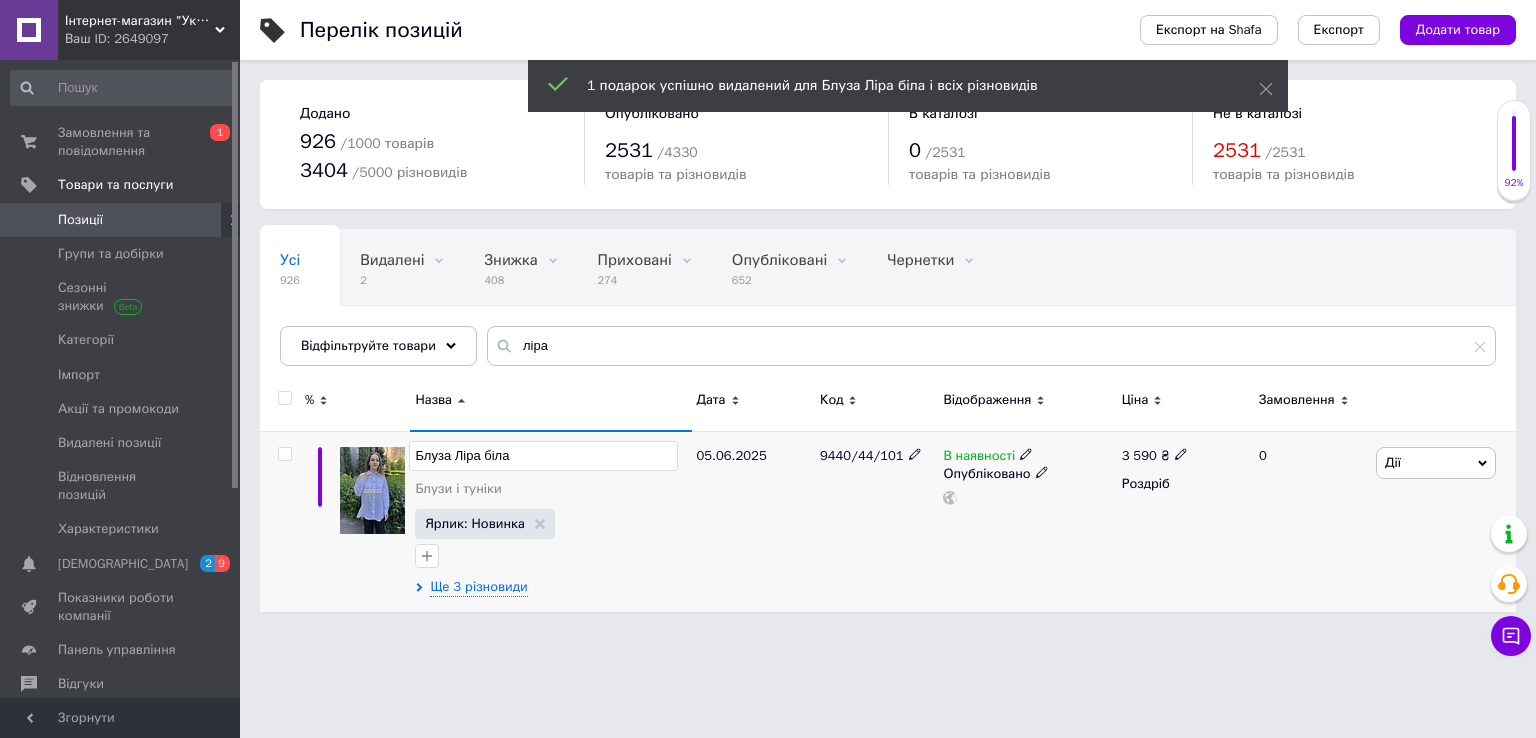 click on "Блуза Ліра біла" at bounding box center [543, 456] 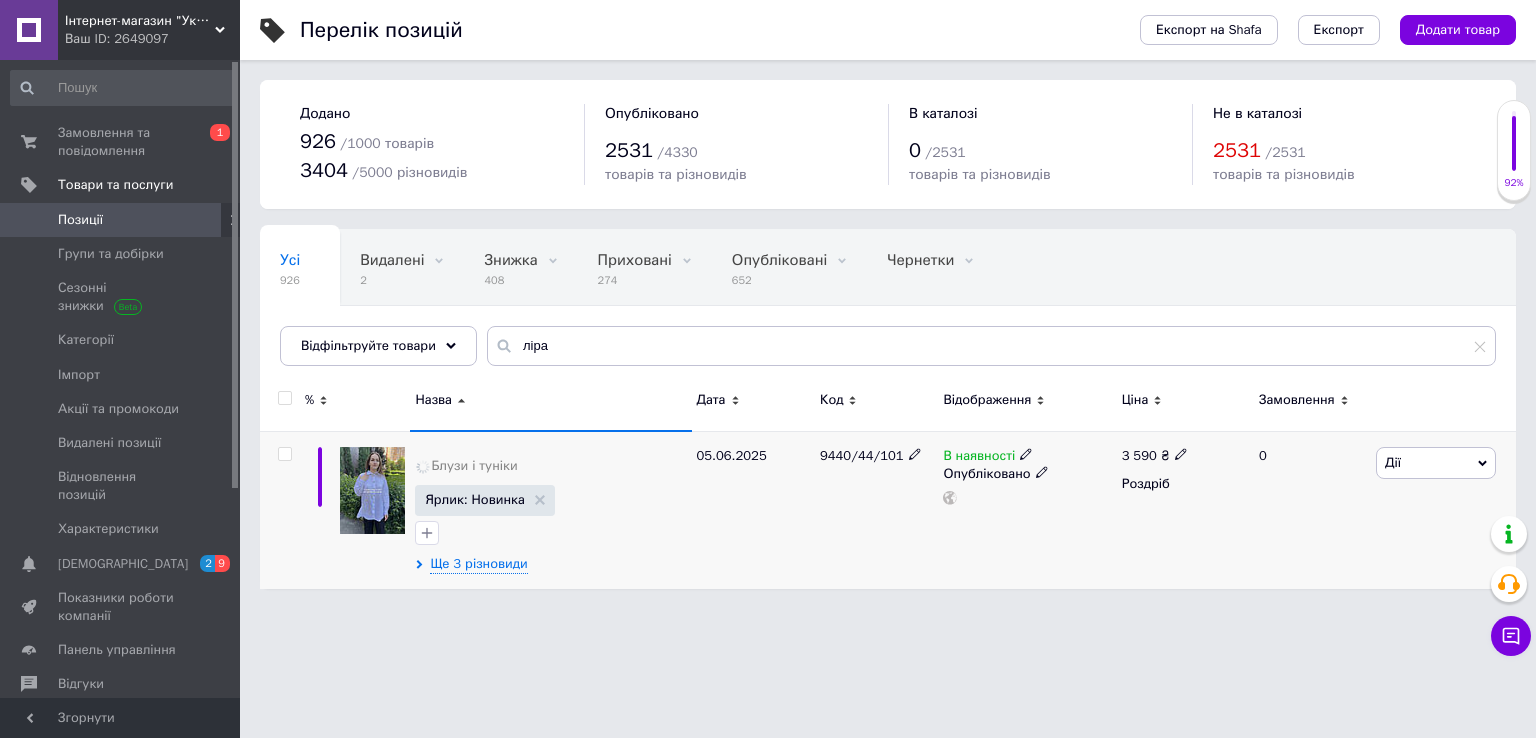 click on "05.06.2025" at bounding box center (753, 510) 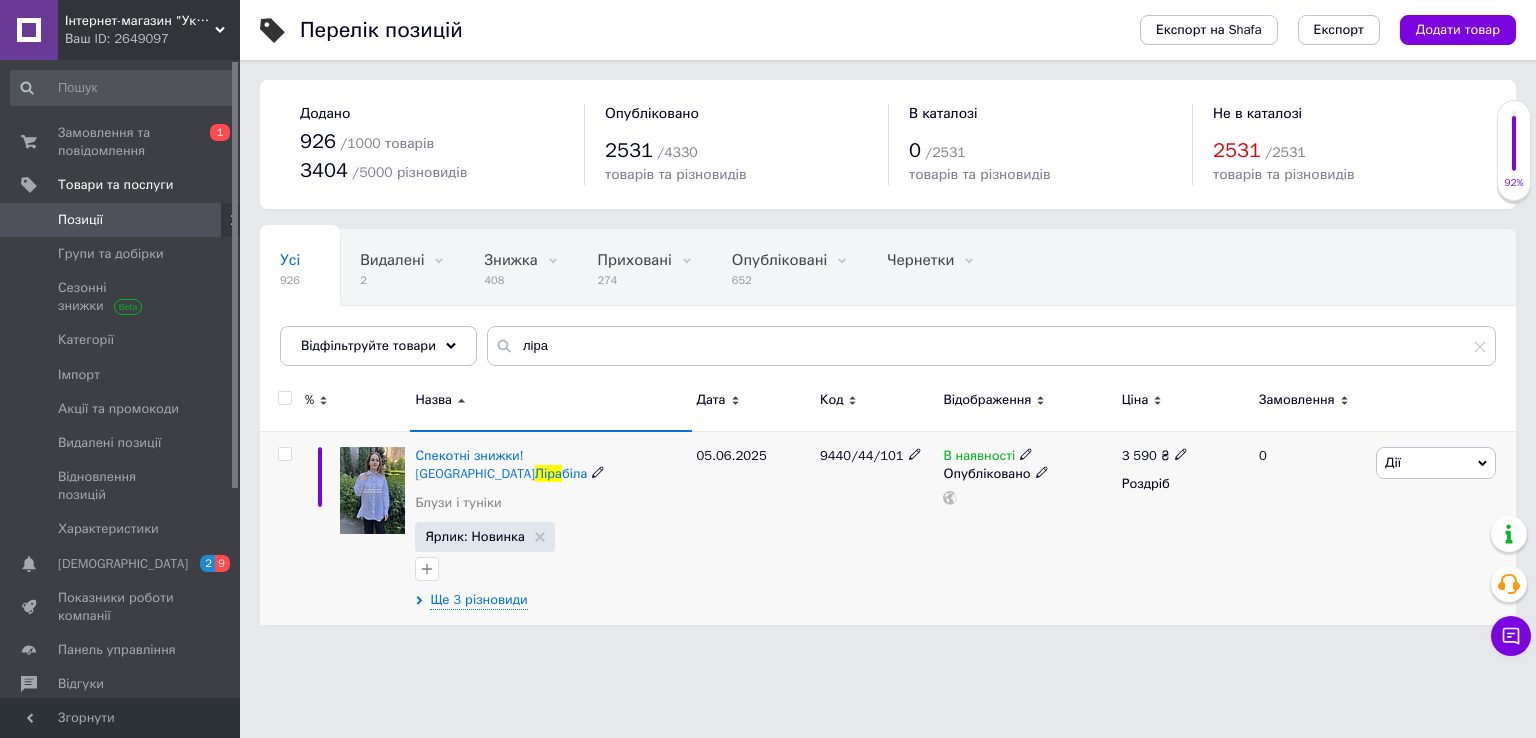 click at bounding box center (284, 454) 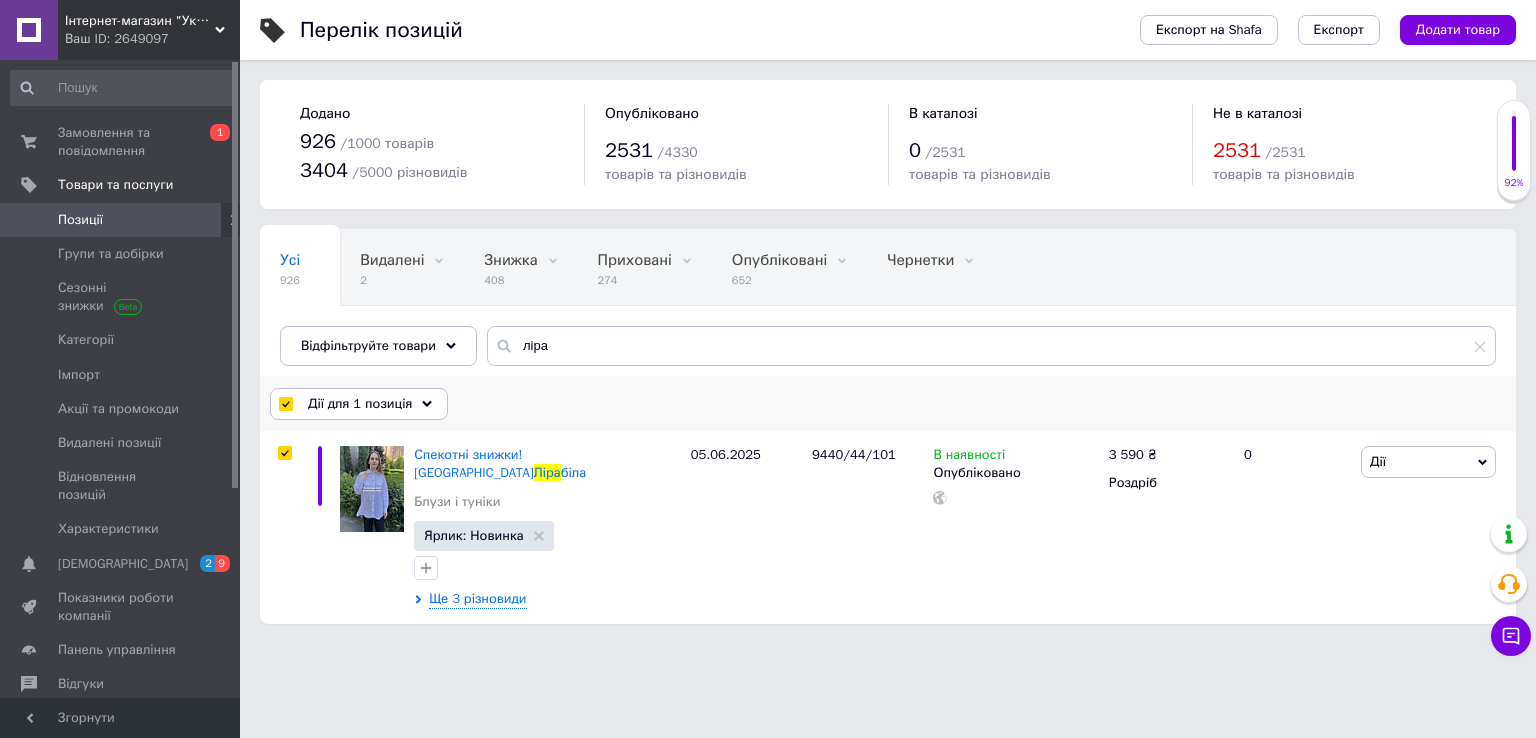 click 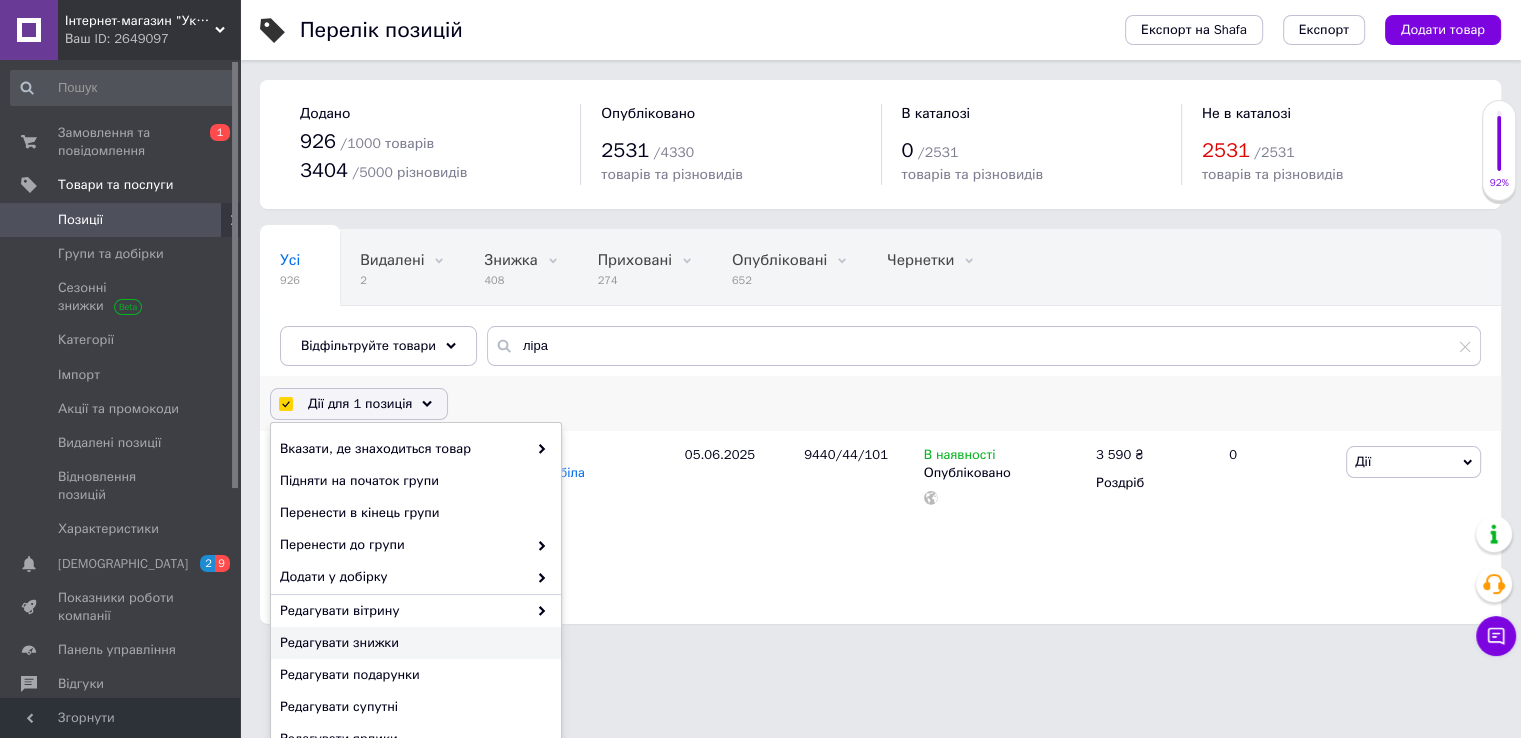 click on "Редагувати знижки" at bounding box center [413, 643] 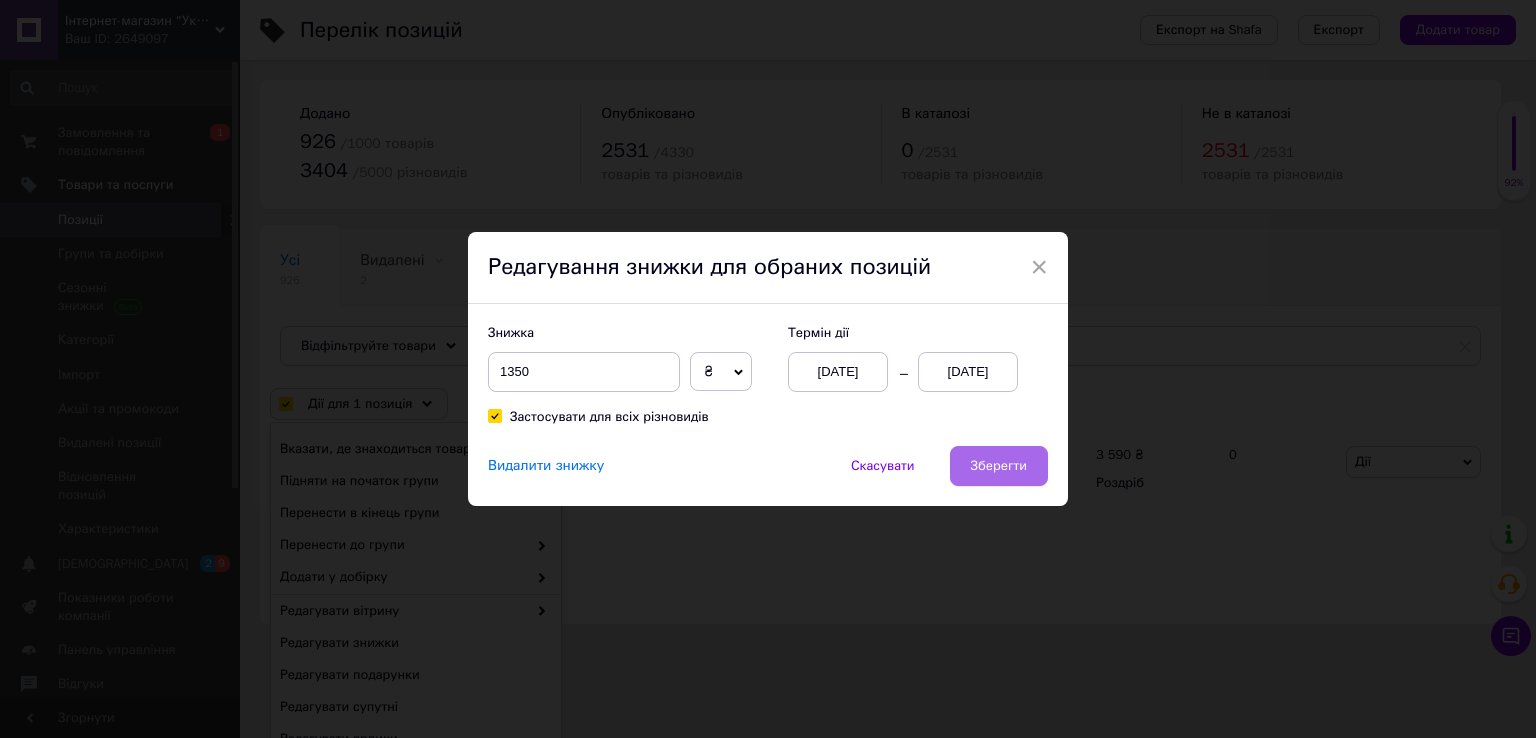 click on "Зберегти" at bounding box center (999, 466) 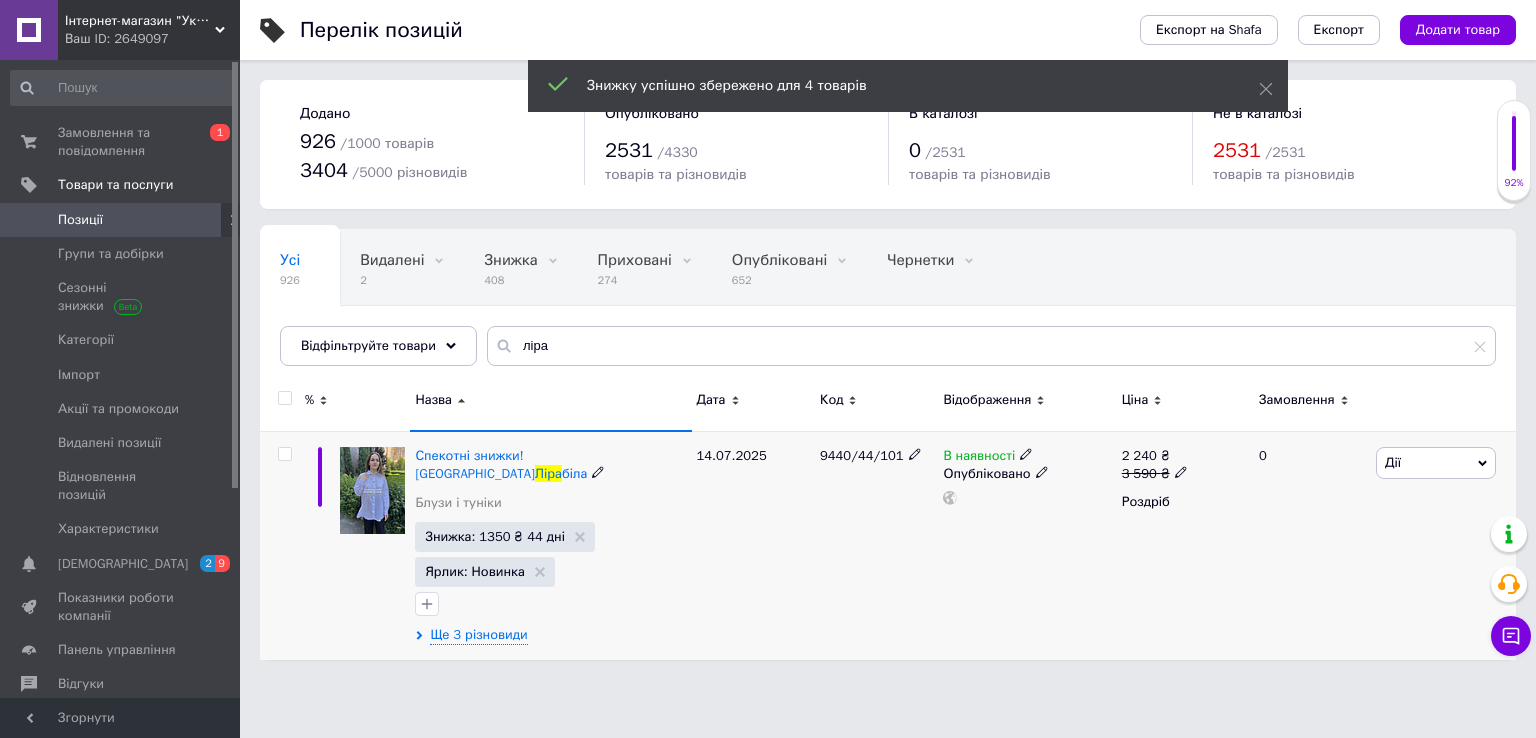 click at bounding box center (284, 454) 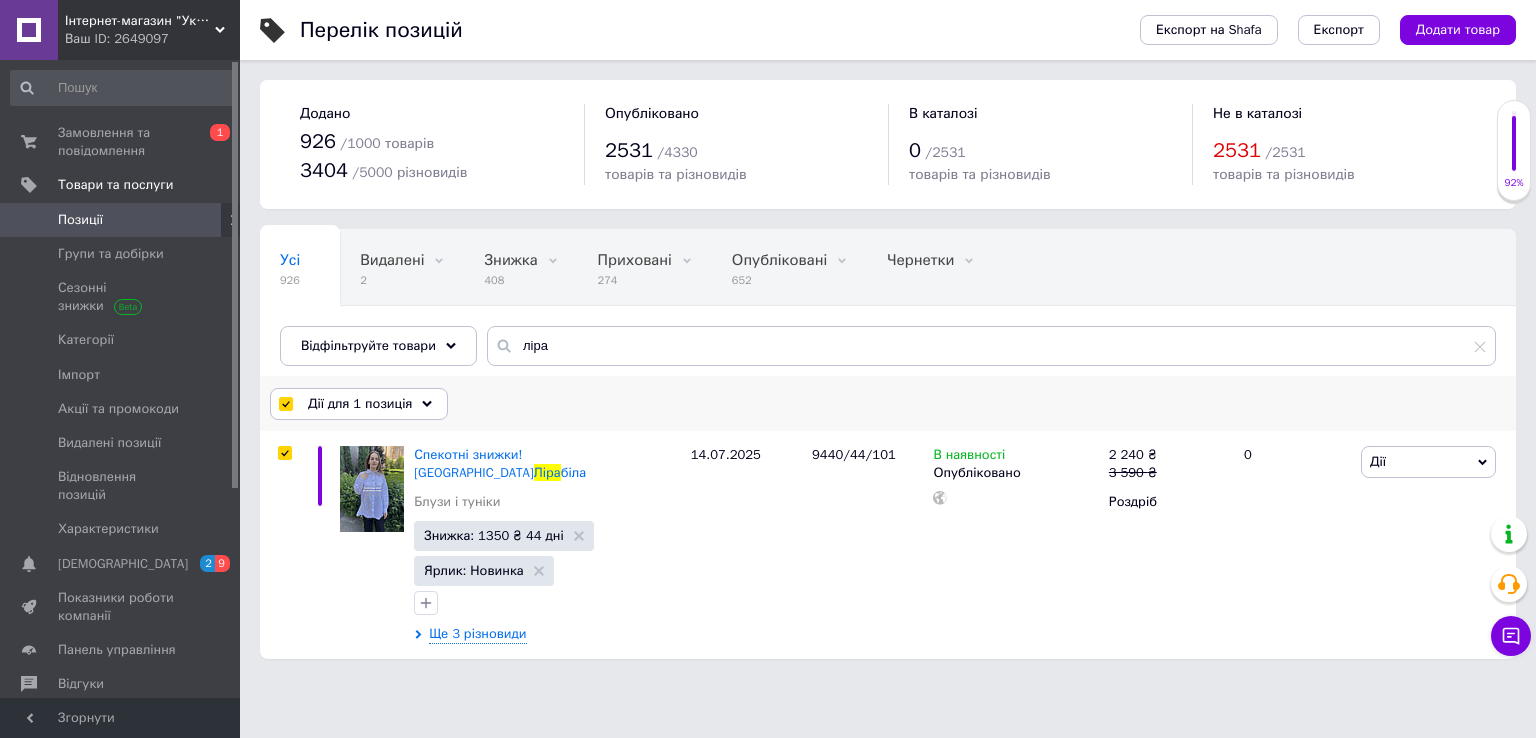 click 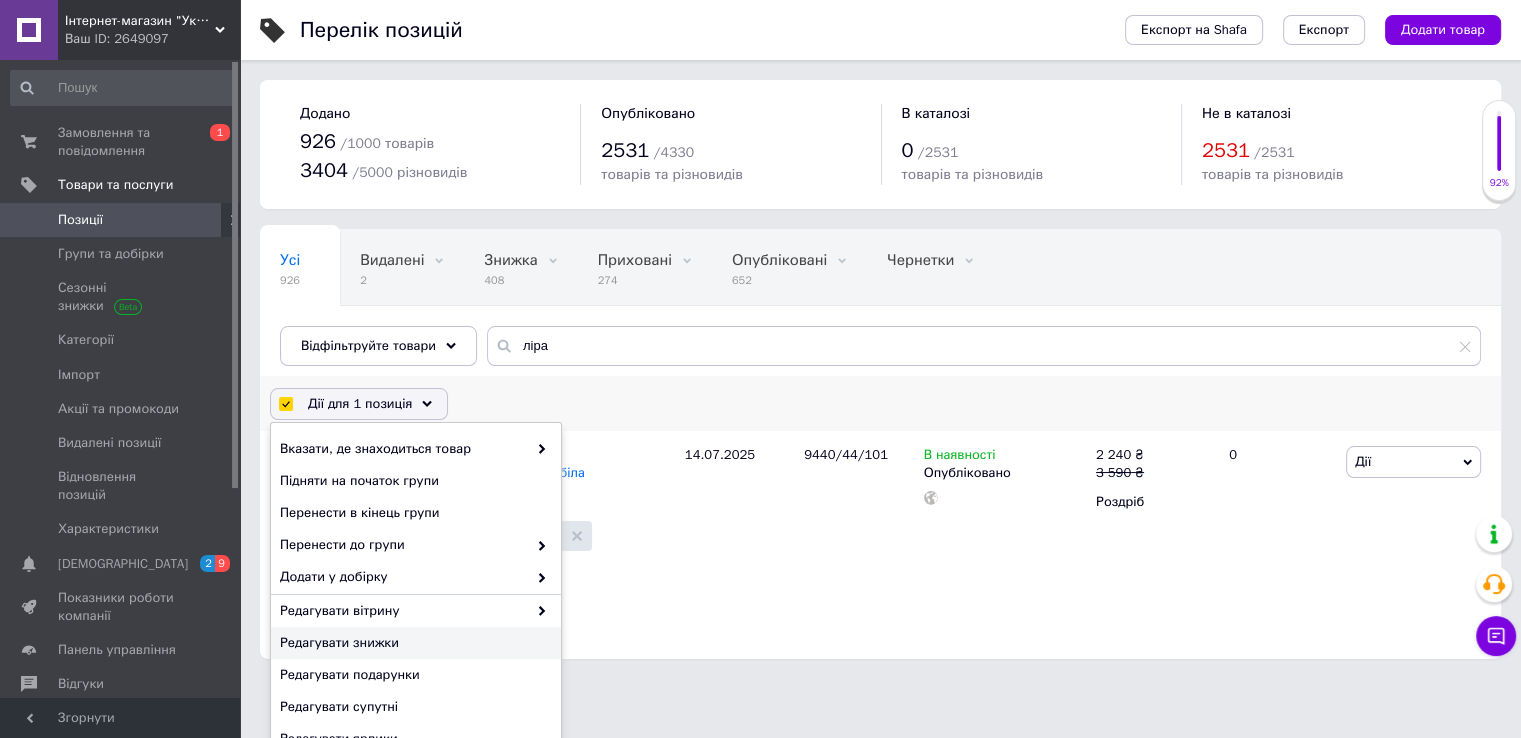 click on "Редагувати знижки" at bounding box center [413, 643] 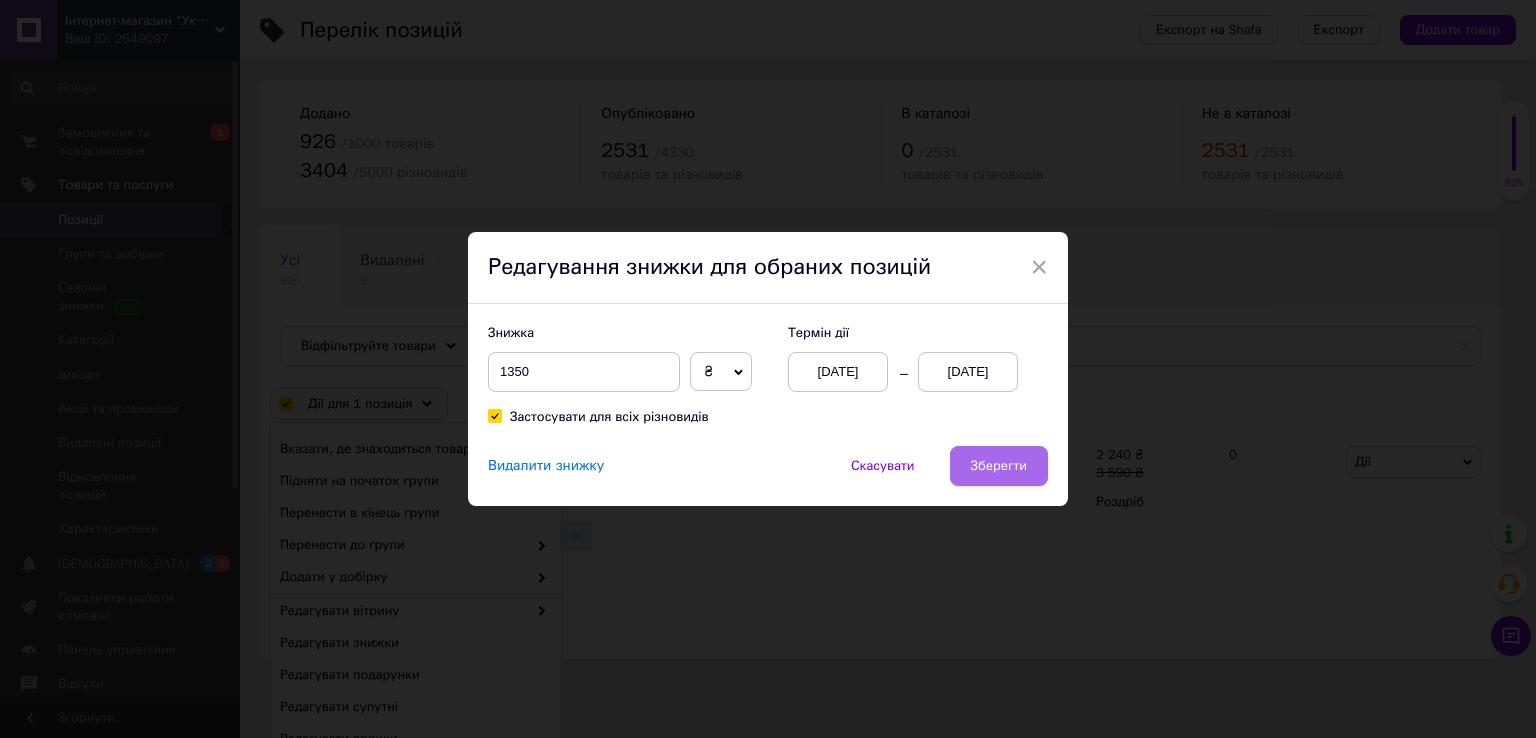 click on "Зберегти" at bounding box center (999, 466) 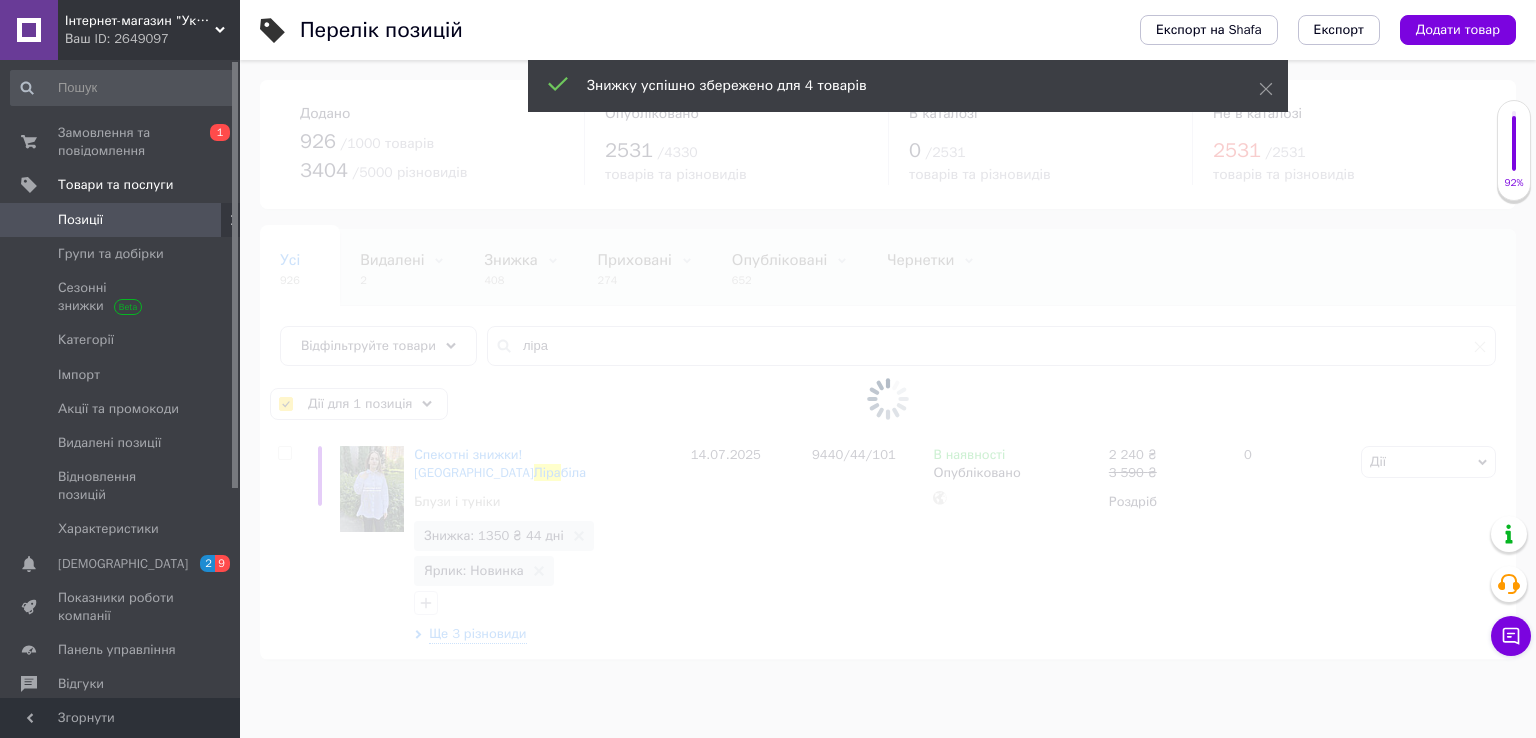 checkbox on "false" 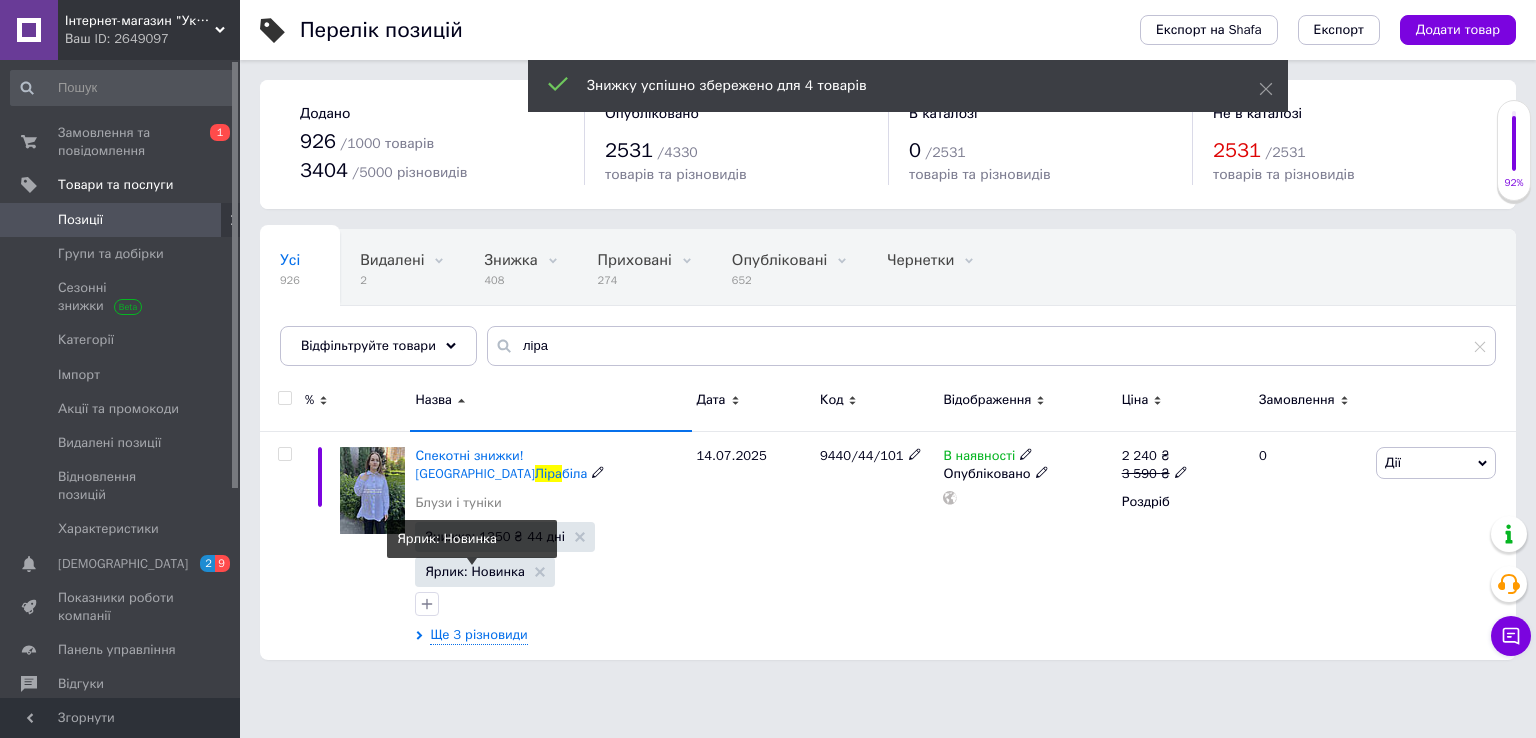 click on "Ярлик: Новинка" at bounding box center [474, 571] 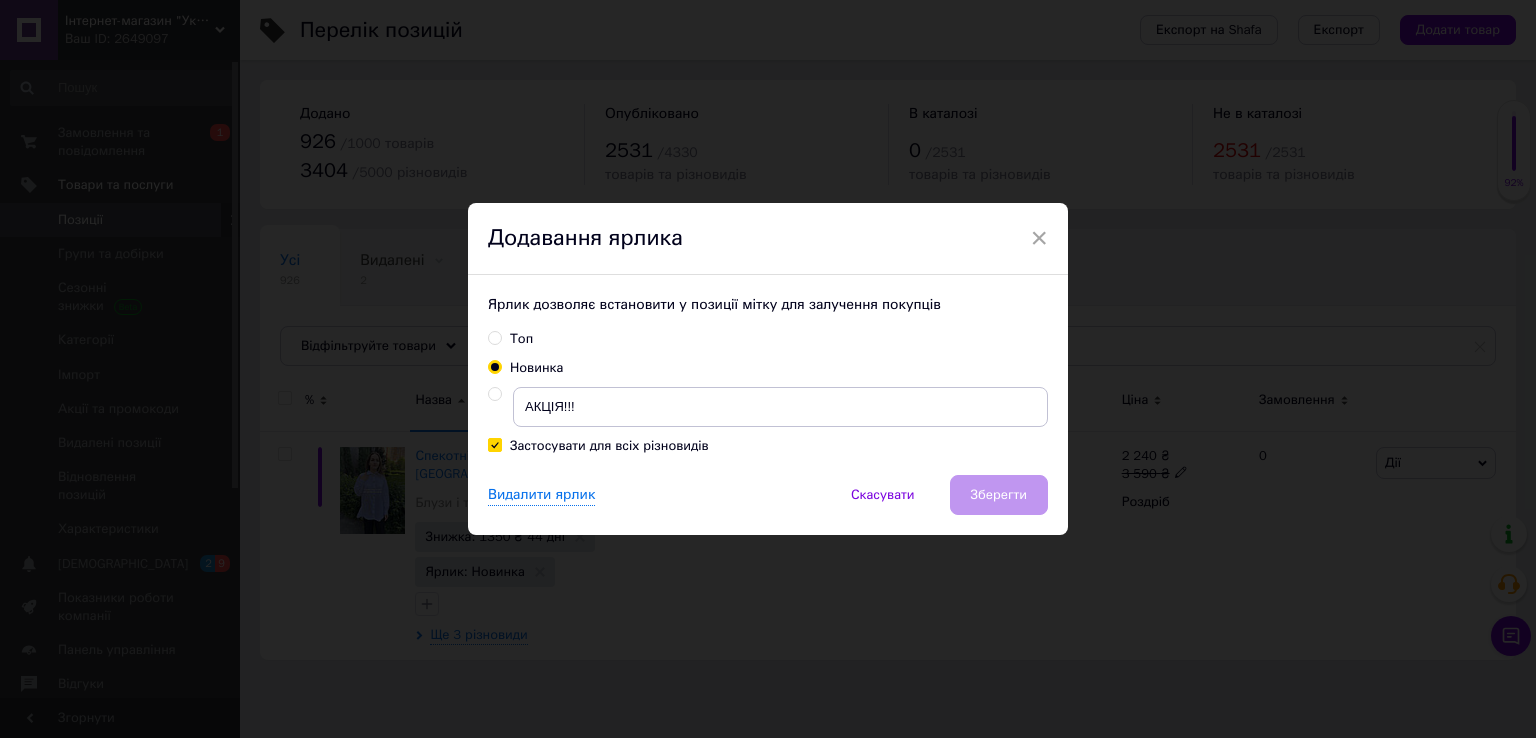 click at bounding box center (494, 394) 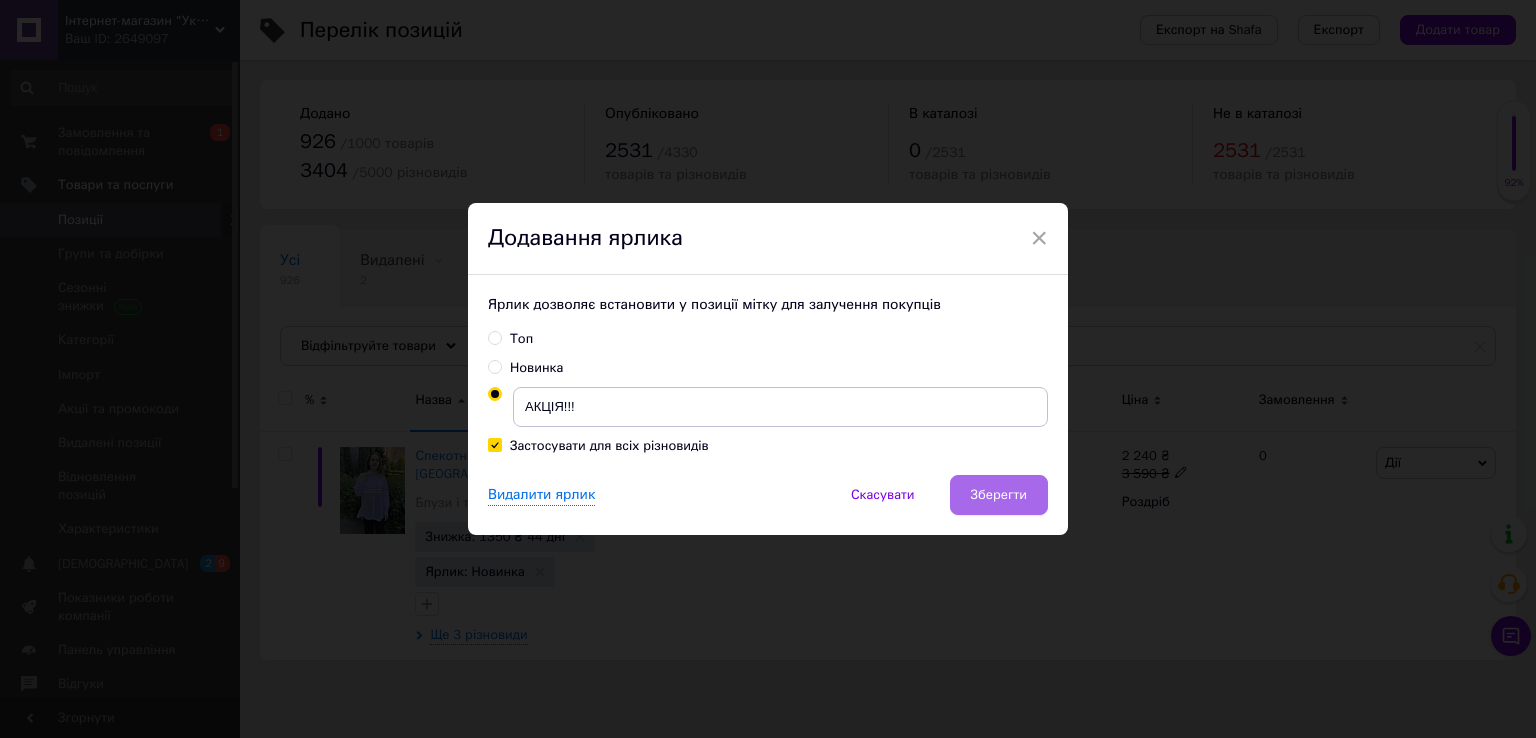 click on "Зберегти" at bounding box center [999, 495] 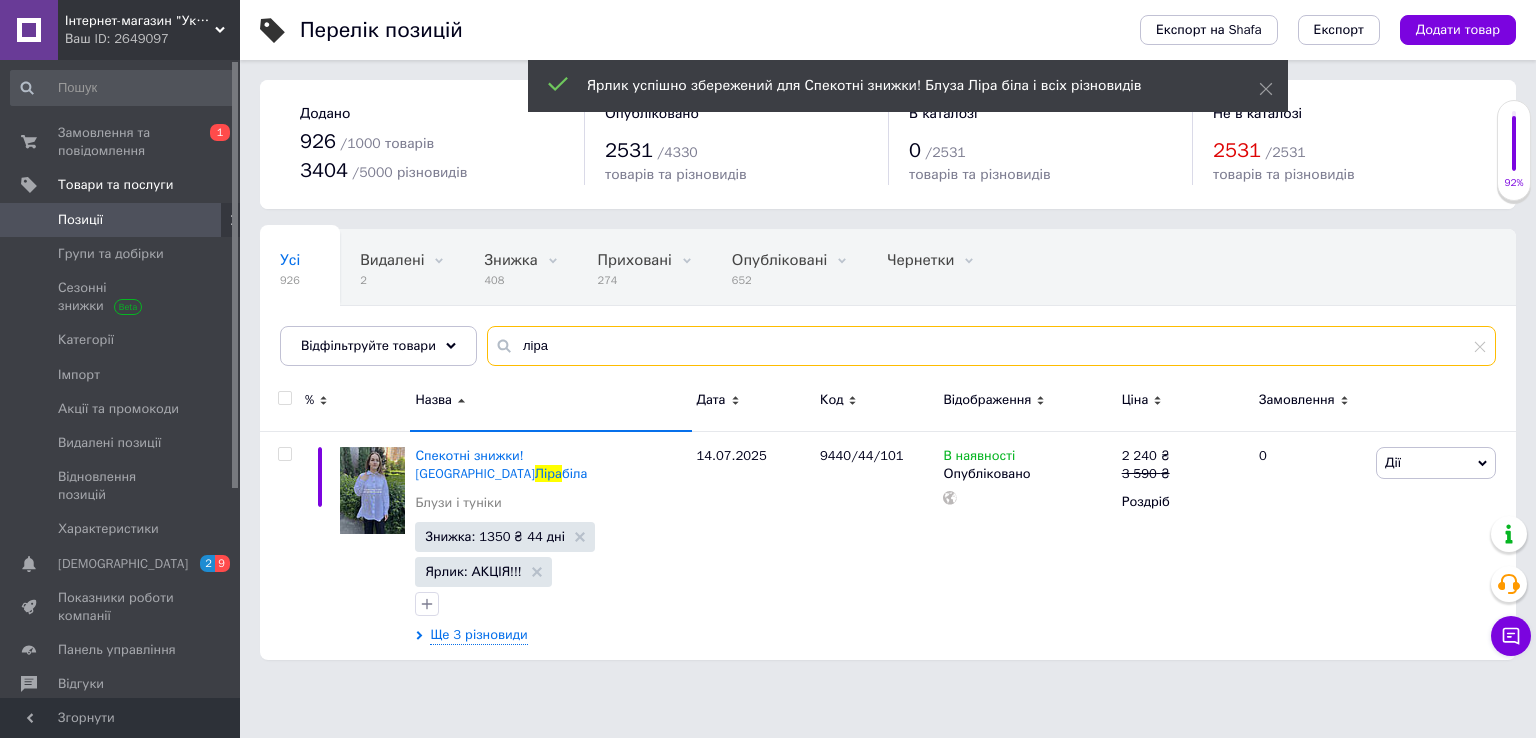 drag, startPoint x: 552, startPoint y: 342, endPoint x: 507, endPoint y: 338, distance: 45.17743 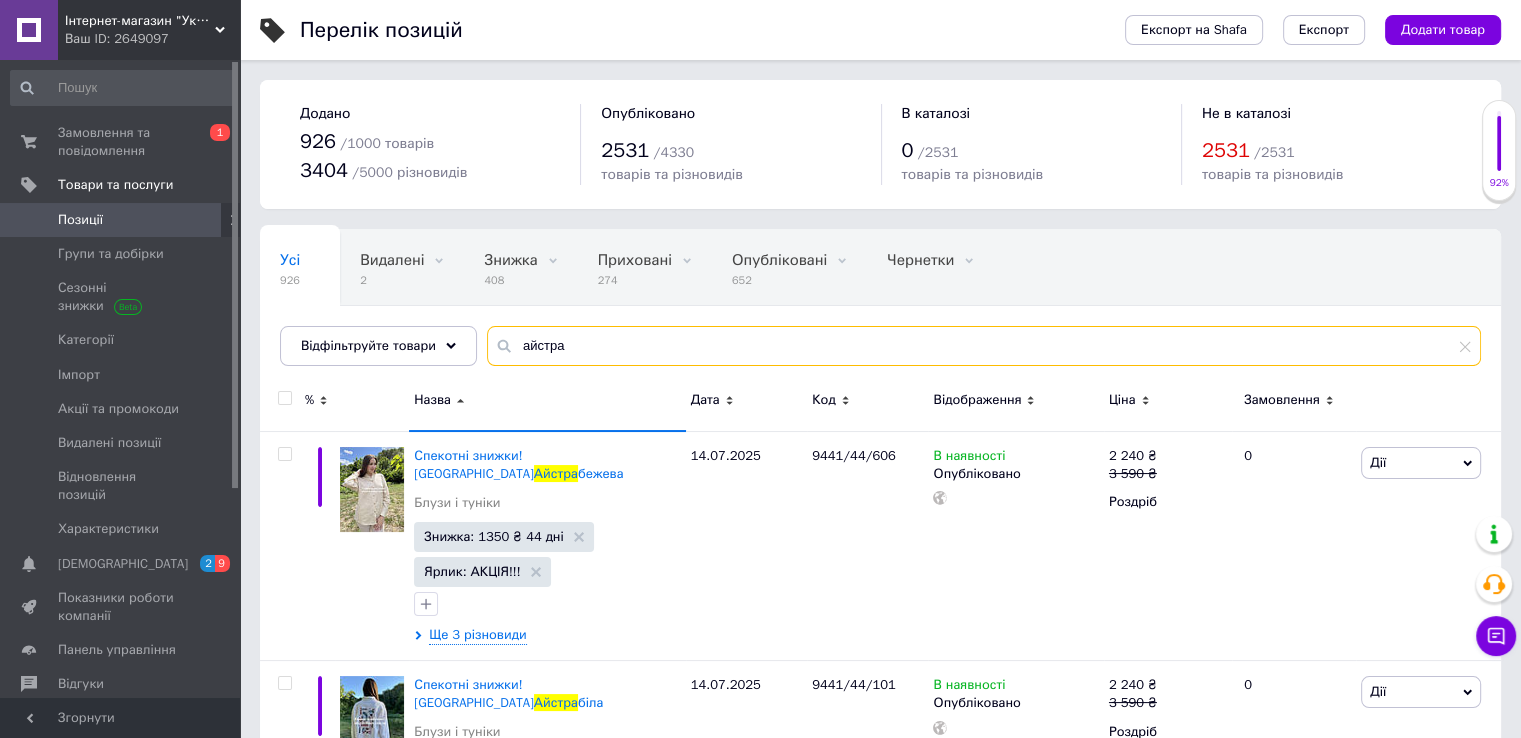 drag, startPoint x: 564, startPoint y: 349, endPoint x: 514, endPoint y: 316, distance: 59.908264 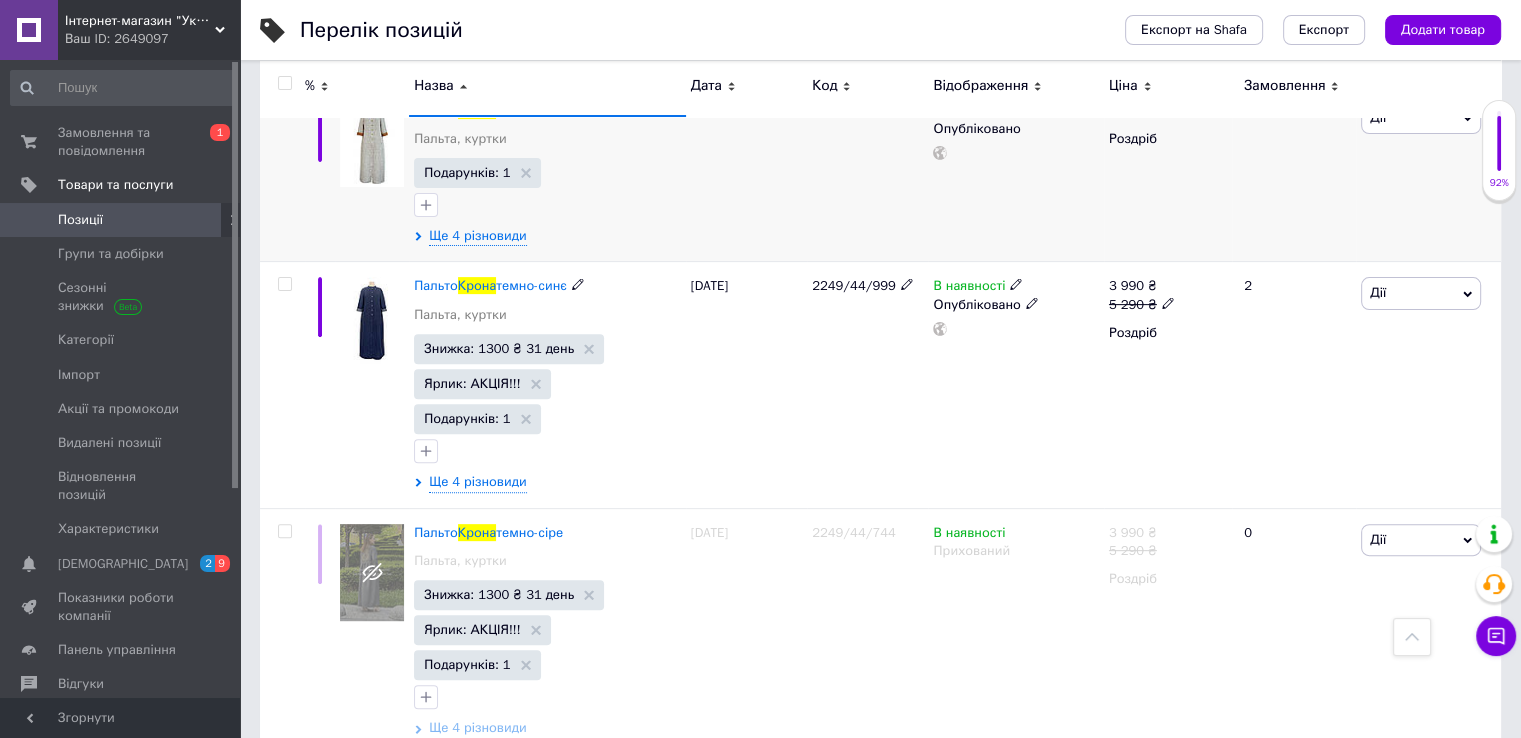 scroll, scrollTop: 748, scrollLeft: 0, axis: vertical 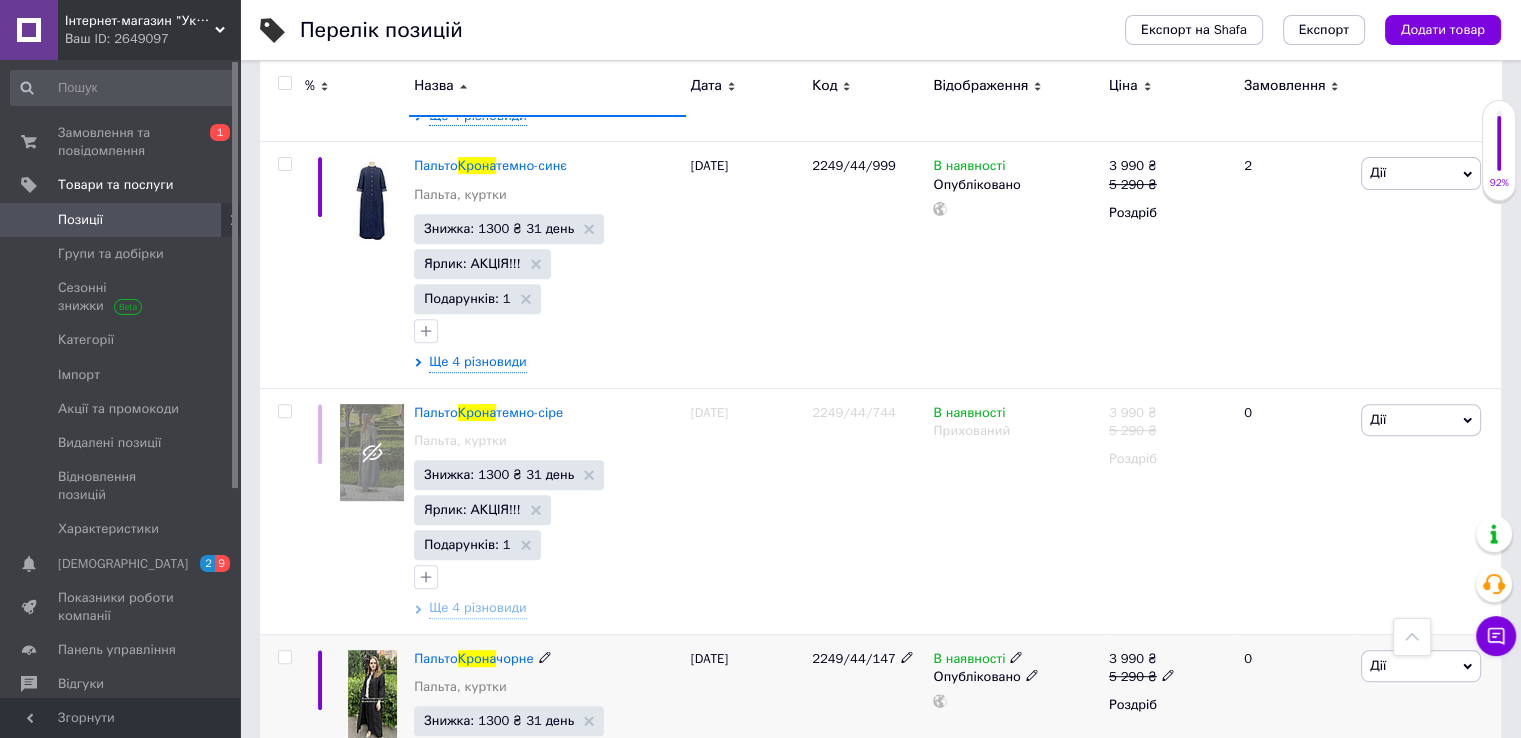 type on "крона" 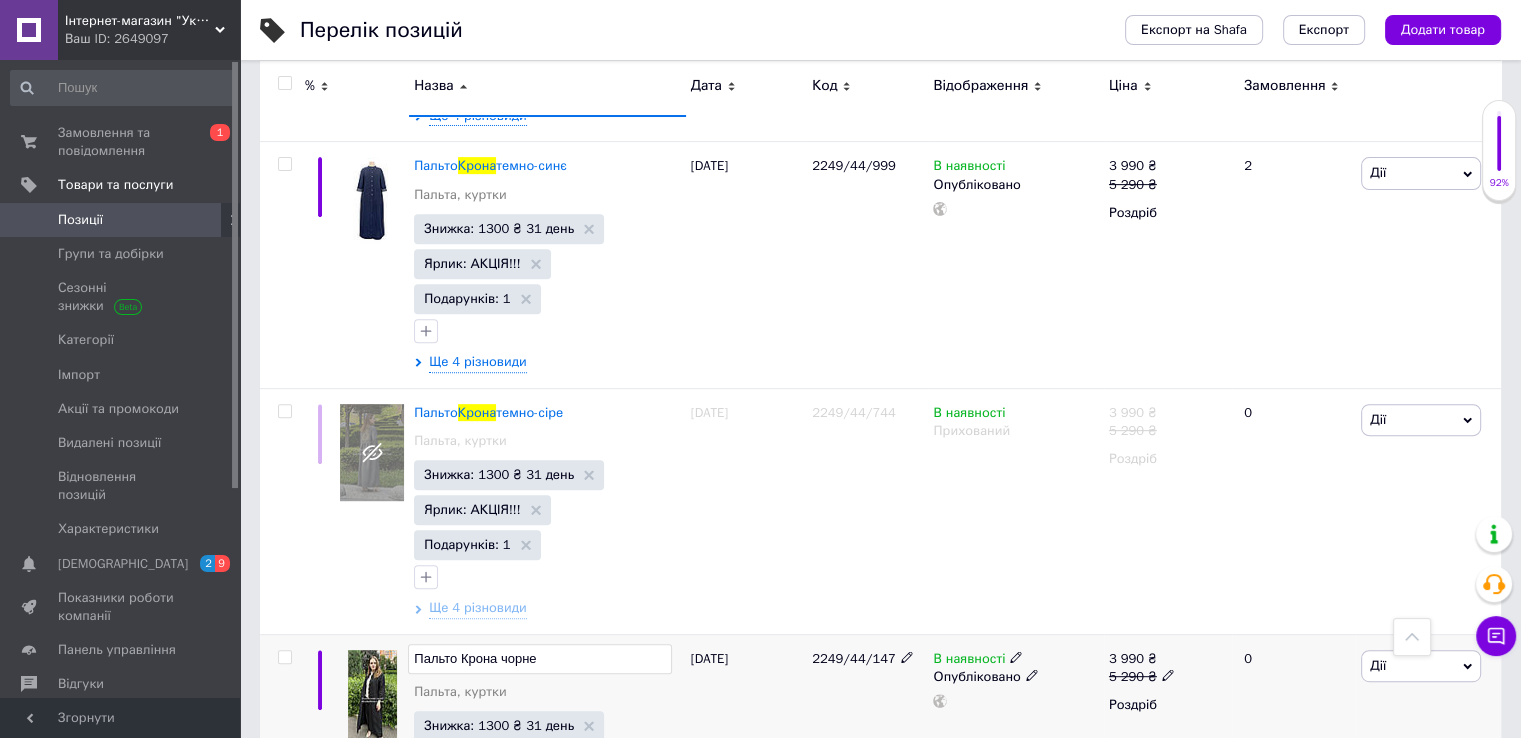 click on "Пальто Крона чорне" at bounding box center [539, 659] 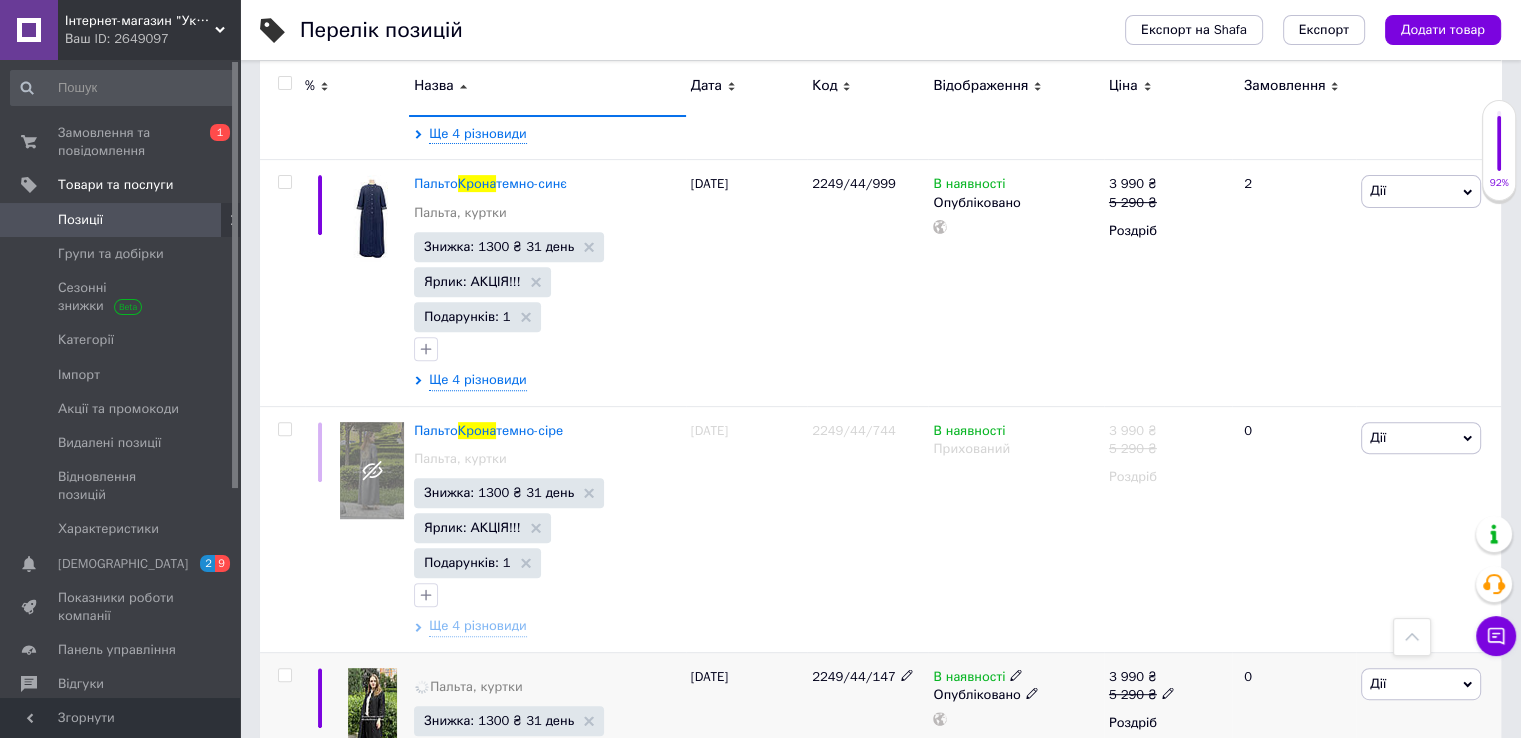 click on "2249/44/147" at bounding box center (867, 765) 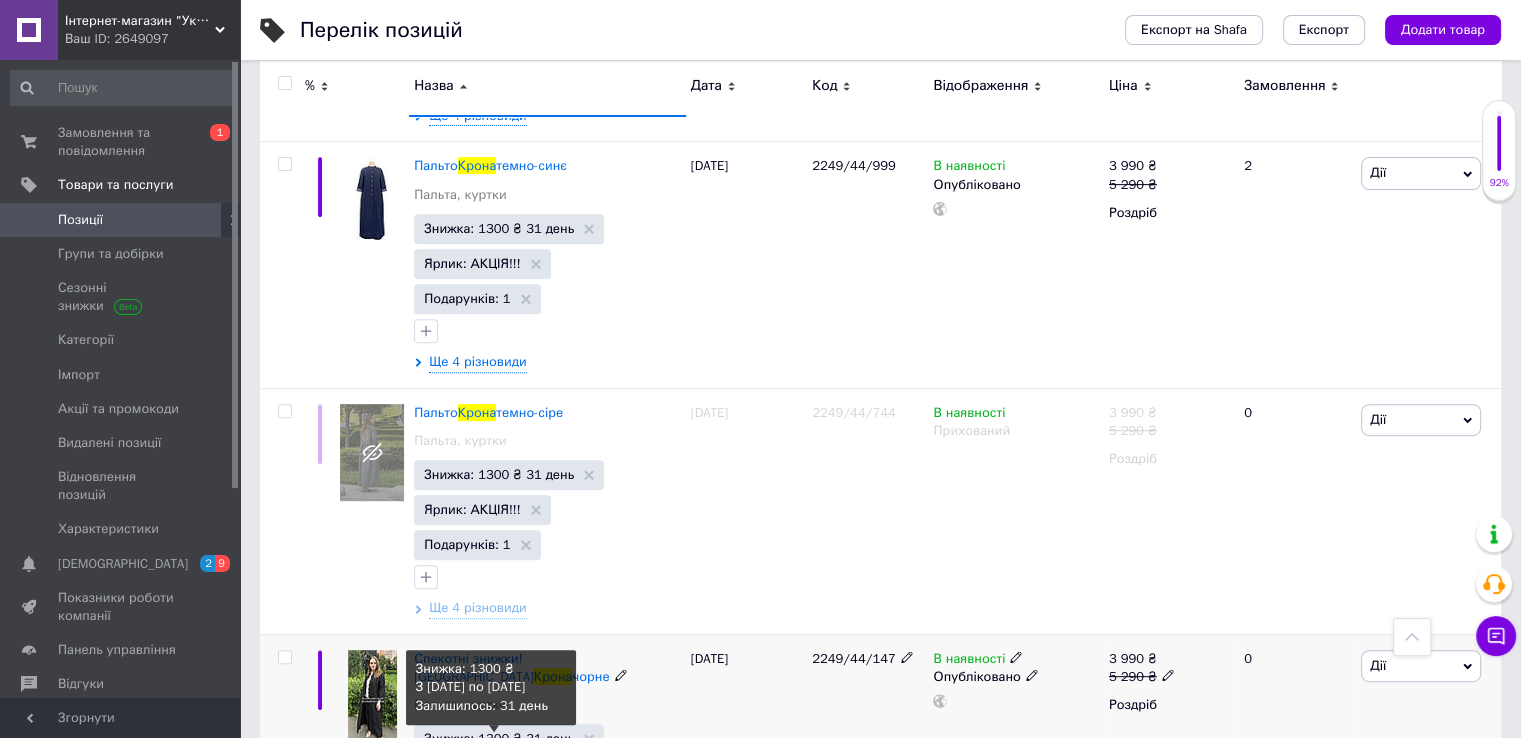 click on "Знижка: 1300 ₴ 31 день" at bounding box center (499, 738) 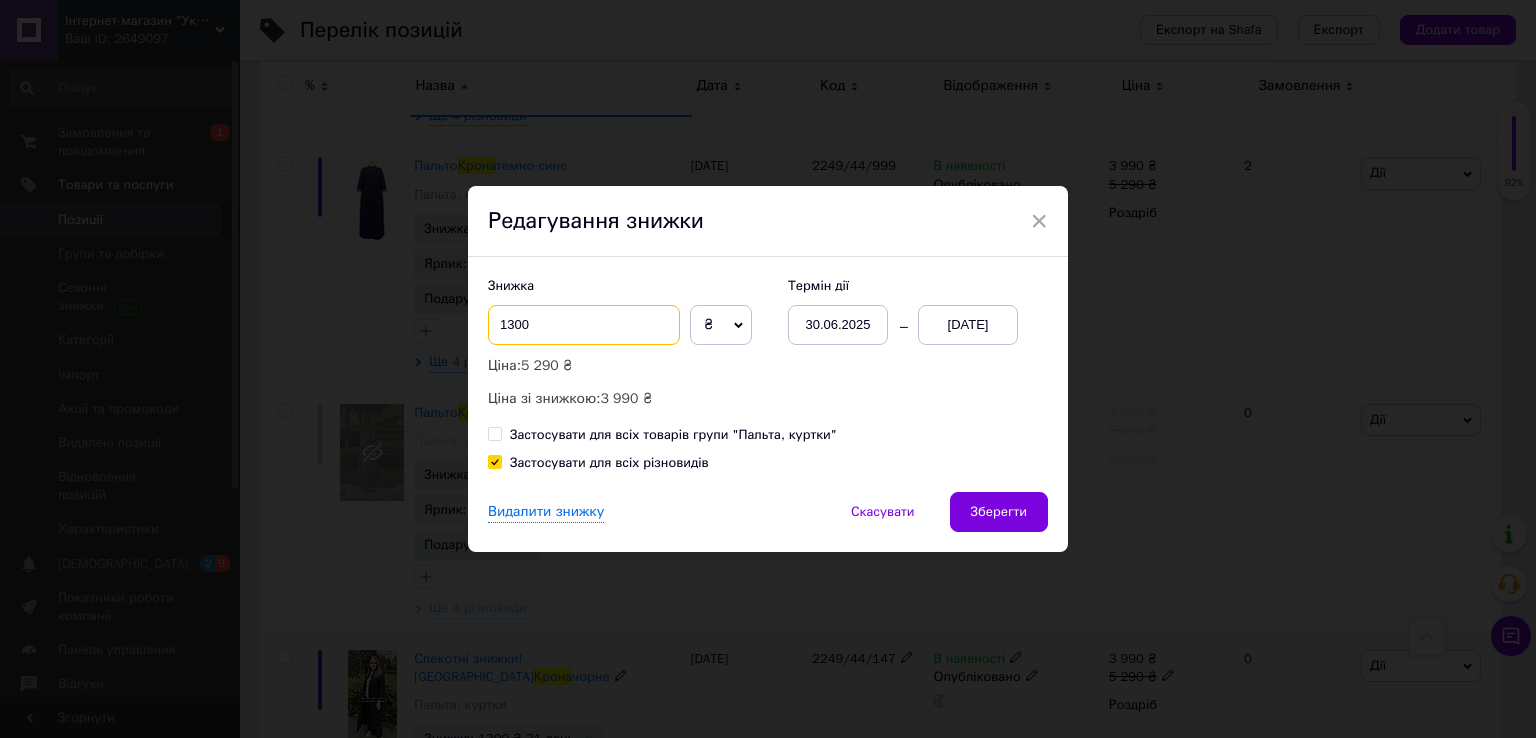 drag, startPoint x: 529, startPoint y: 329, endPoint x: 480, endPoint y: 322, distance: 49.497475 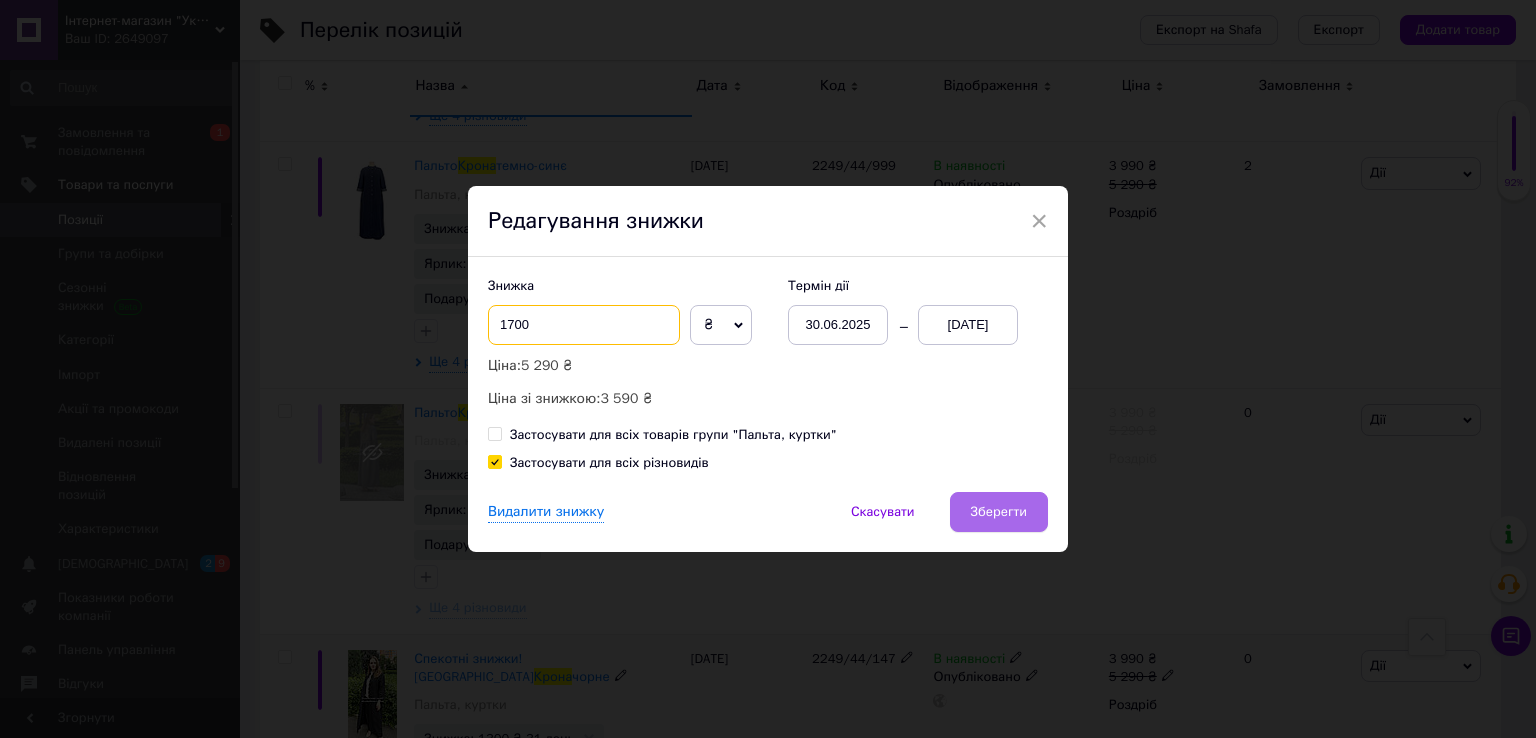 type on "1700" 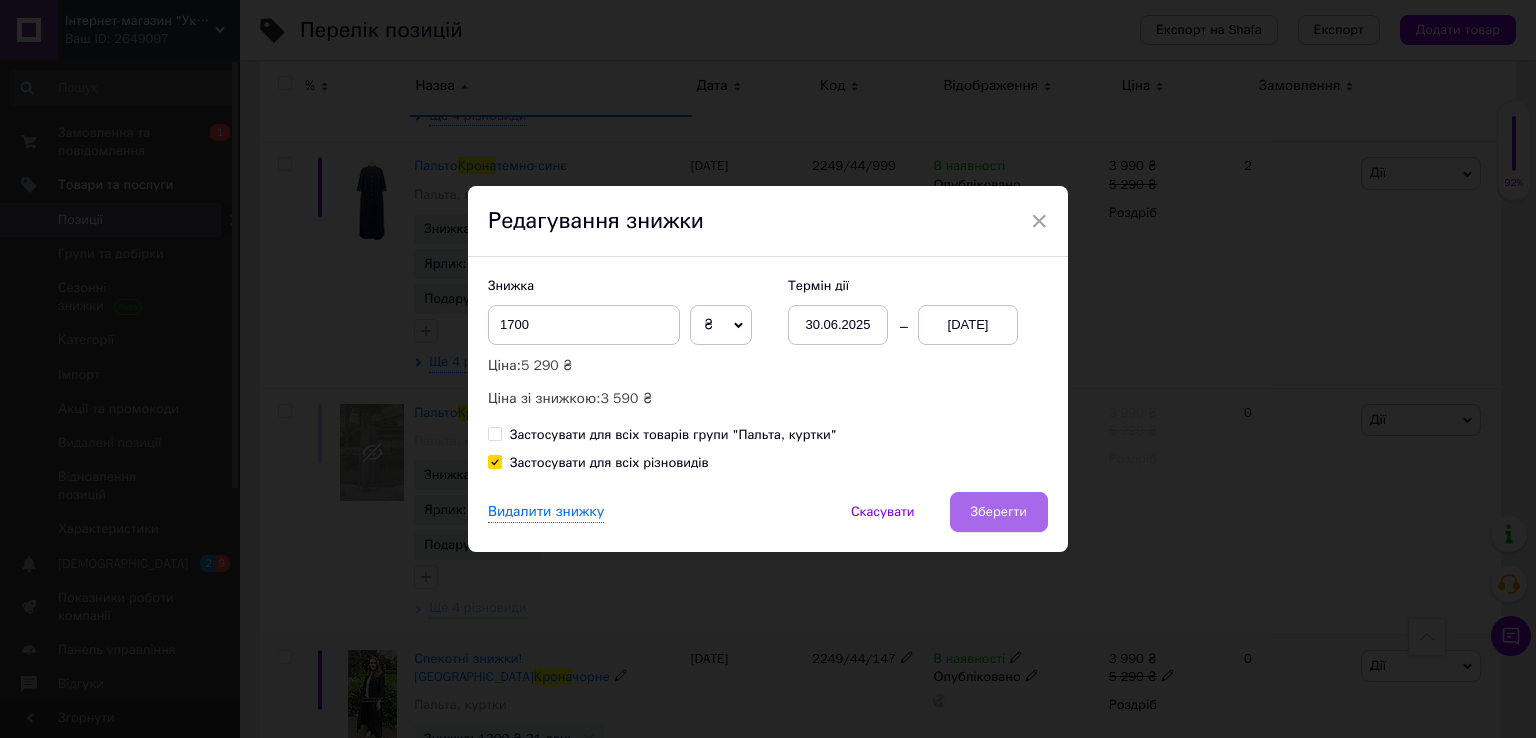 click on "Зберегти" at bounding box center (999, 512) 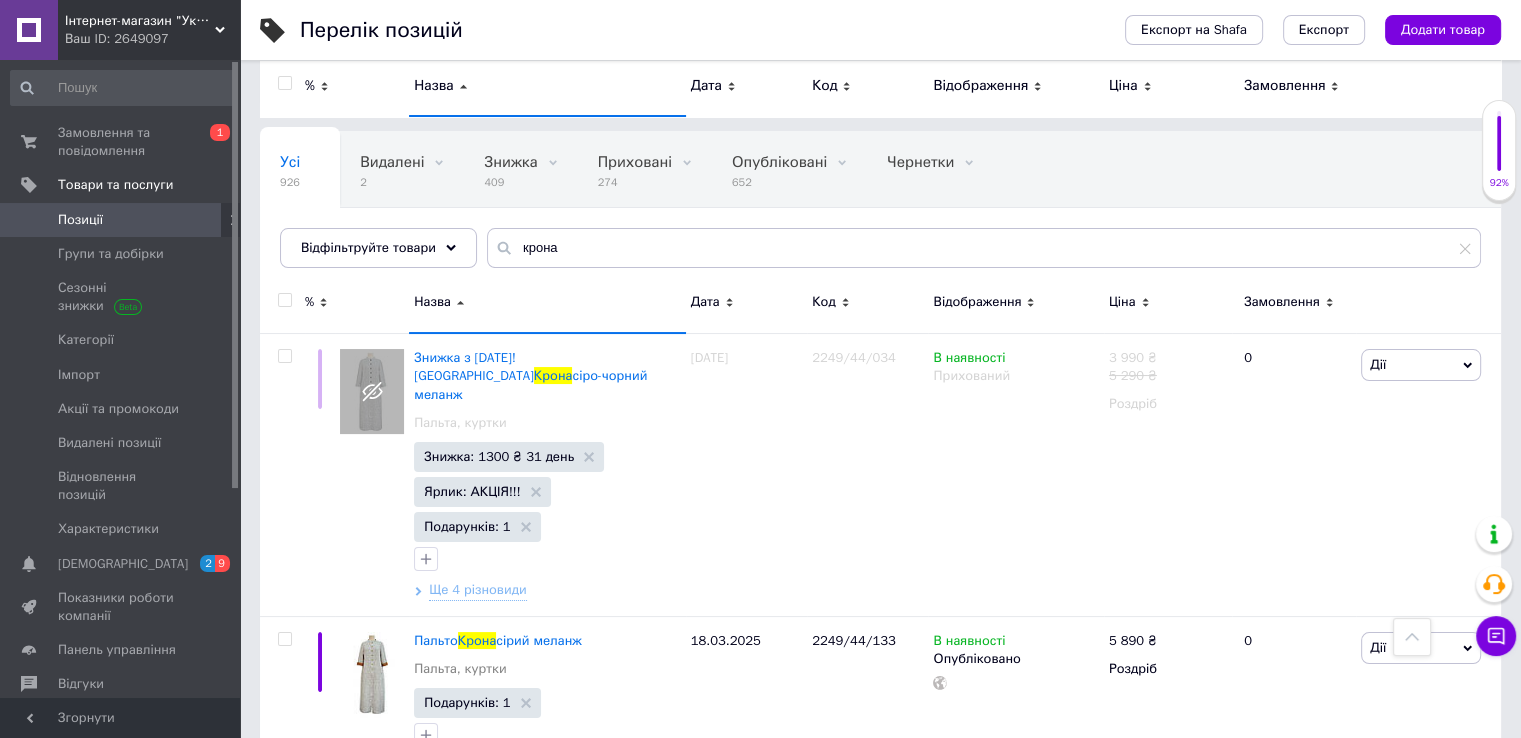 scroll, scrollTop: 0, scrollLeft: 0, axis: both 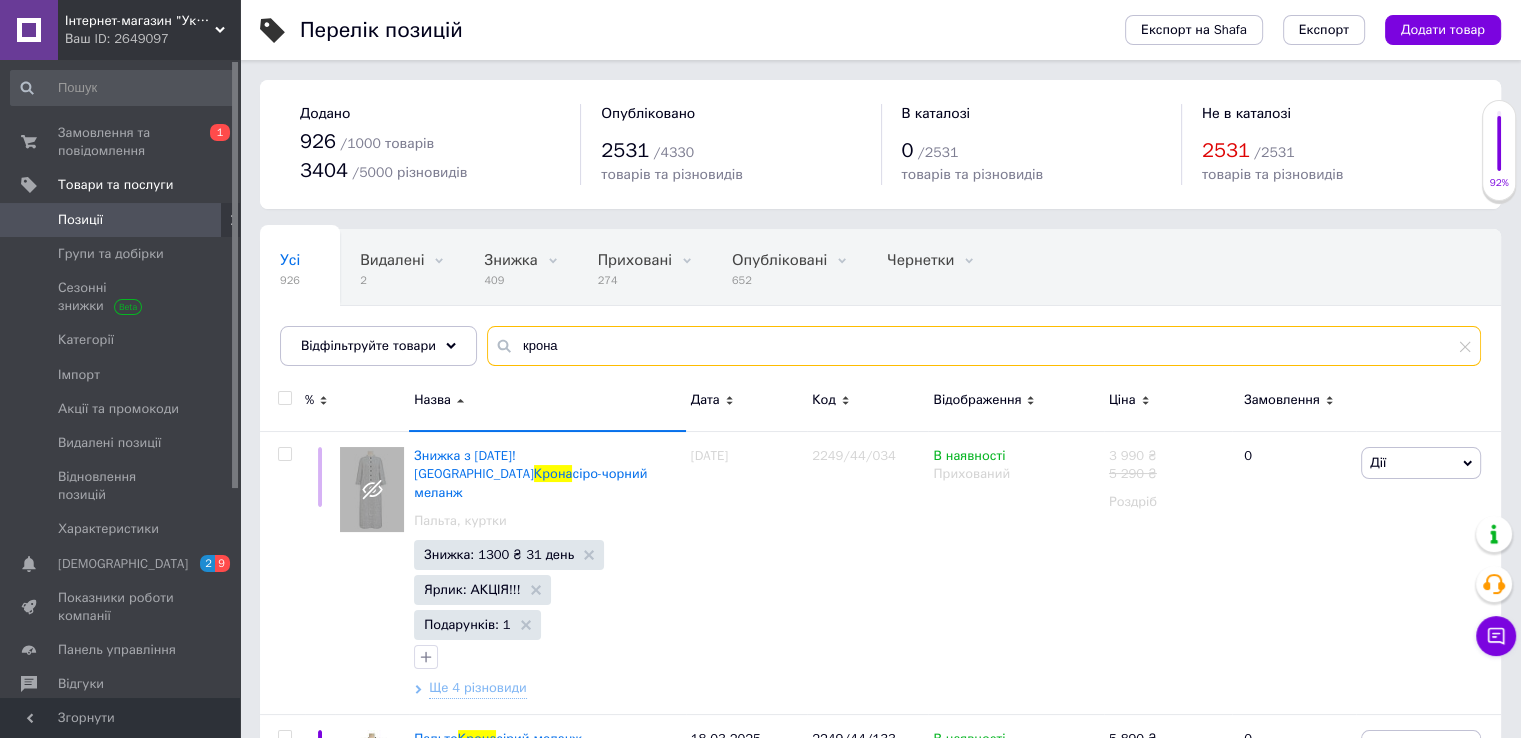 drag, startPoint x: 570, startPoint y: 352, endPoint x: 490, endPoint y: 343, distance: 80.50466 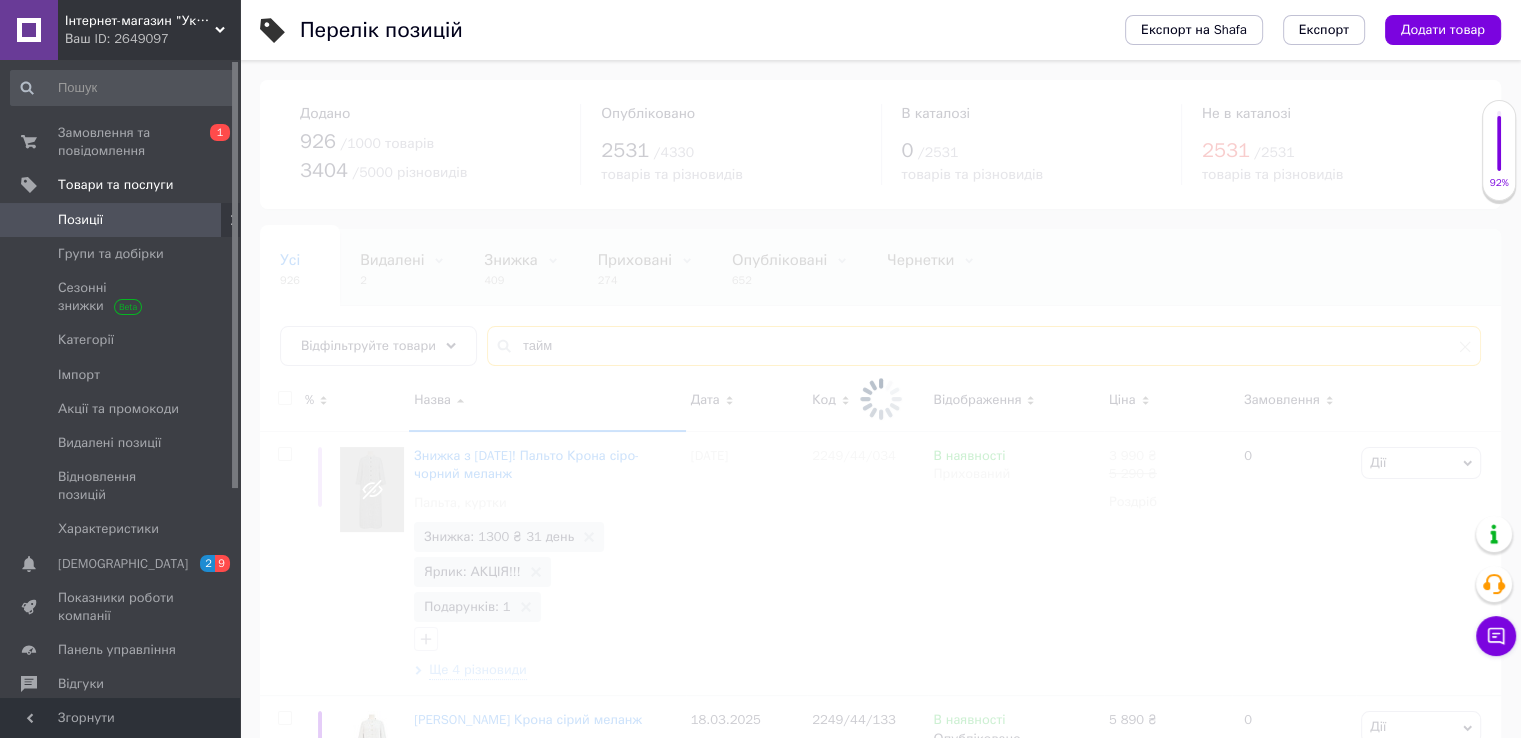 type on "тайм" 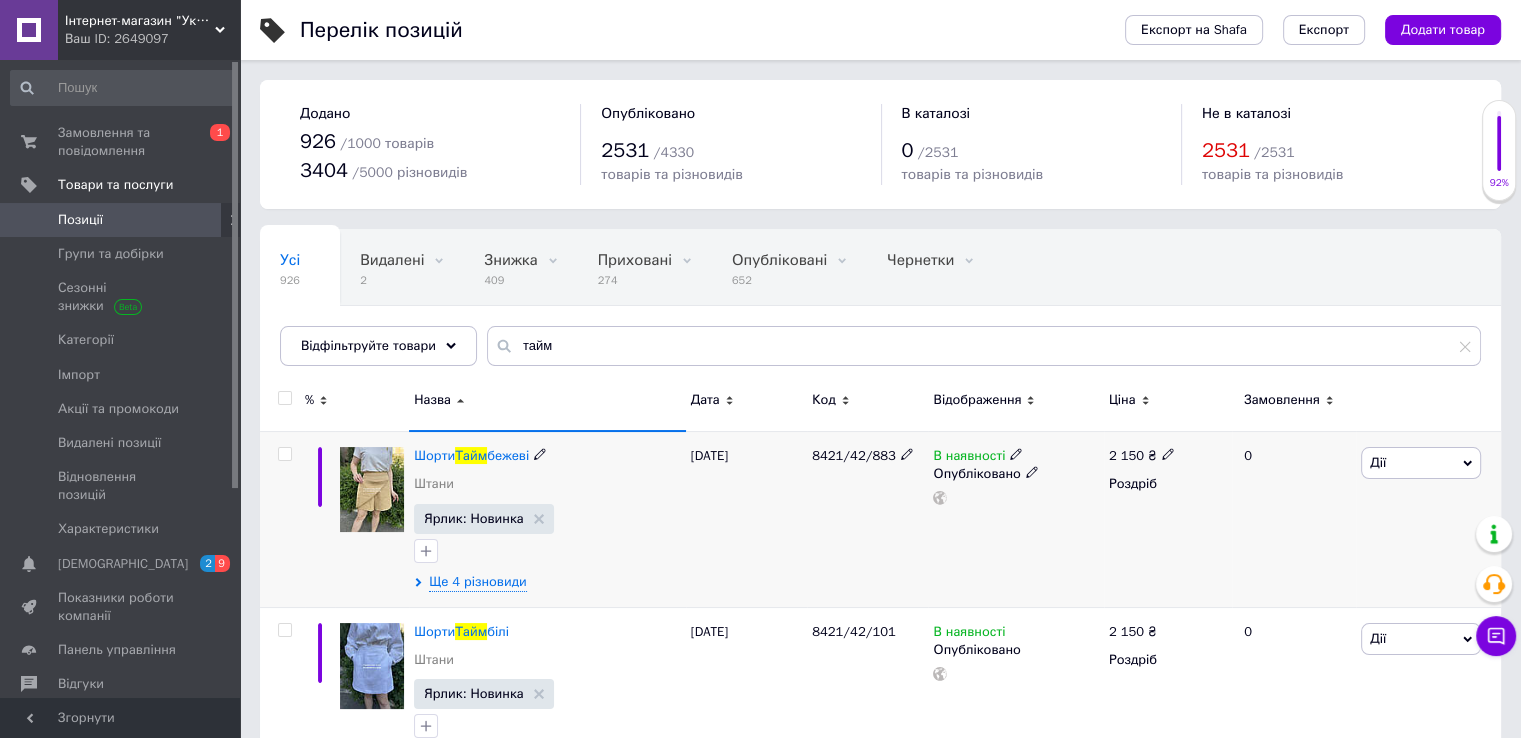 click 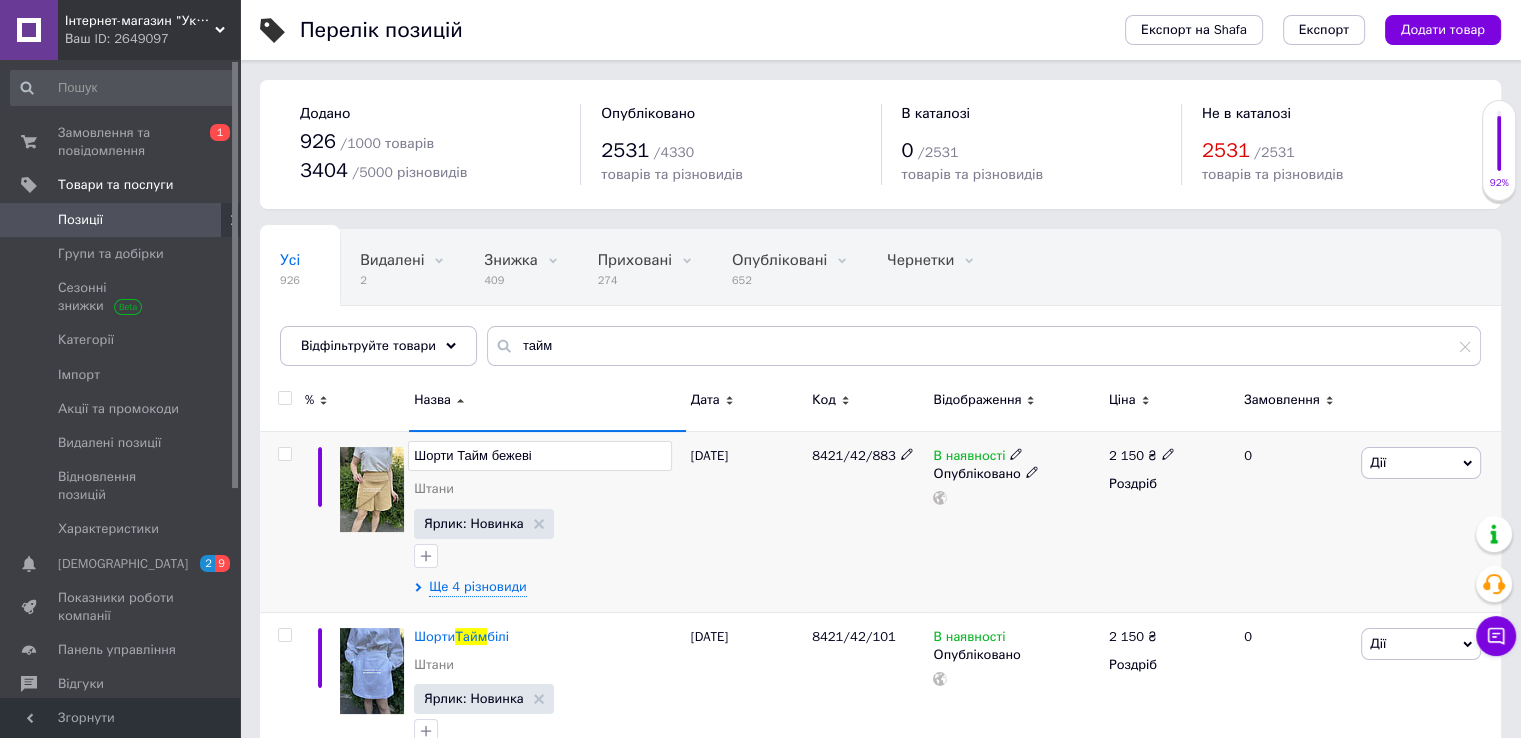 click on "Шорти Тайм бежеві" at bounding box center (539, 456) 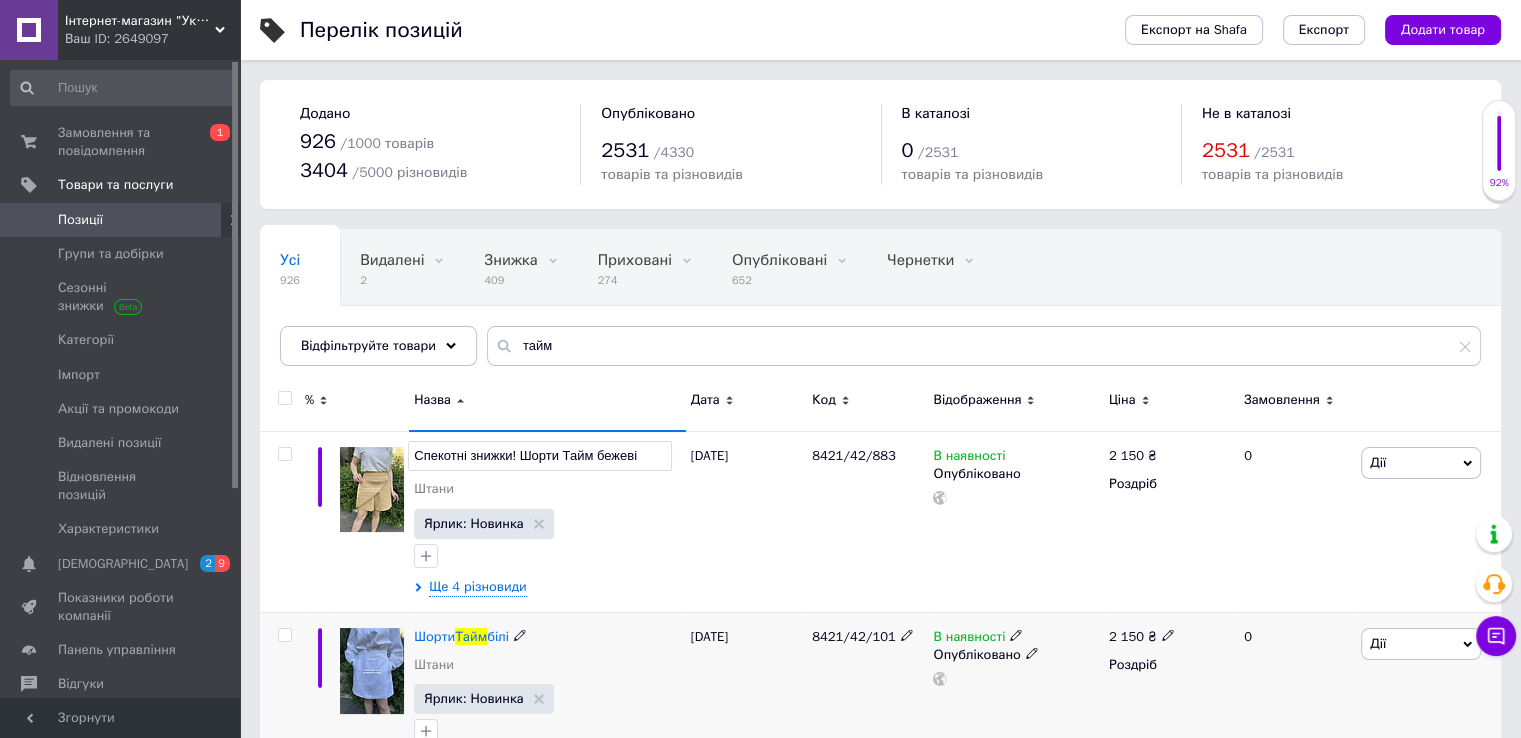 click on "Шорти  Тайм  білі Штани" at bounding box center [547, 656] 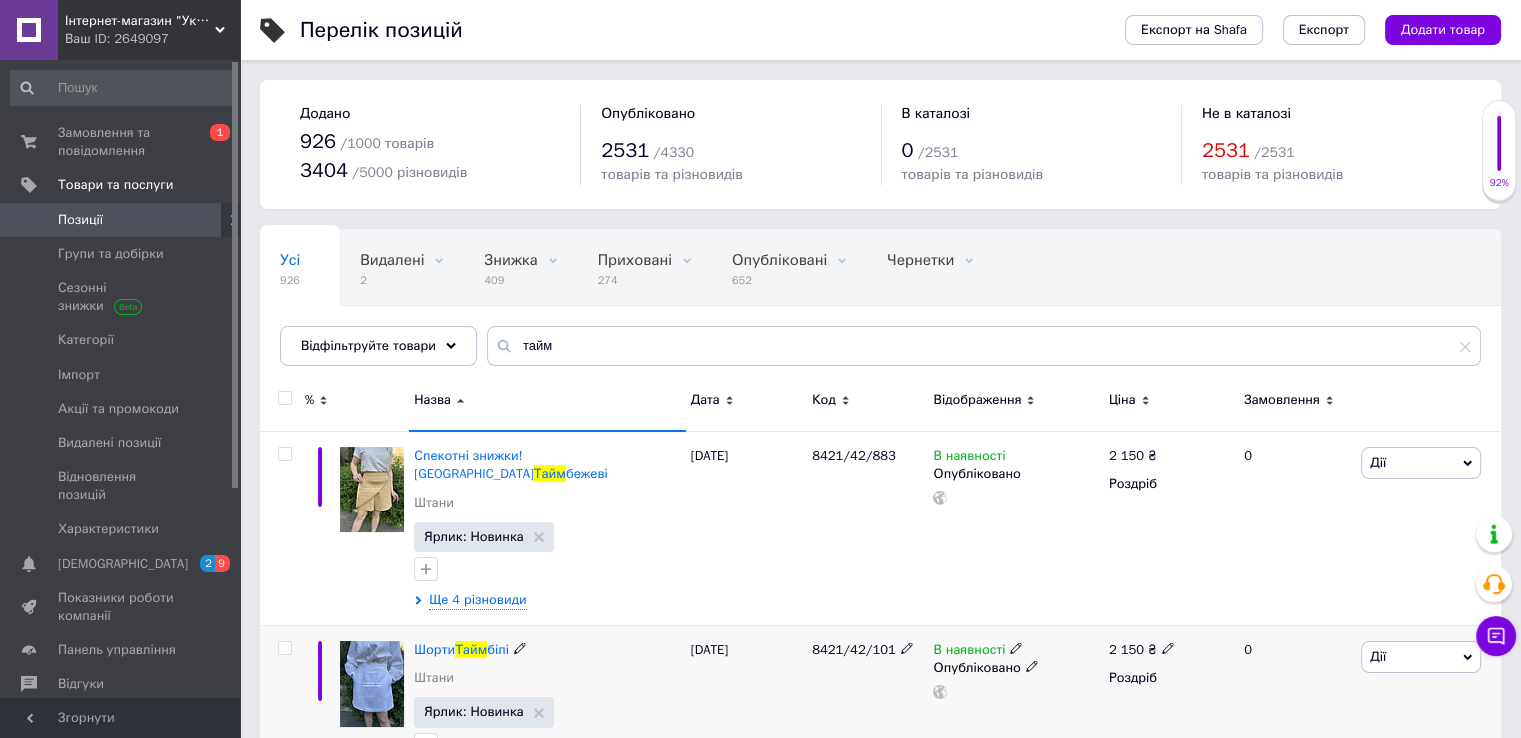 click 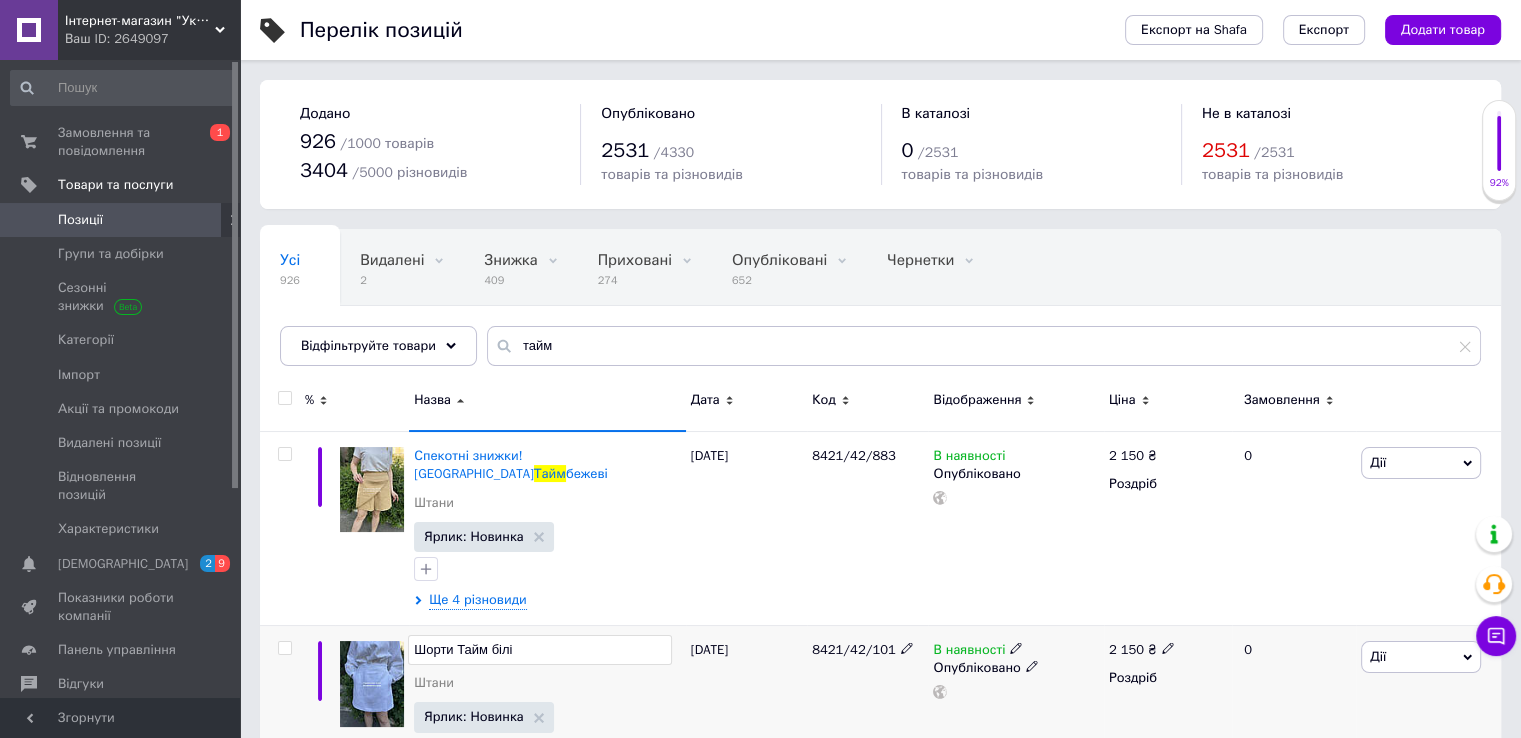 click on "Шорти Тайм білі" at bounding box center [539, 650] 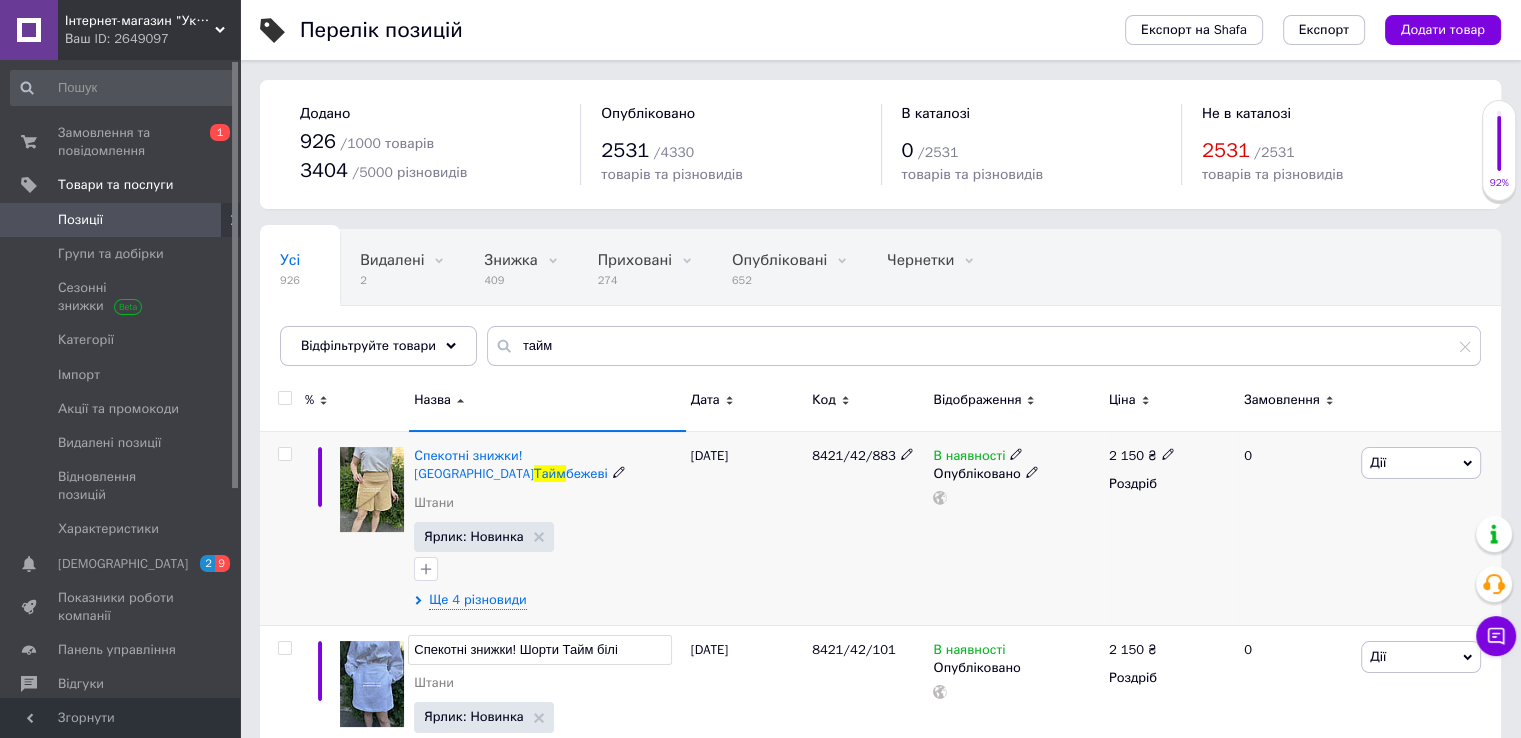 click at bounding box center (547, 569) 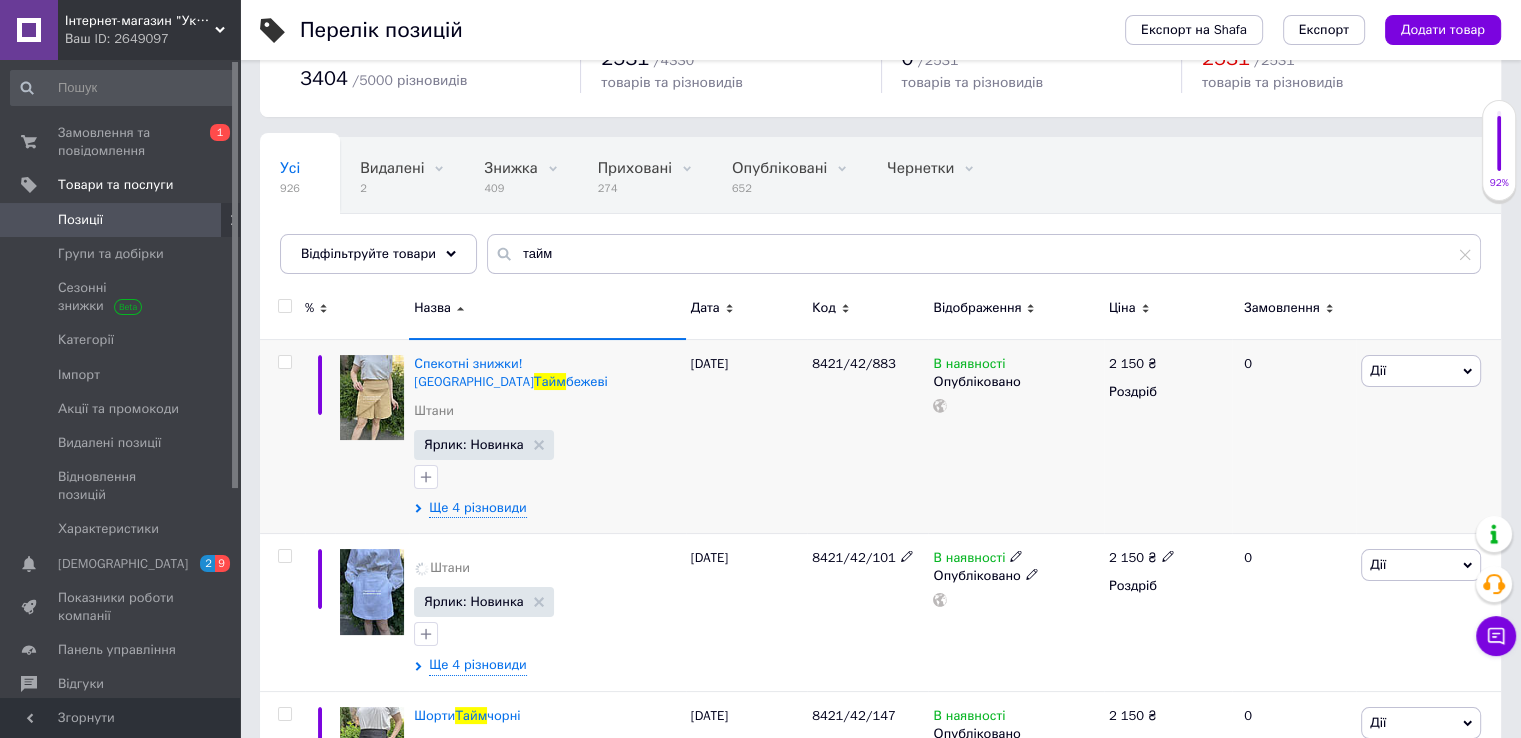 scroll, scrollTop: 220, scrollLeft: 0, axis: vertical 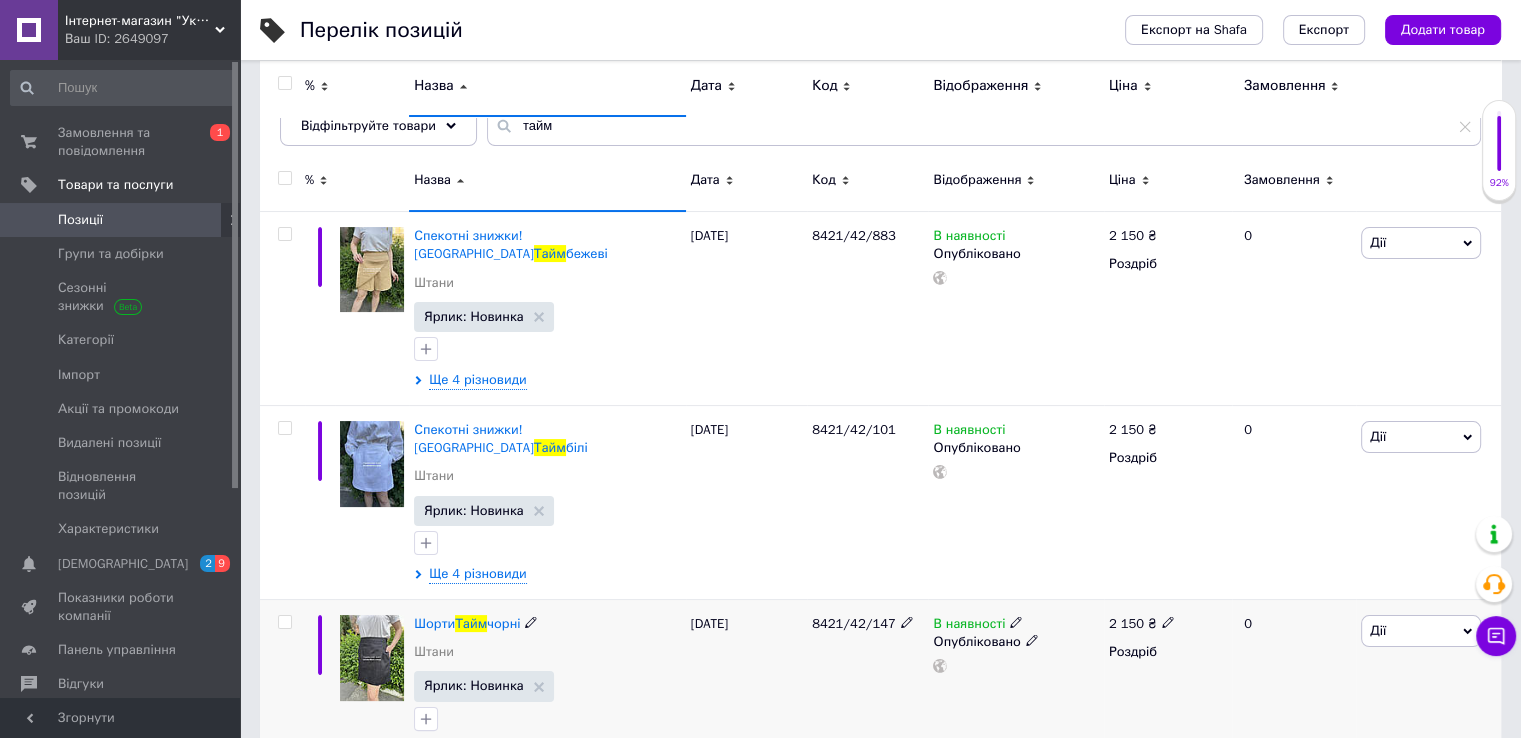 click 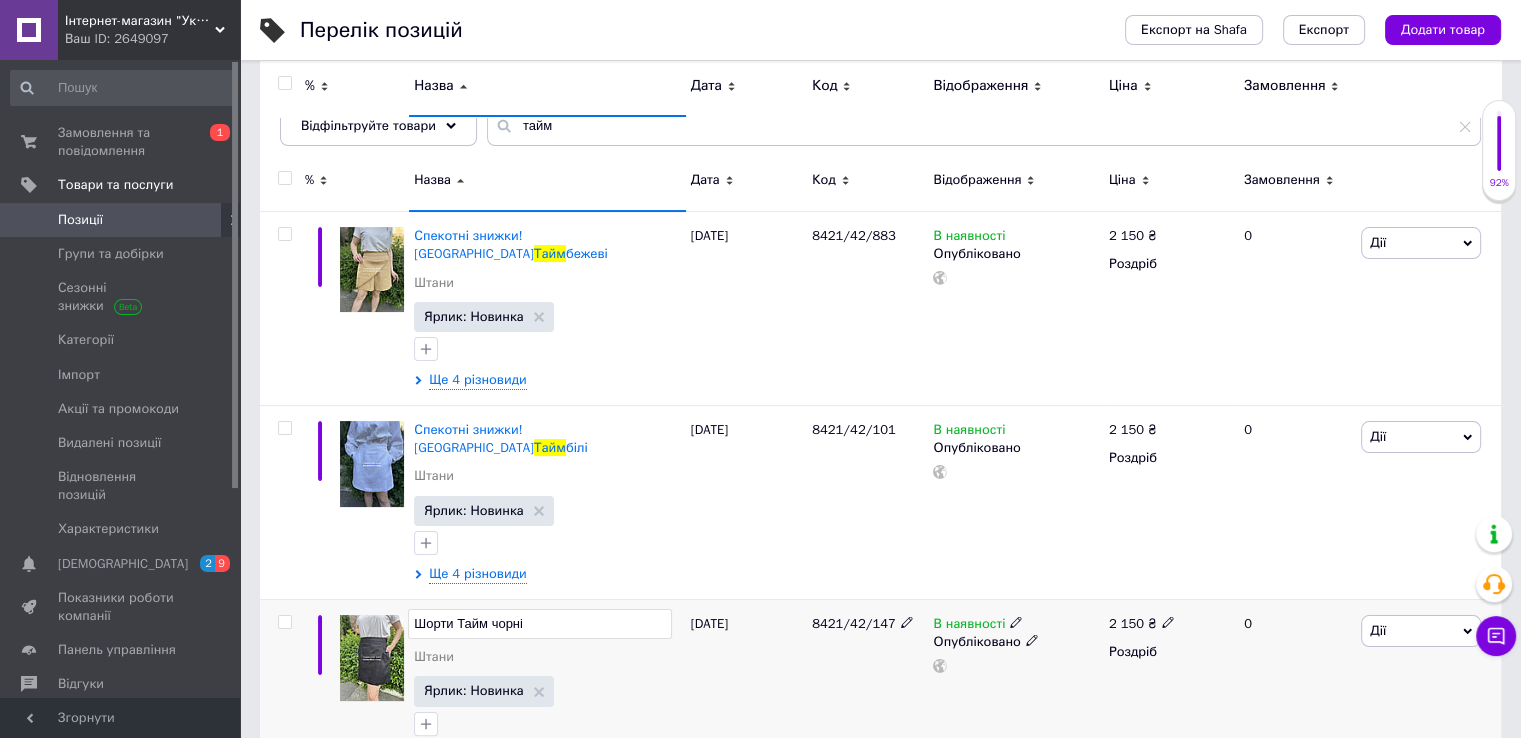 click on "Шорти Тайм чорні" at bounding box center [539, 624] 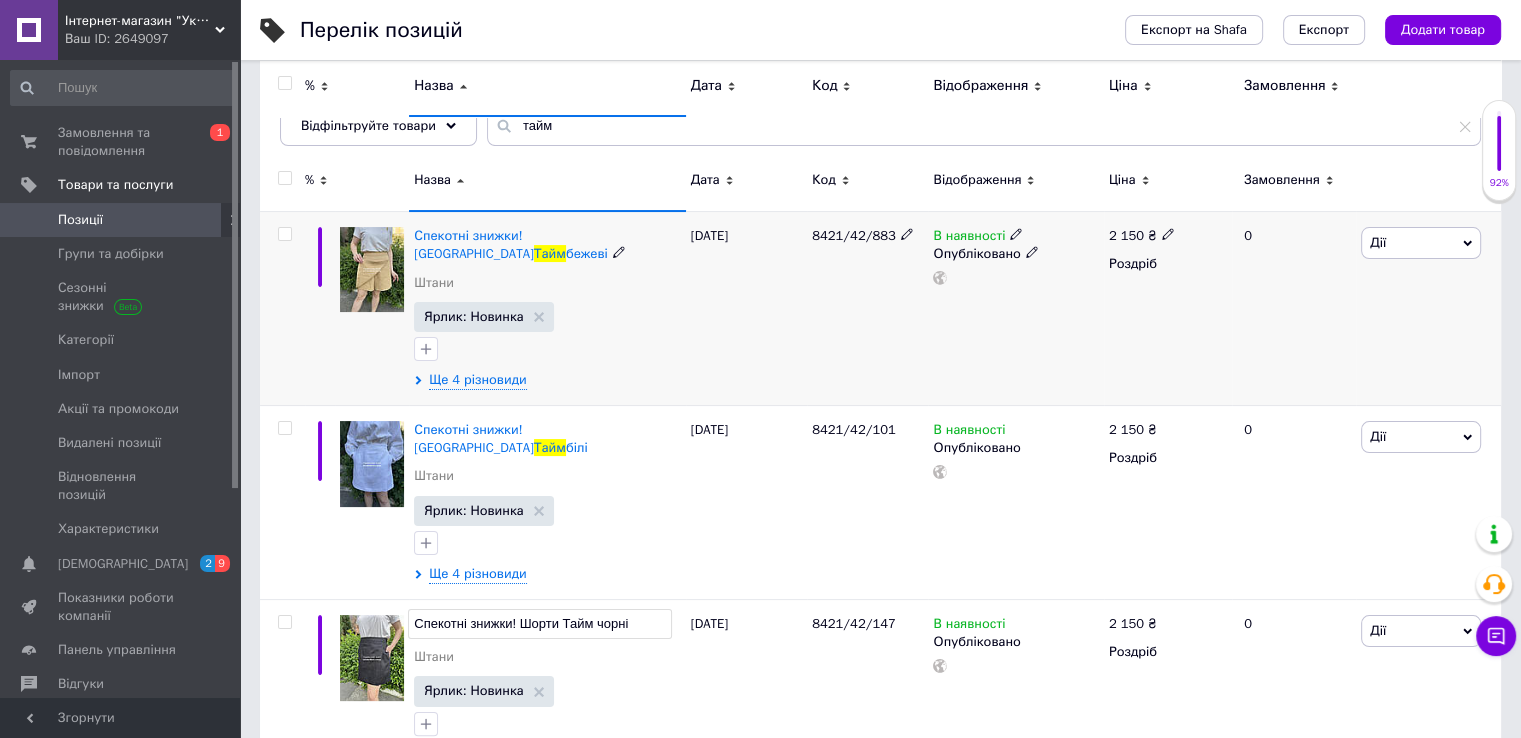 click at bounding box center (1168, 233) 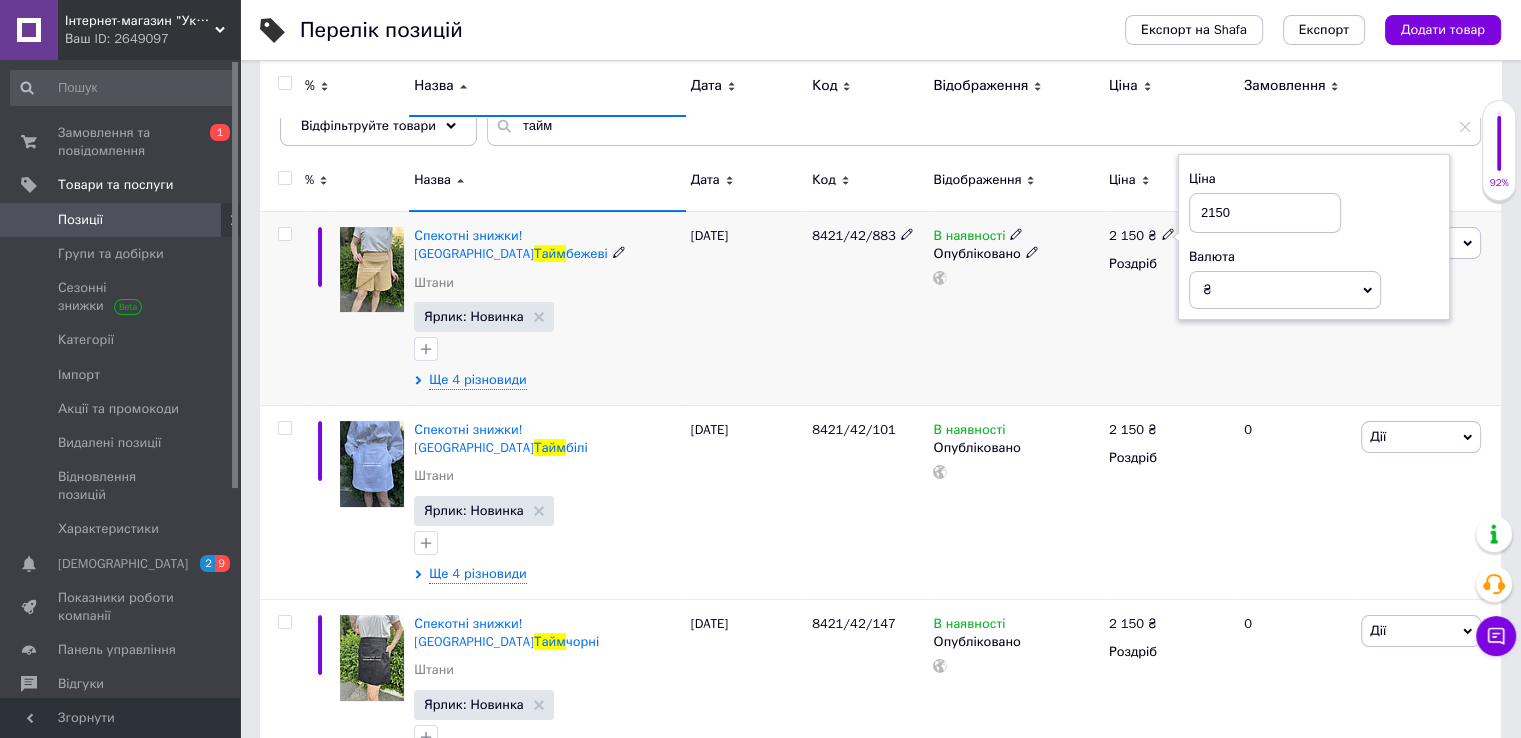 click on "2150" at bounding box center [1265, 213] 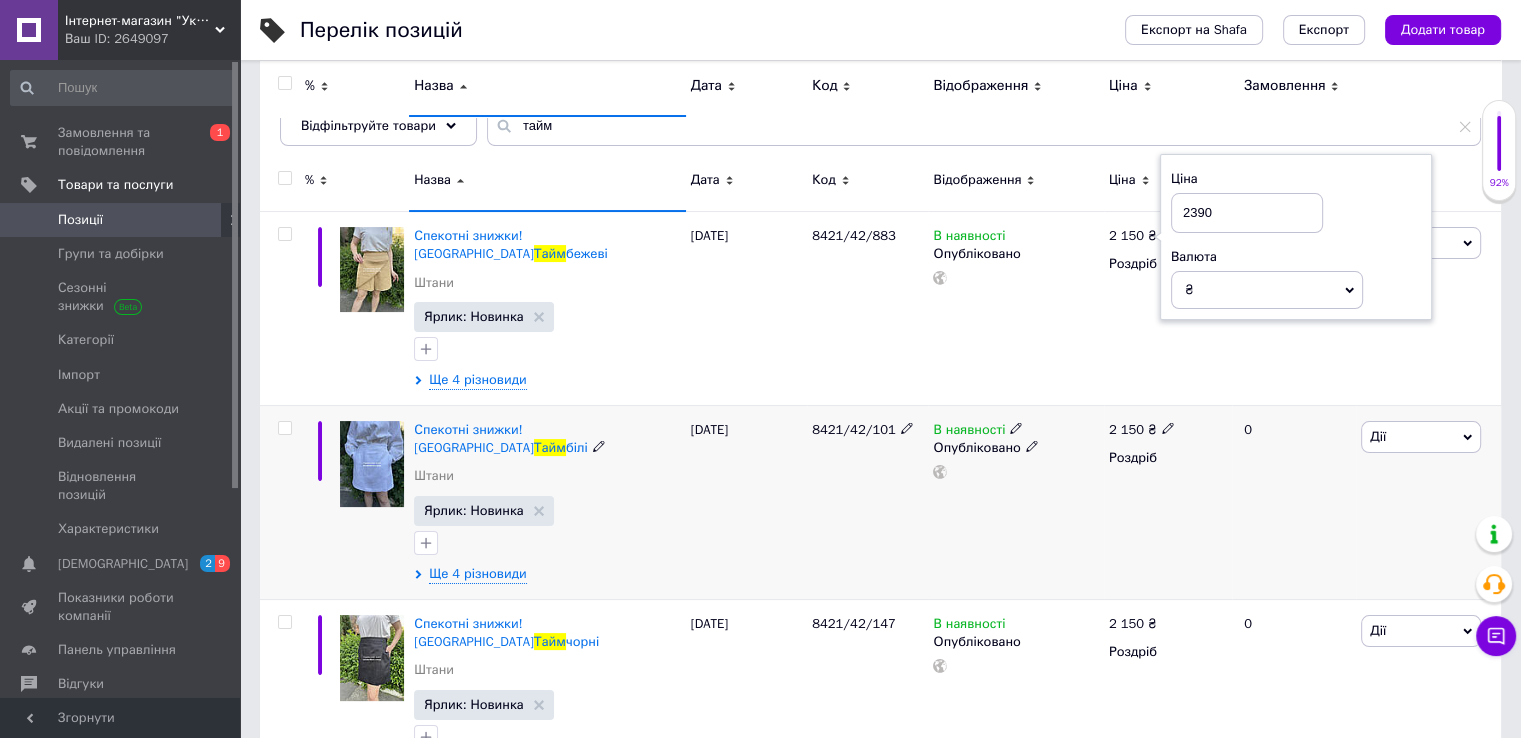 type on "2390" 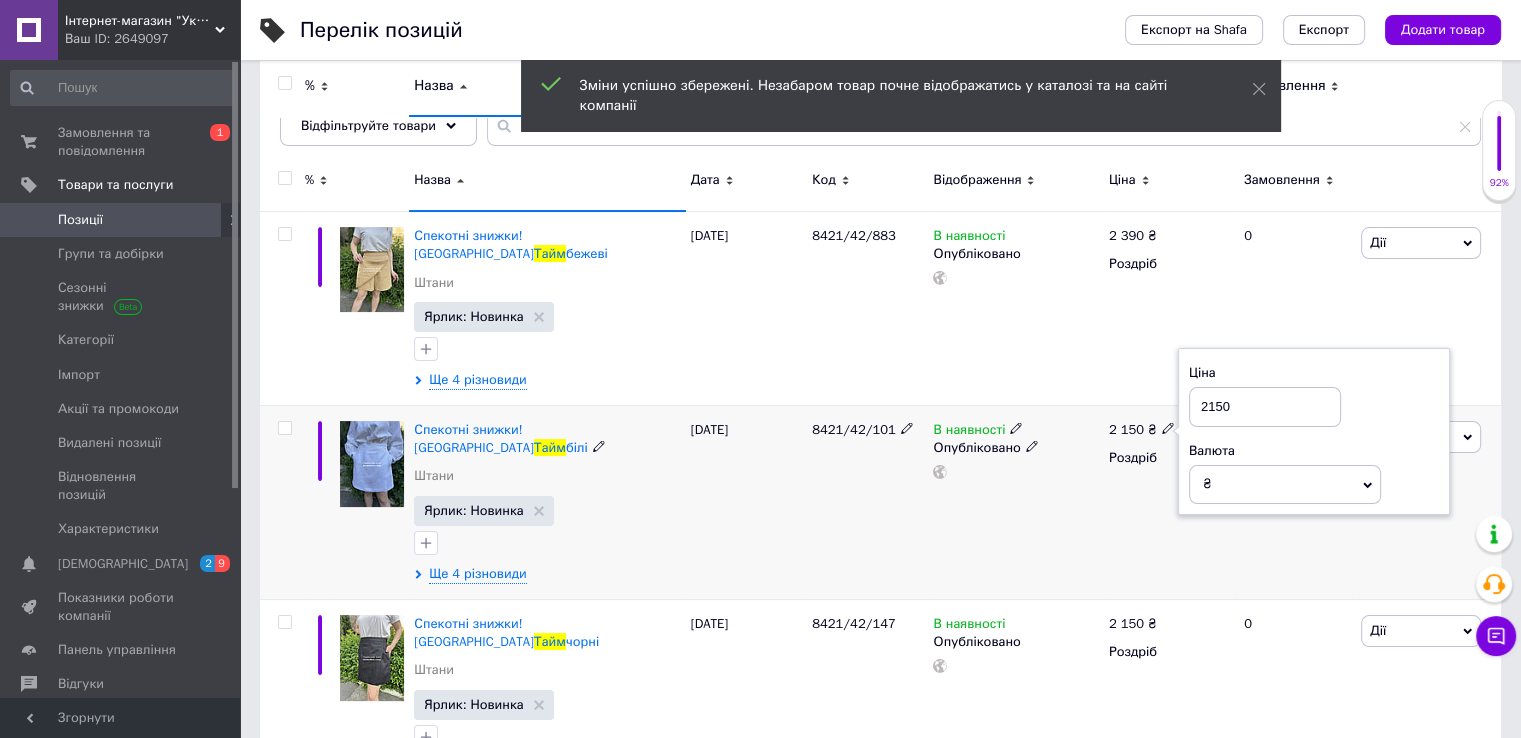 drag, startPoint x: 1209, startPoint y: 385, endPoint x: 1223, endPoint y: 385, distance: 14 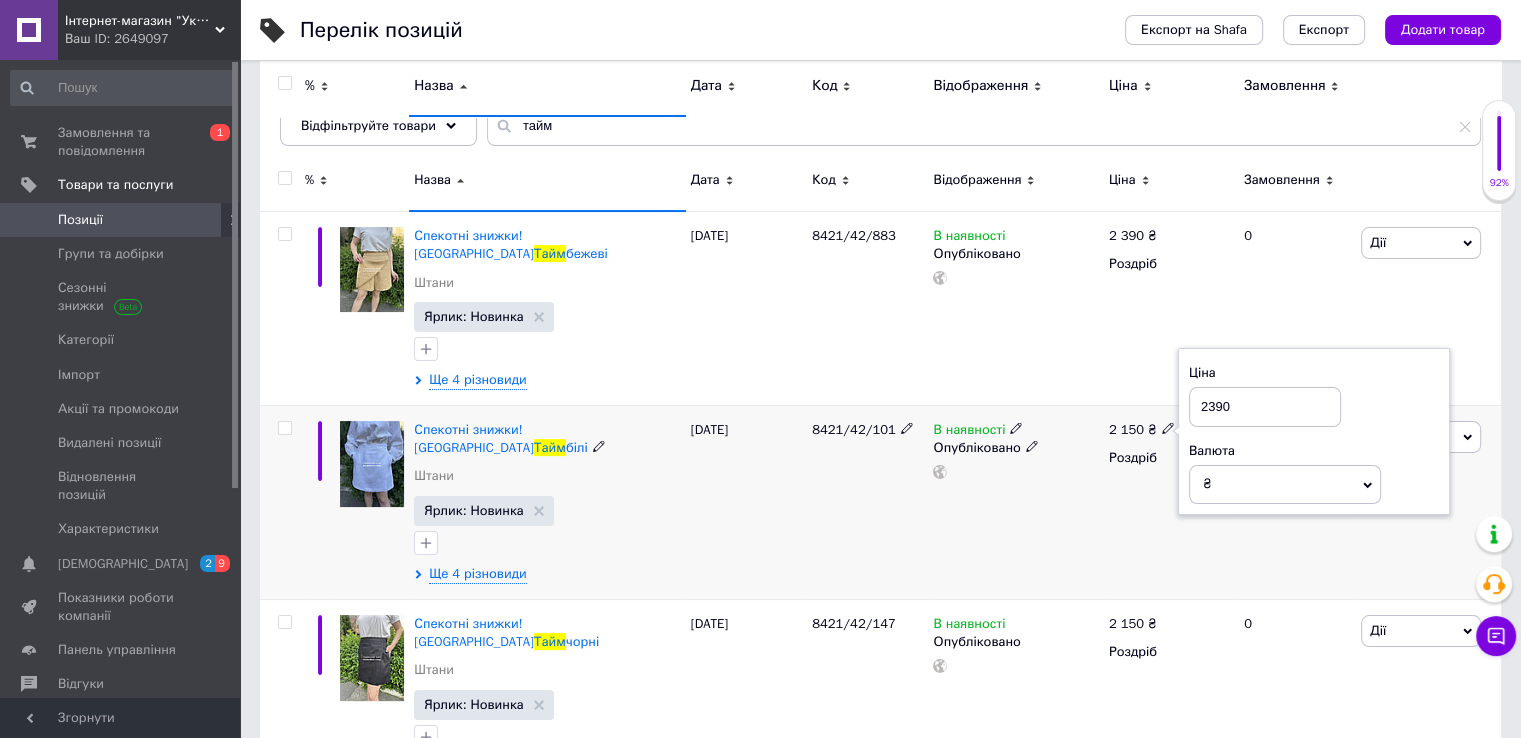 type on "2390" 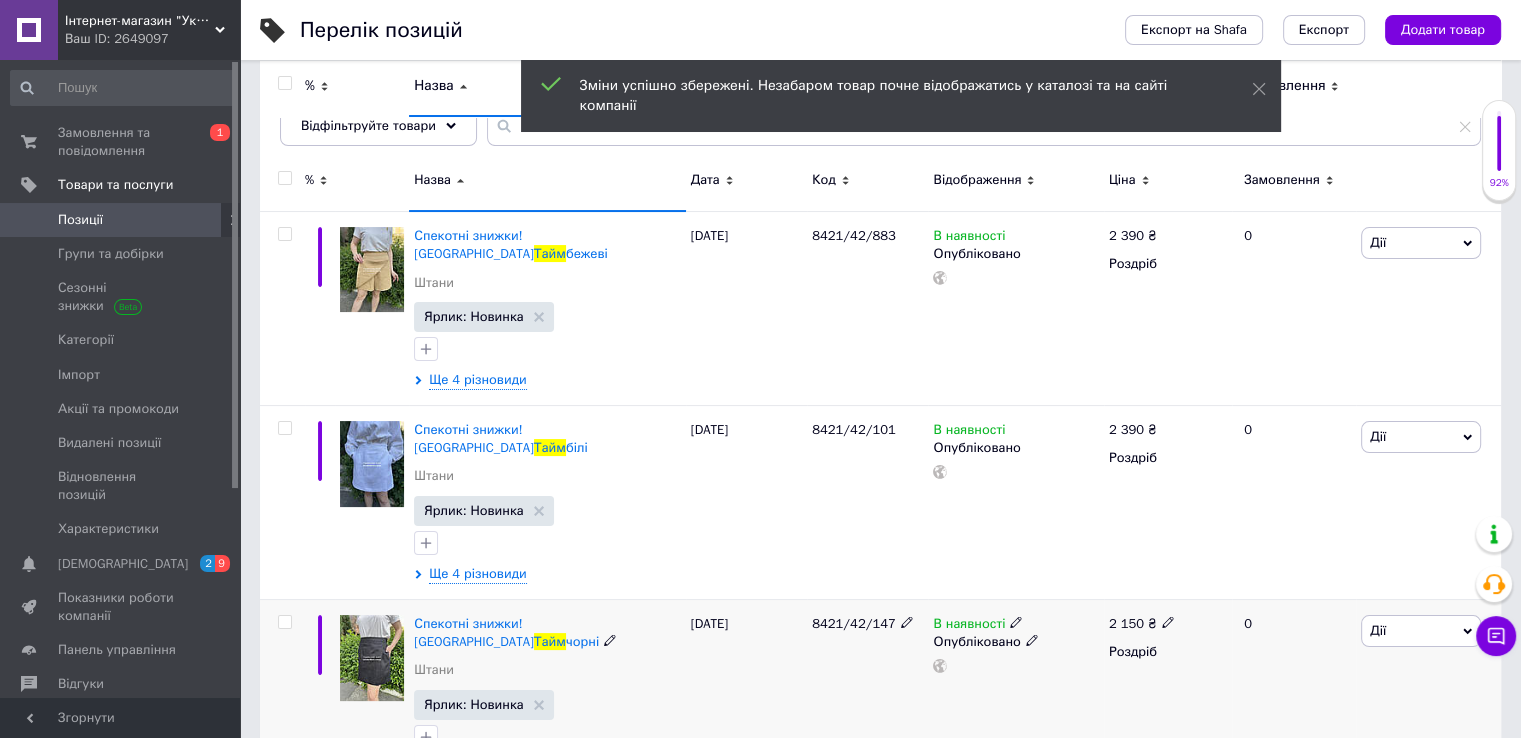 click 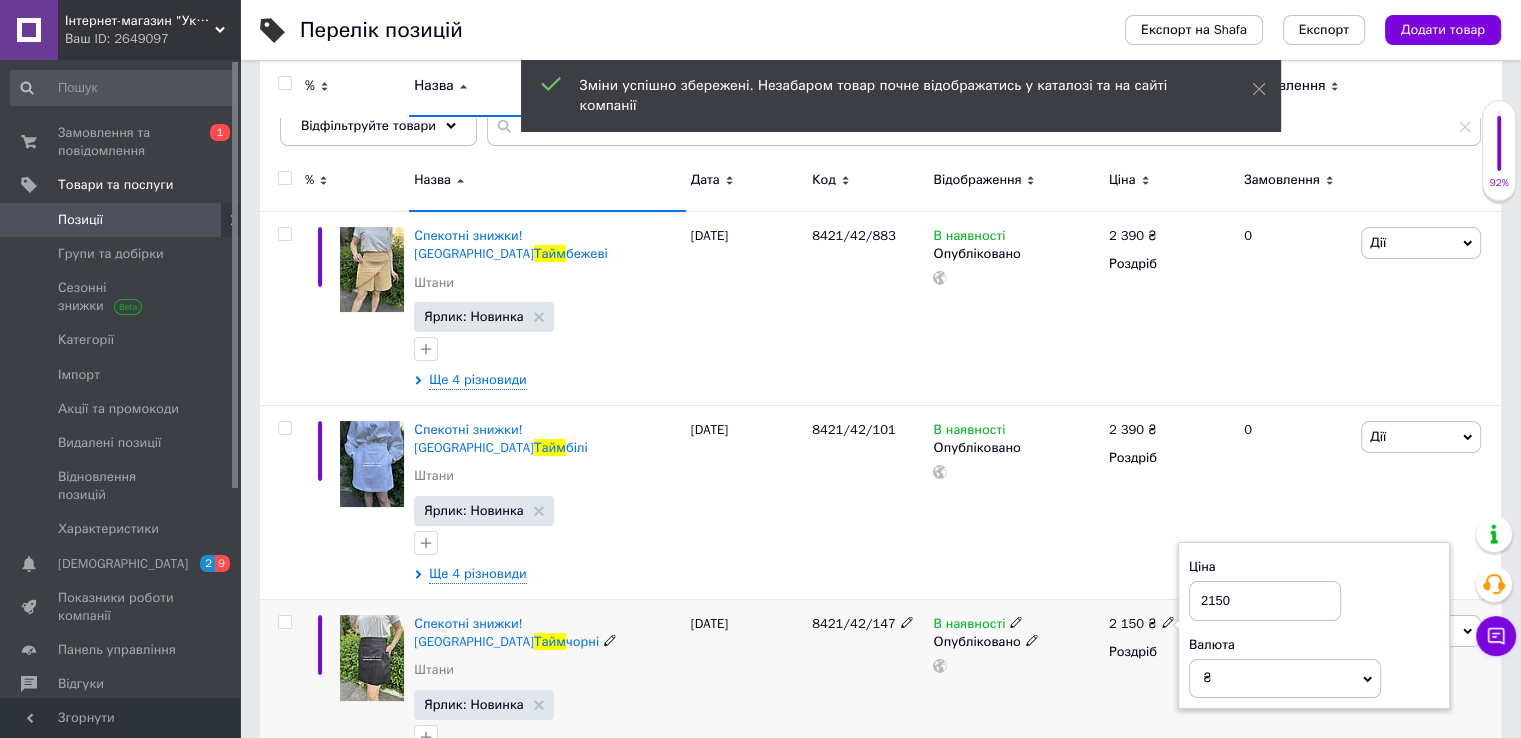 drag, startPoint x: 1208, startPoint y: 556, endPoint x: 1220, endPoint y: 555, distance: 12.0415945 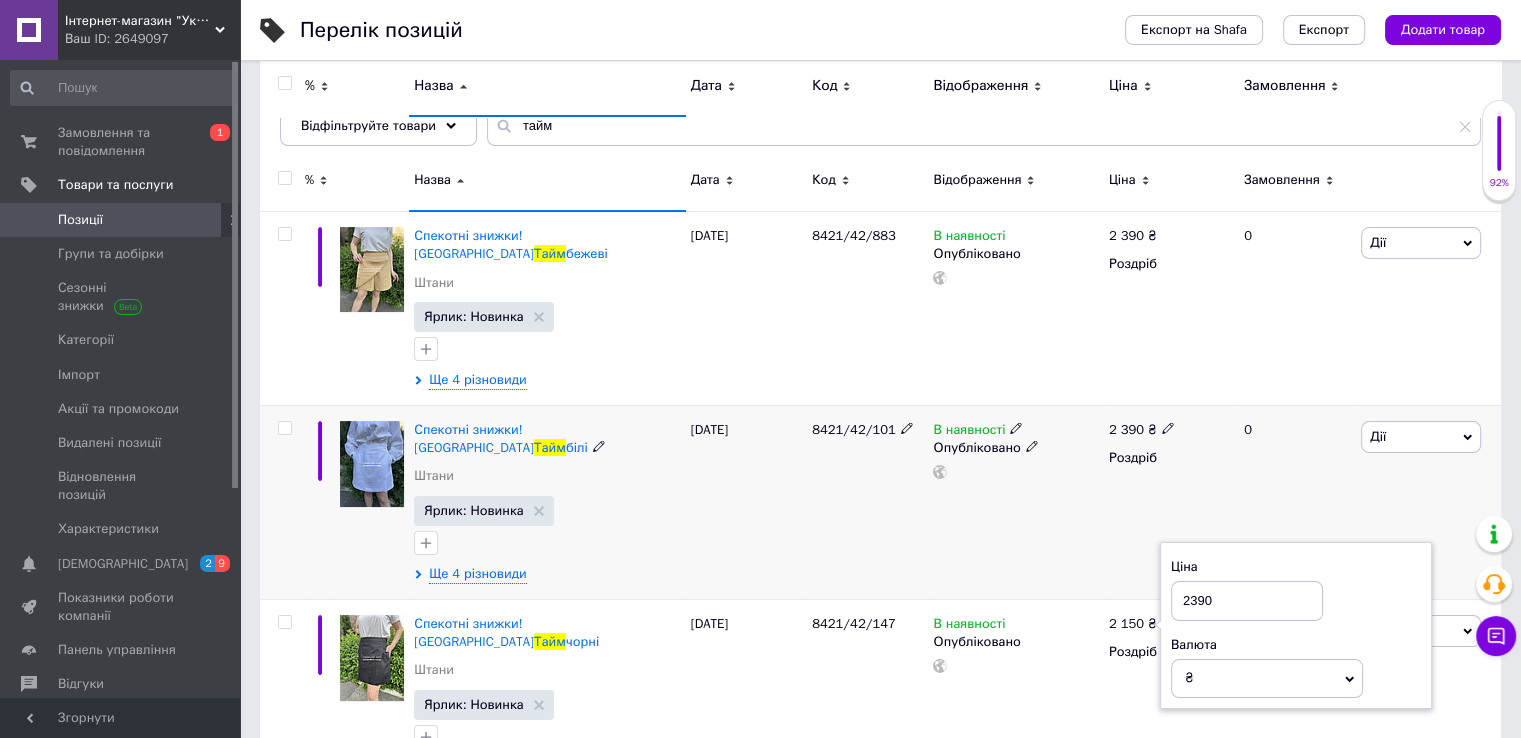 type on "2390" 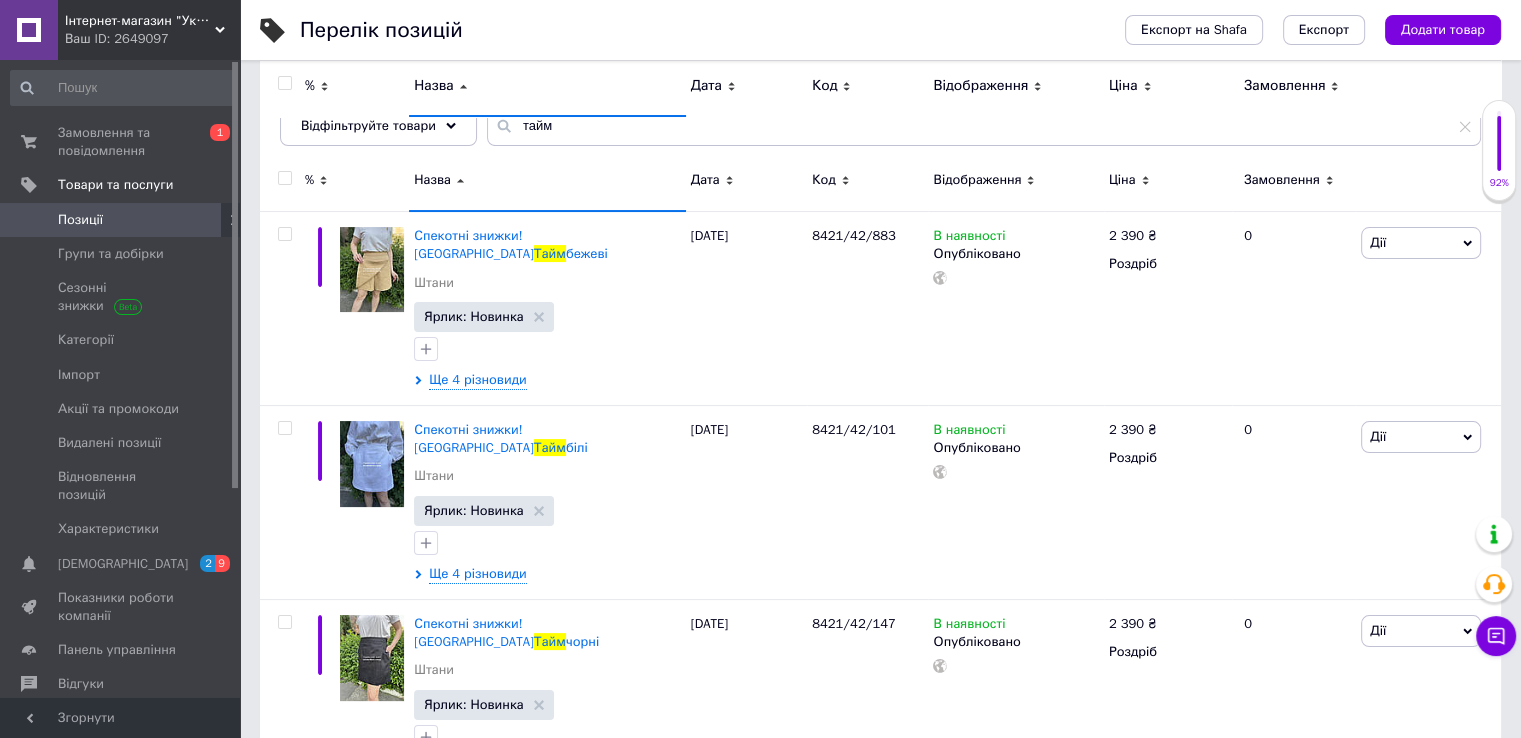 click at bounding box center [282, 183] 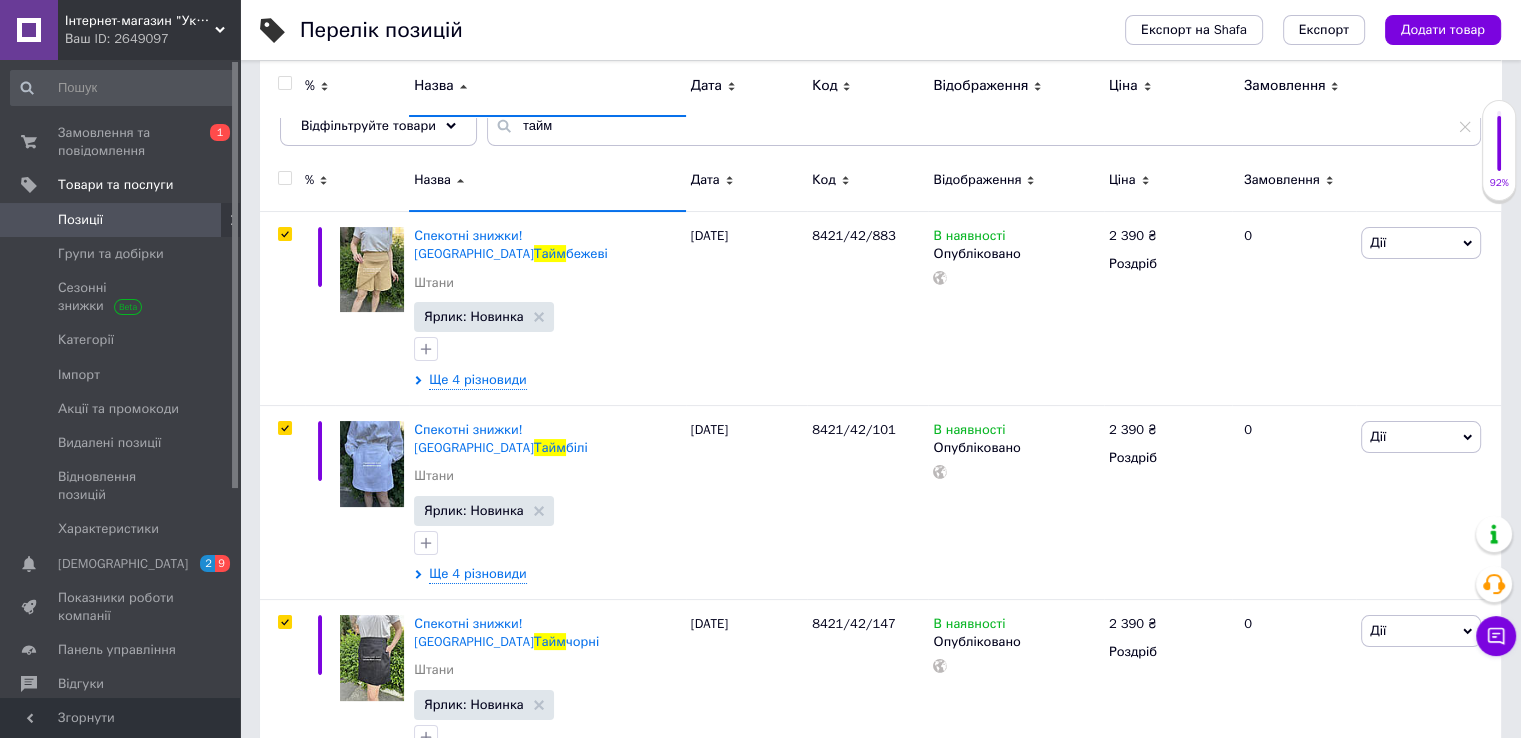 checkbox on "true" 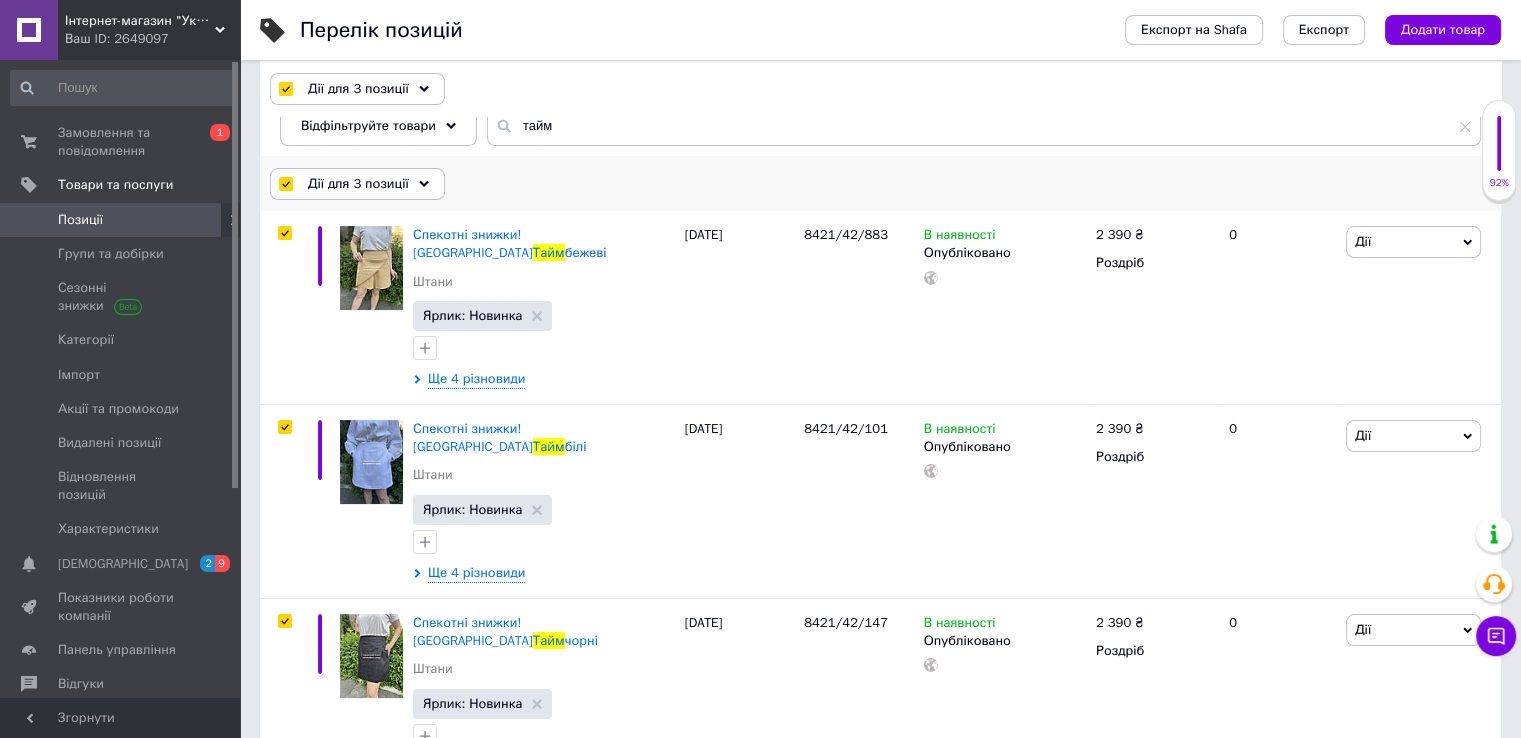 click on "Дії для 3 позиції" at bounding box center (358, 184) 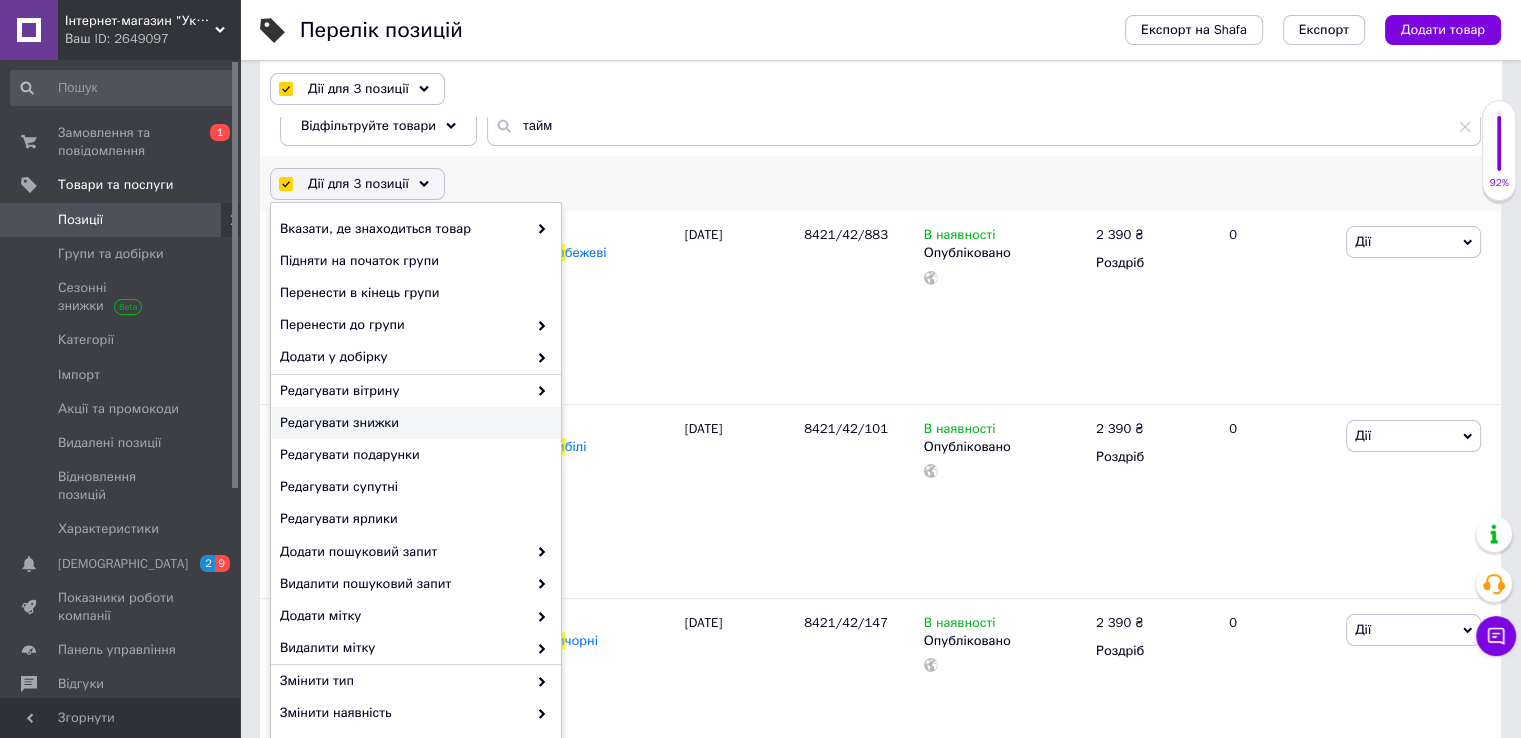 click on "Редагувати знижки" at bounding box center [413, 423] 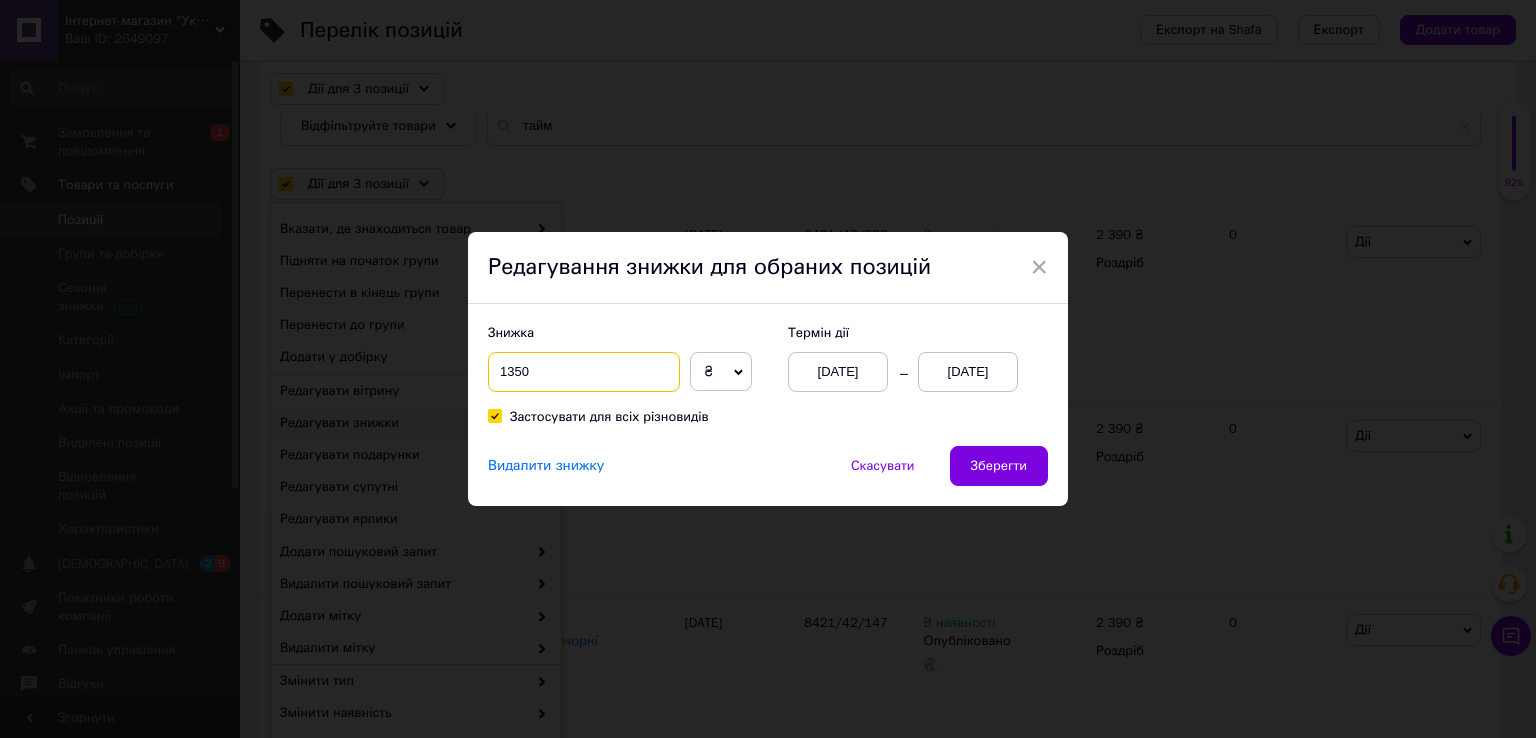 drag, startPoint x: 539, startPoint y: 373, endPoint x: 499, endPoint y: 372, distance: 40.012497 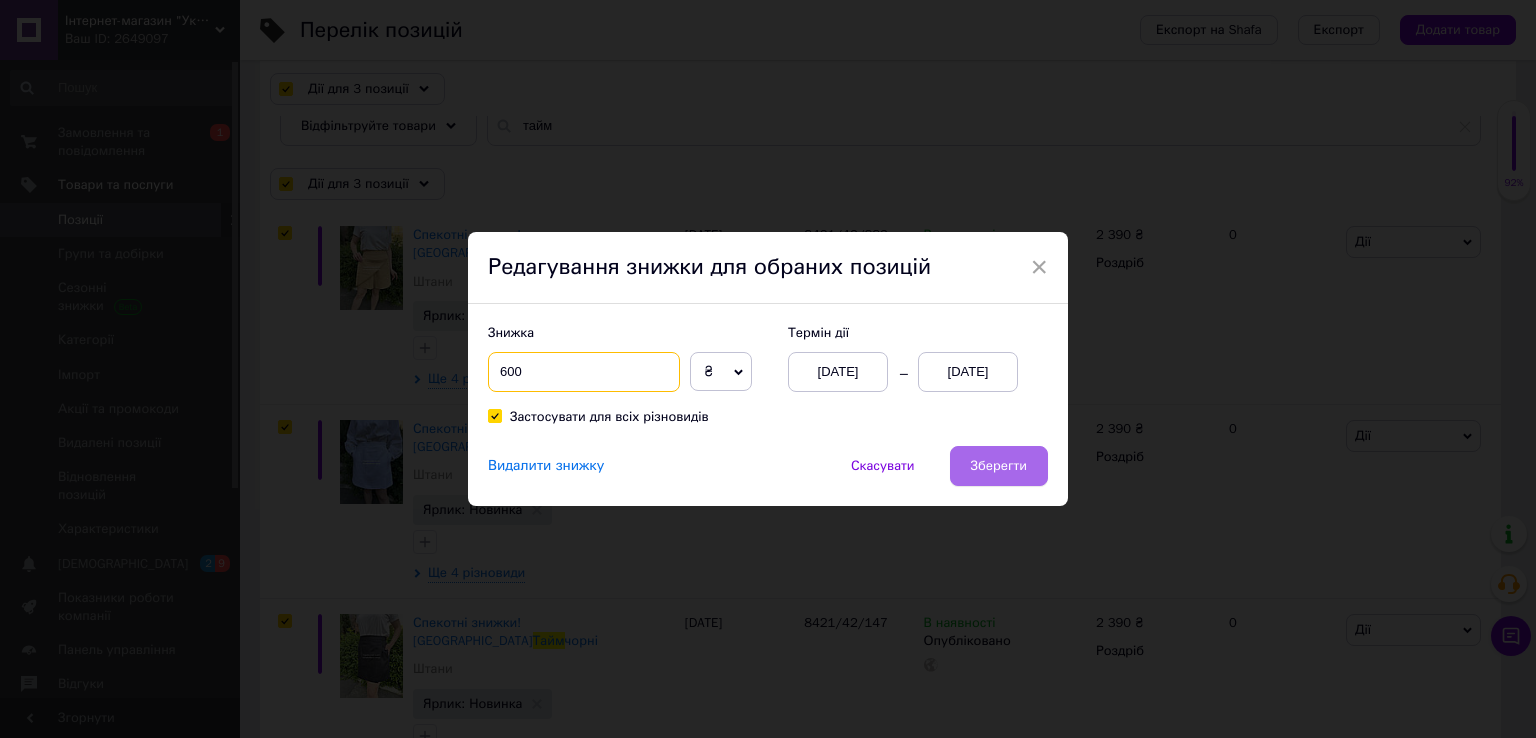 type on "600" 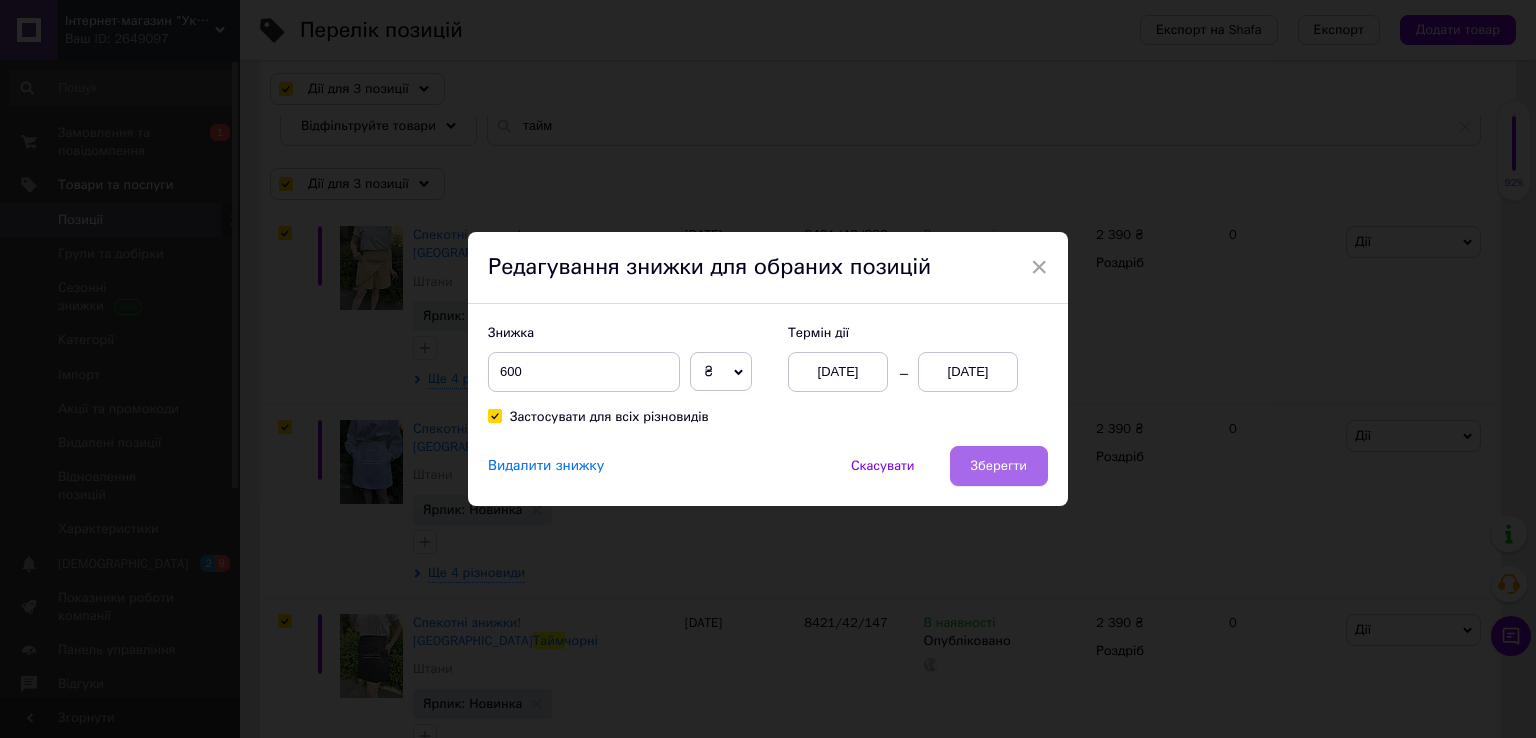 click on "Зберегти" at bounding box center (999, 466) 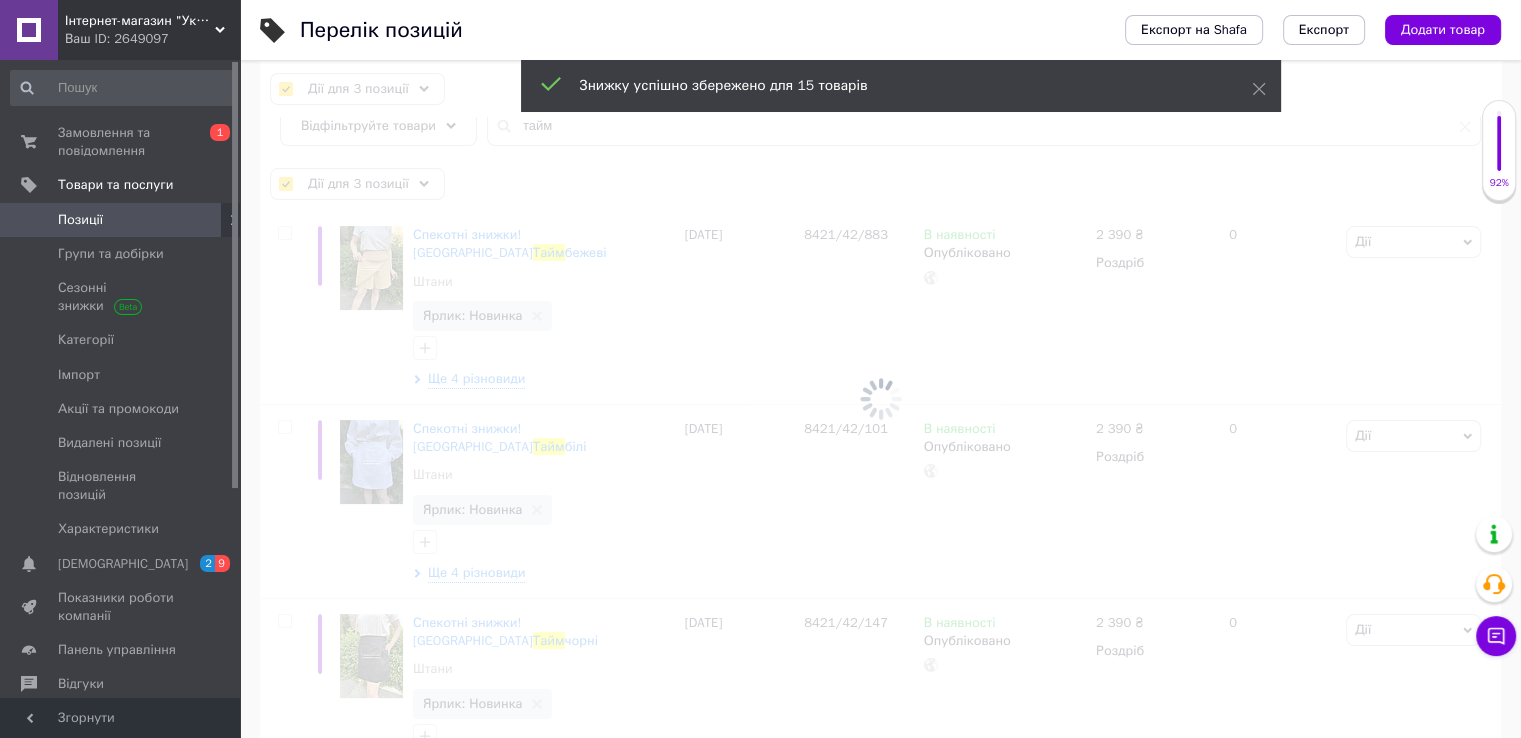 checkbox on "false" 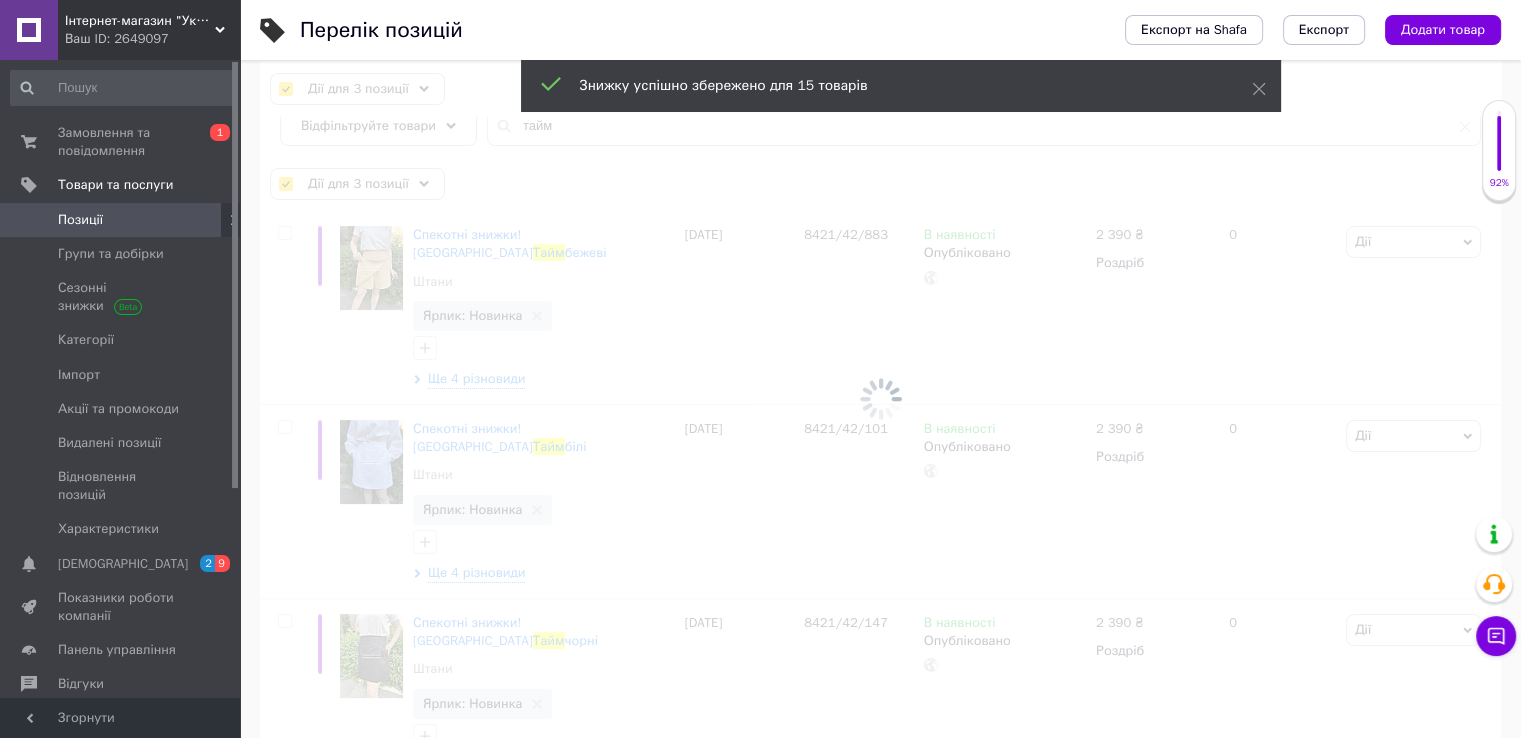 checkbox on "false" 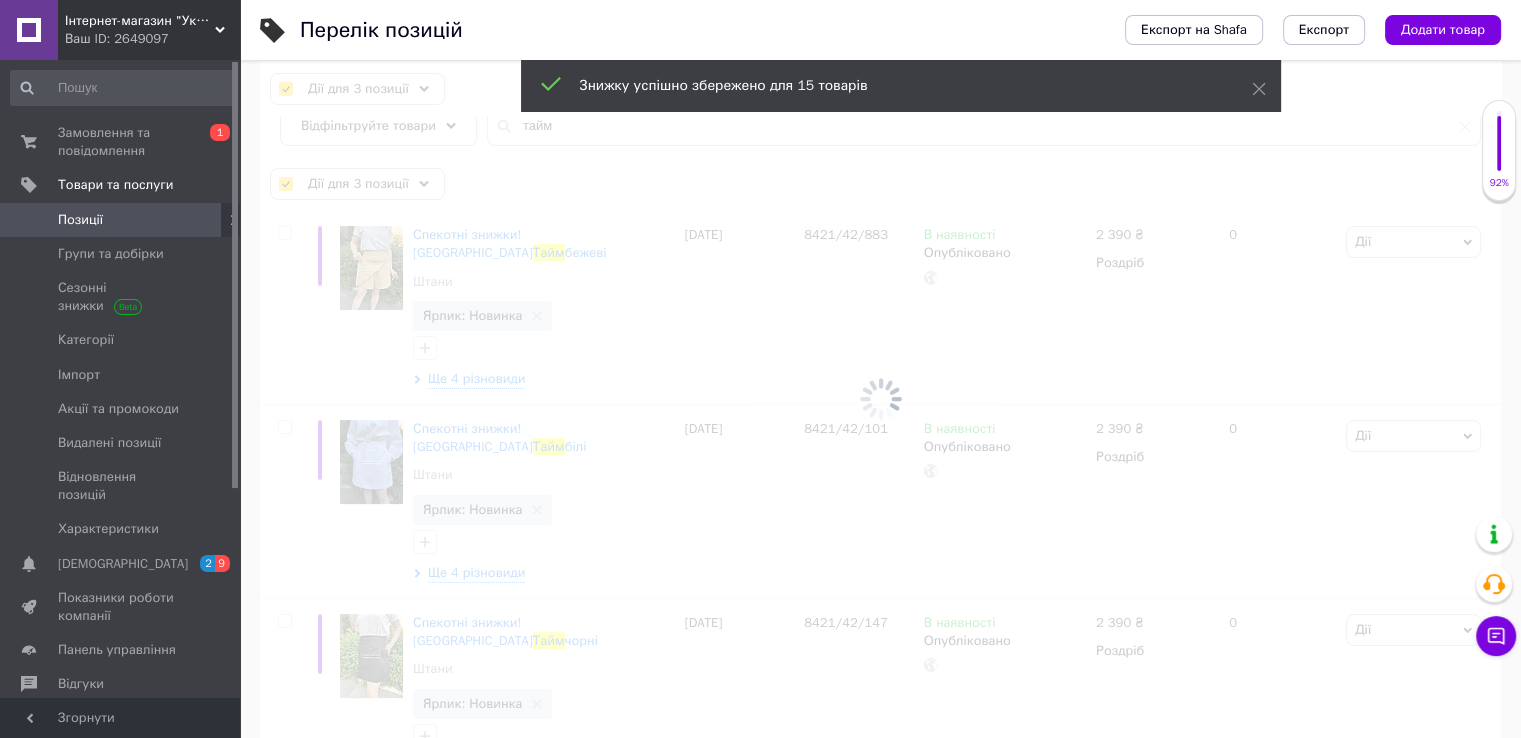 checkbox on "false" 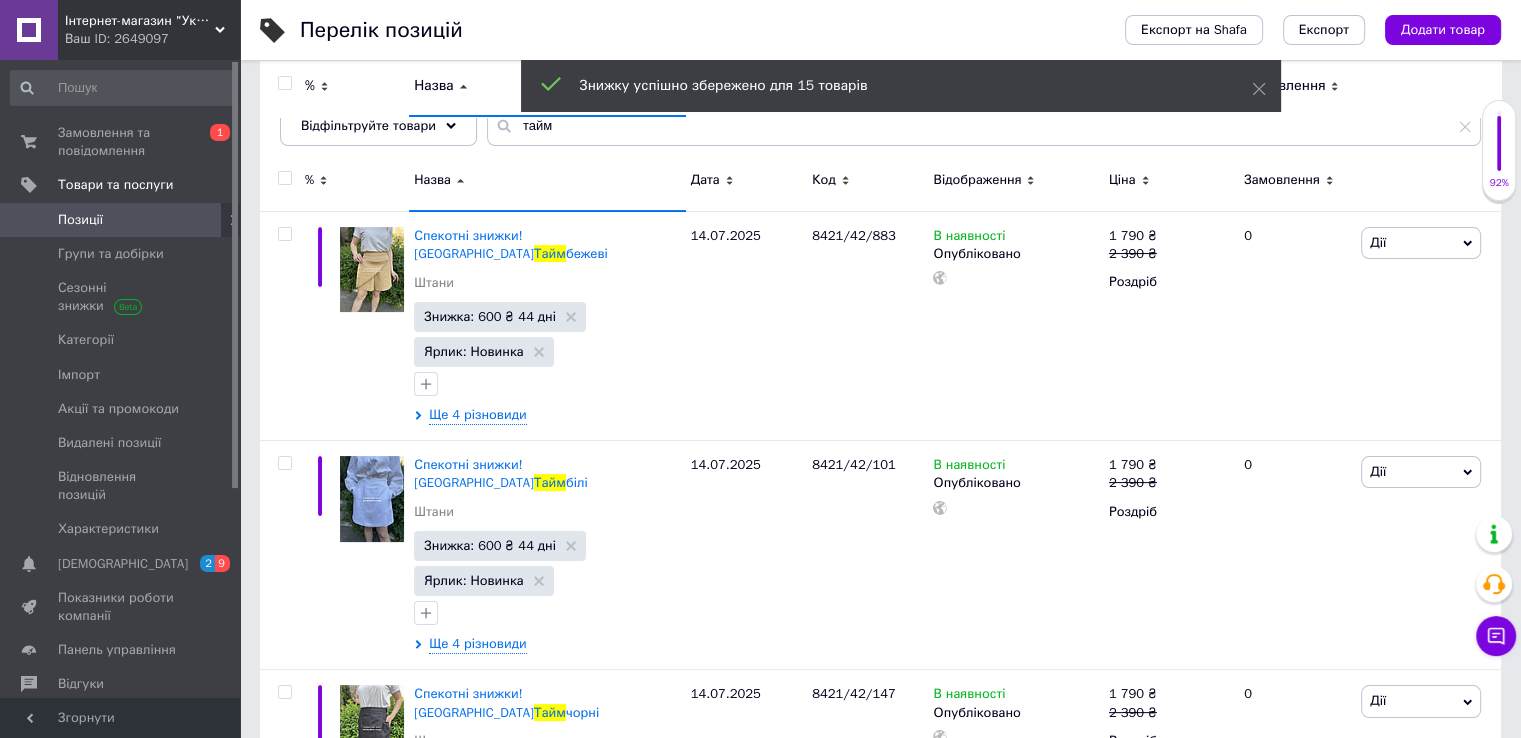 click at bounding box center (284, 178) 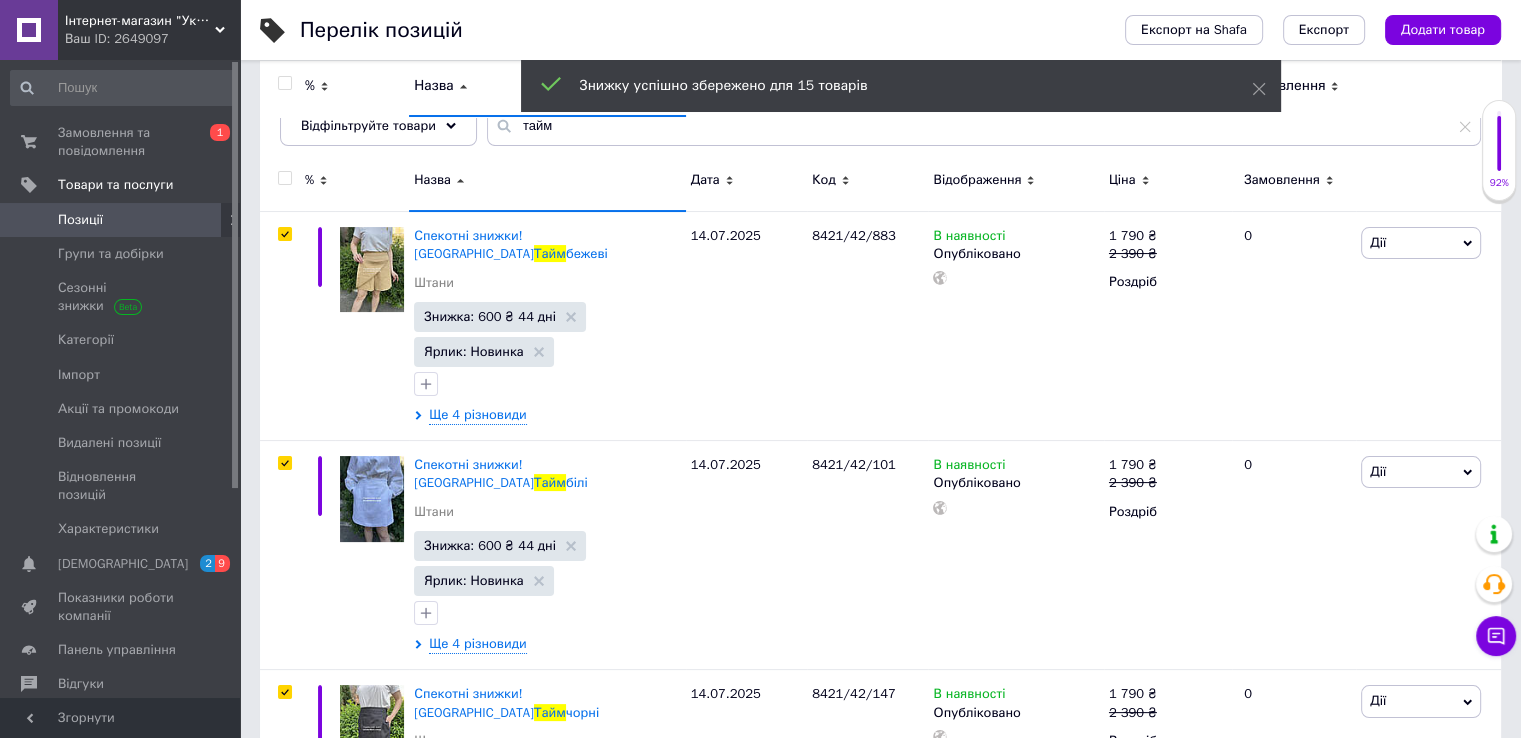 checkbox on "true" 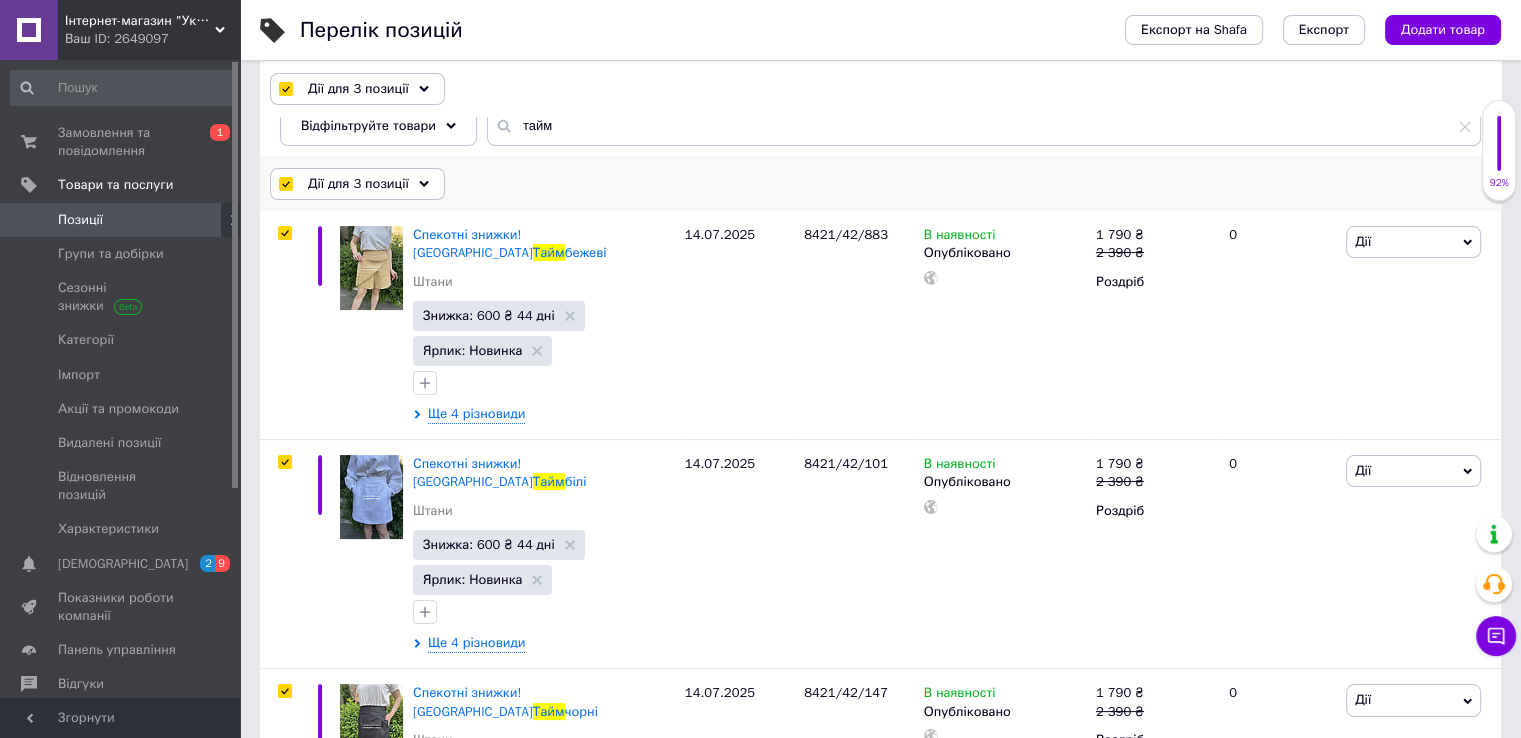 click on "Дії для 3 позиції" at bounding box center (357, 184) 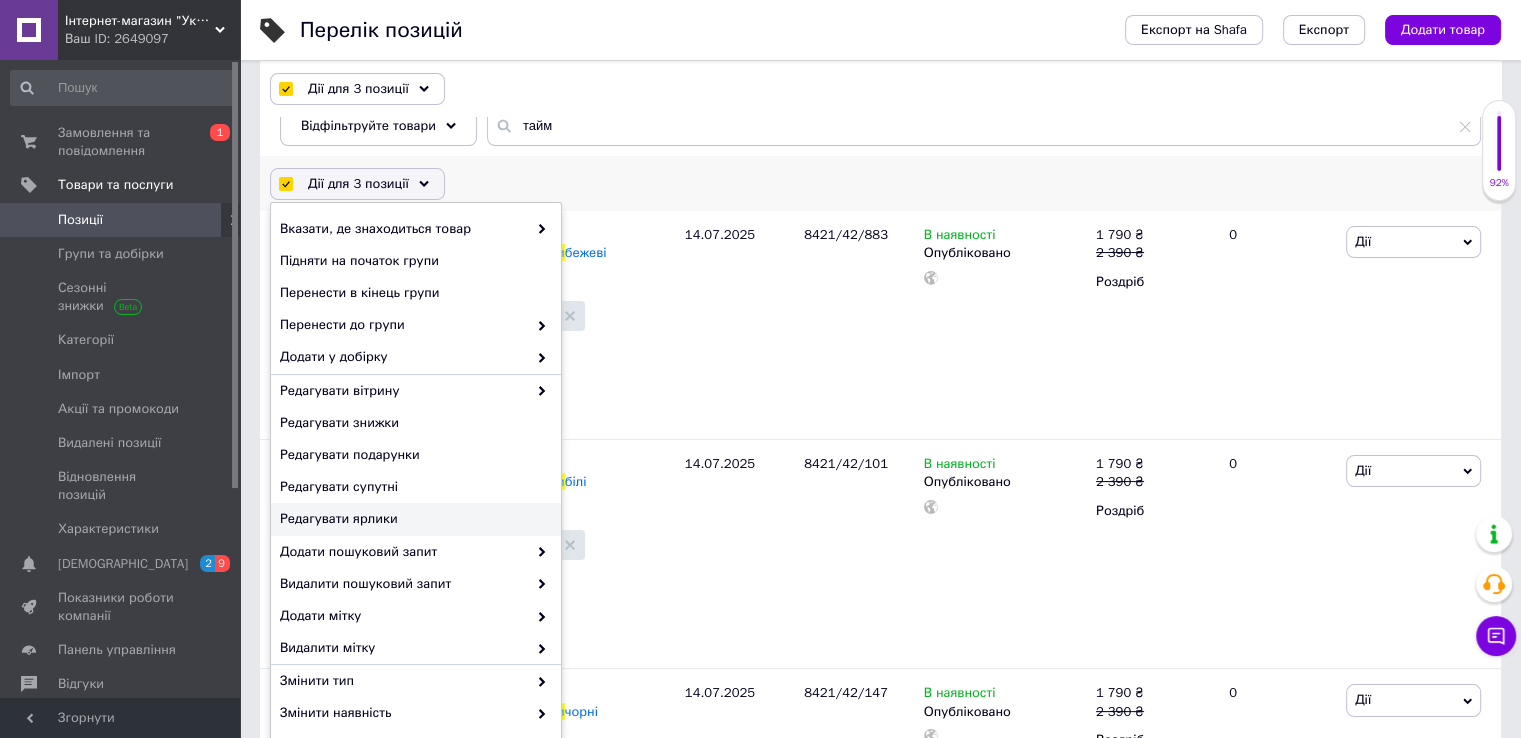 click on "Редагувати ярлики" at bounding box center [413, 519] 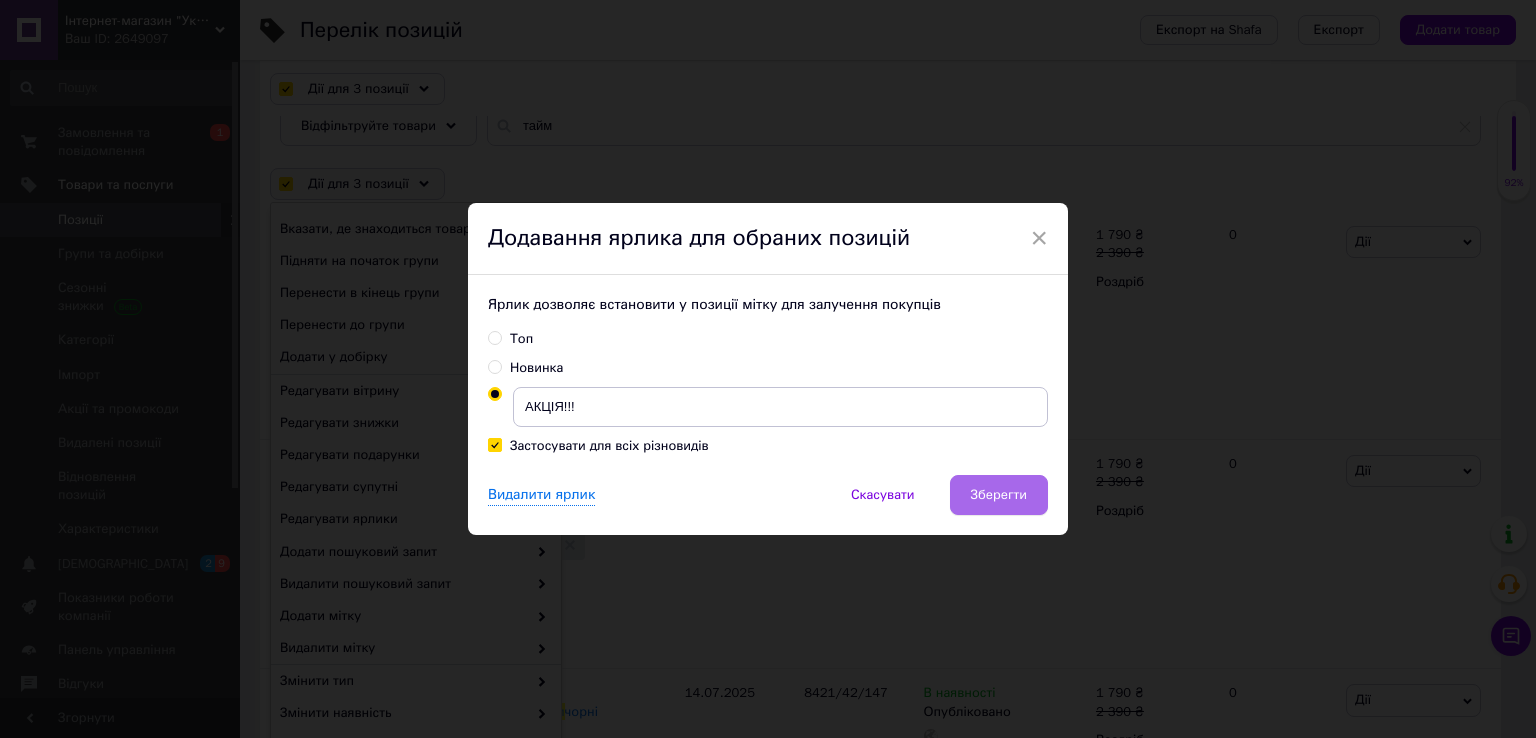 click on "Зберегти" at bounding box center (999, 495) 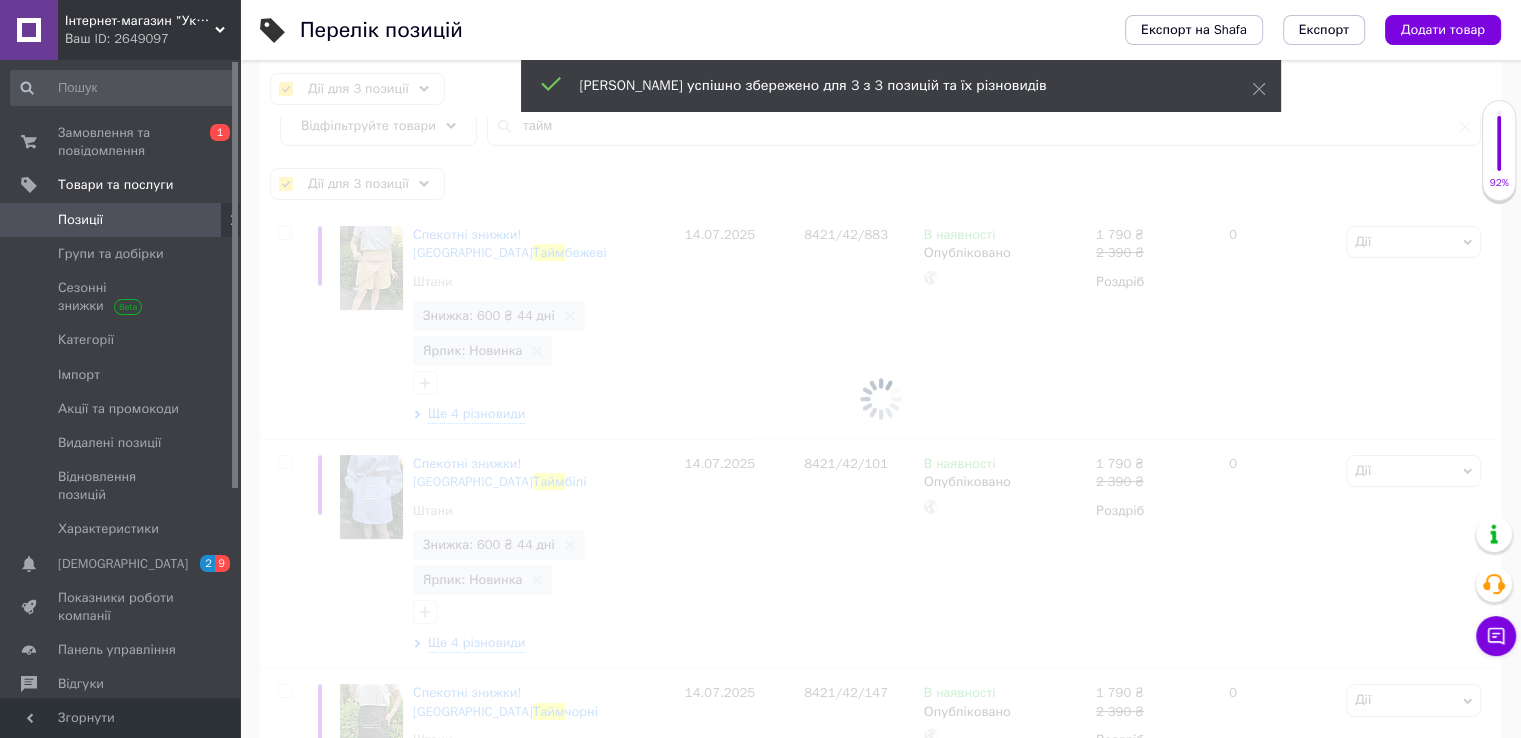checkbox on "false" 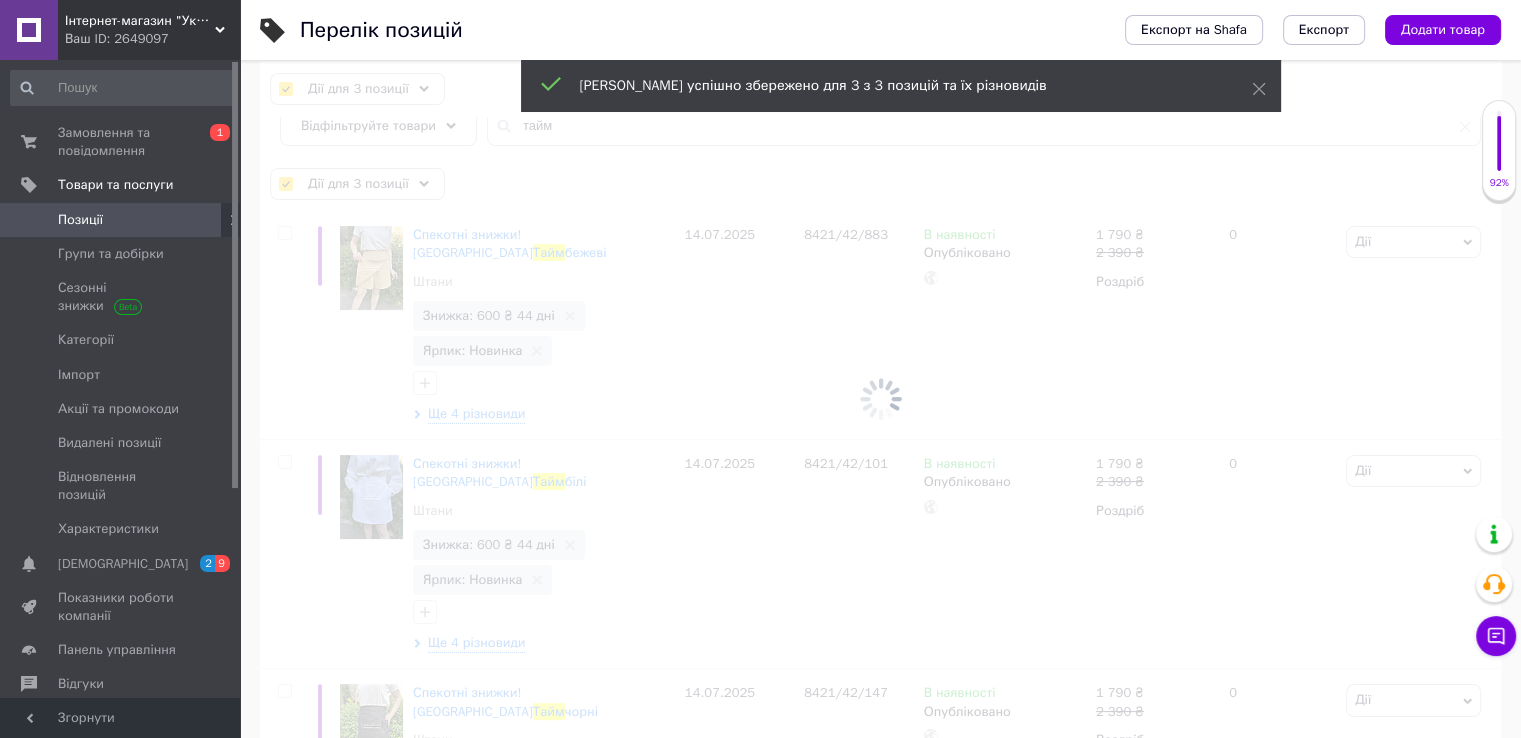 checkbox on "false" 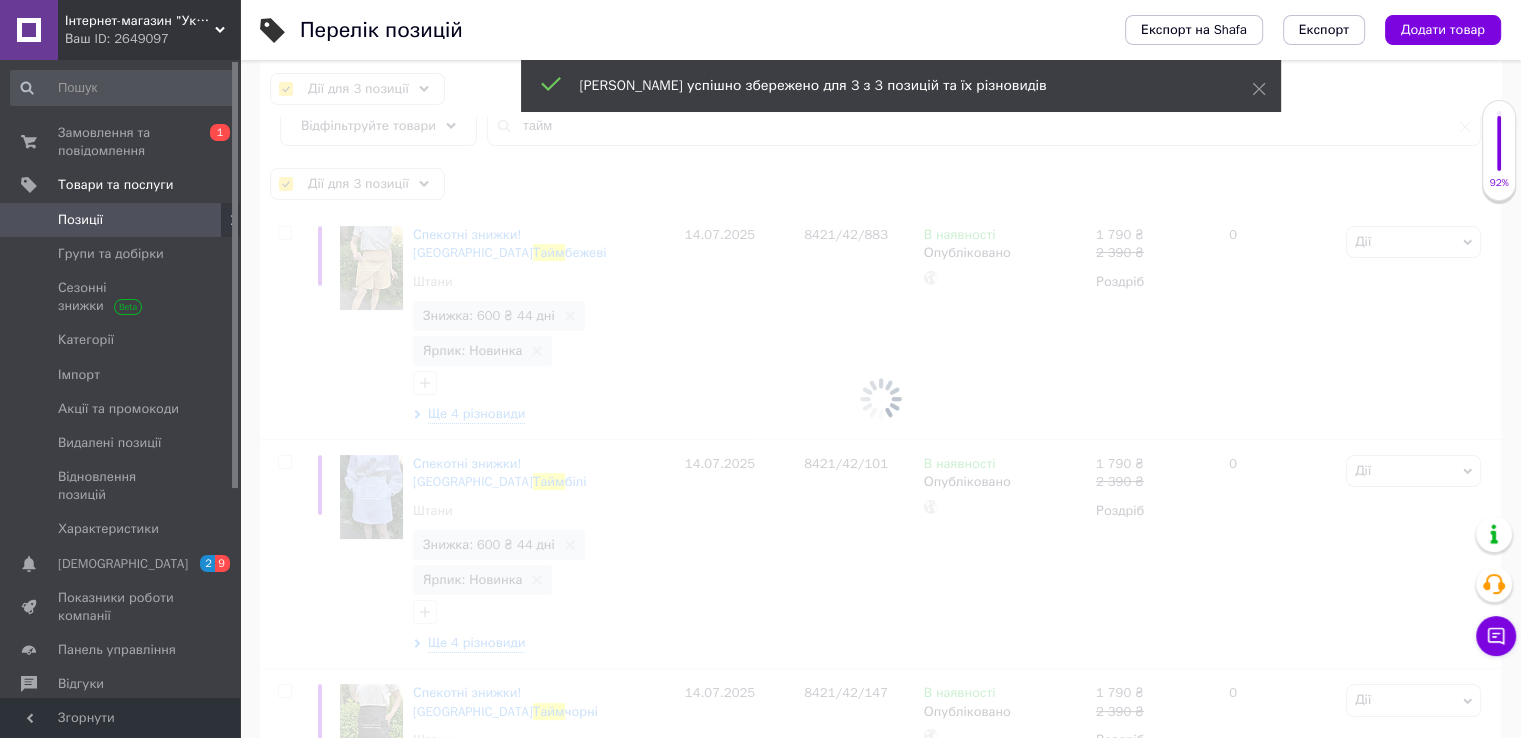 checkbox on "false" 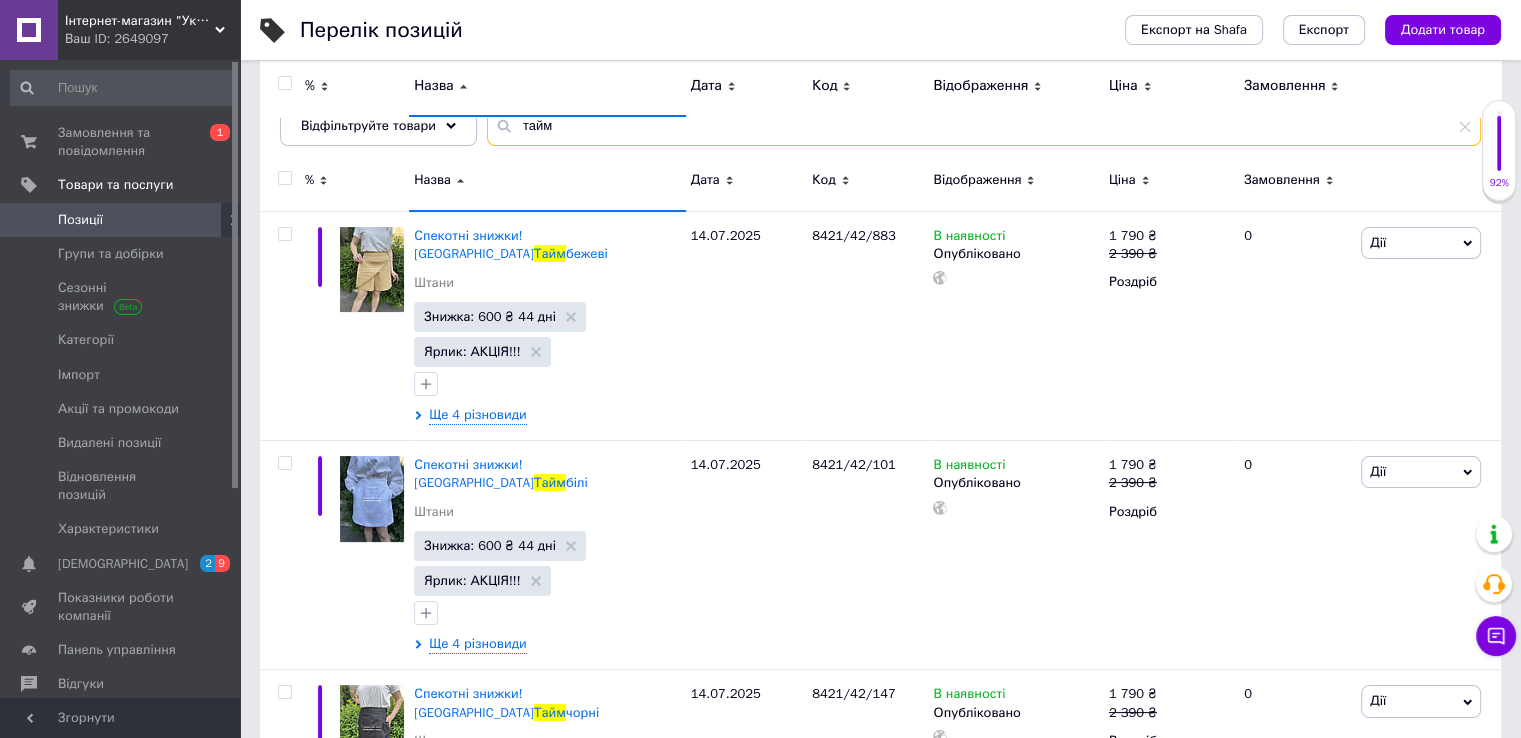 drag, startPoint x: 554, startPoint y: 127, endPoint x: 508, endPoint y: 125, distance: 46.043457 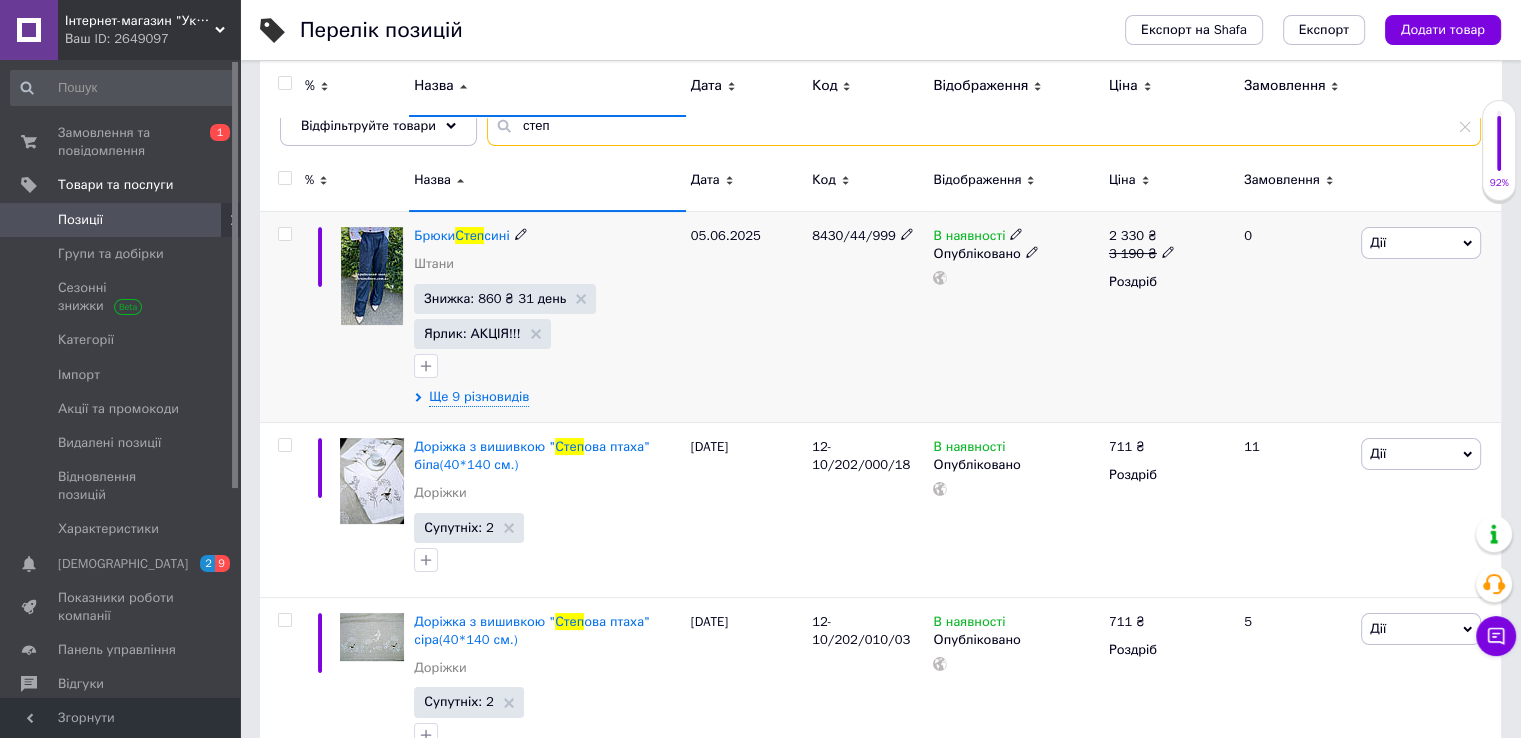 type on "степ" 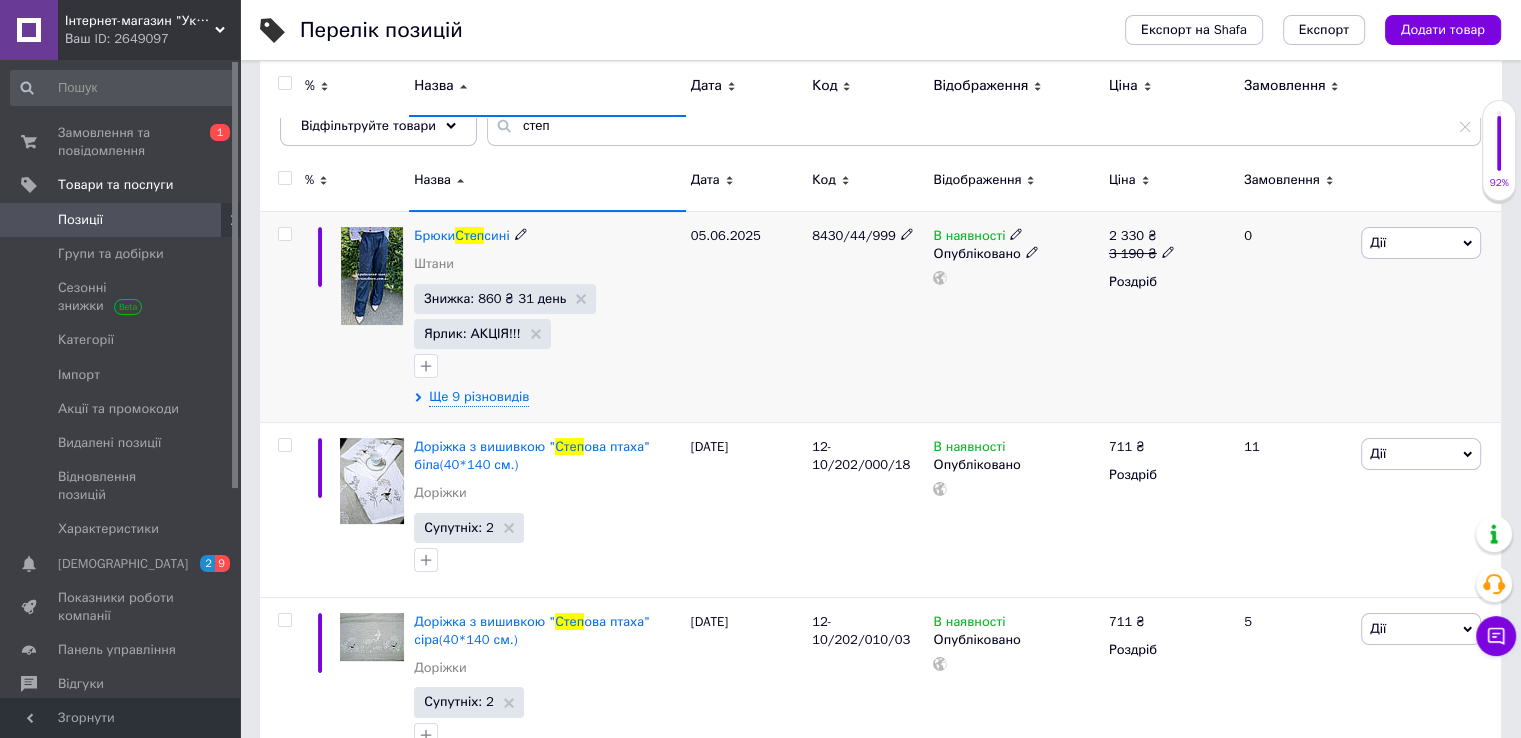click 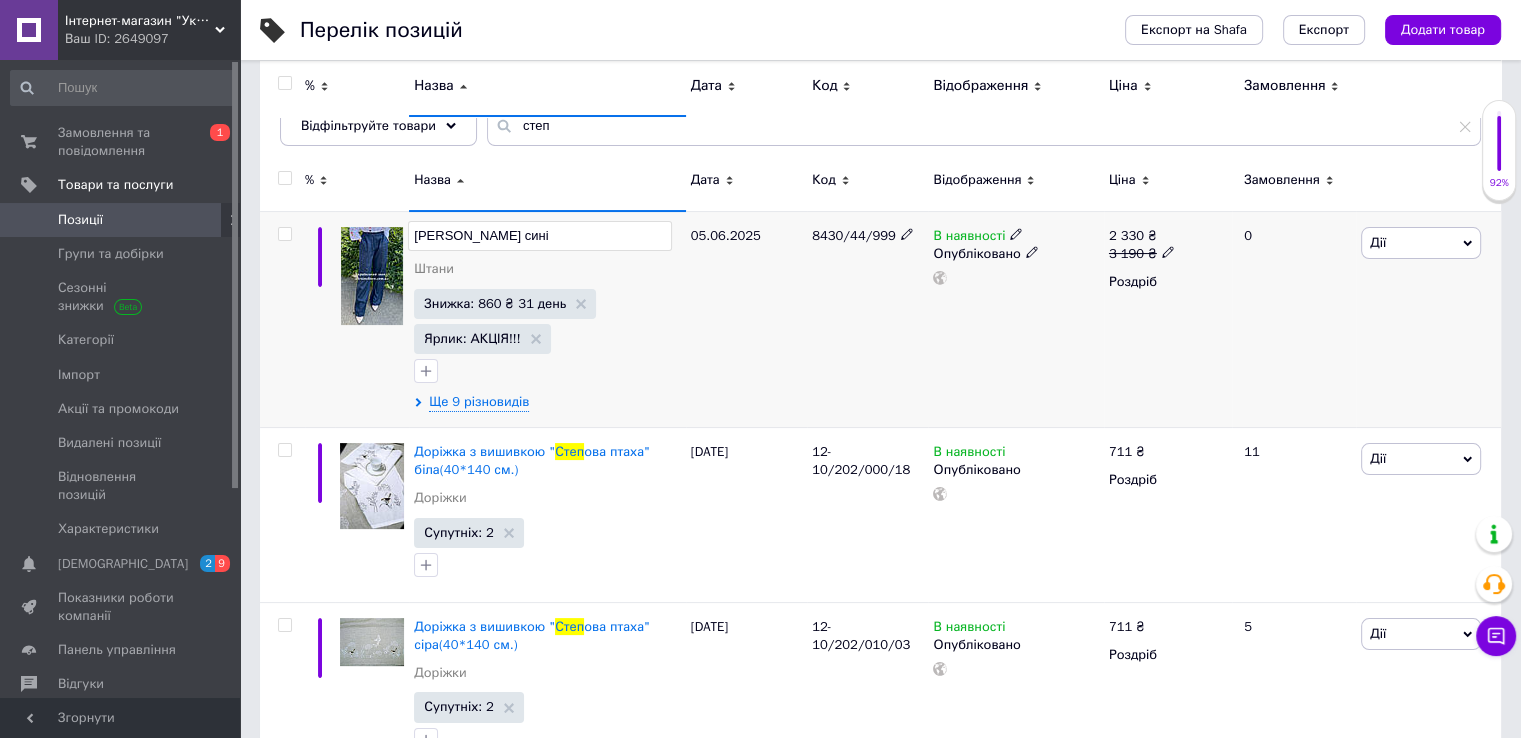 click on "[PERSON_NAME] сині" at bounding box center (539, 236) 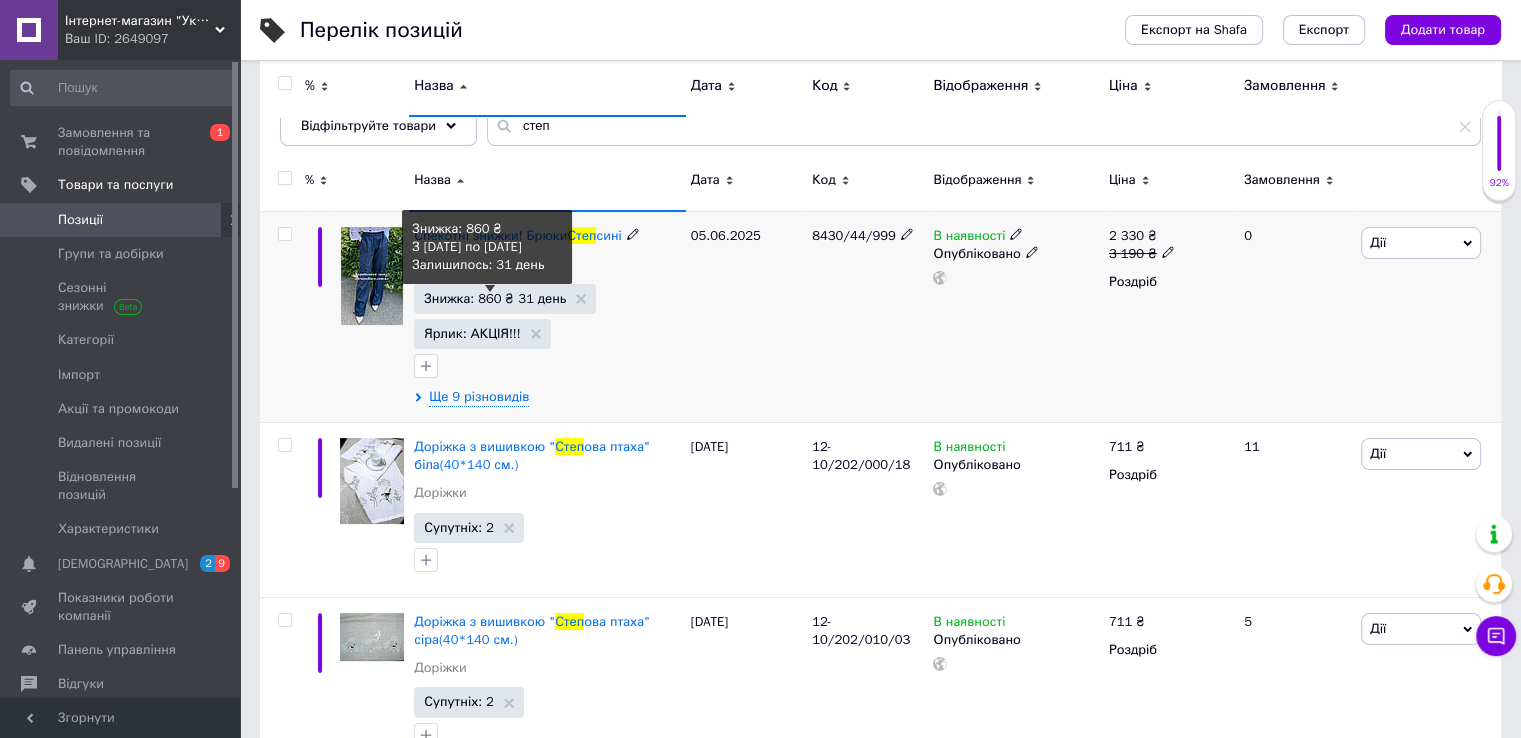 click on "Знижка: 860 ₴ 31 день" at bounding box center [495, 298] 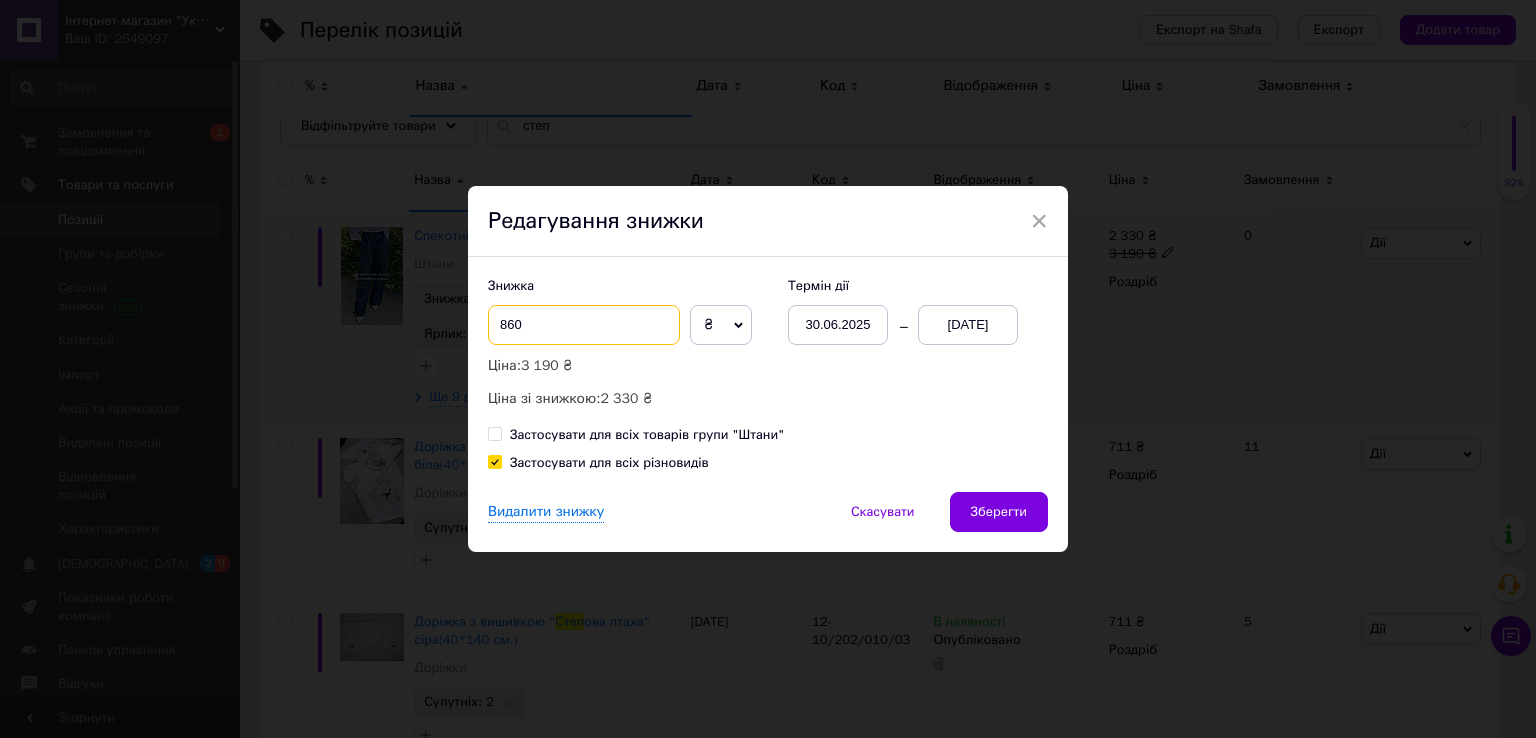 drag, startPoint x: 516, startPoint y: 326, endPoint x: 492, endPoint y: 325, distance: 24.020824 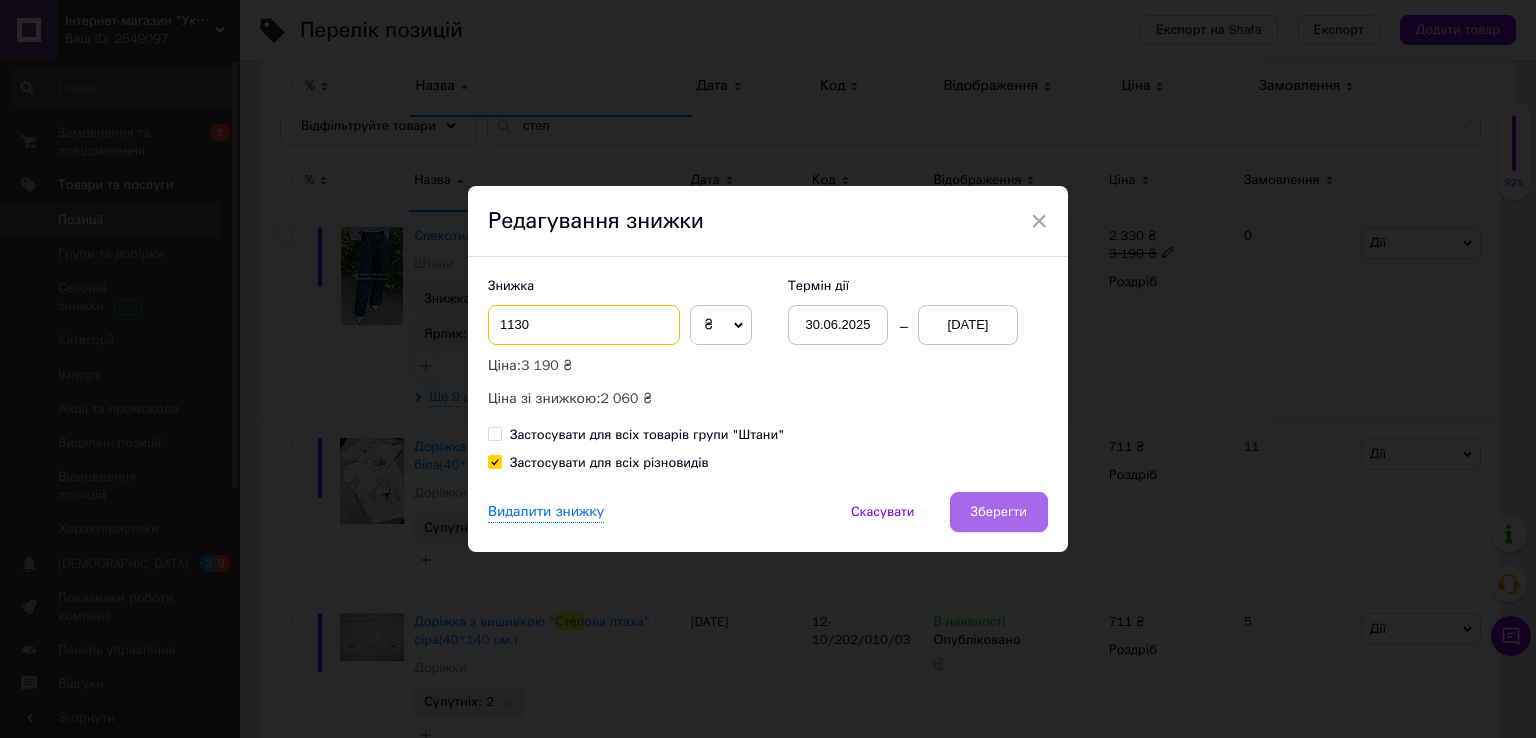 type on "1130" 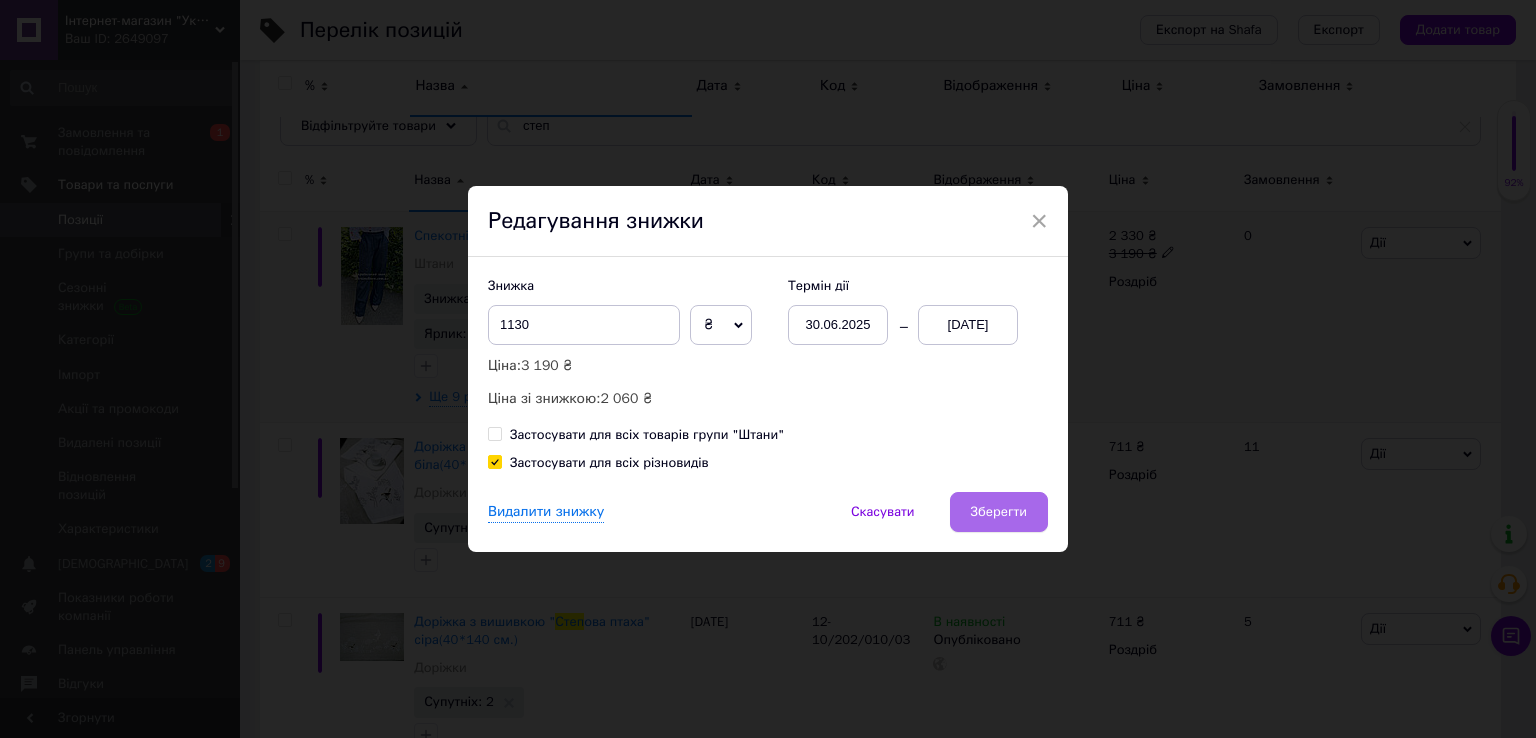 click on "Зберегти" at bounding box center [999, 512] 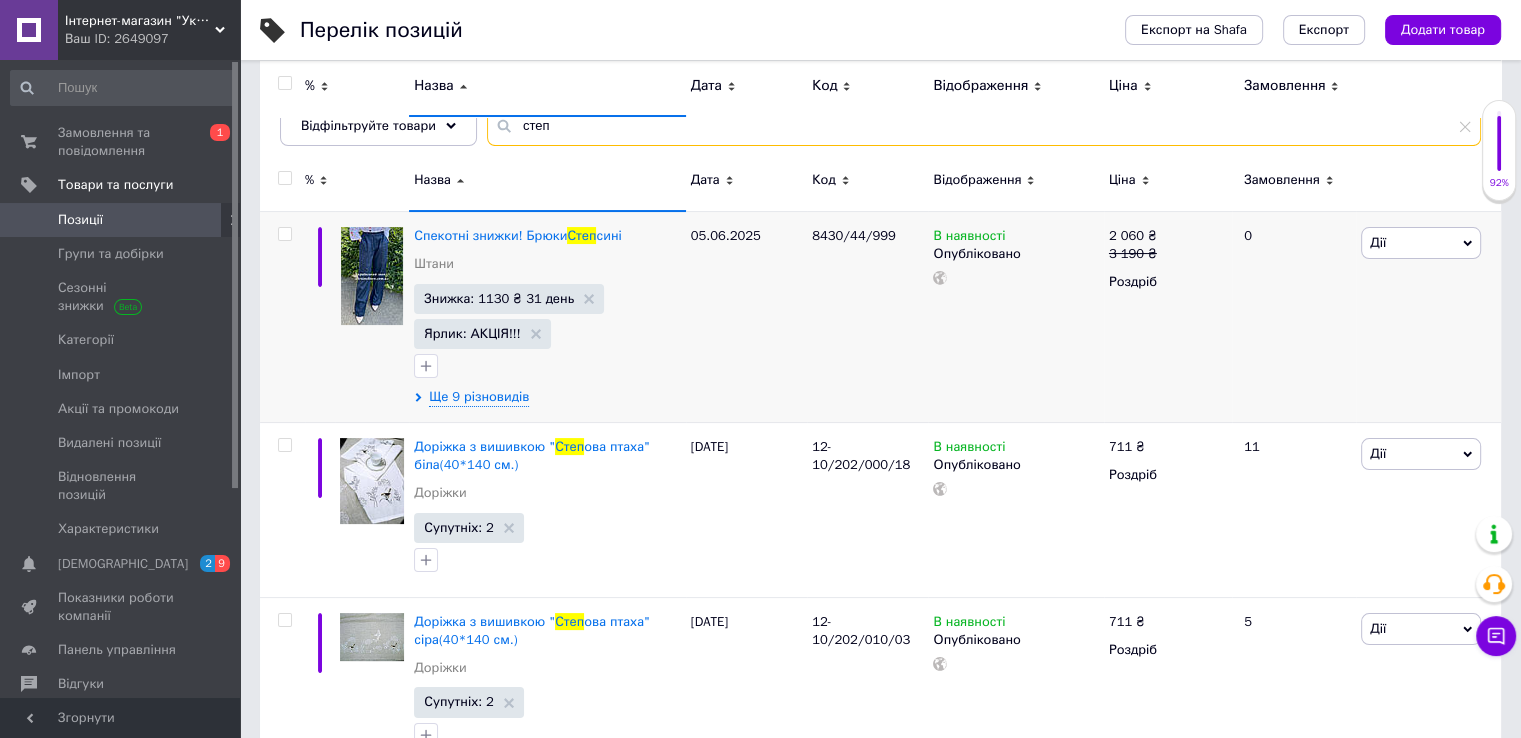 drag, startPoint x: 552, startPoint y: 131, endPoint x: 495, endPoint y: 128, distance: 57.07889 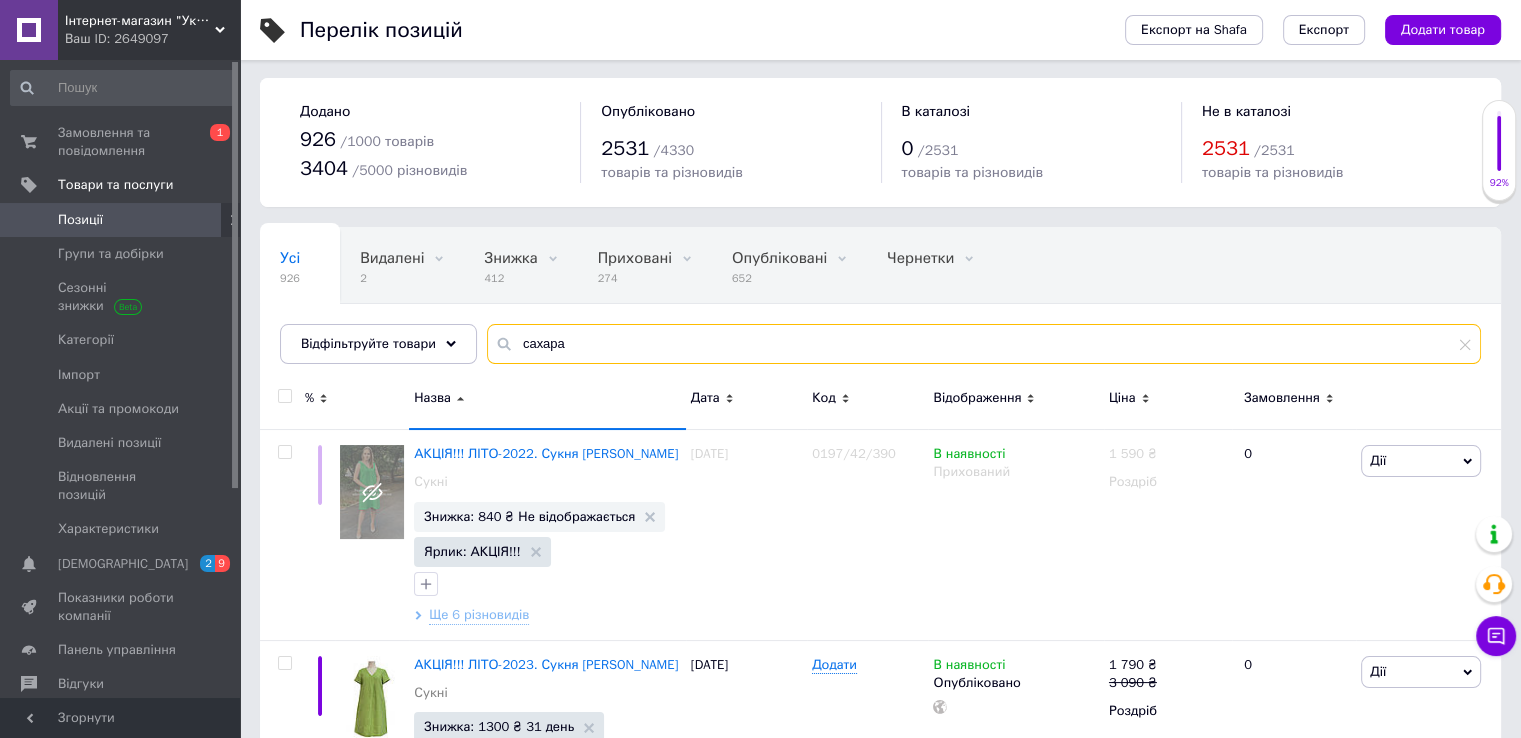 scroll, scrollTop: 0, scrollLeft: 0, axis: both 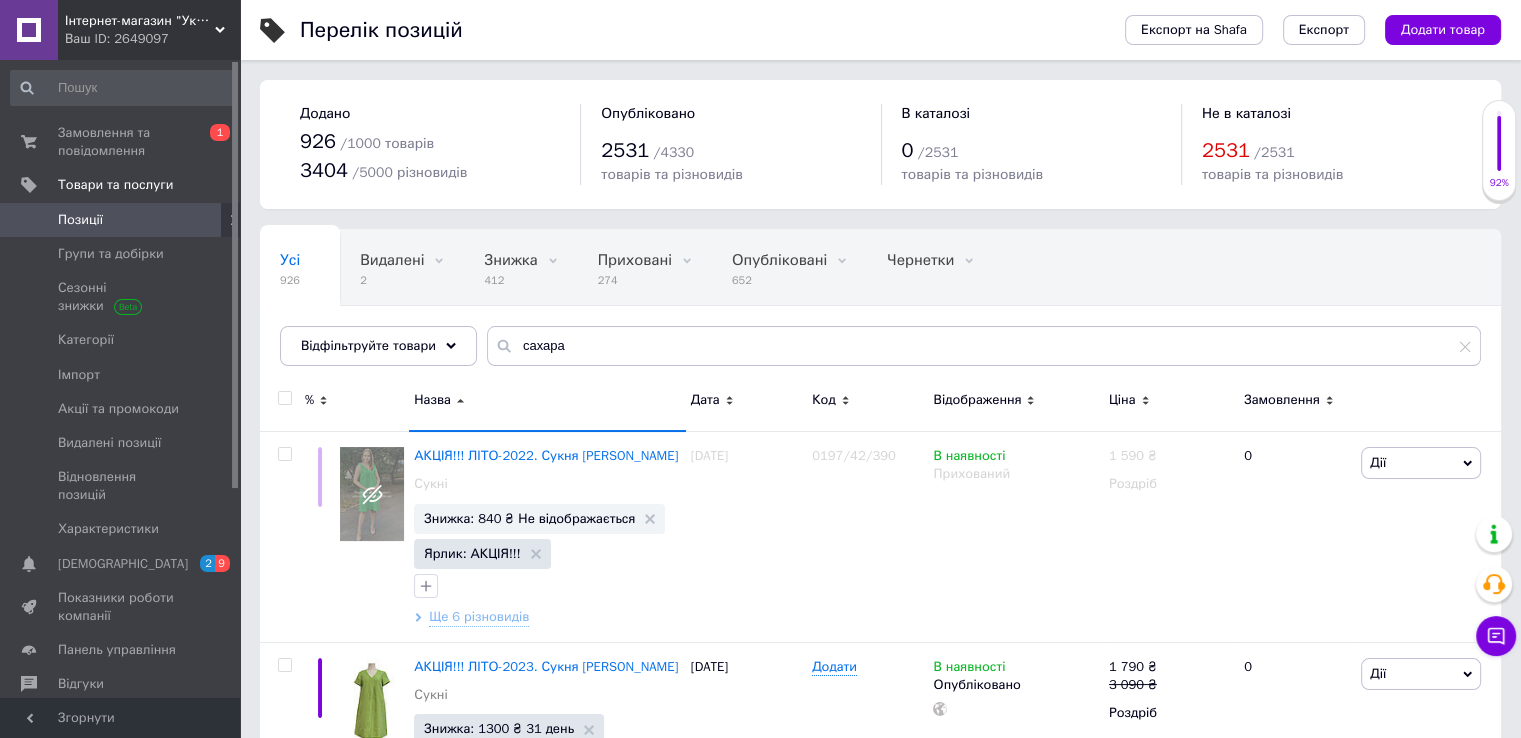 click 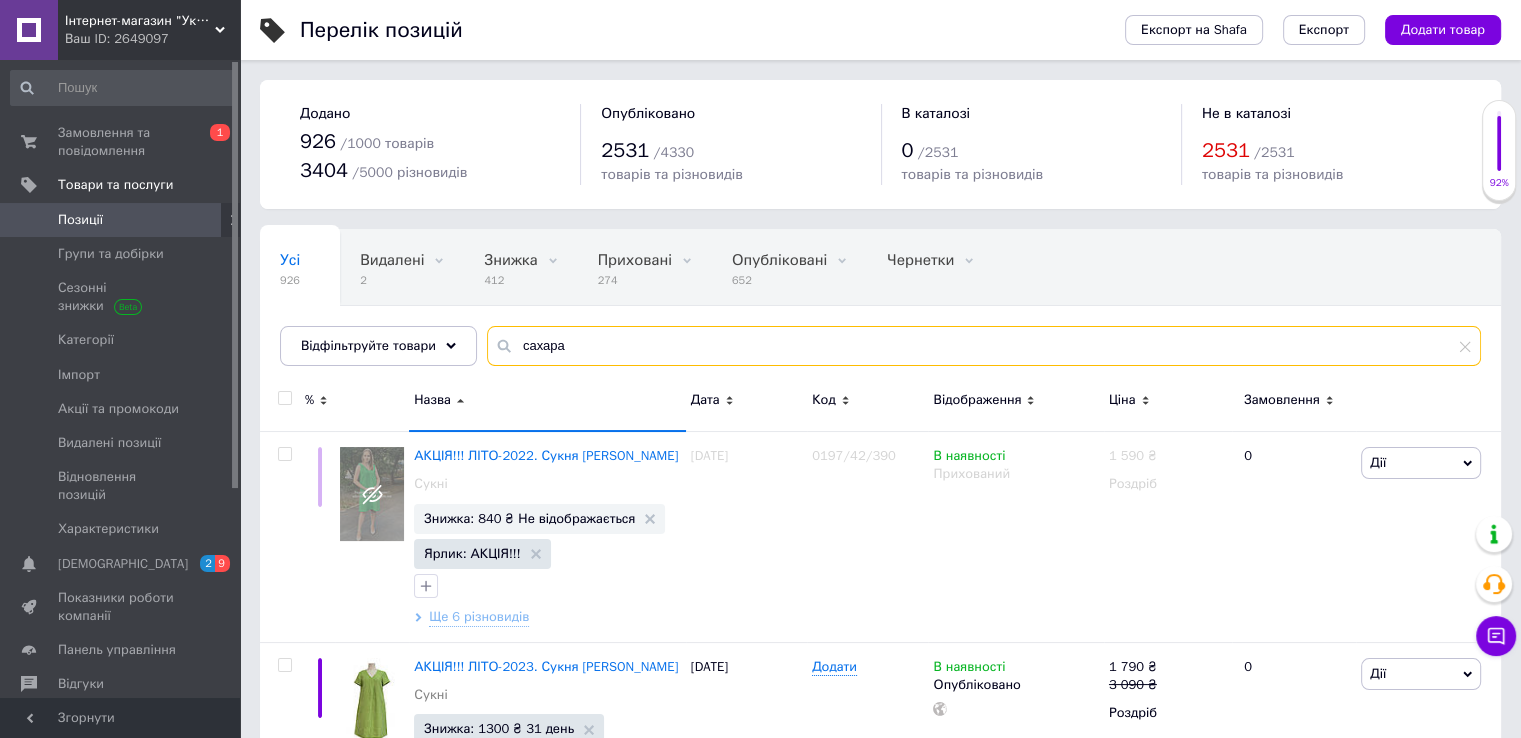 click on "сахара" at bounding box center [984, 346] 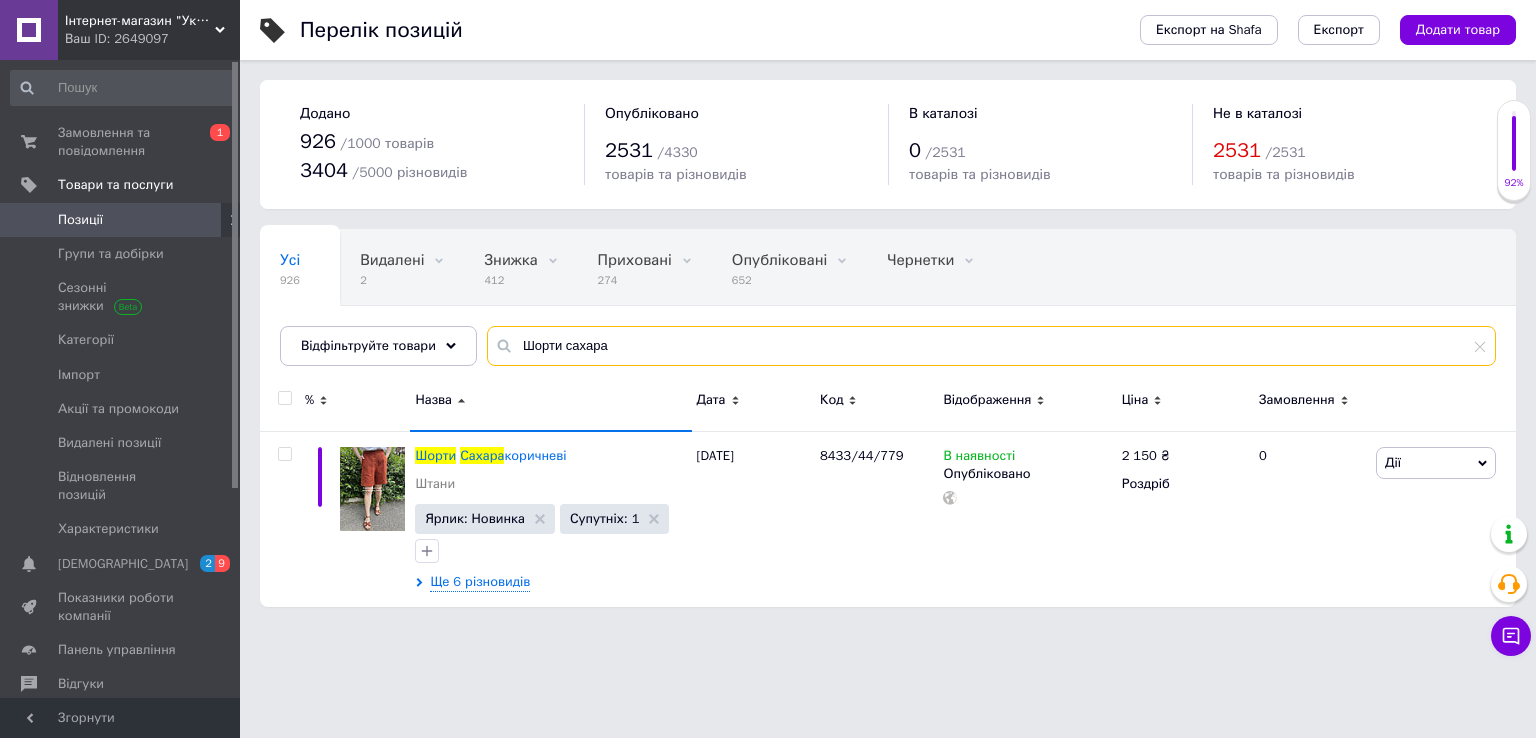type on "Шорти сахара" 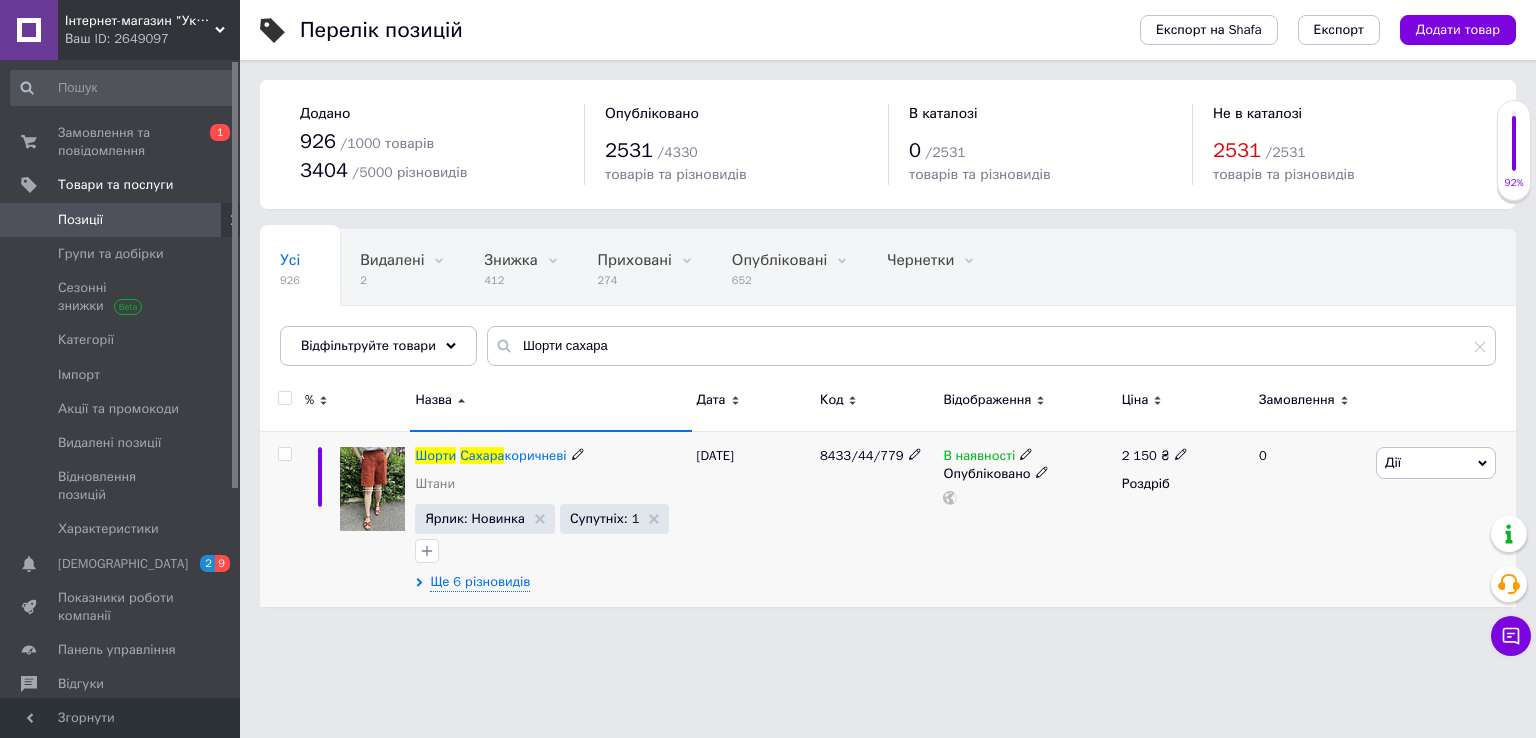 click 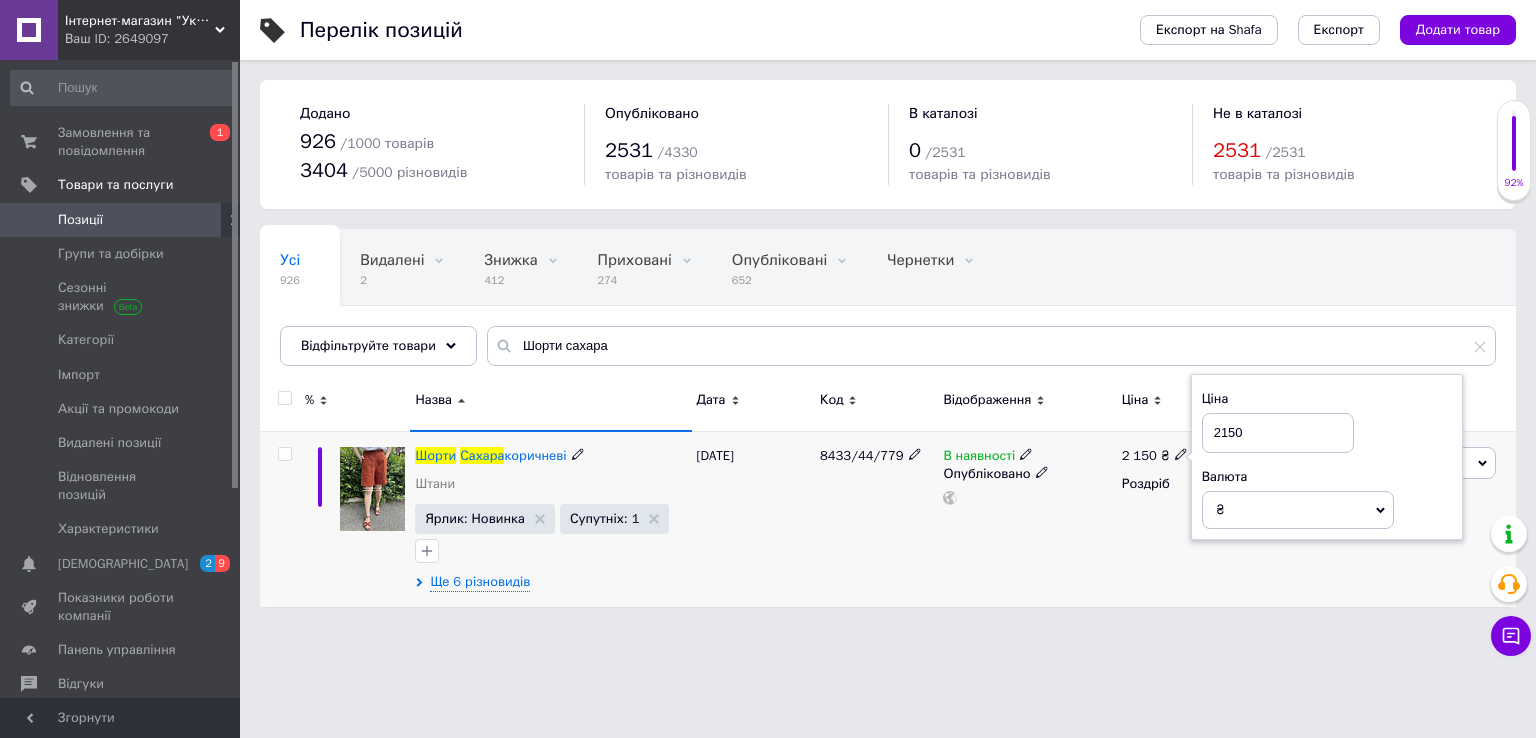 drag, startPoint x: 1220, startPoint y: 429, endPoint x: 1235, endPoint y: 430, distance: 15.033297 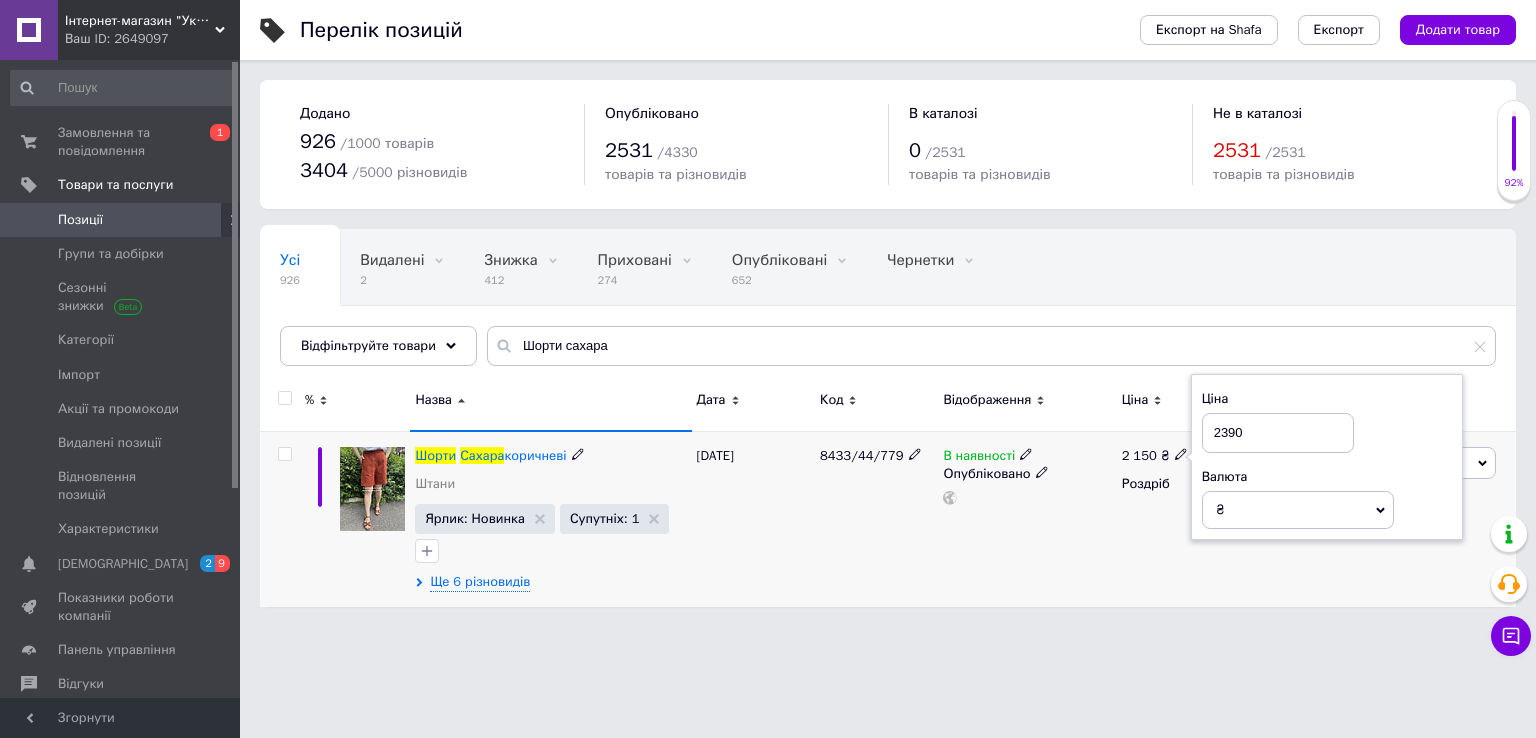 type on "2390" 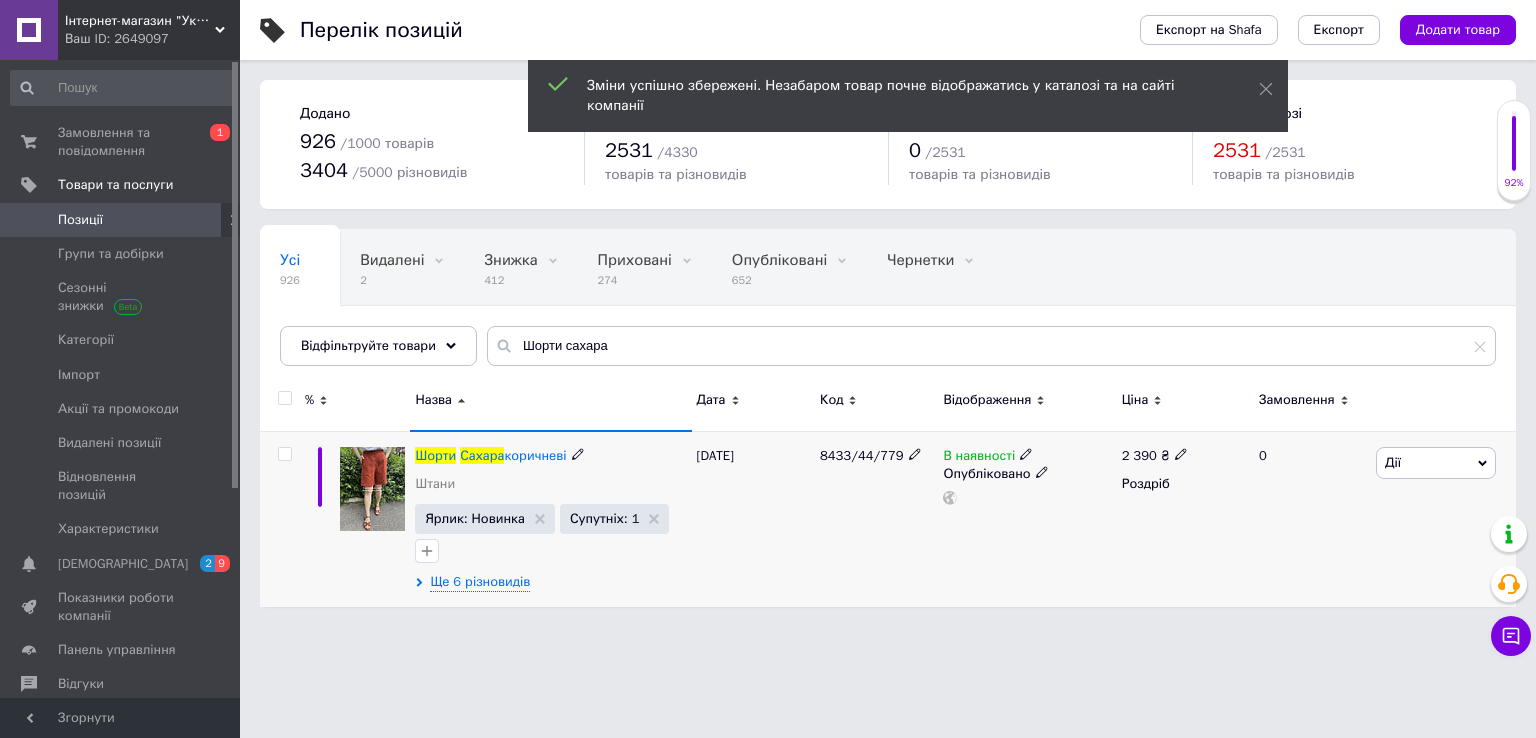 click 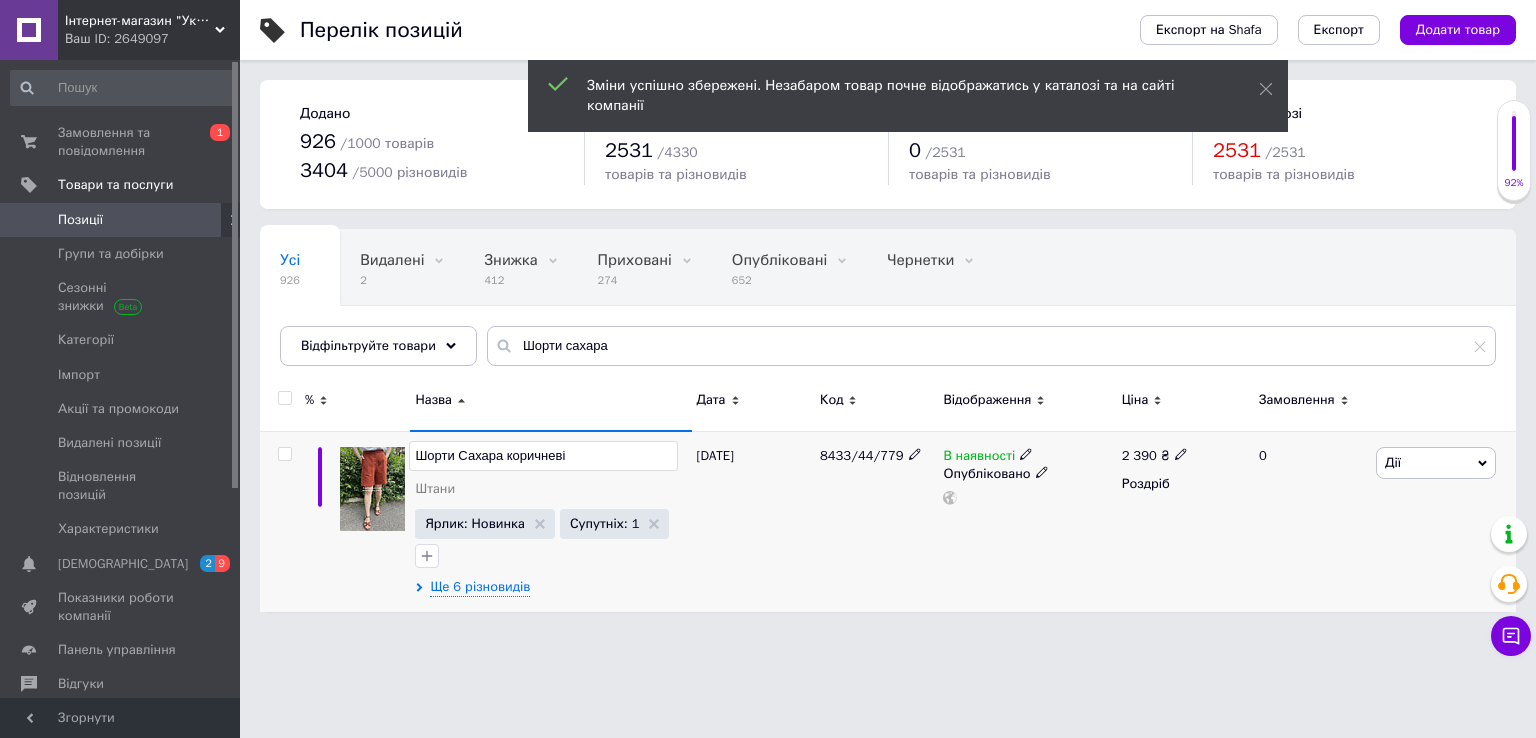 click on "Шорти Сахара коричневі" at bounding box center [543, 456] 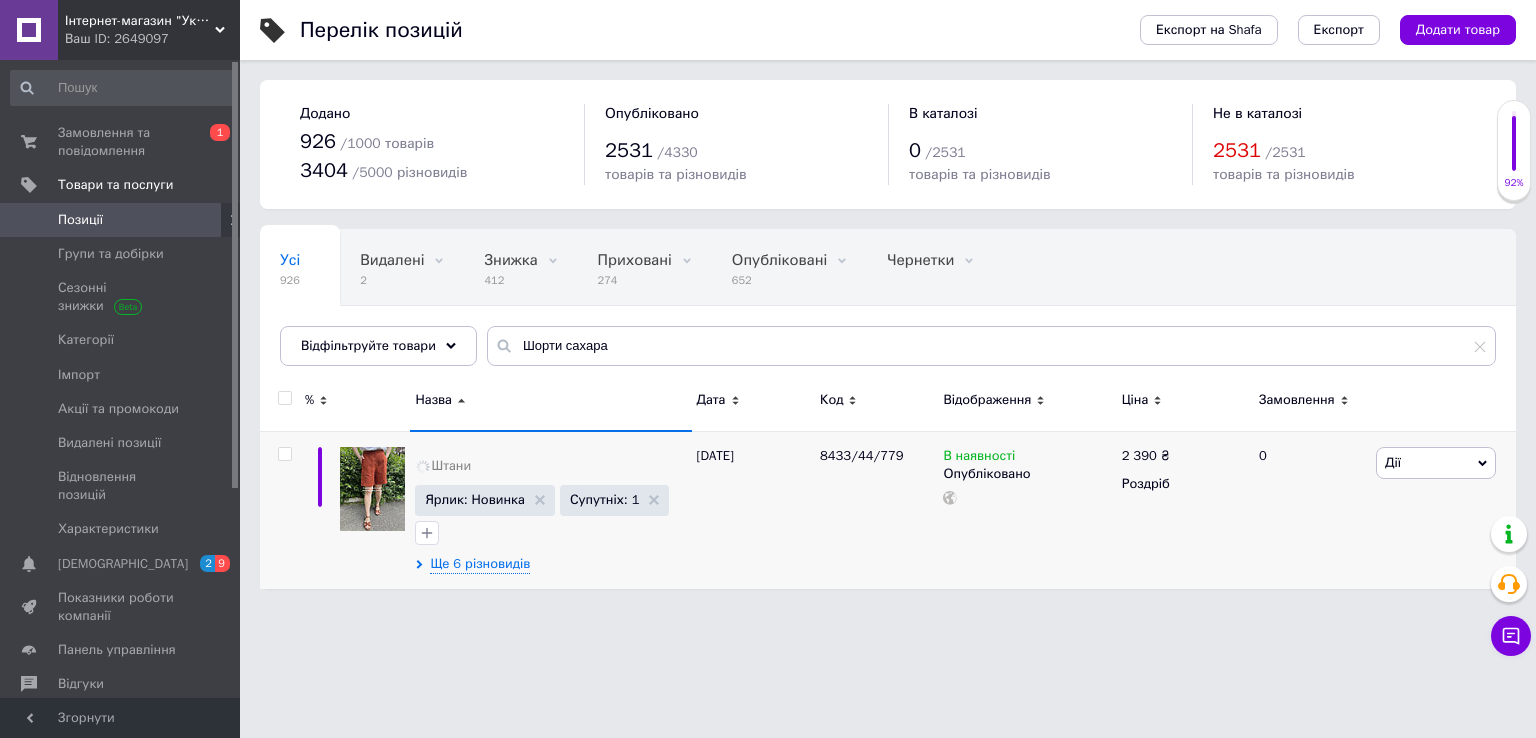 drag, startPoint x: 561, startPoint y: 598, endPoint x: 552, endPoint y: 566, distance: 33.24154 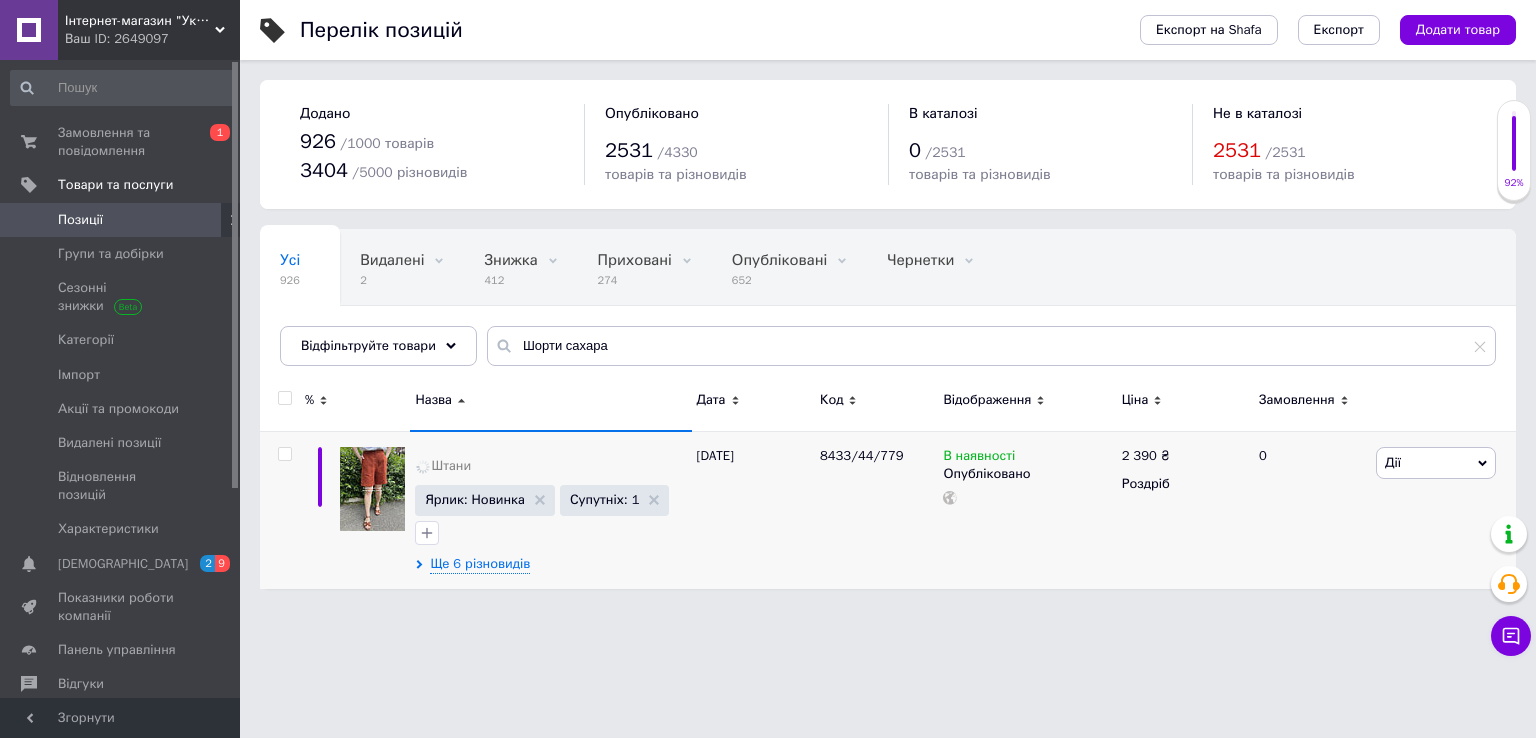 click on "Перелік позицій Експорт на Shafa Експорт Додати товар Додано 926   / 1000   товарів 3404   / 5000   різновидів Опубліковано 2531   / 4330 товарів та різновидів В каталозі 0   / 2531 товарів та різновидів Не в каталозі 2531   / 2531 товарів та різновидів Усі 926 Видалені 2 Видалити Редагувати Знижка 412 Видалити Редагувати Приховані 274 Видалити Редагувати Опубліковані 652 Видалити Редагувати Чернетки 0 Видалити Редагувати Вітрина 6 Видалити Редагувати Ok Відфільтровано...  Зберегти Нічого не знайдено Можливо, помилка у слові  або немає відповідностей за вашим запитом. Усі 926 Видалені 2 412 274 652" at bounding box center (888, 304) 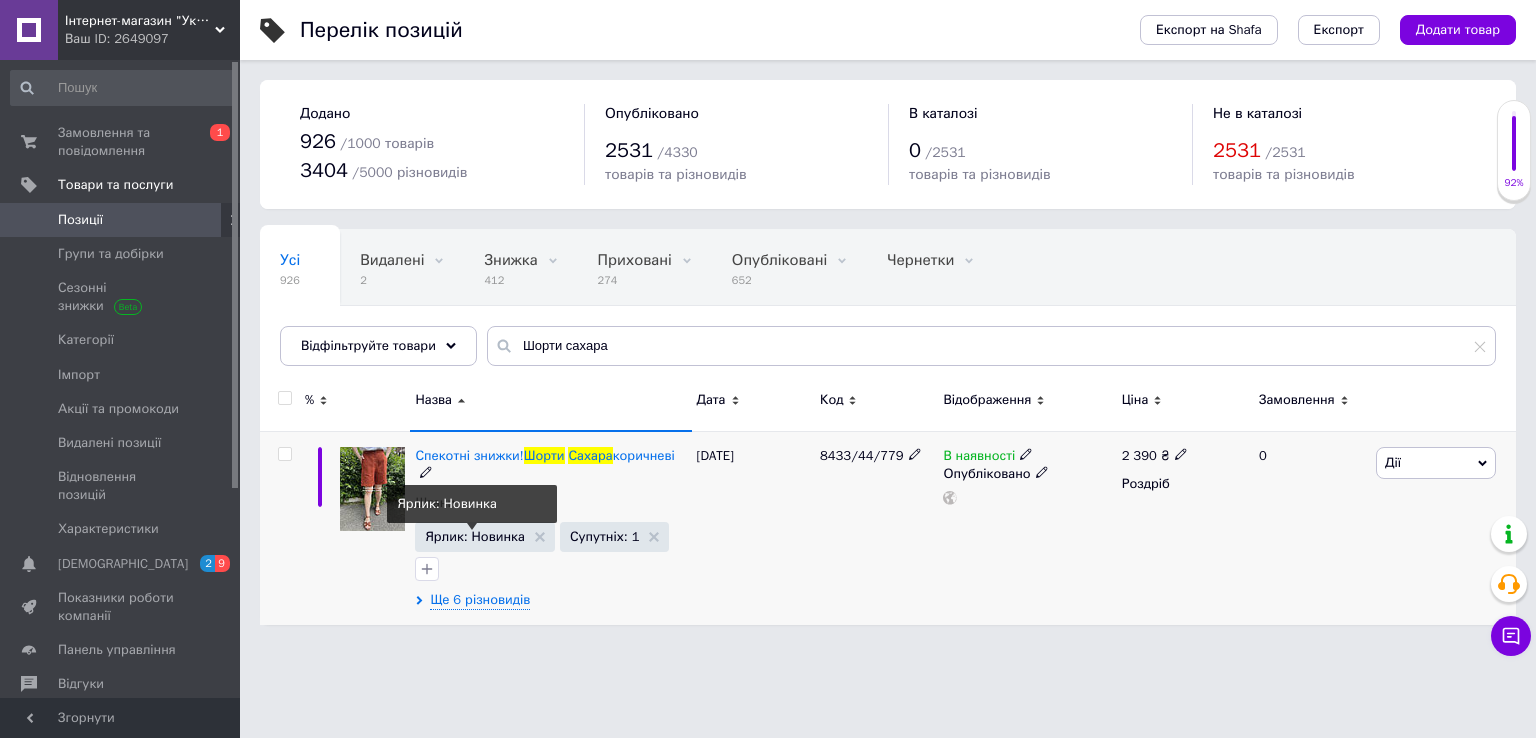 click on "Ярлик: Новинка" at bounding box center (474, 536) 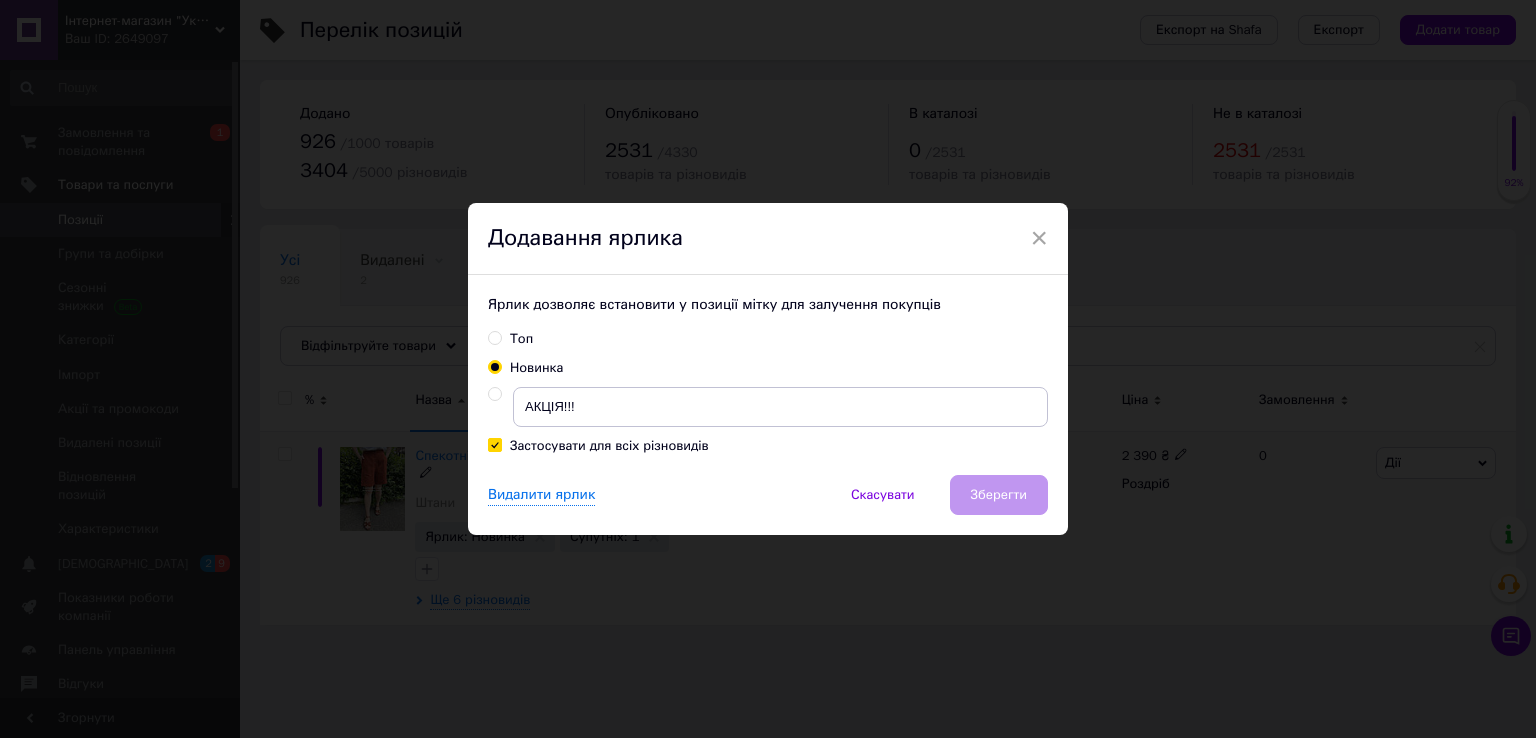 click at bounding box center (494, 394) 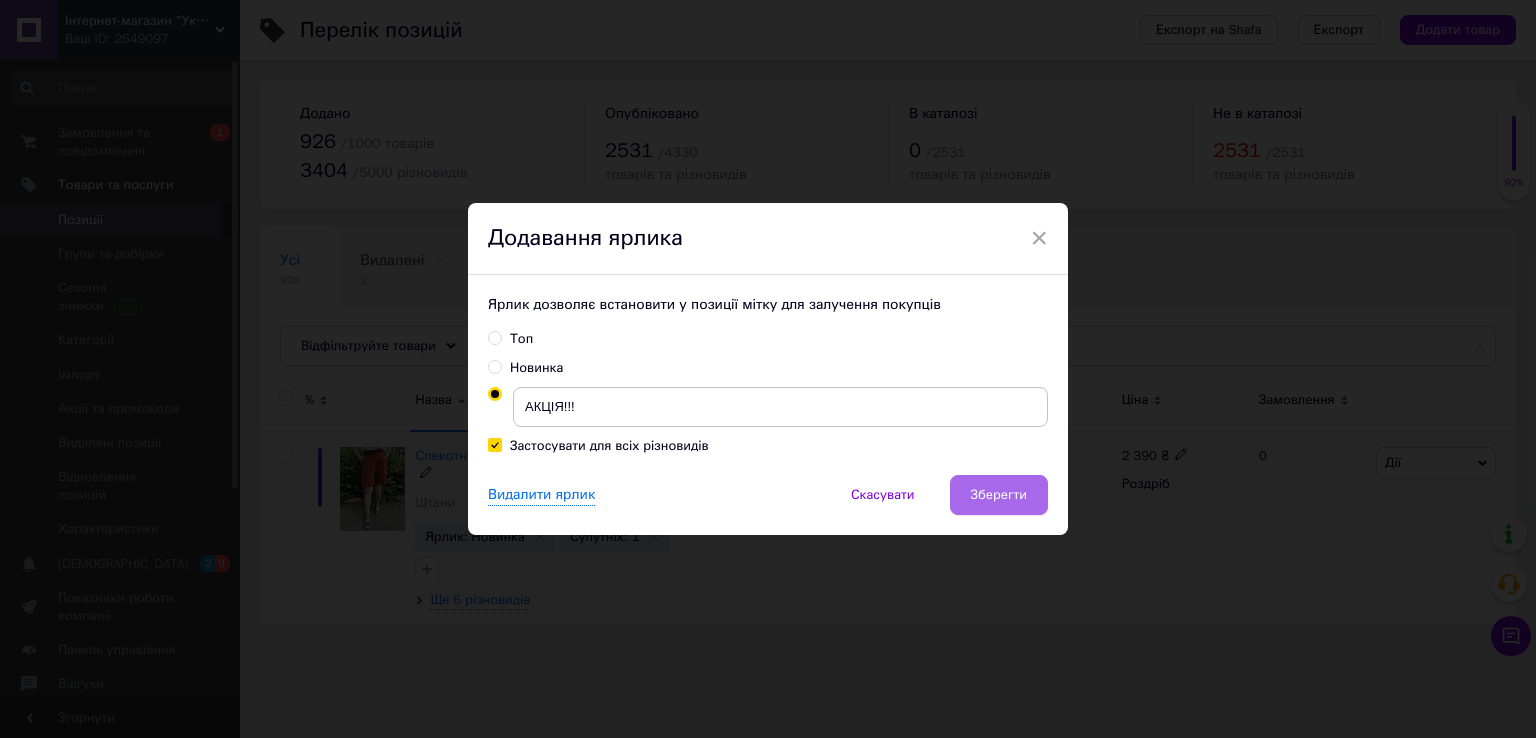 click on "Зберегти" at bounding box center (999, 495) 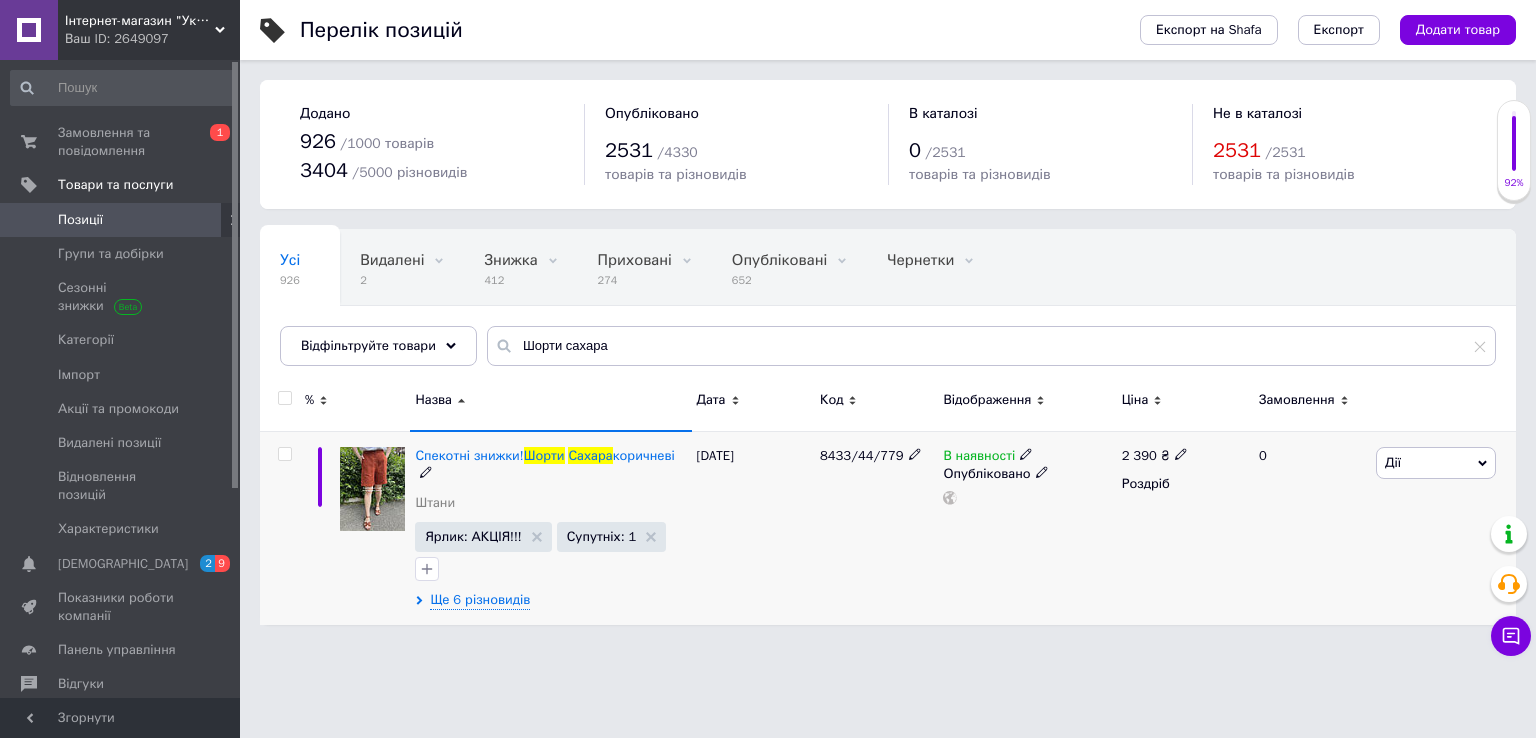 click at bounding box center [284, 454] 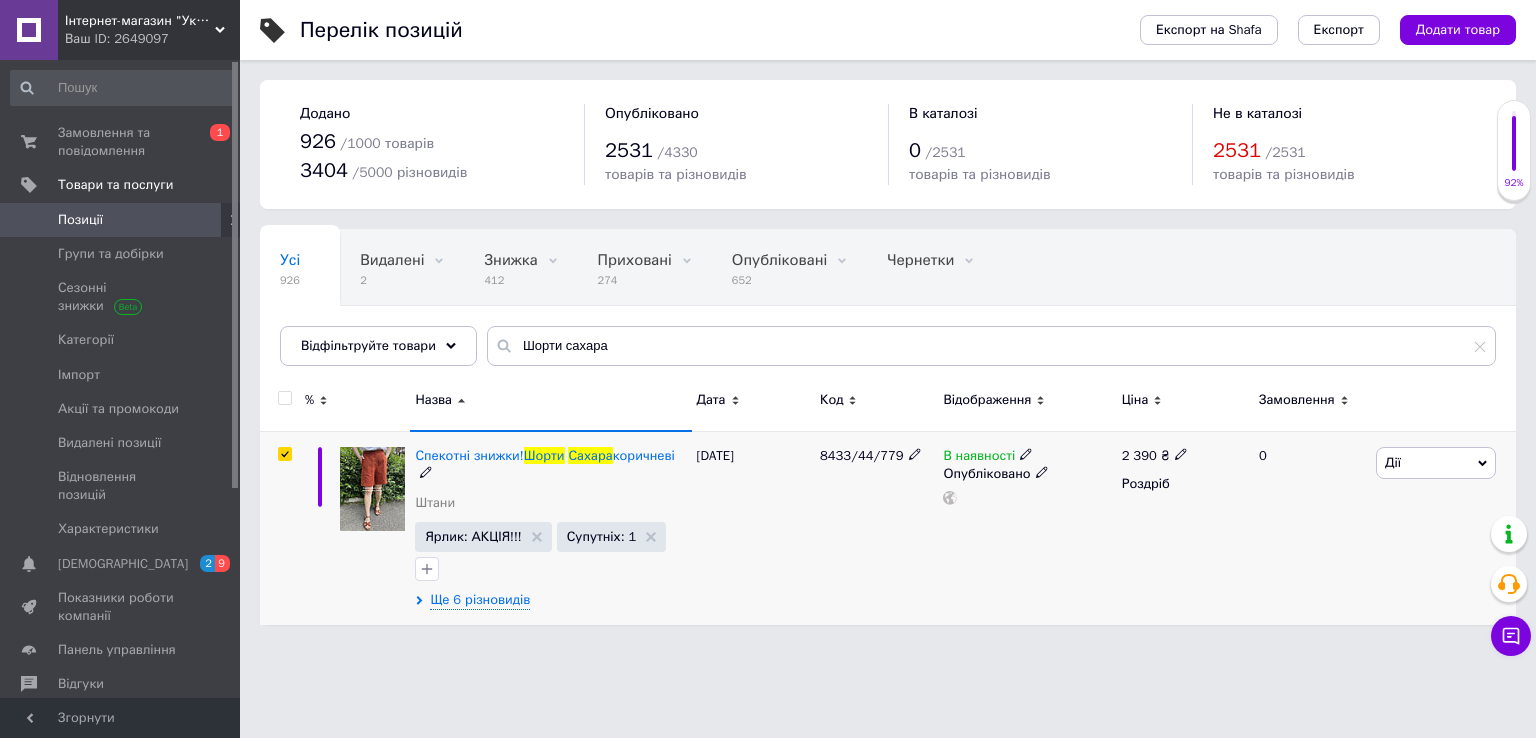 checkbox on "true" 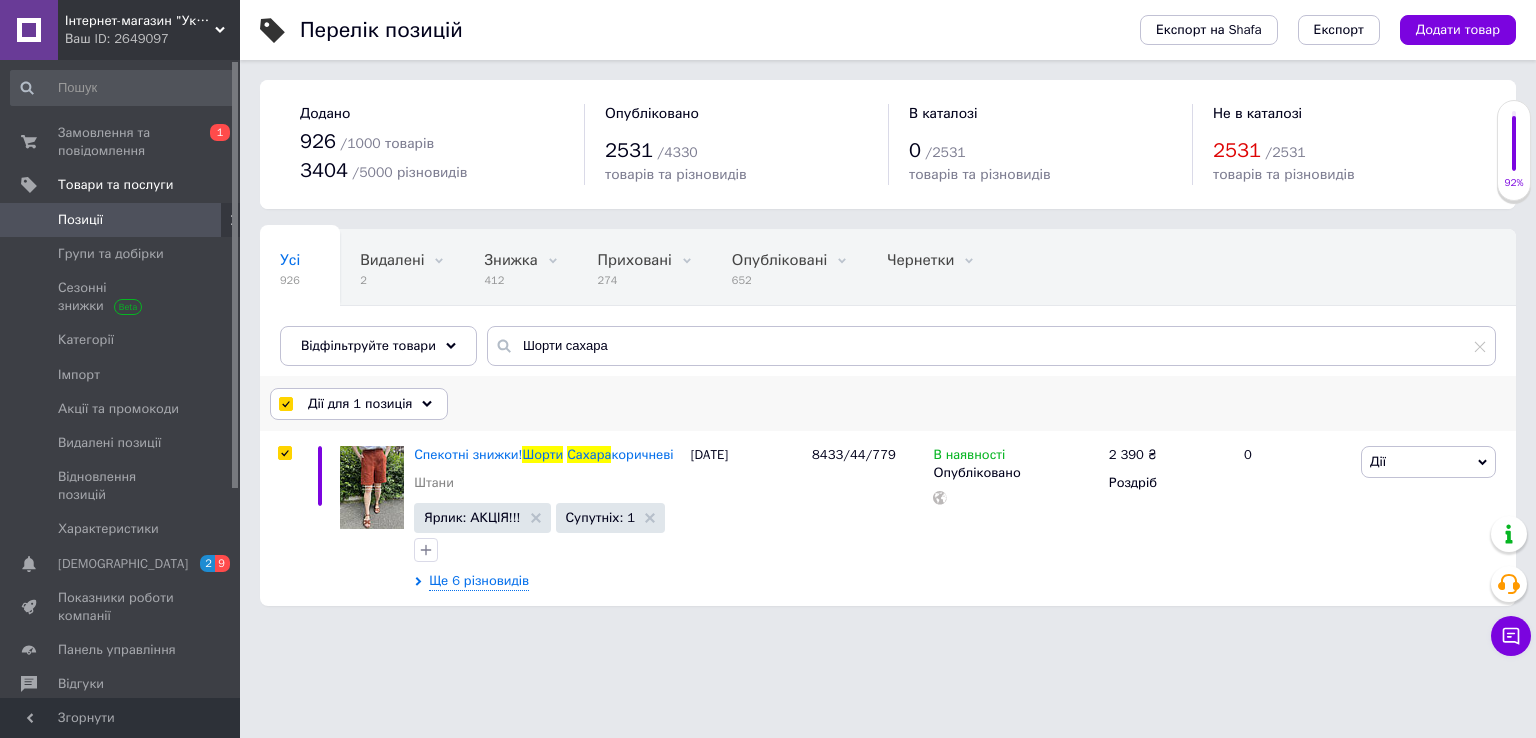 click on "Дії для 1 позиція" at bounding box center (359, 404) 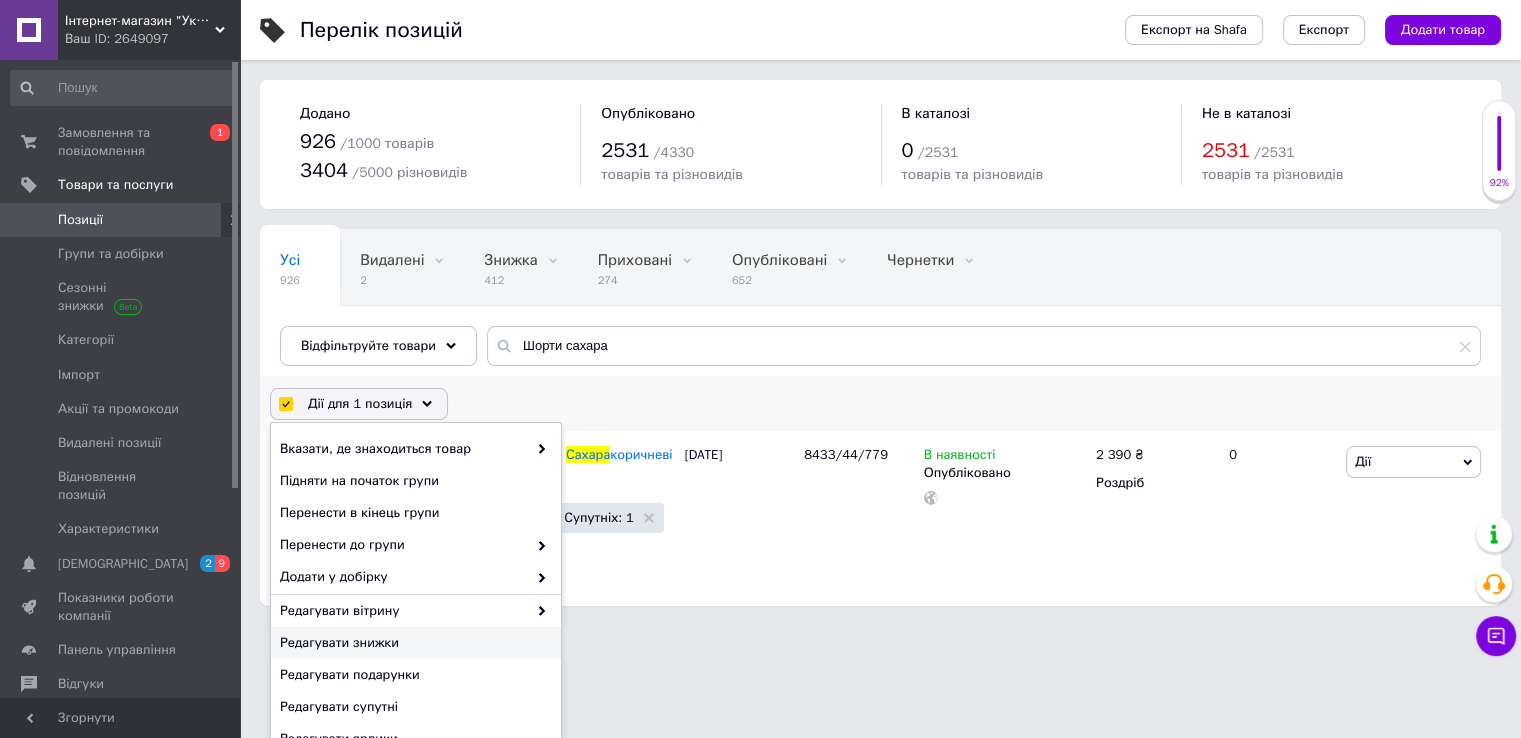 click on "Редагувати знижки" at bounding box center (413, 643) 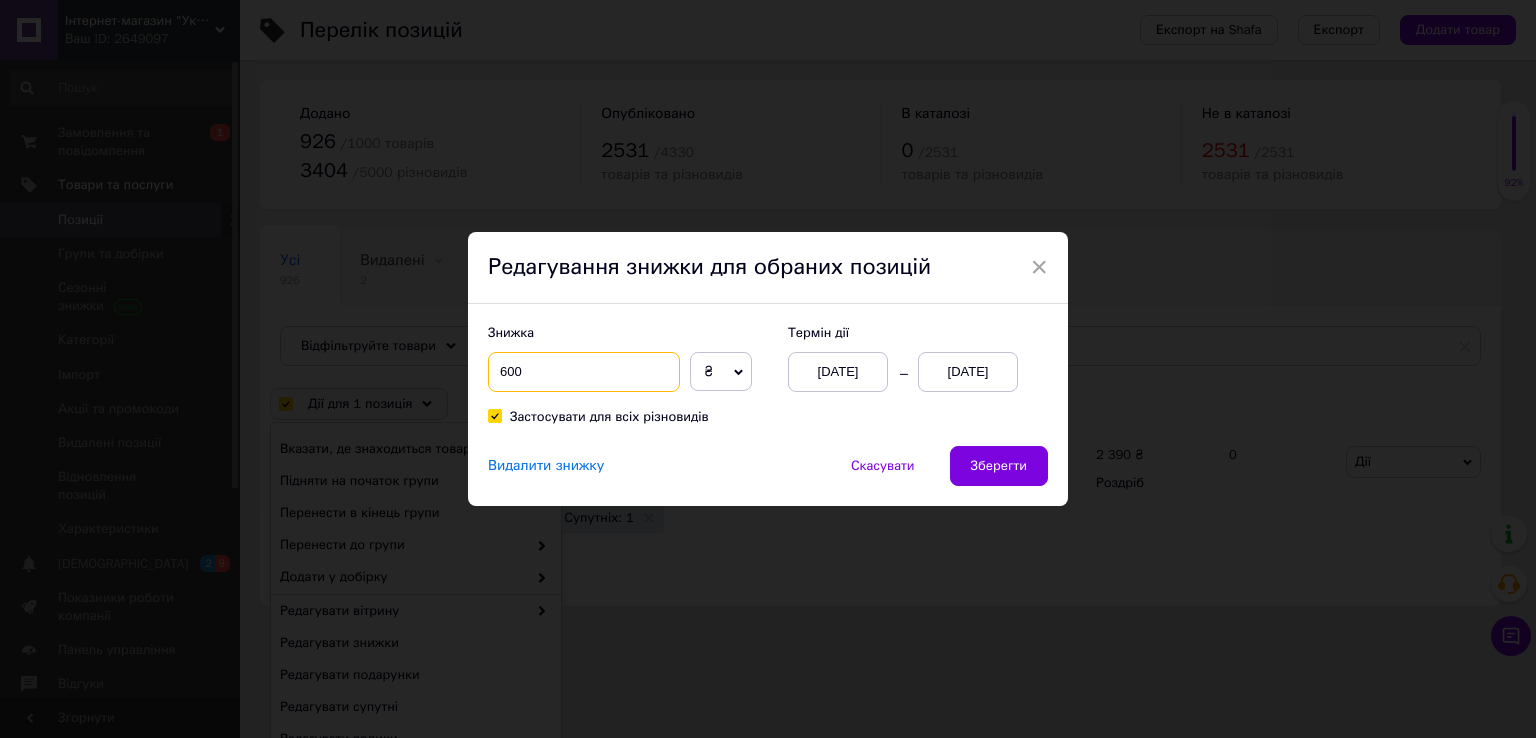 drag, startPoint x: 531, startPoint y: 369, endPoint x: 492, endPoint y: 362, distance: 39.623226 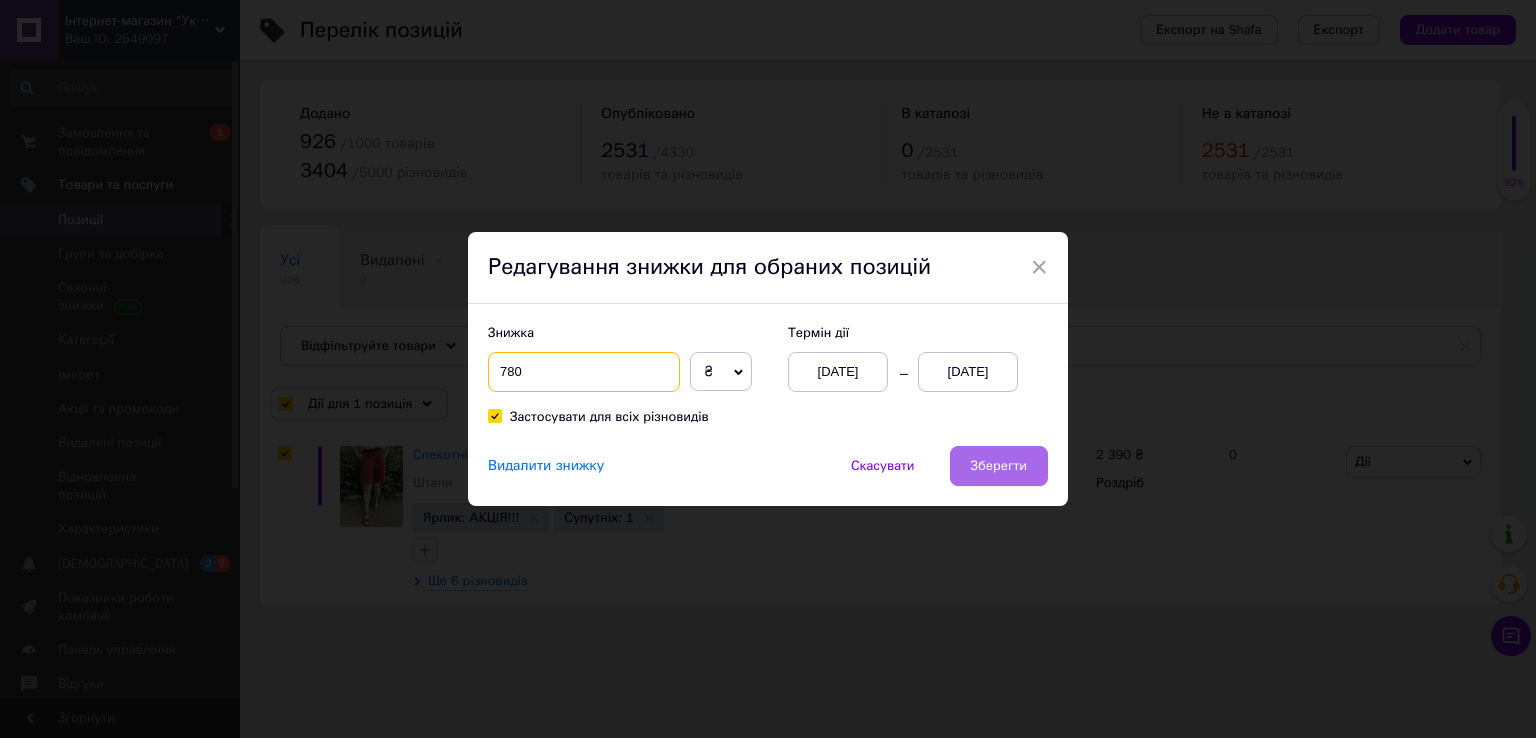 type on "780" 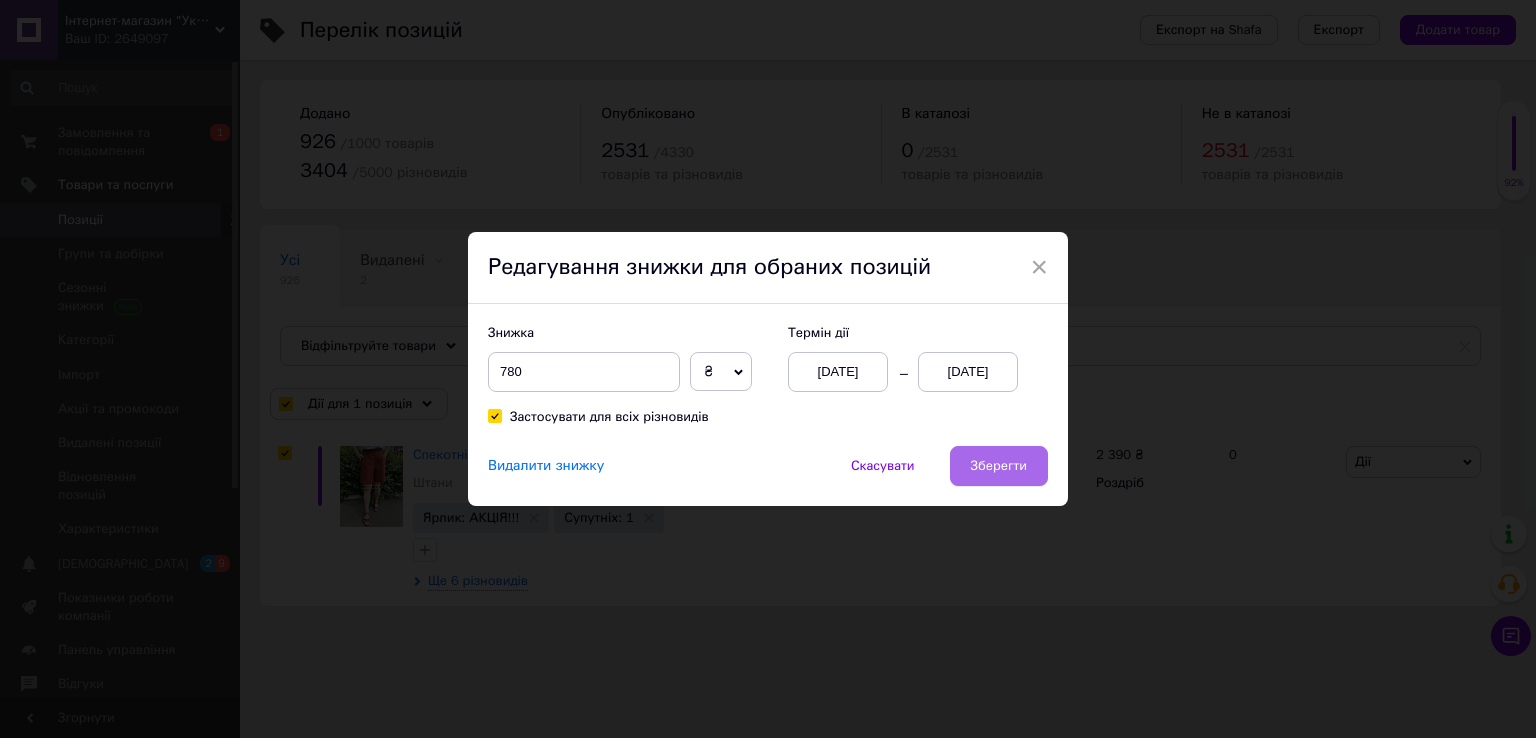 click on "Зберегти" at bounding box center [999, 466] 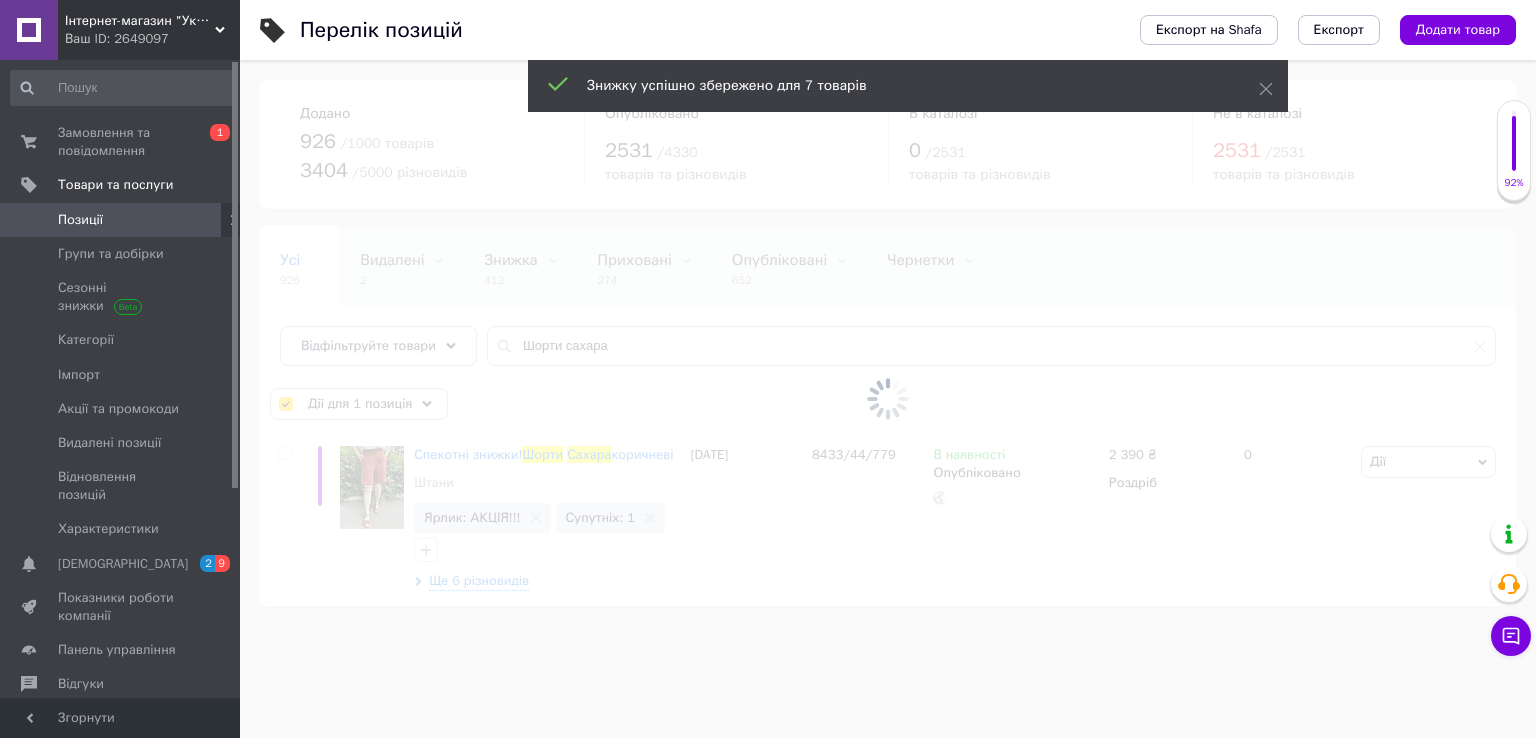 checkbox on "false" 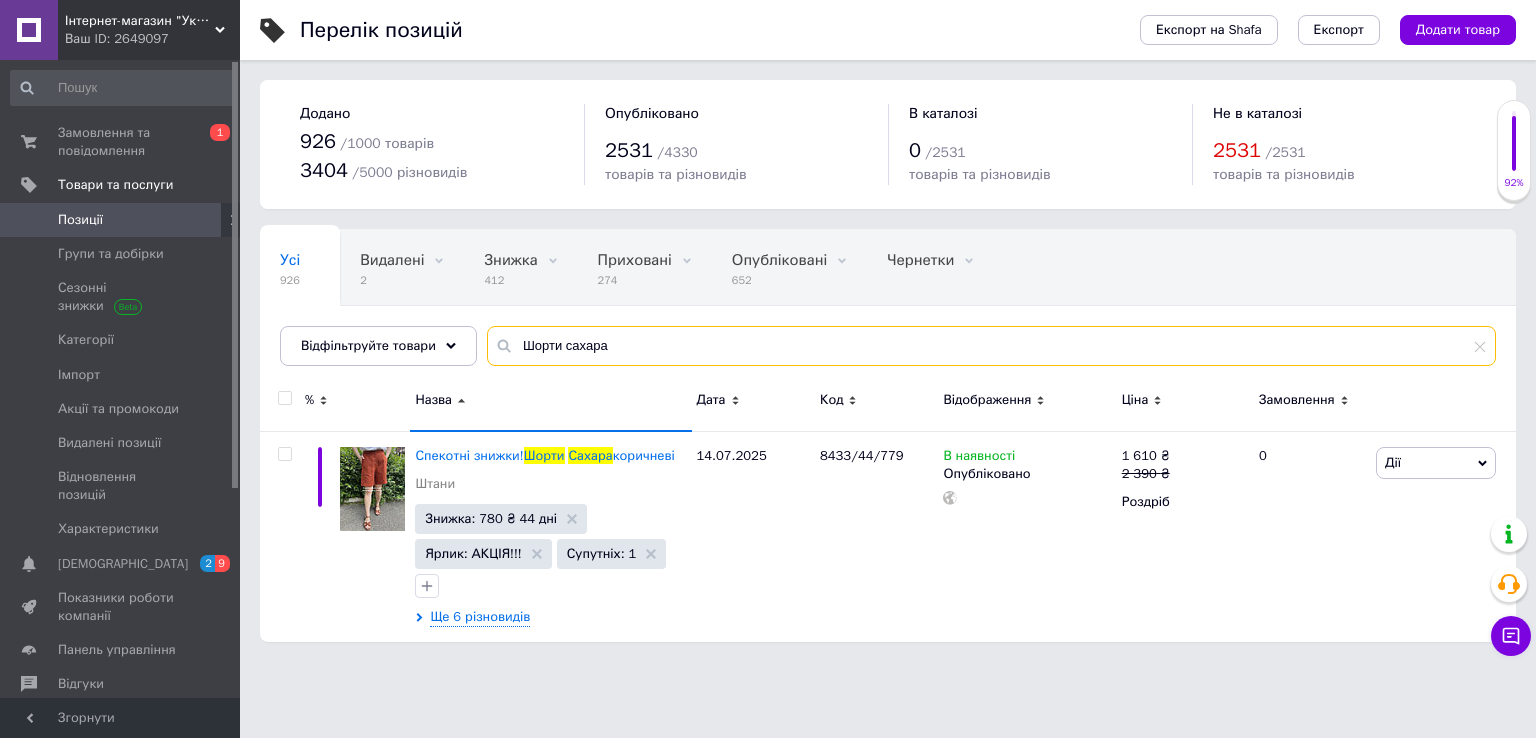 drag, startPoint x: 614, startPoint y: 346, endPoint x: 493, endPoint y: 346, distance: 121 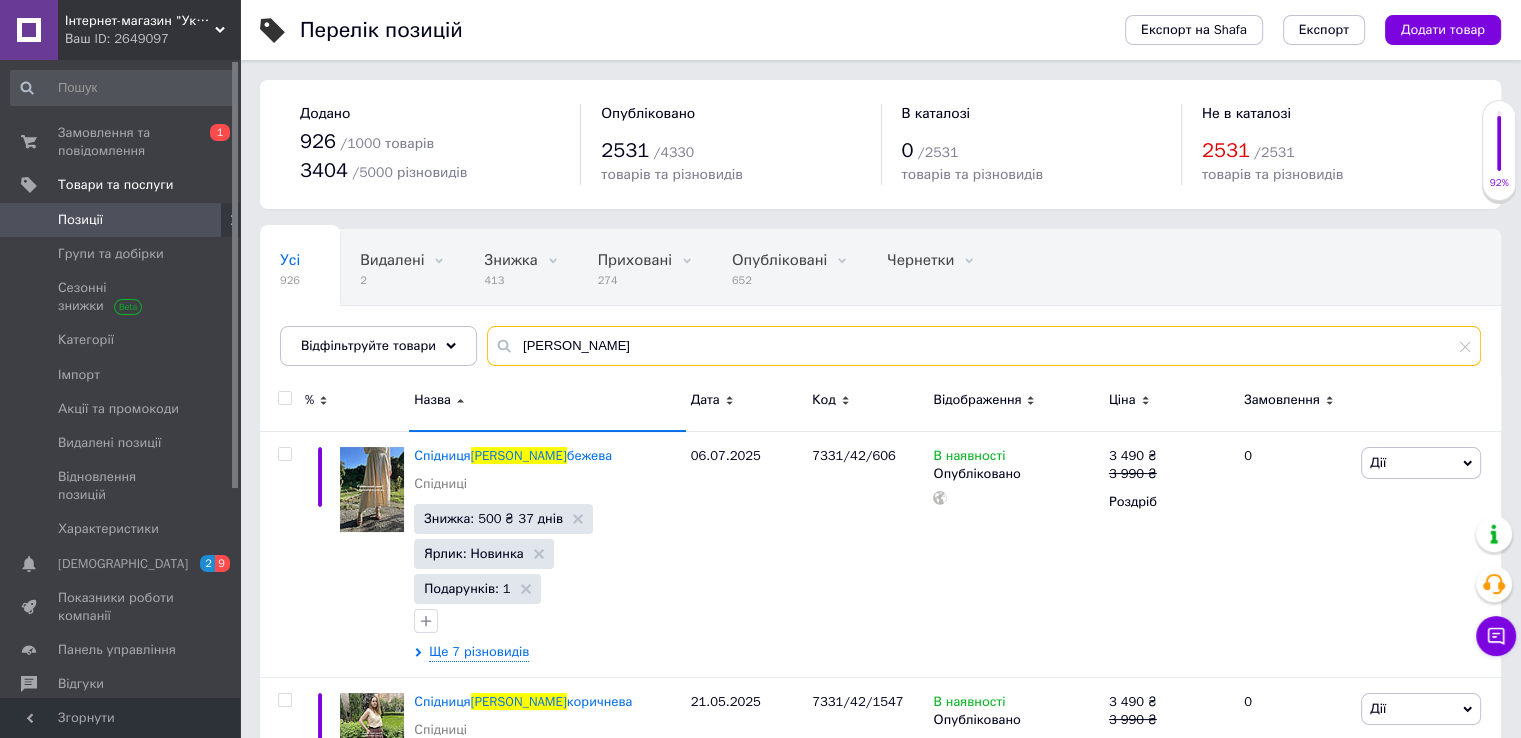 type on "[PERSON_NAME]" 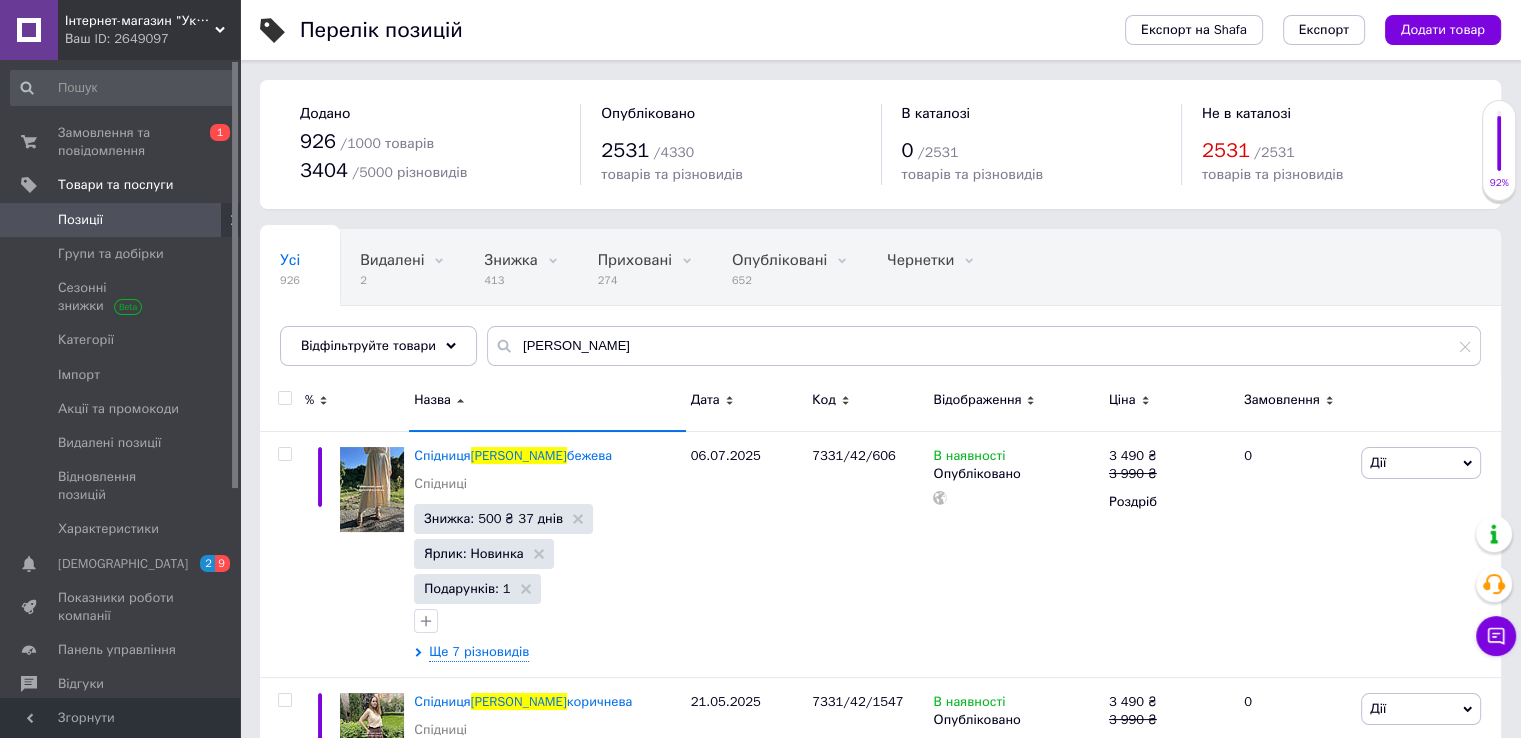 click at bounding box center [285, 398] 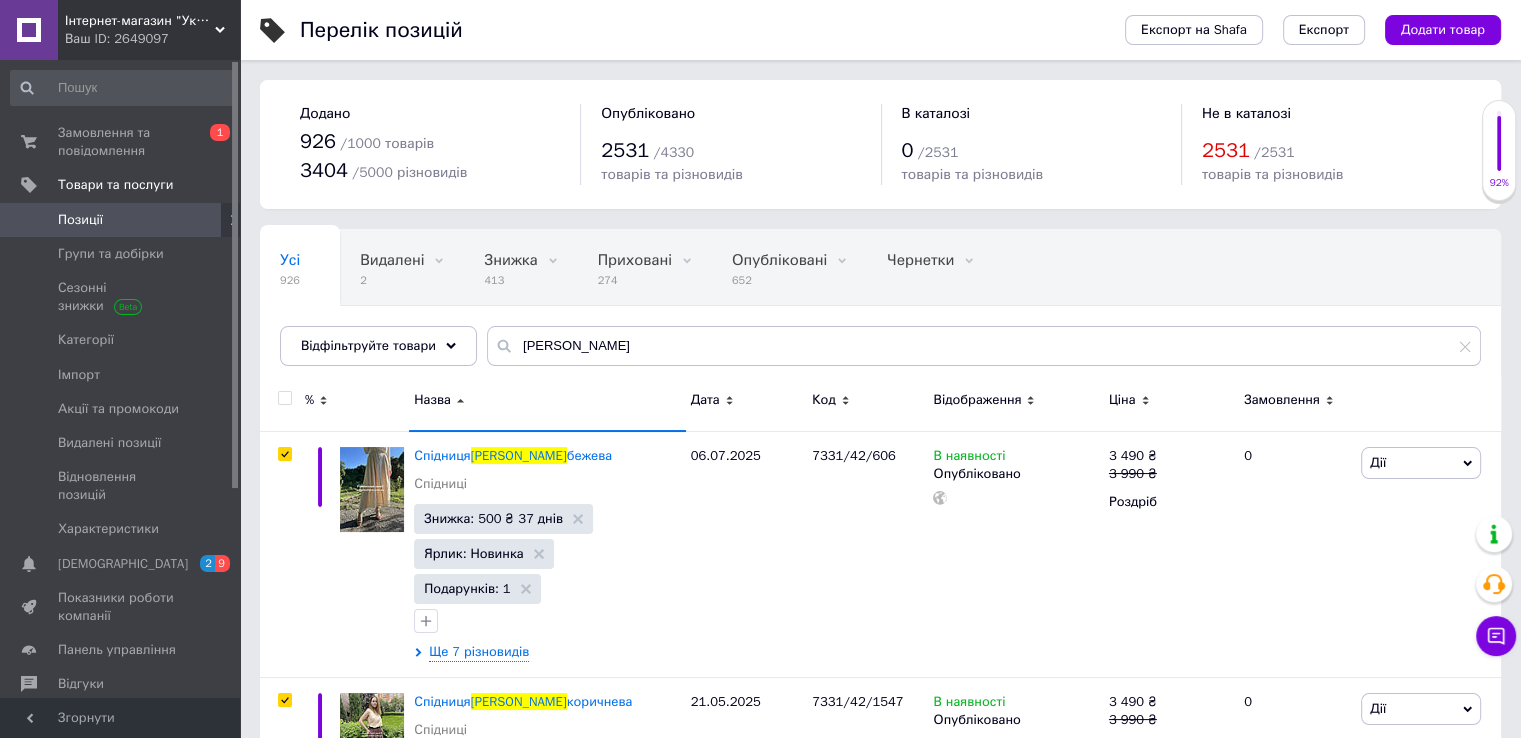 checkbox on "true" 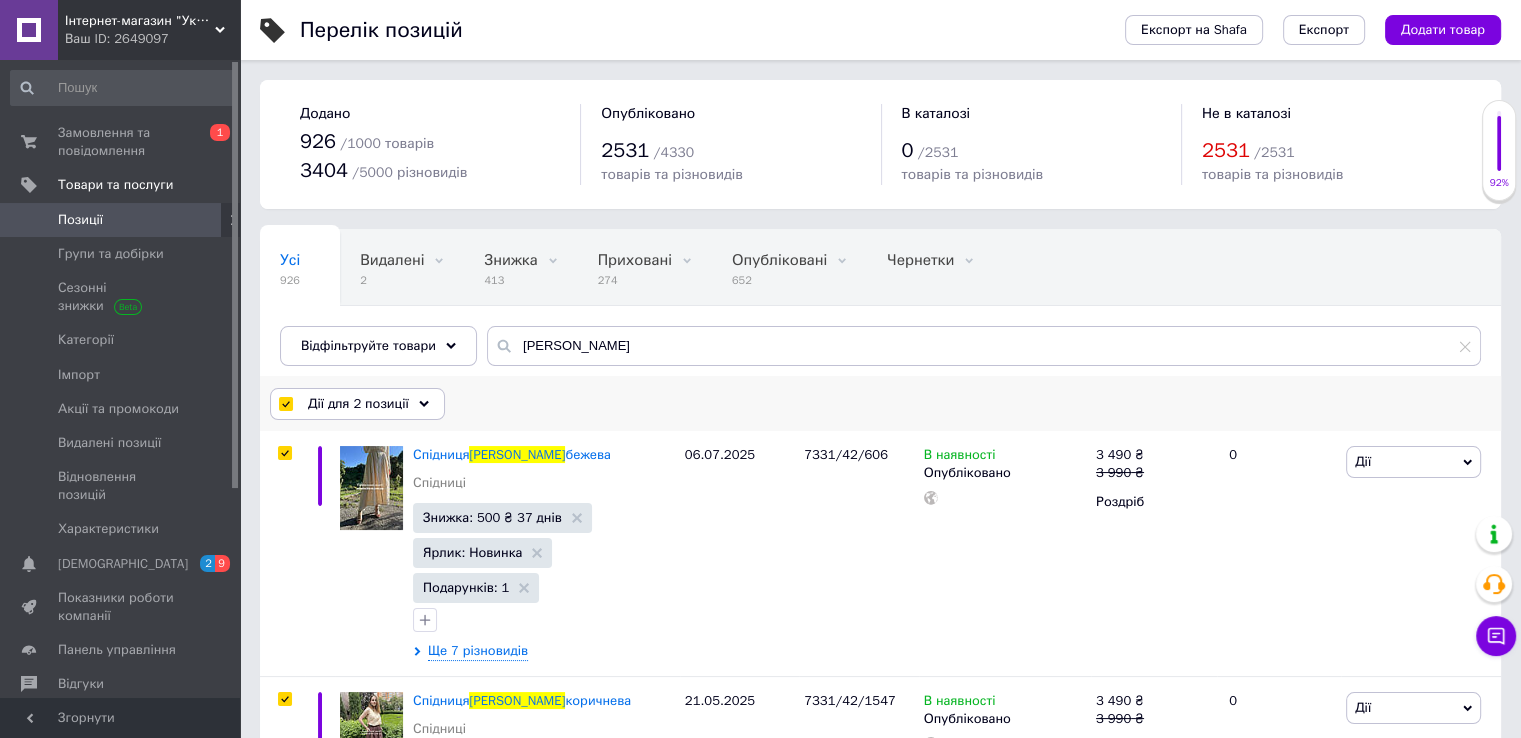 click on "Дії для 2 позиції" at bounding box center [358, 404] 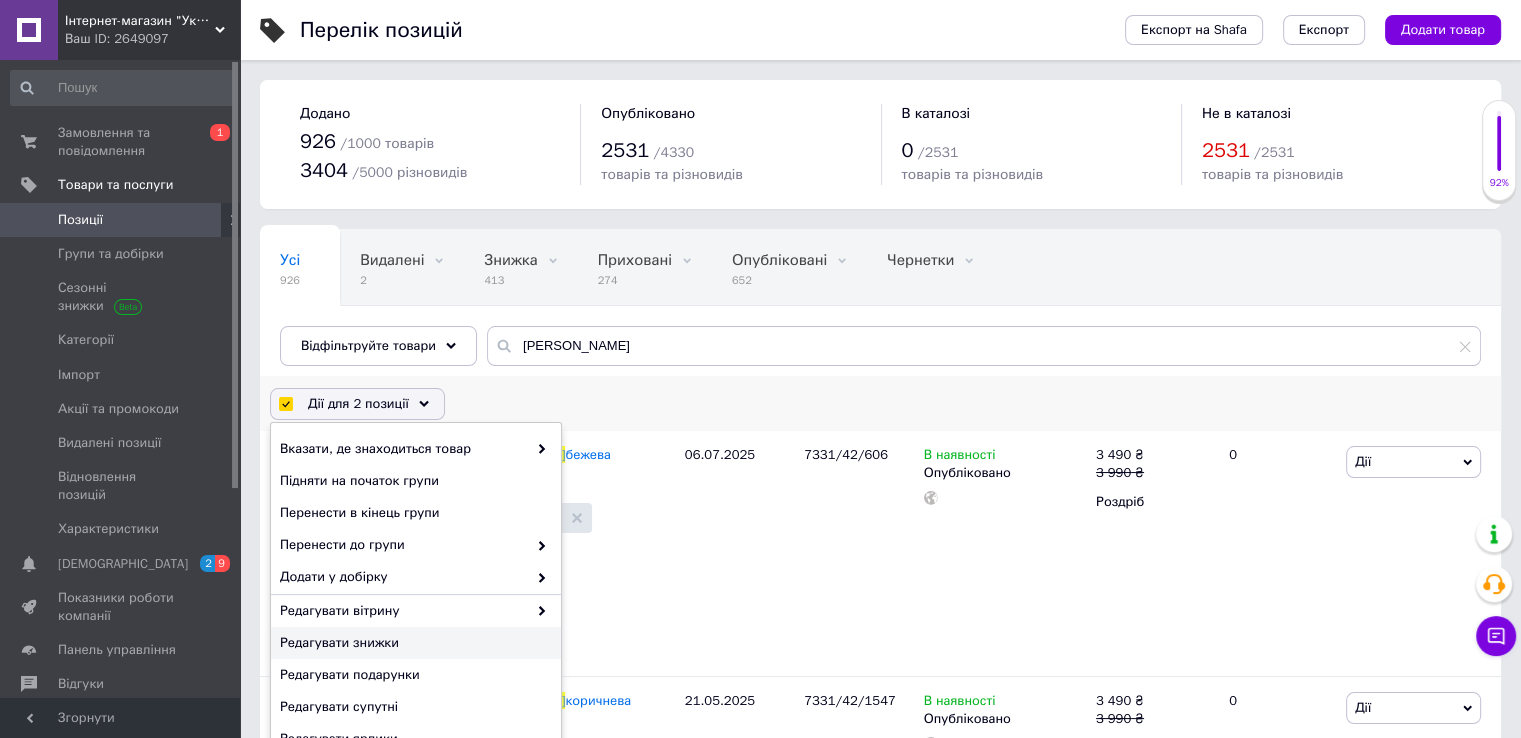 click on "Редагувати знижки" at bounding box center (413, 643) 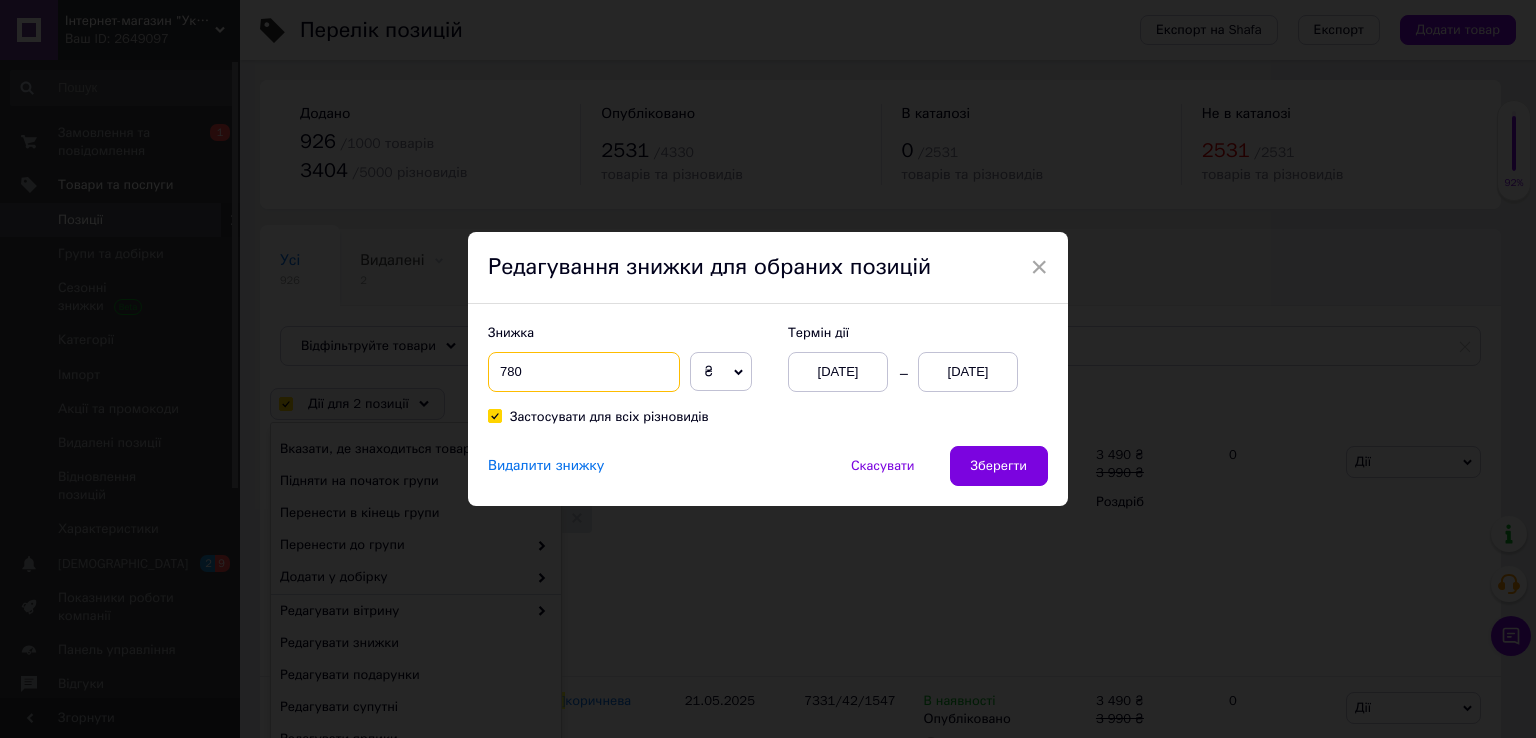 drag, startPoint x: 520, startPoint y: 366, endPoint x: 486, endPoint y: 369, distance: 34.132095 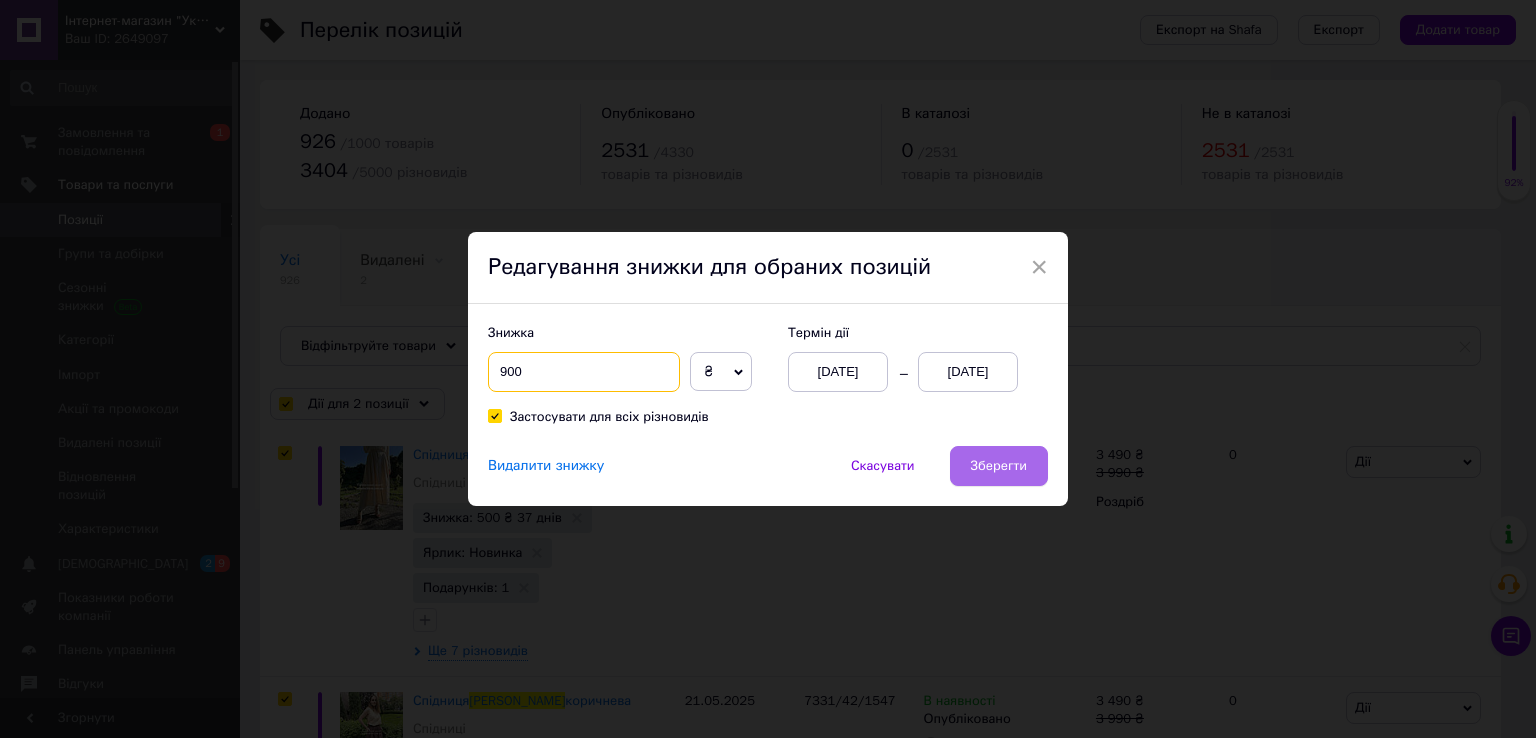 type on "900" 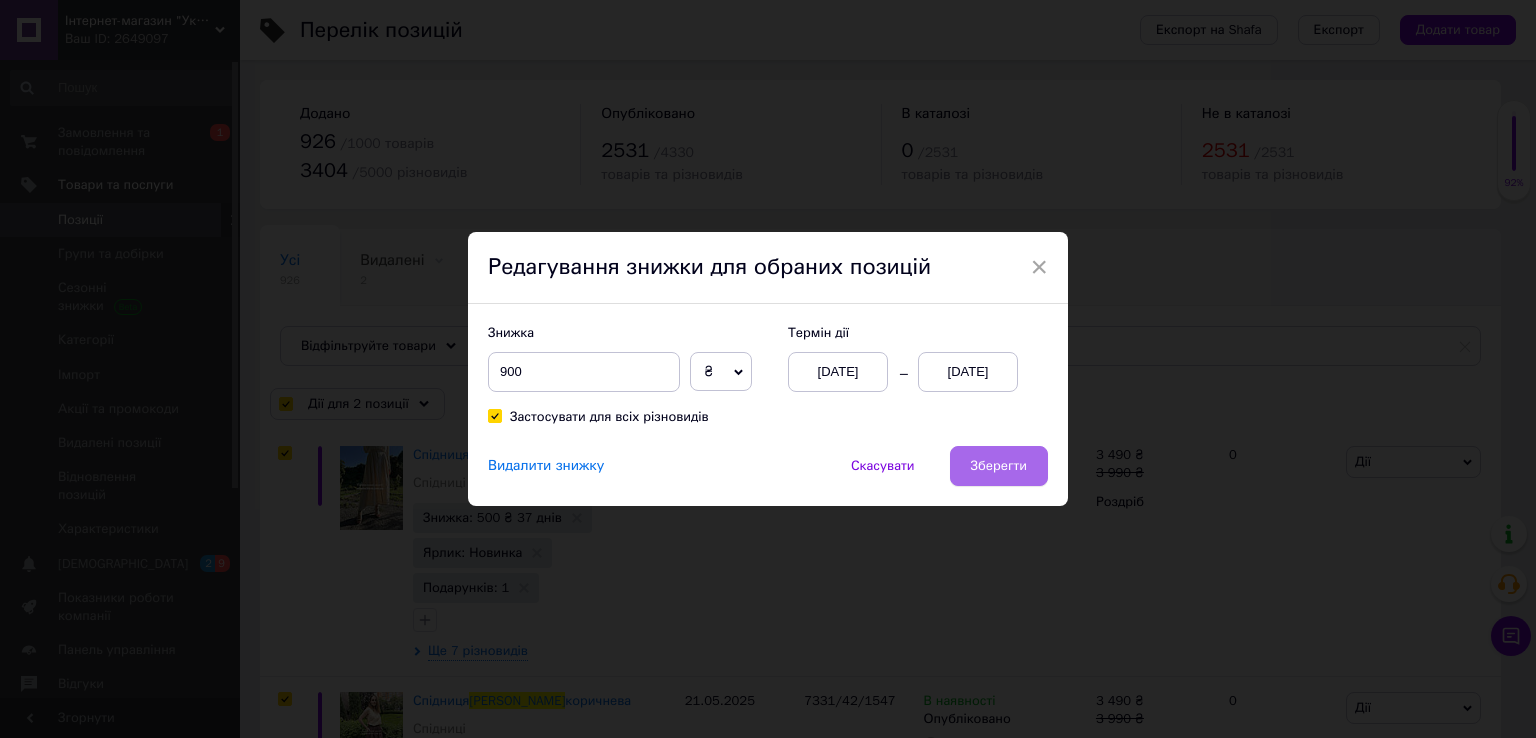 click on "Зберегти" at bounding box center (999, 466) 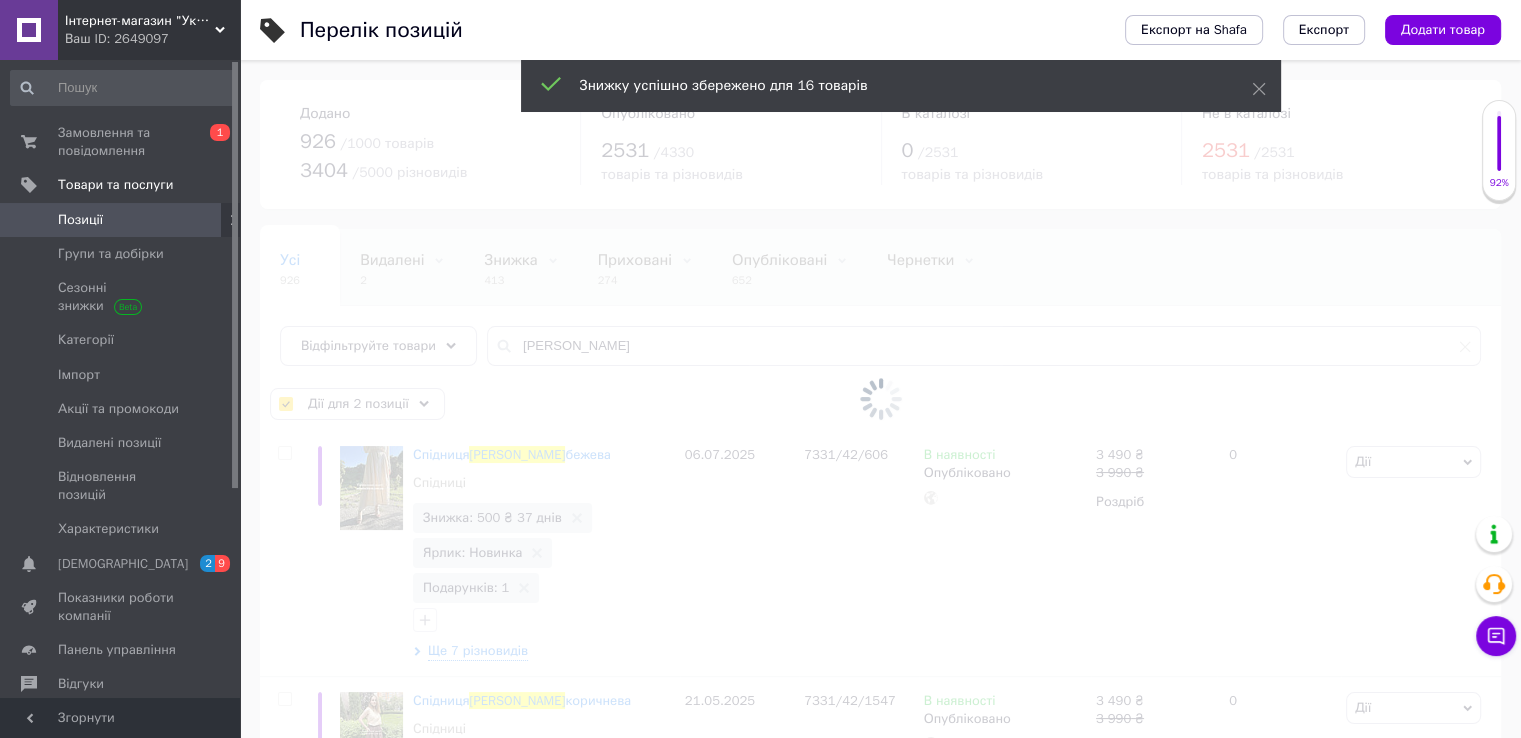 checkbox on "false" 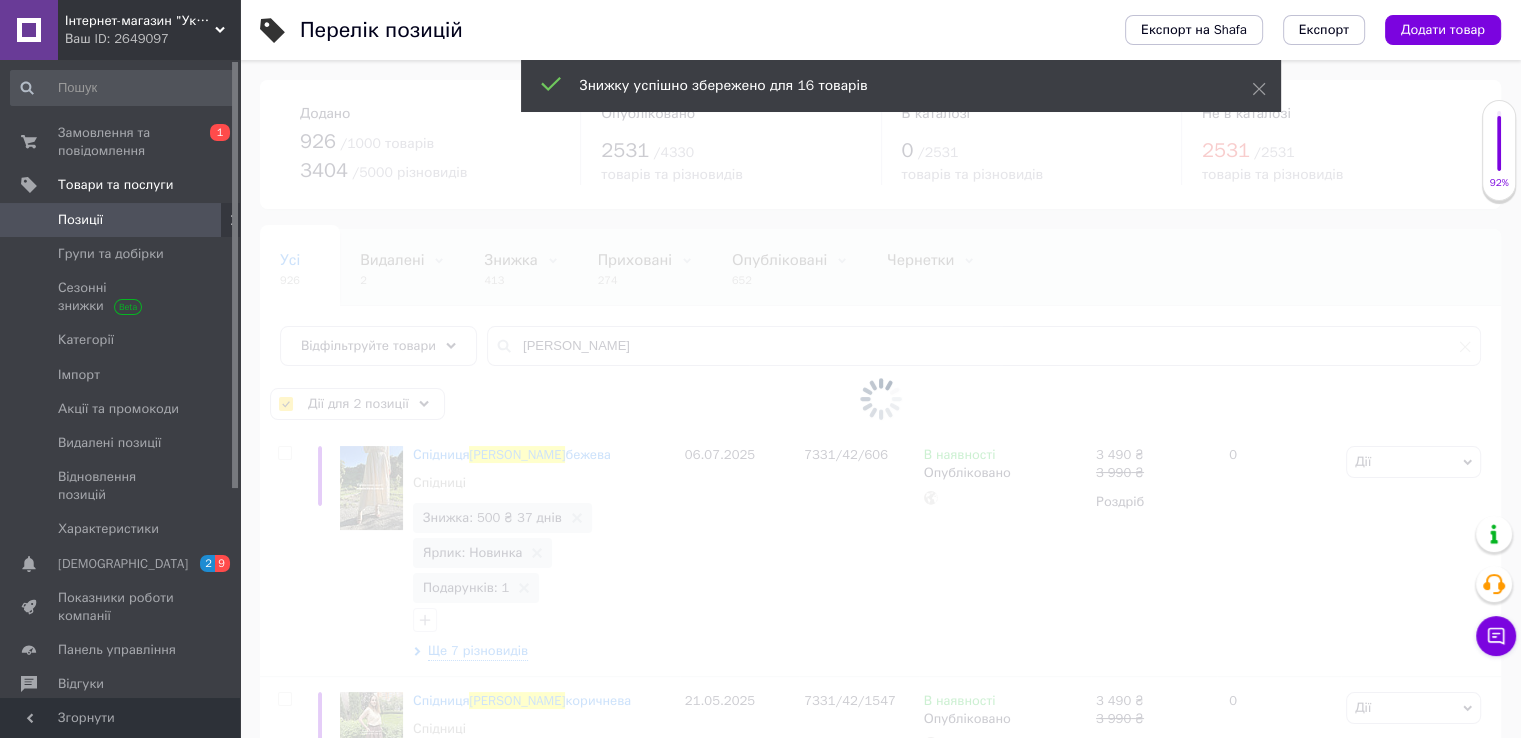 checkbox on "false" 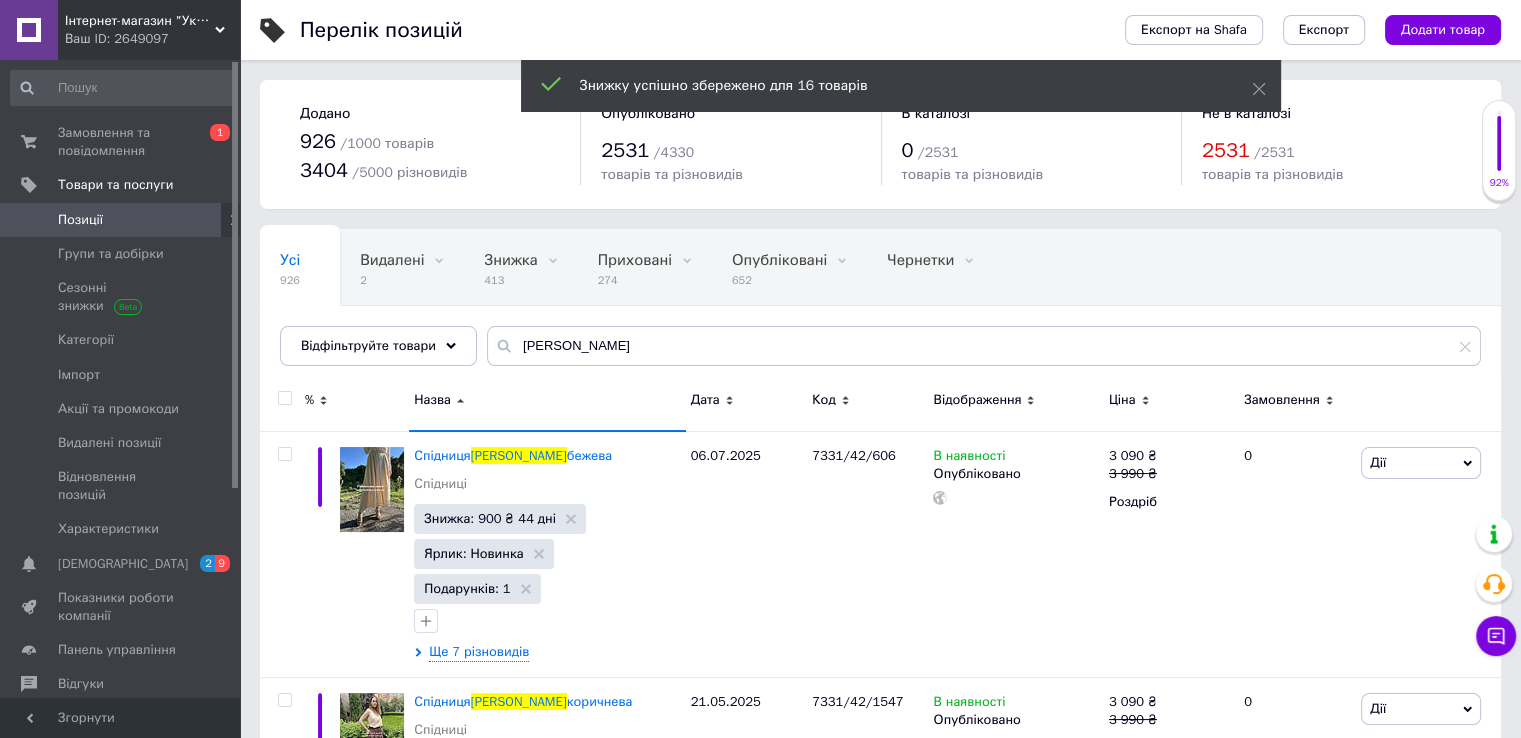 click at bounding box center (284, 398) 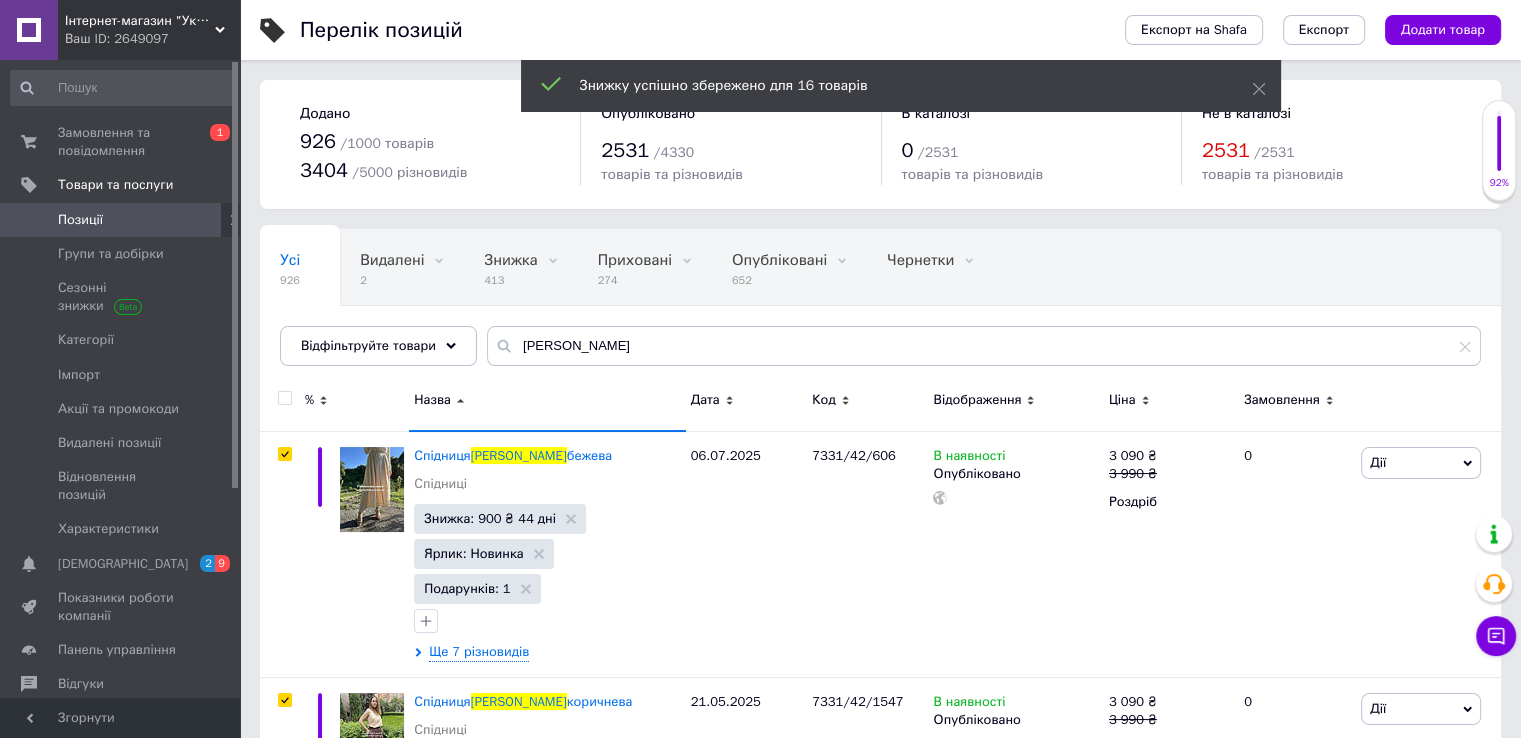 checkbox on "true" 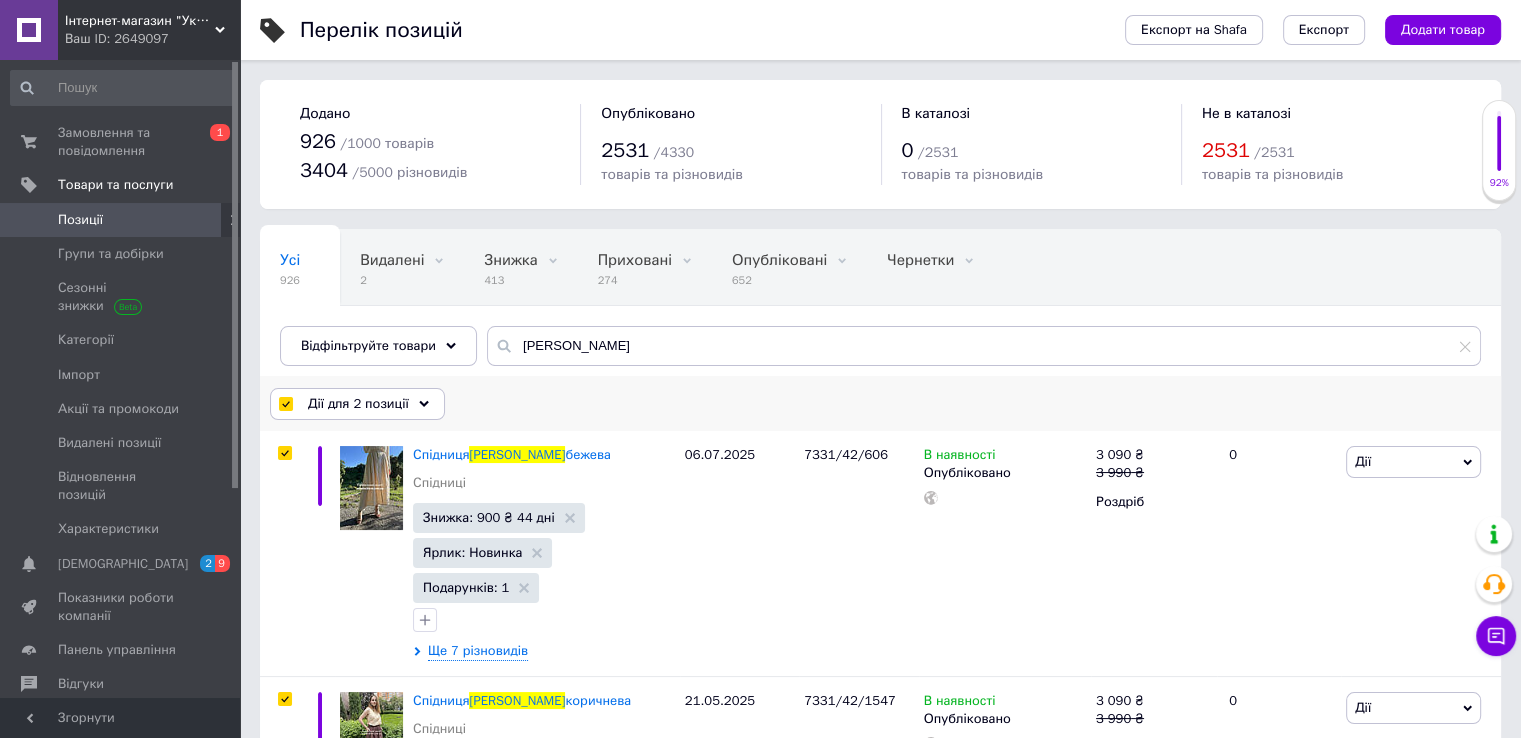 click on "Дії для 2 позиції" at bounding box center [357, 404] 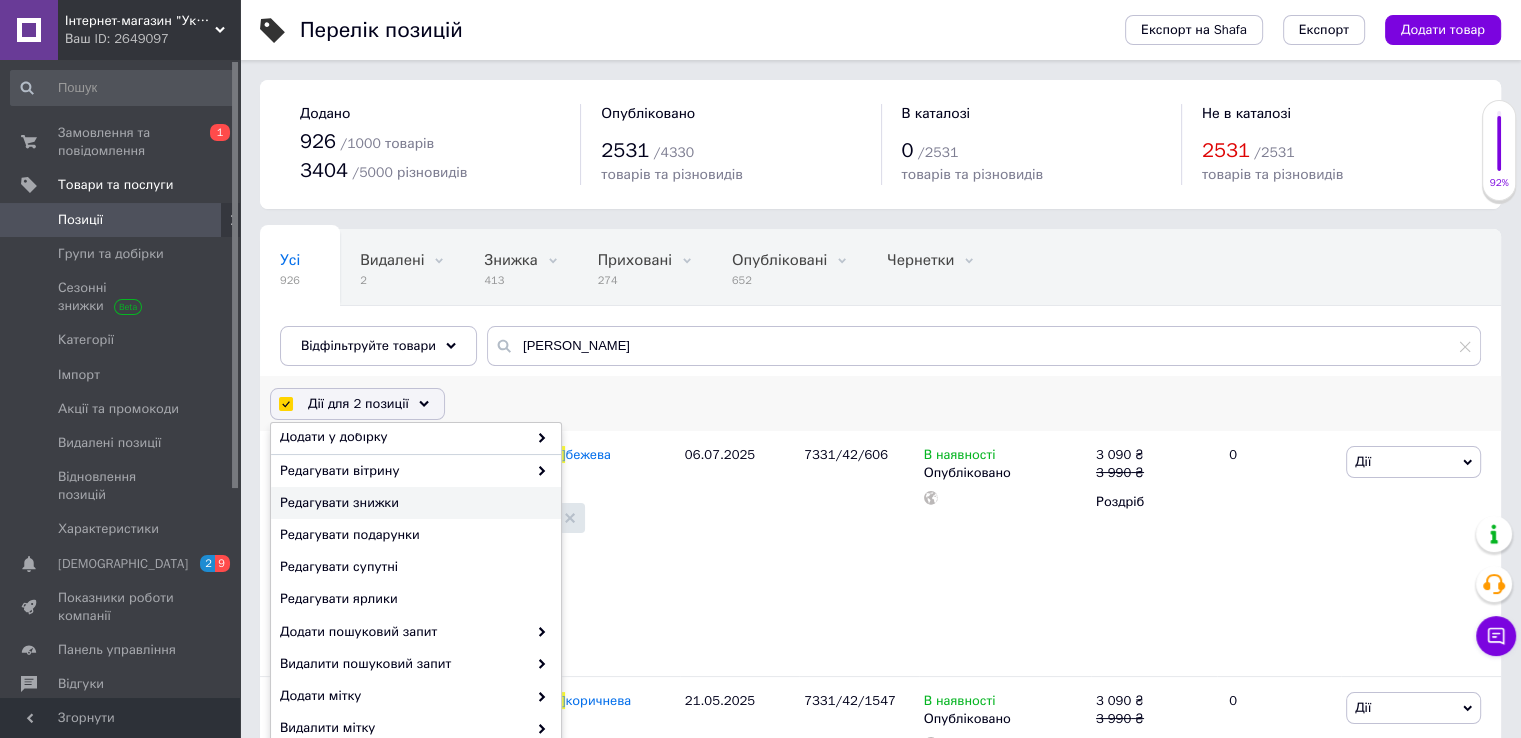 scroll, scrollTop: 158, scrollLeft: 0, axis: vertical 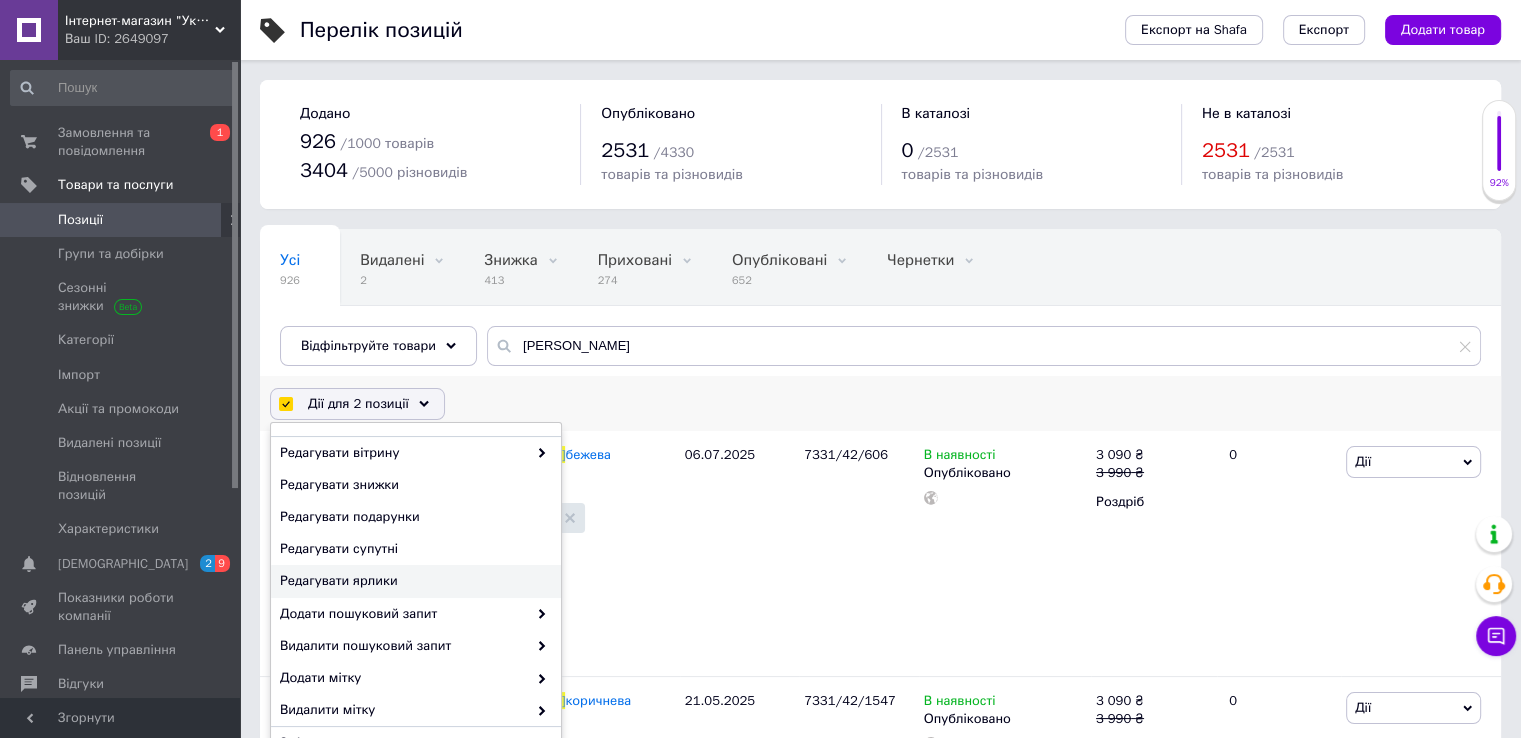 click on "Редагувати ярлики" at bounding box center (413, 581) 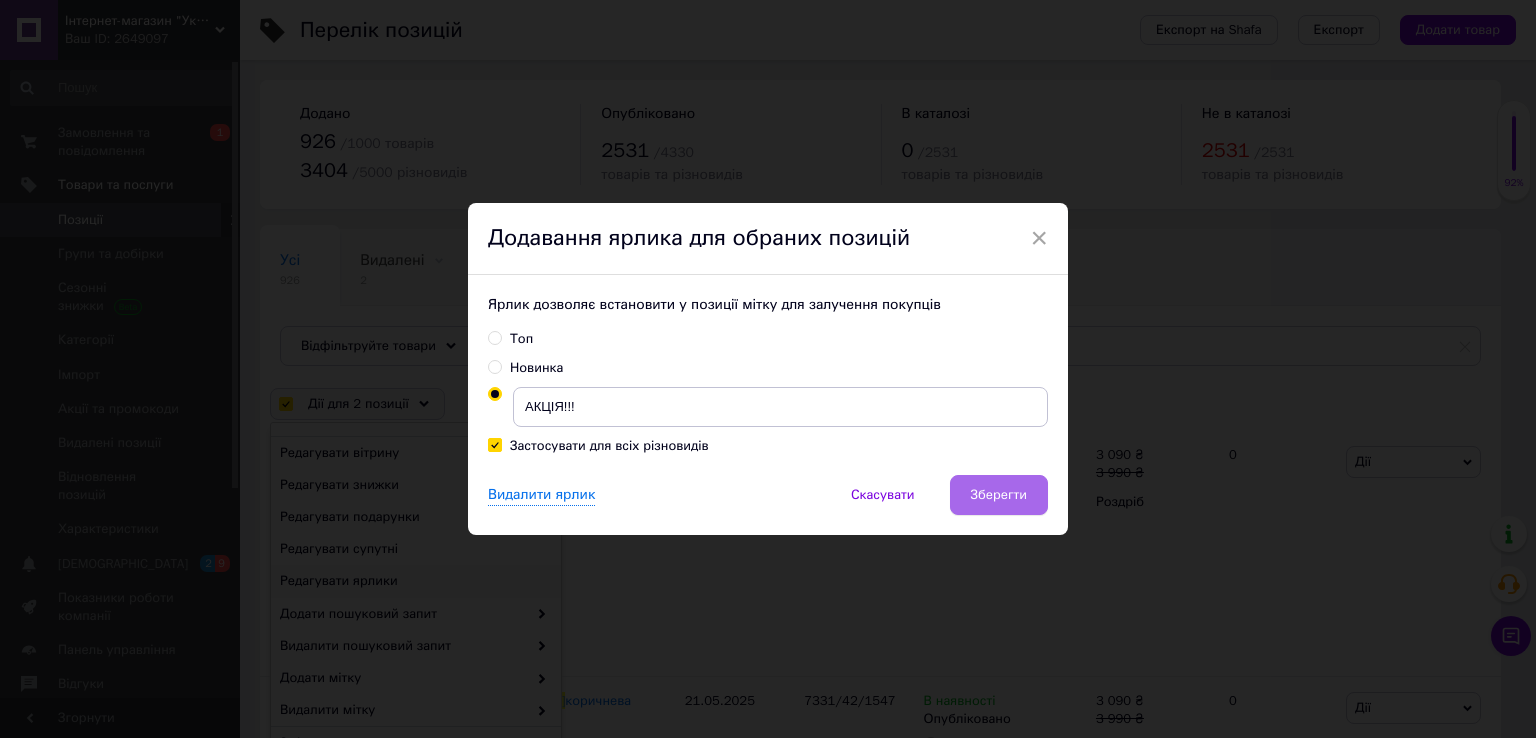 click on "Зберегти" at bounding box center [999, 495] 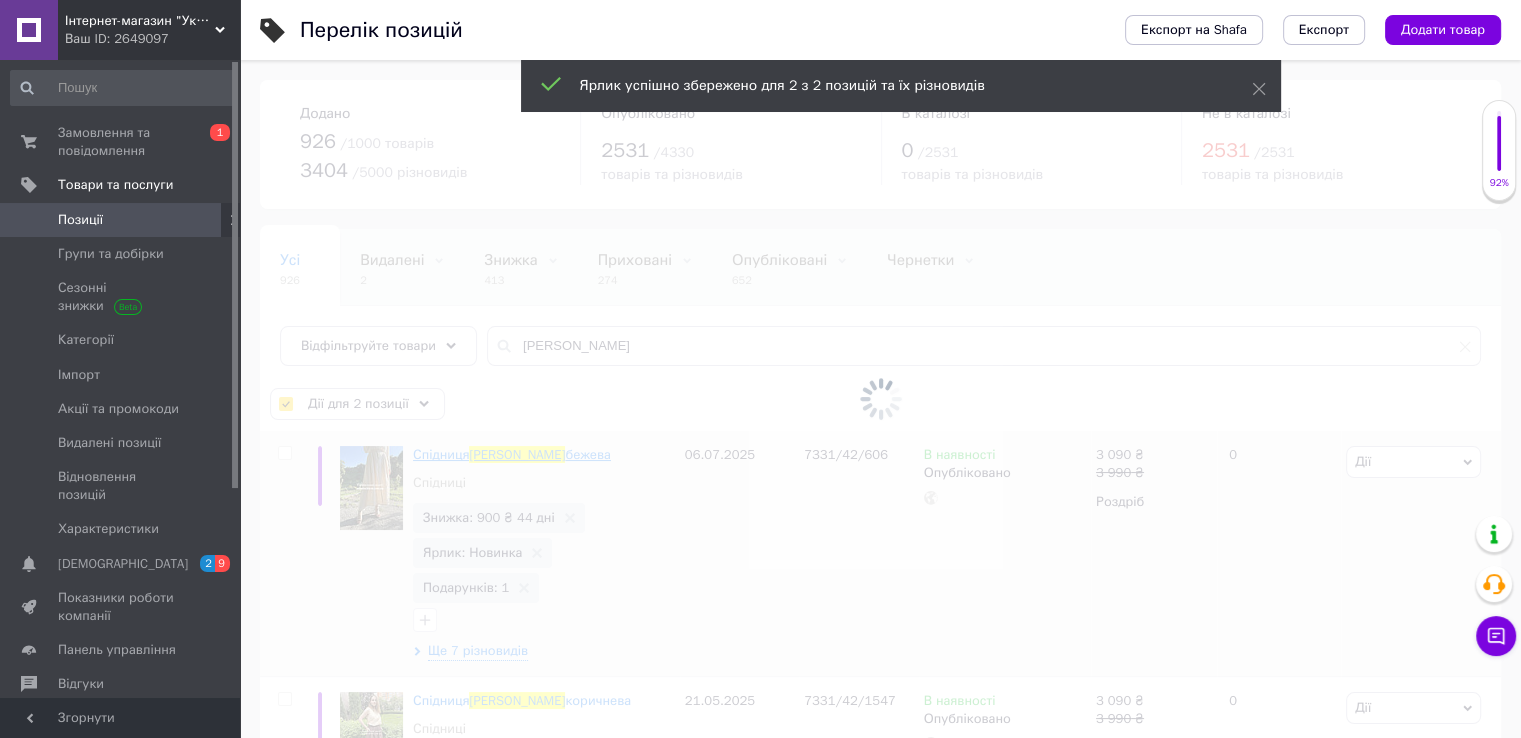 checkbox on "false" 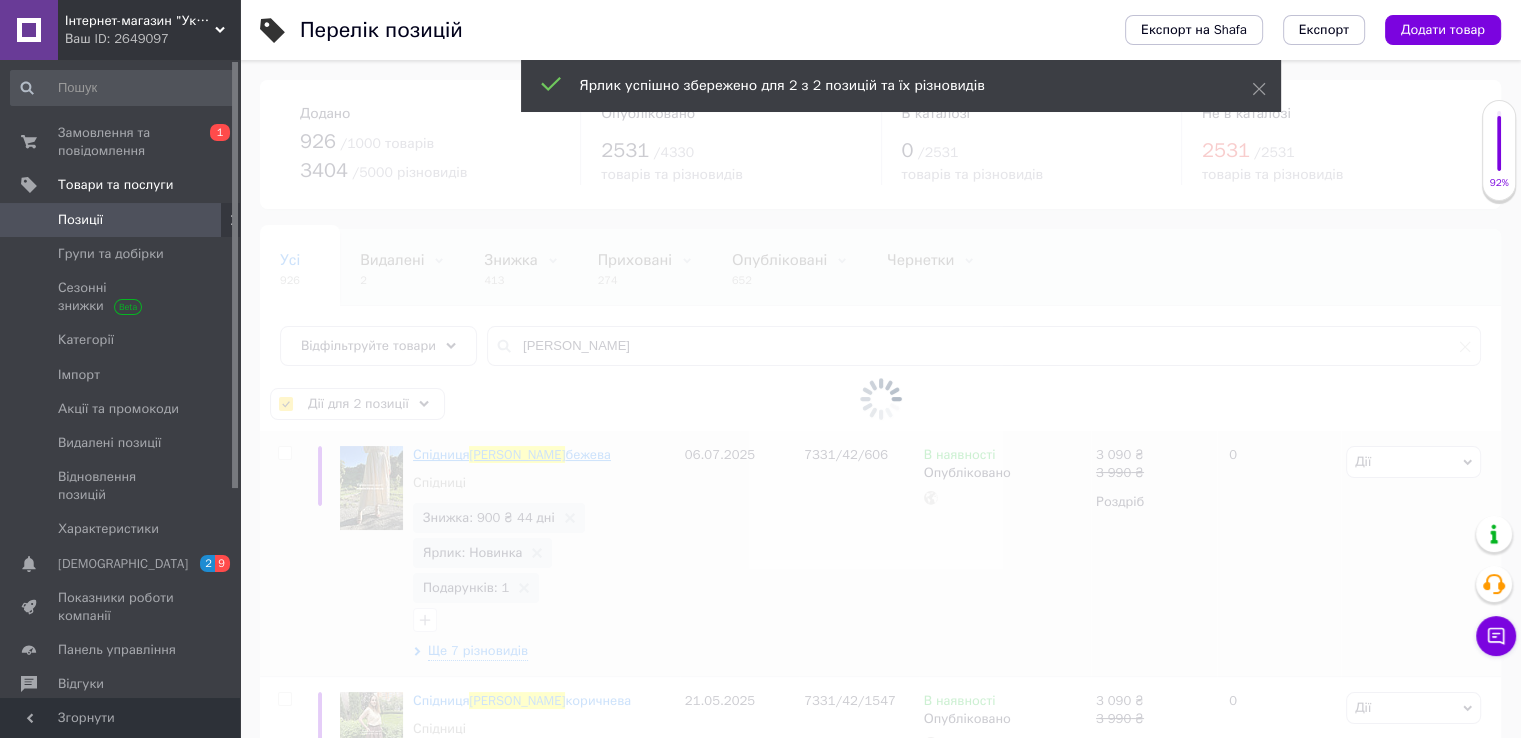 checkbox on "false" 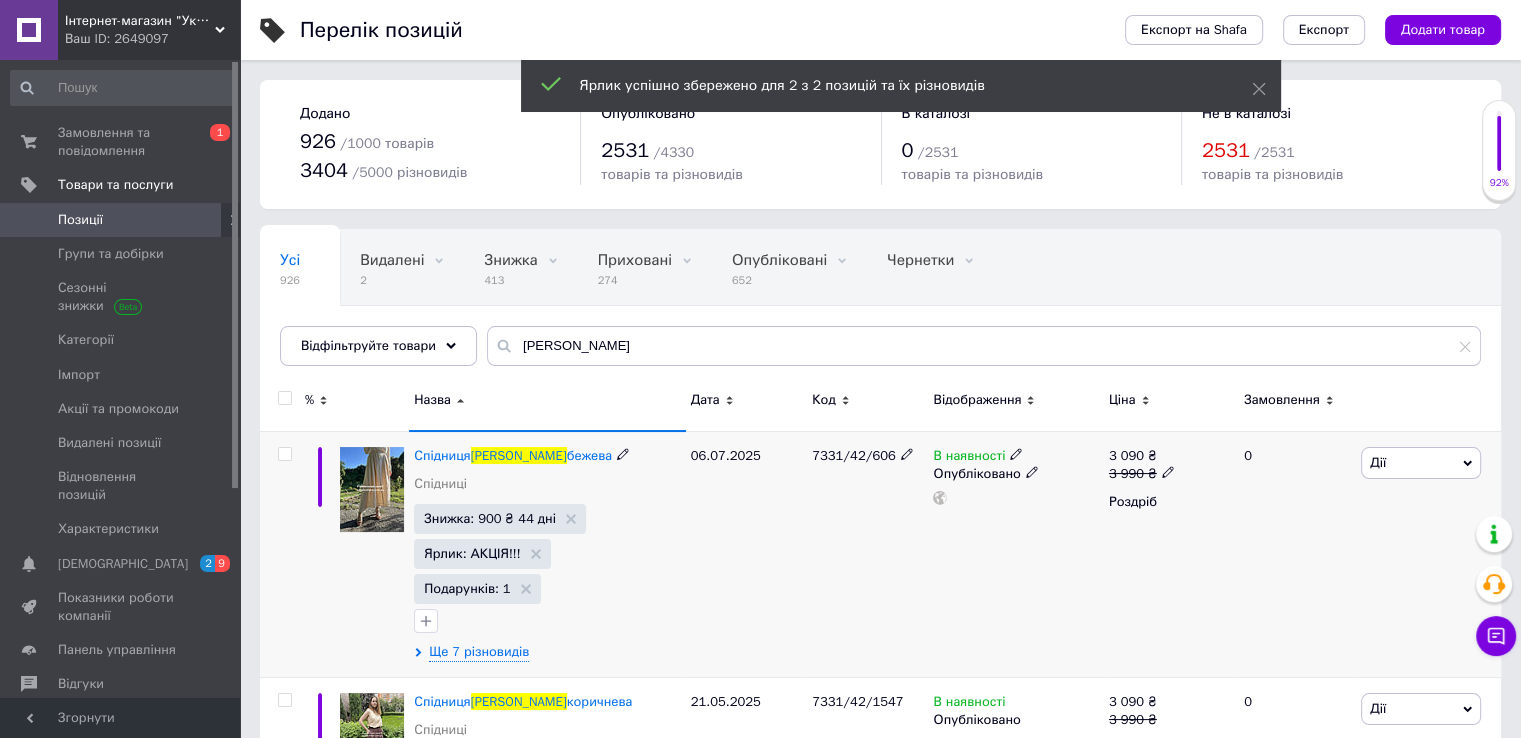 click 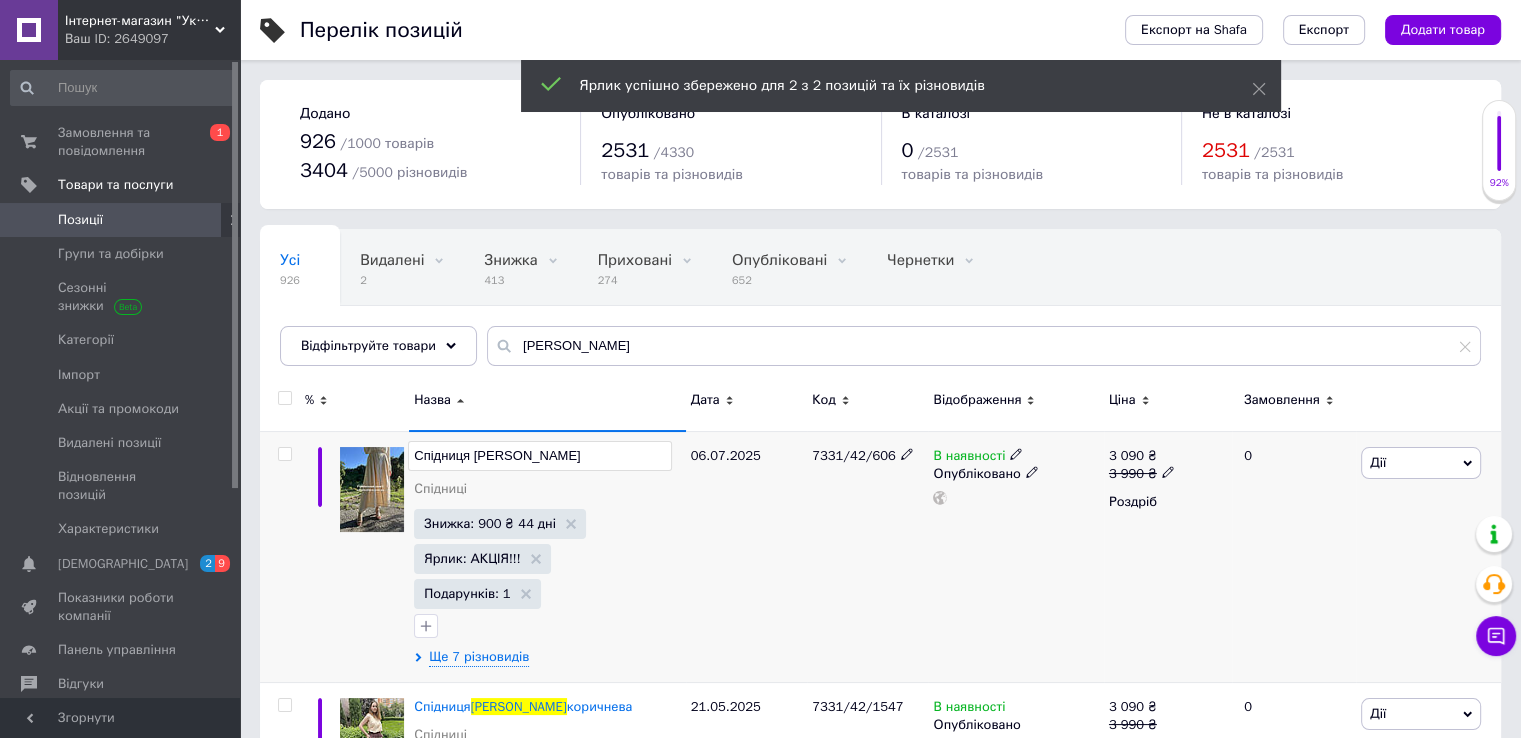 click on "Спідниця [PERSON_NAME]" at bounding box center [539, 456] 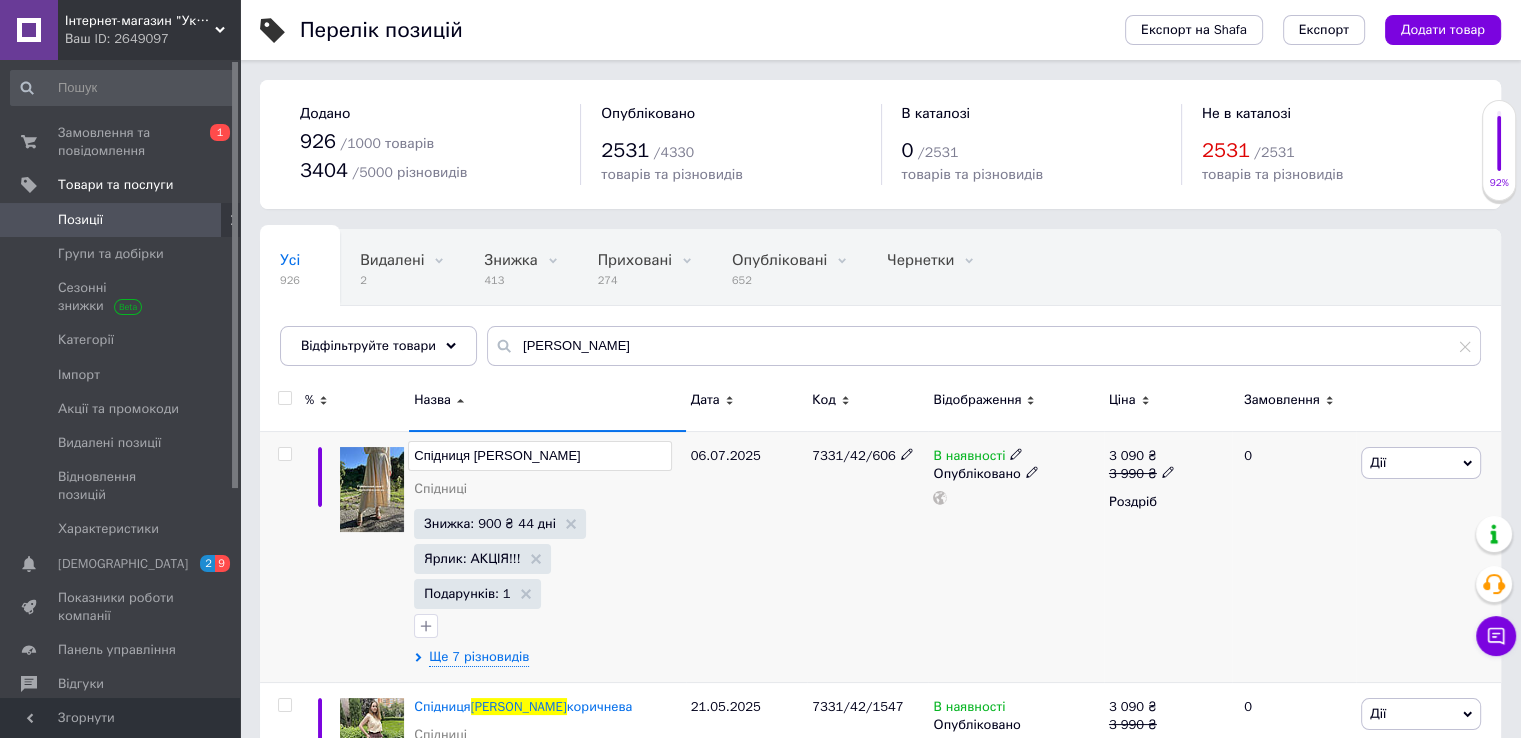 type on "Спекотні знижки! Спідниця [PERSON_NAME]" 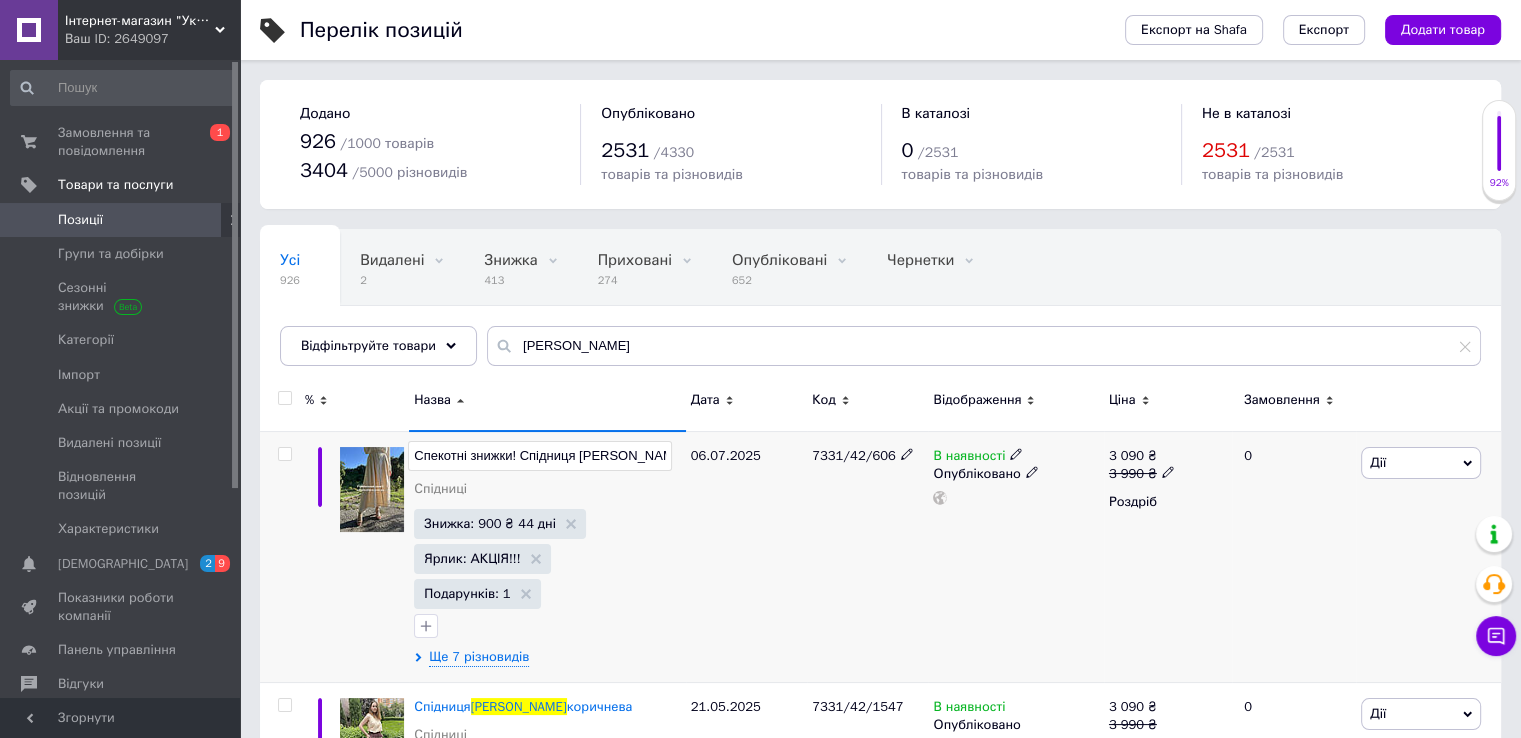 click on "06.07.2025" at bounding box center [746, 557] 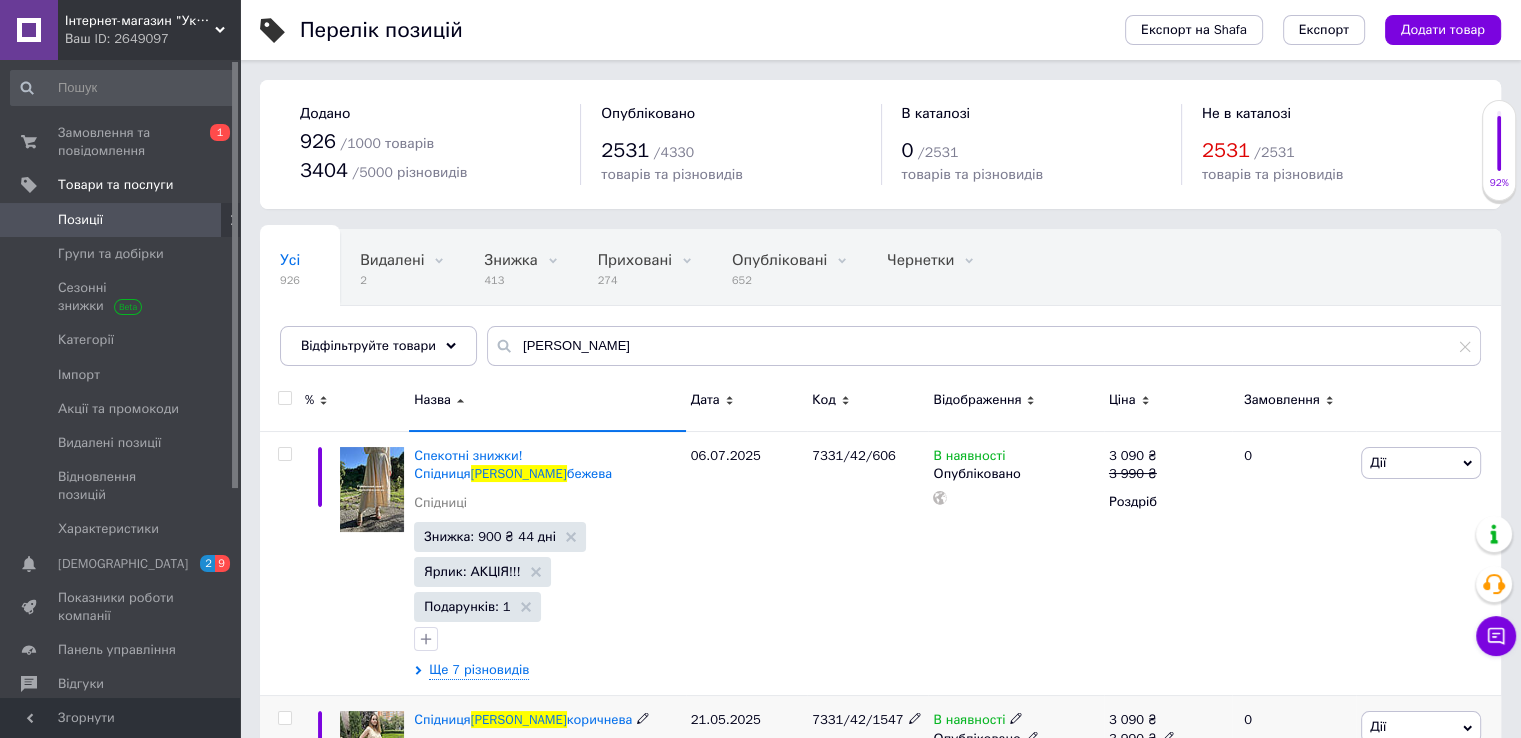 click on "Спідниця  [PERSON_NAME]  коричнева Спідниці Знижка: 900 ₴ 44 дні Ярлик: АКЦІЯ!!! Подарунків: 1 Супутніх: 1 Ще 7 різновидів" at bounding box center (547, 819) 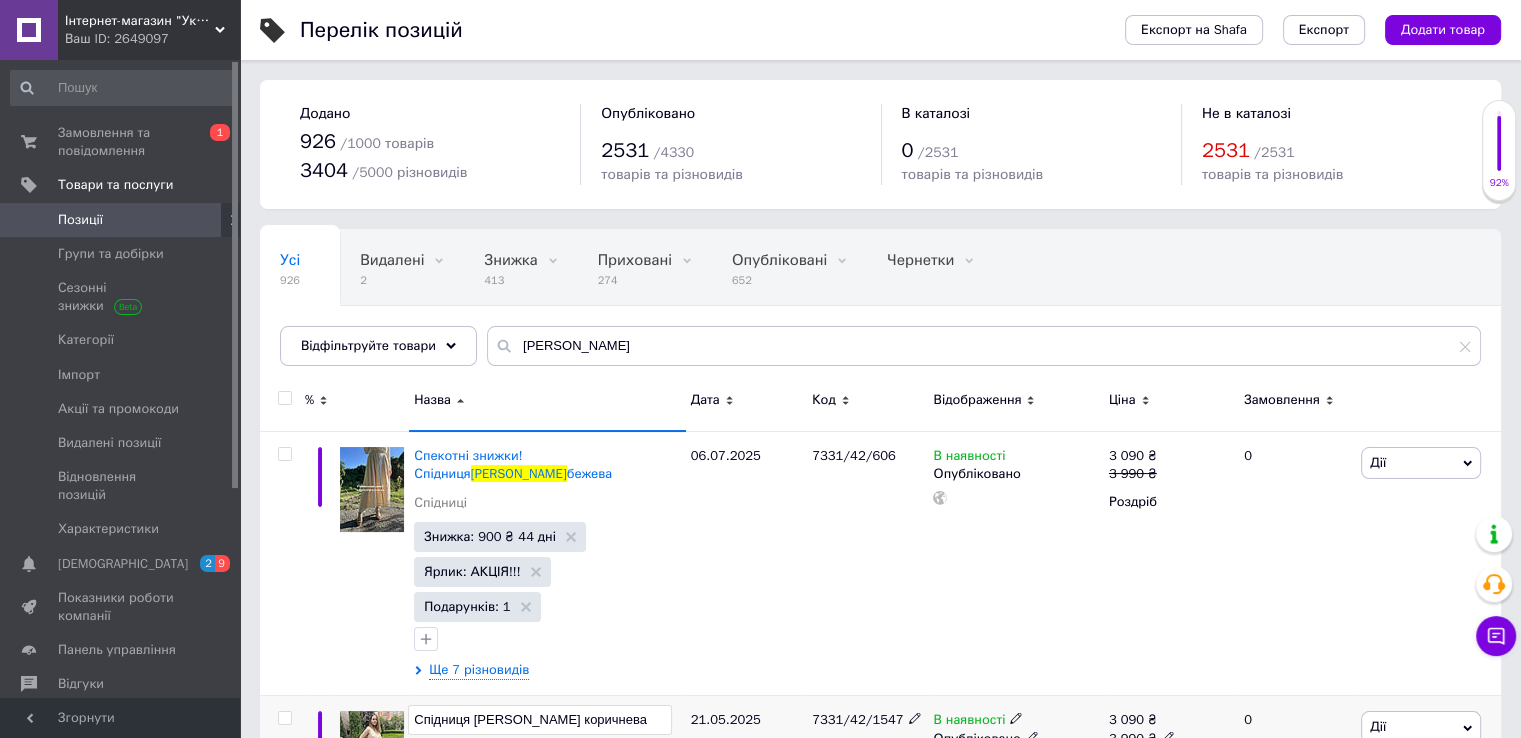 click on "Спідниця [PERSON_NAME] коричнева" at bounding box center [539, 720] 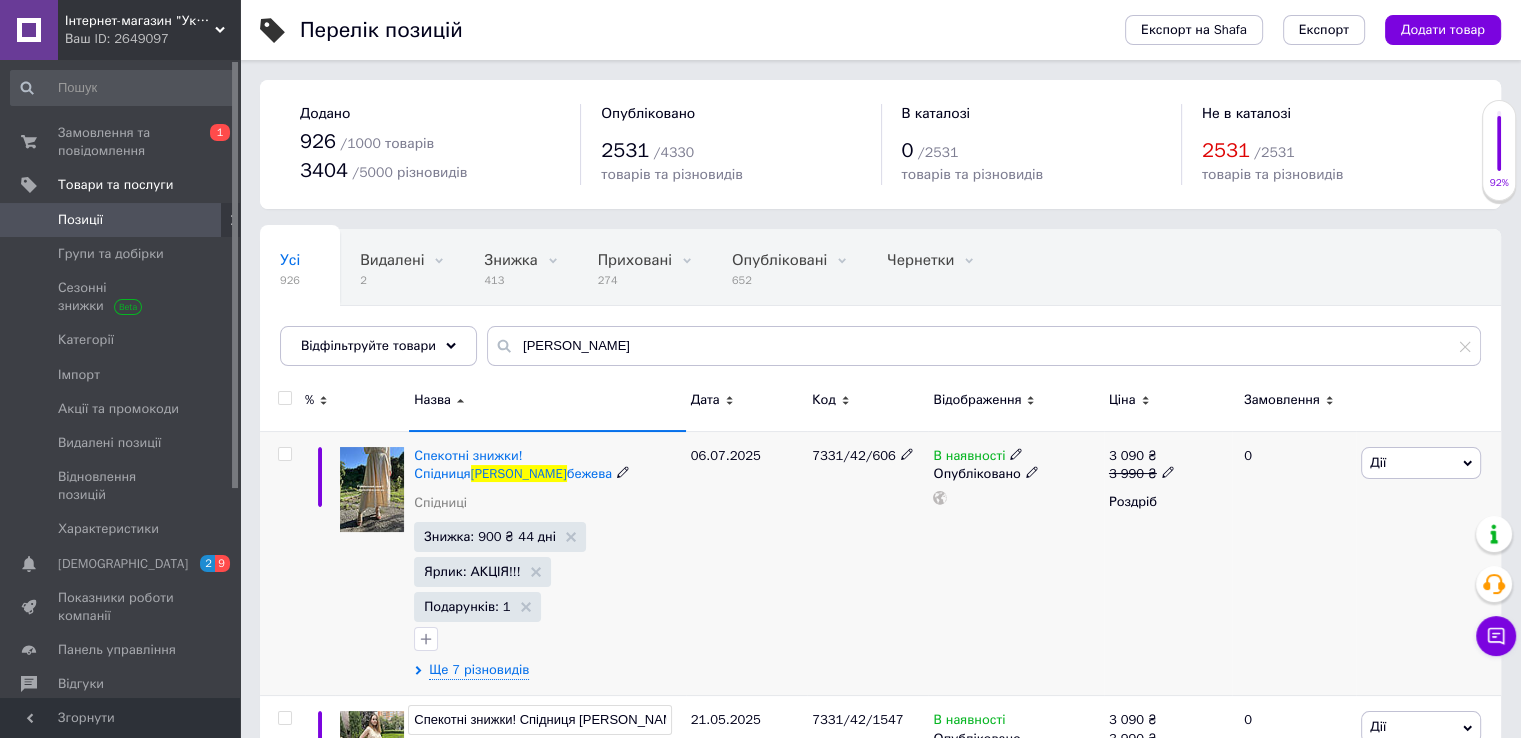 click on "06.07.2025" at bounding box center (746, 563) 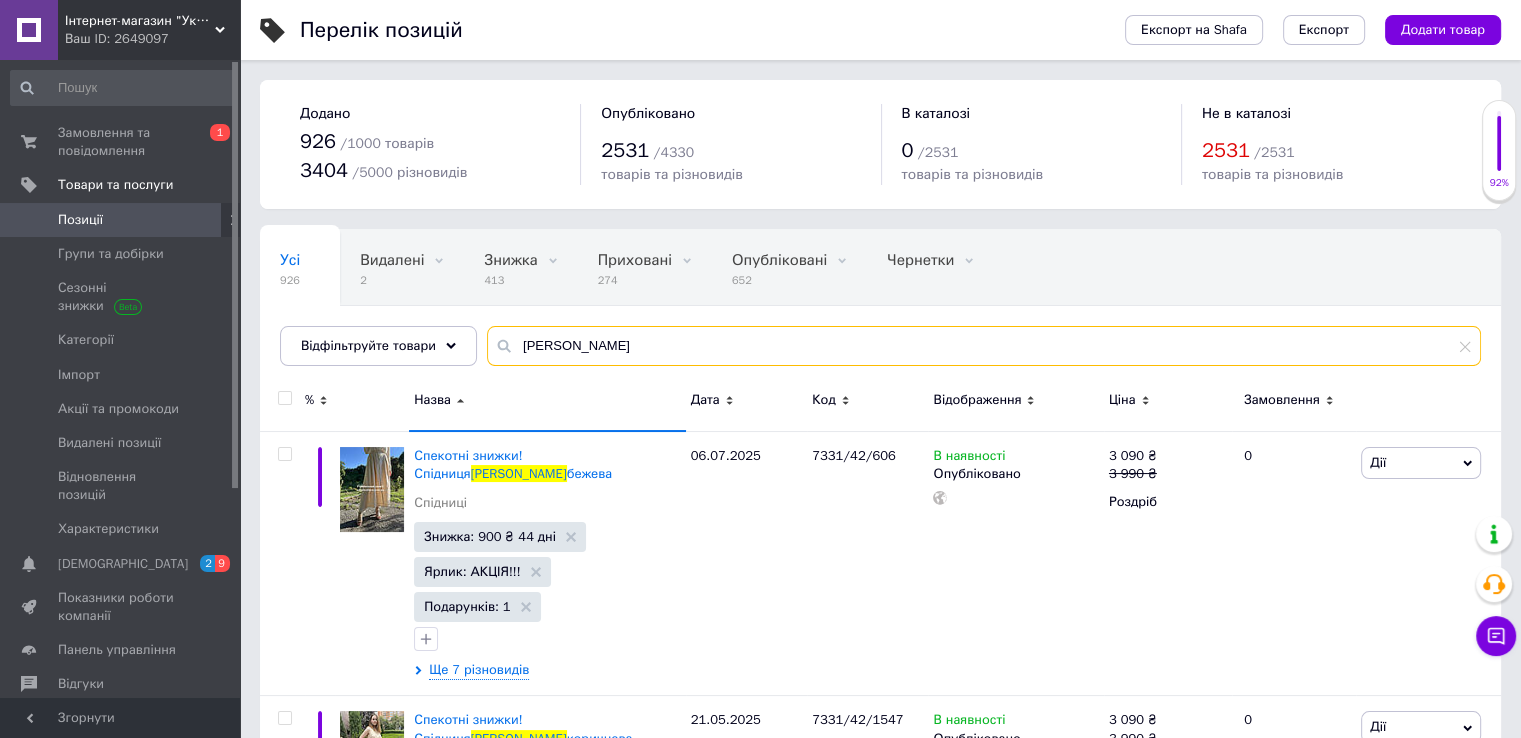 drag, startPoint x: 545, startPoint y: 343, endPoint x: 484, endPoint y: 338, distance: 61.204575 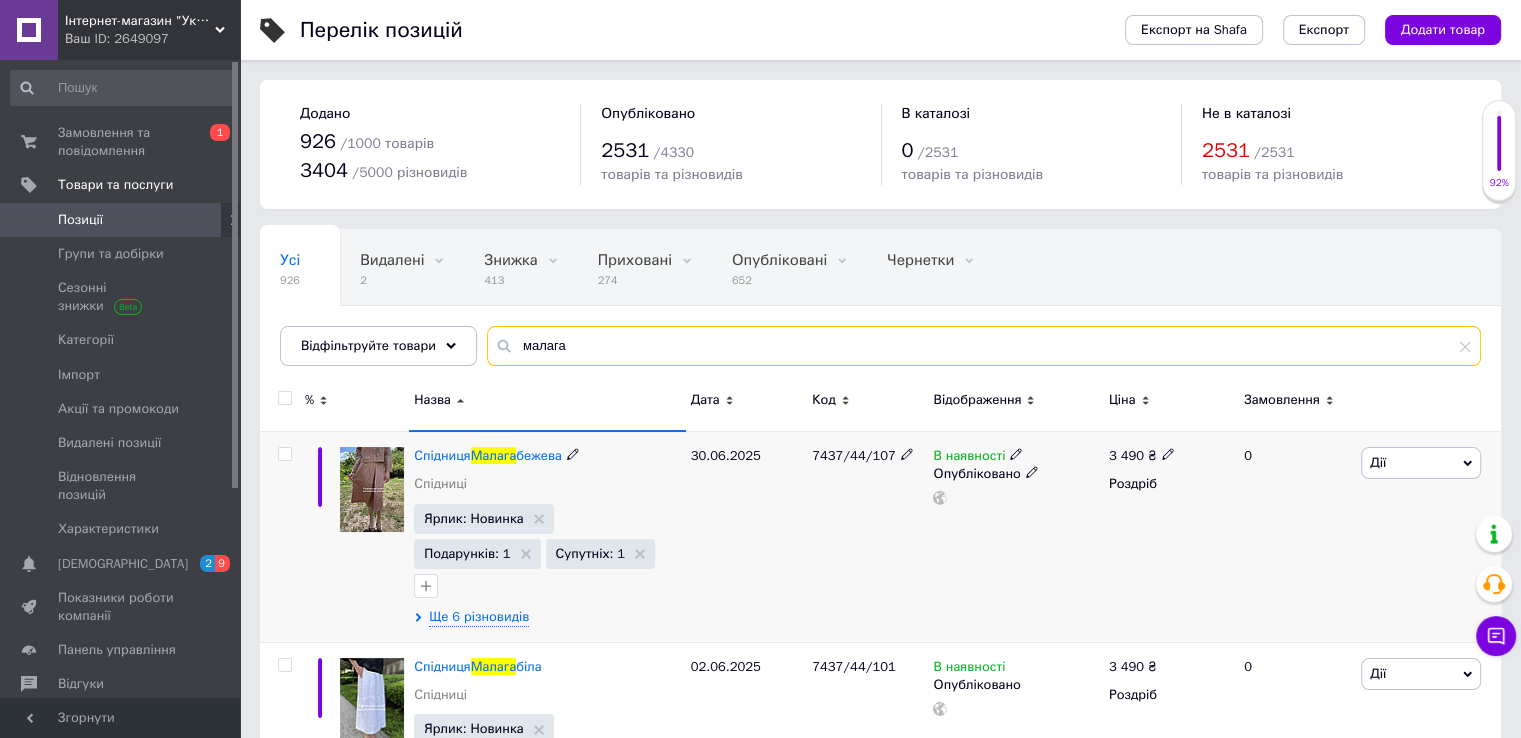 type on "малага" 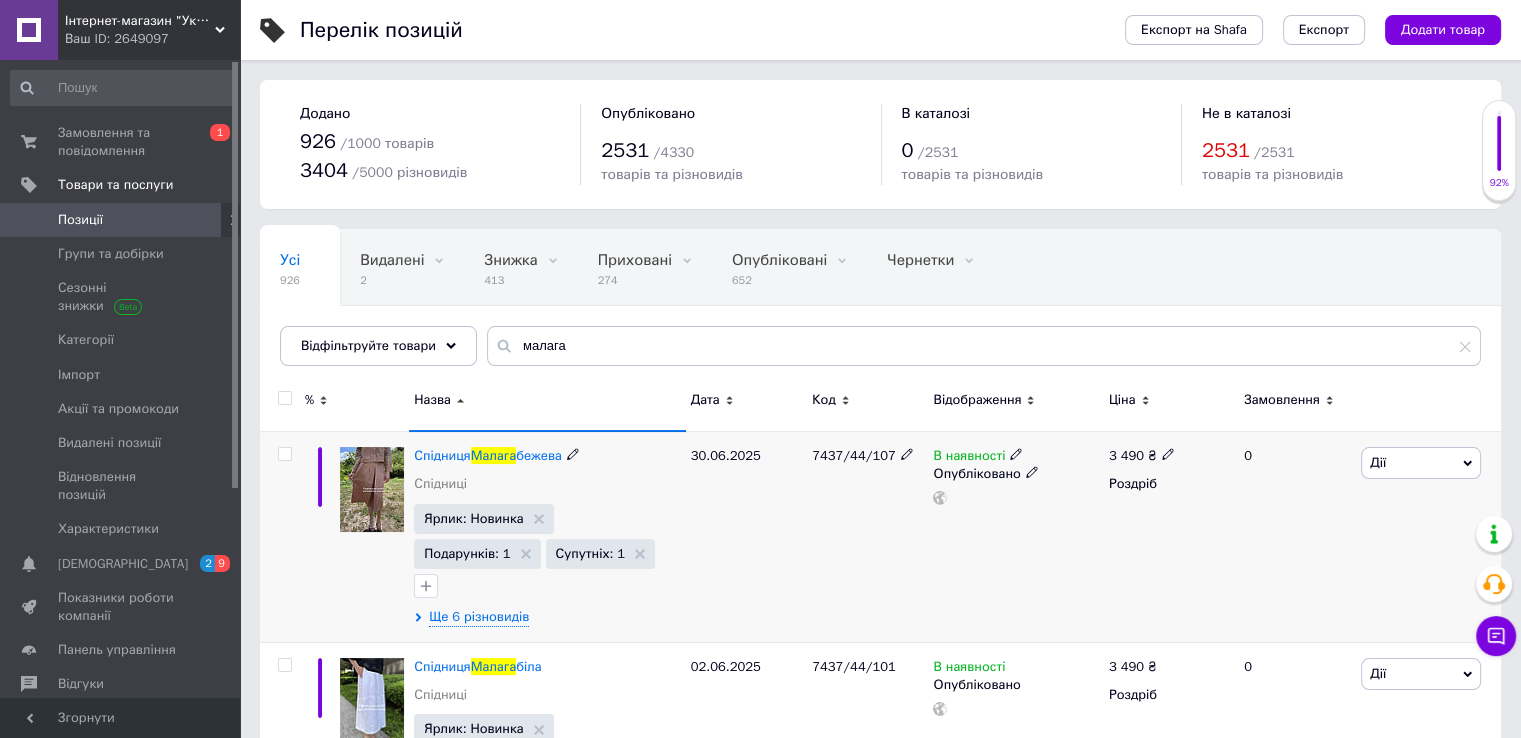 click 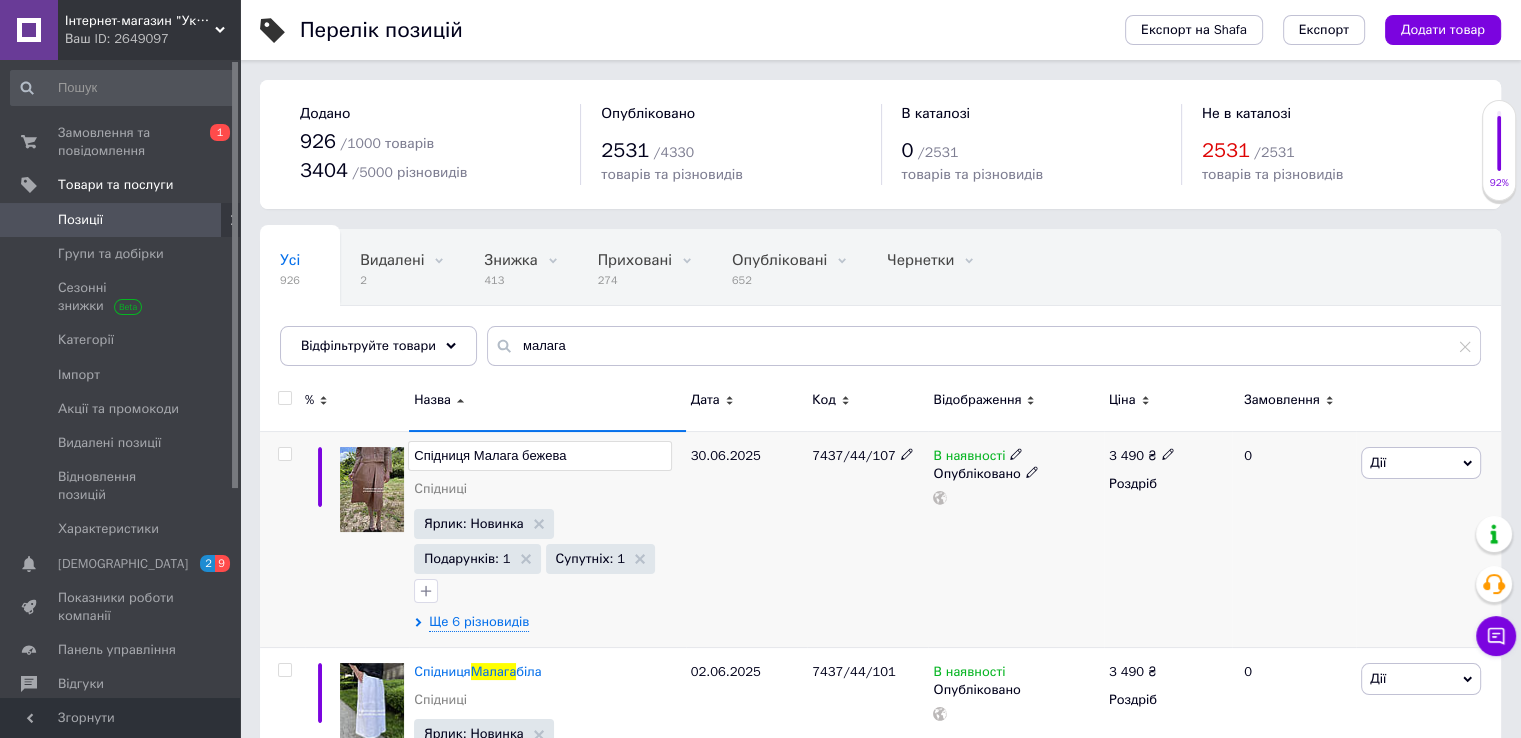 click on "Спідниця Малага бежева" at bounding box center (539, 456) 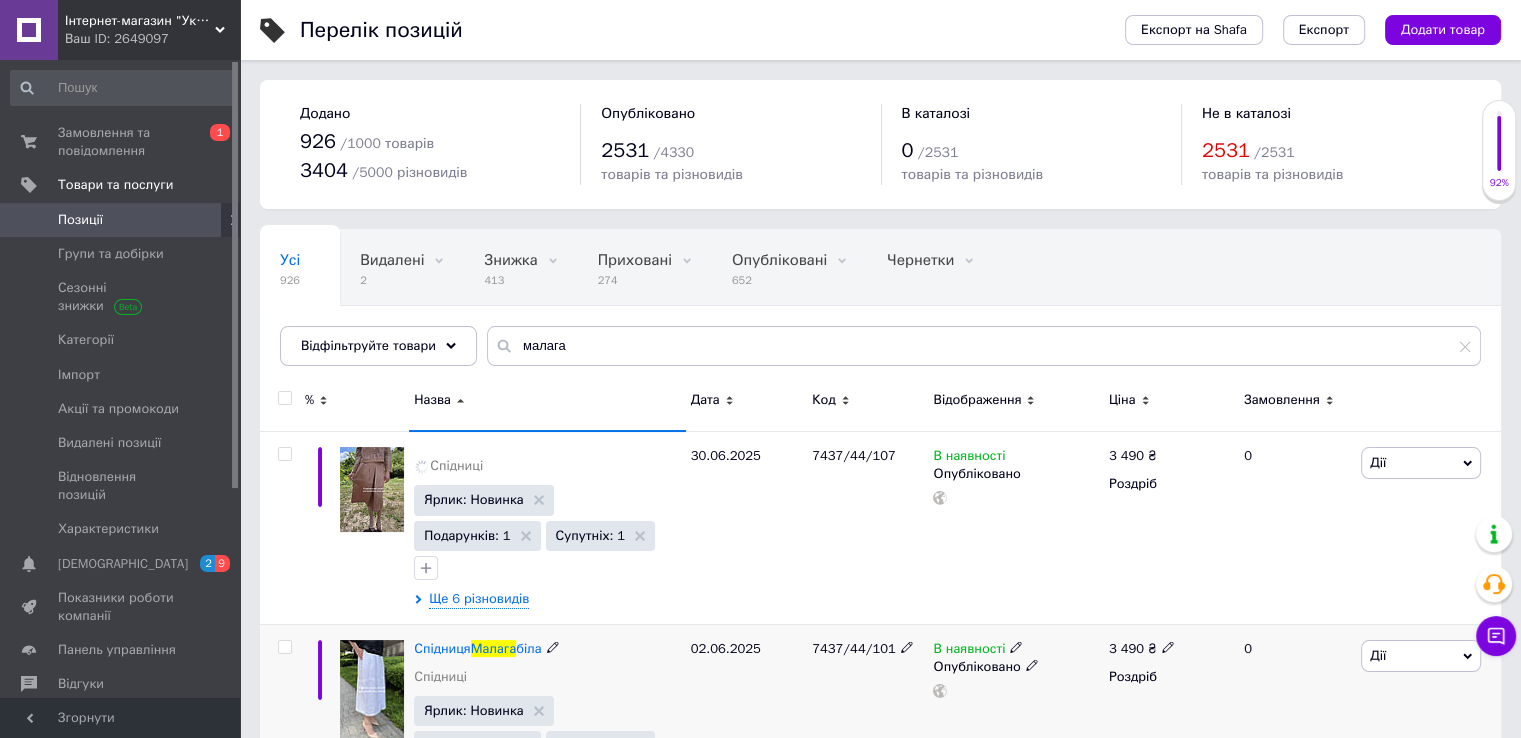 click on "Спідниця  Малага  біла Спідниці" at bounding box center [547, 668] 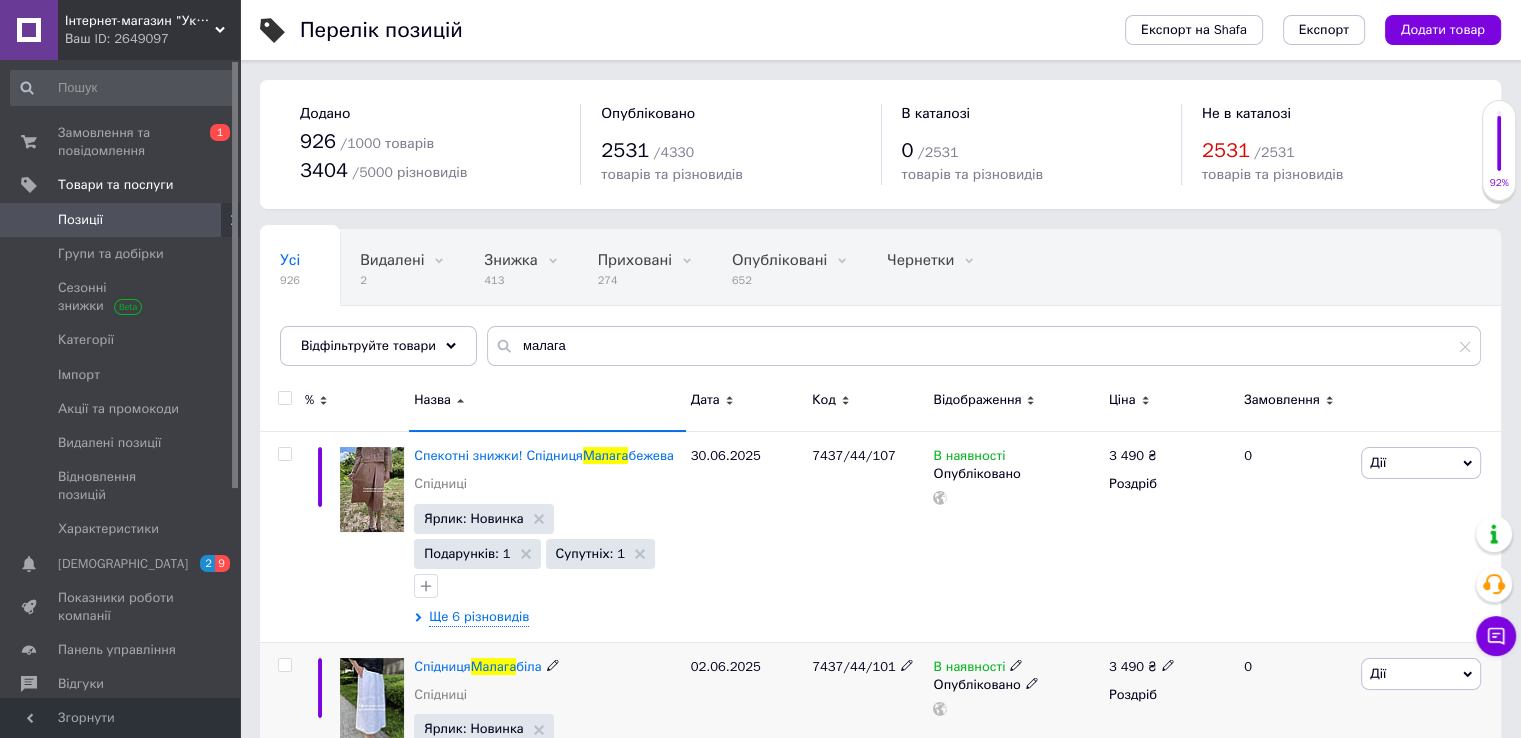click at bounding box center (553, 664) 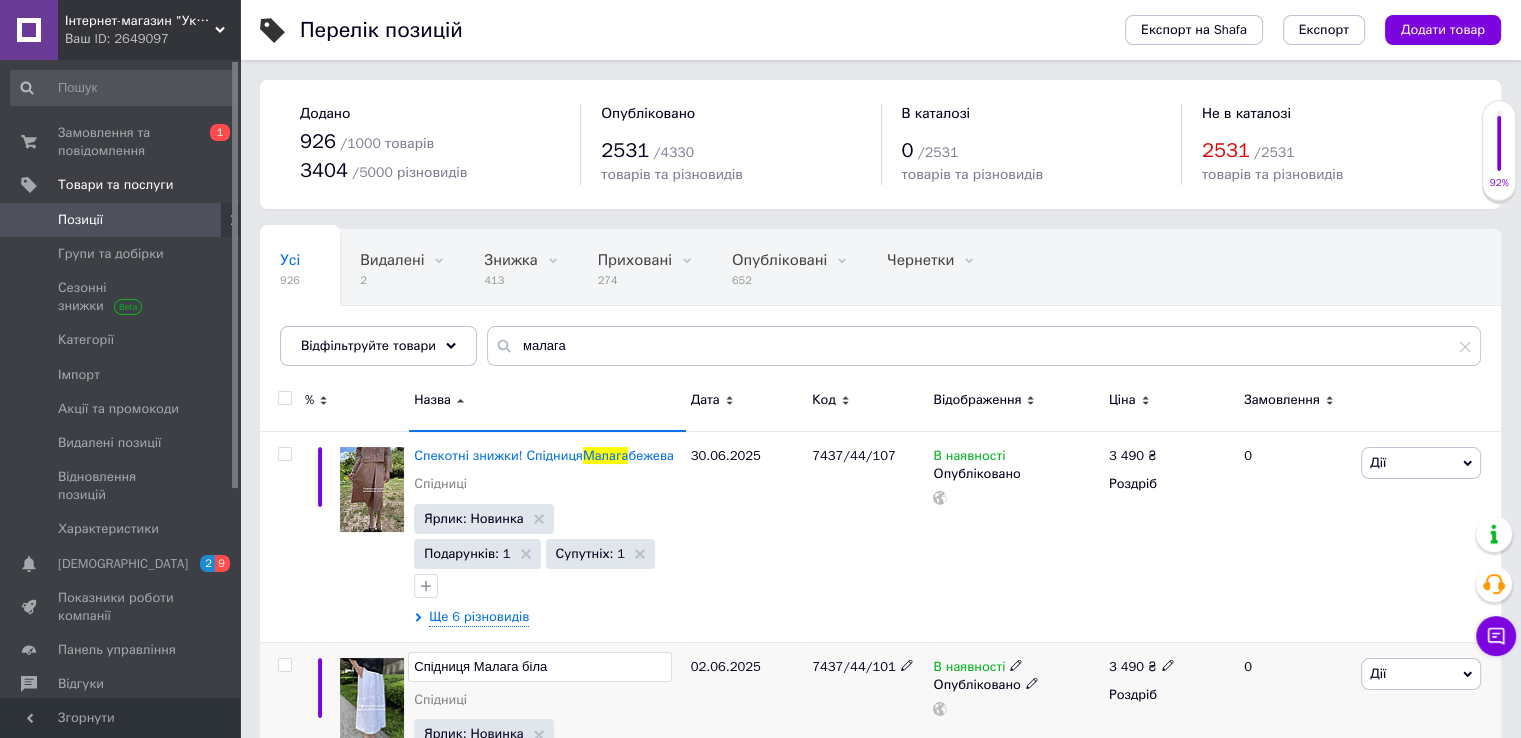 click on "Спідниця Малага біла" at bounding box center [539, 667] 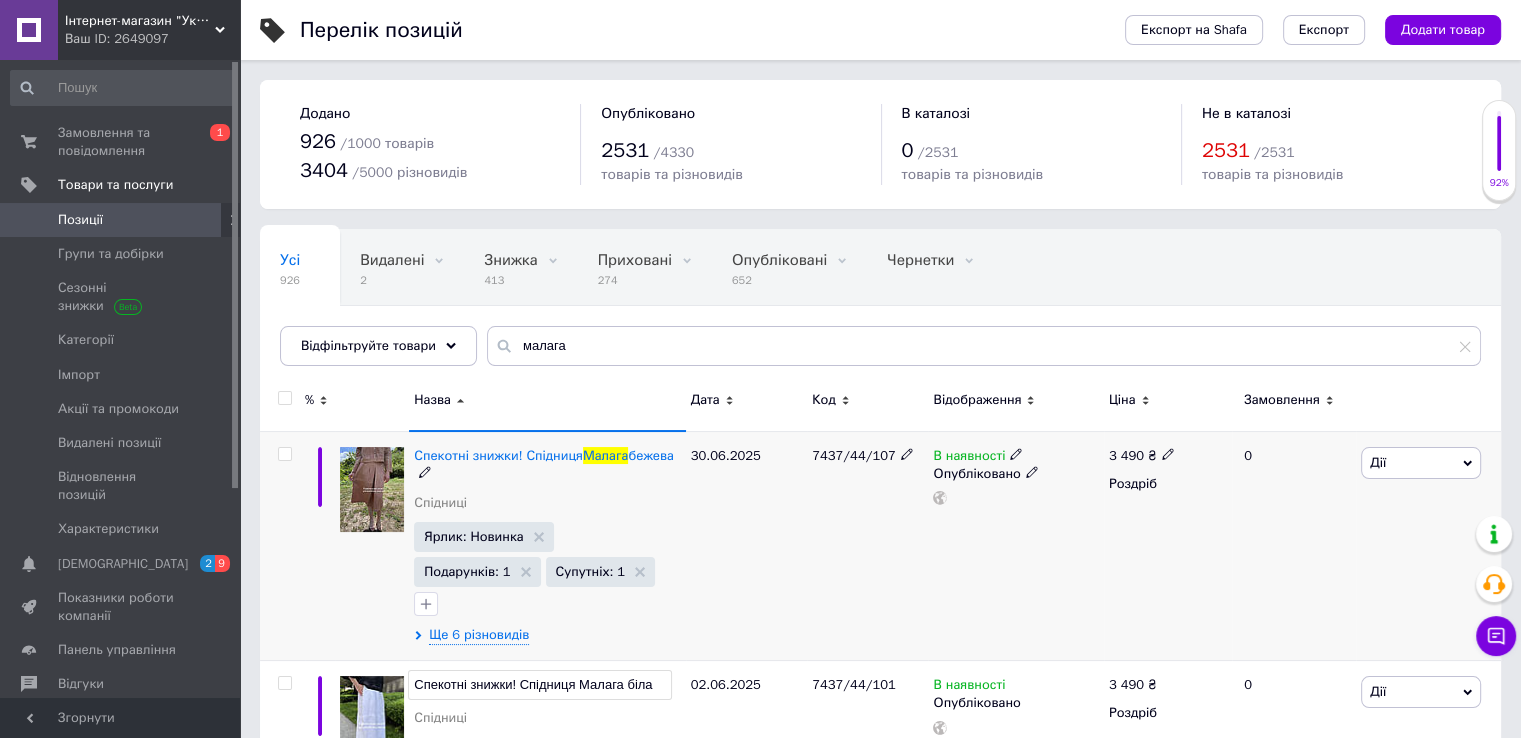 click on "30.06.2025" at bounding box center (746, 546) 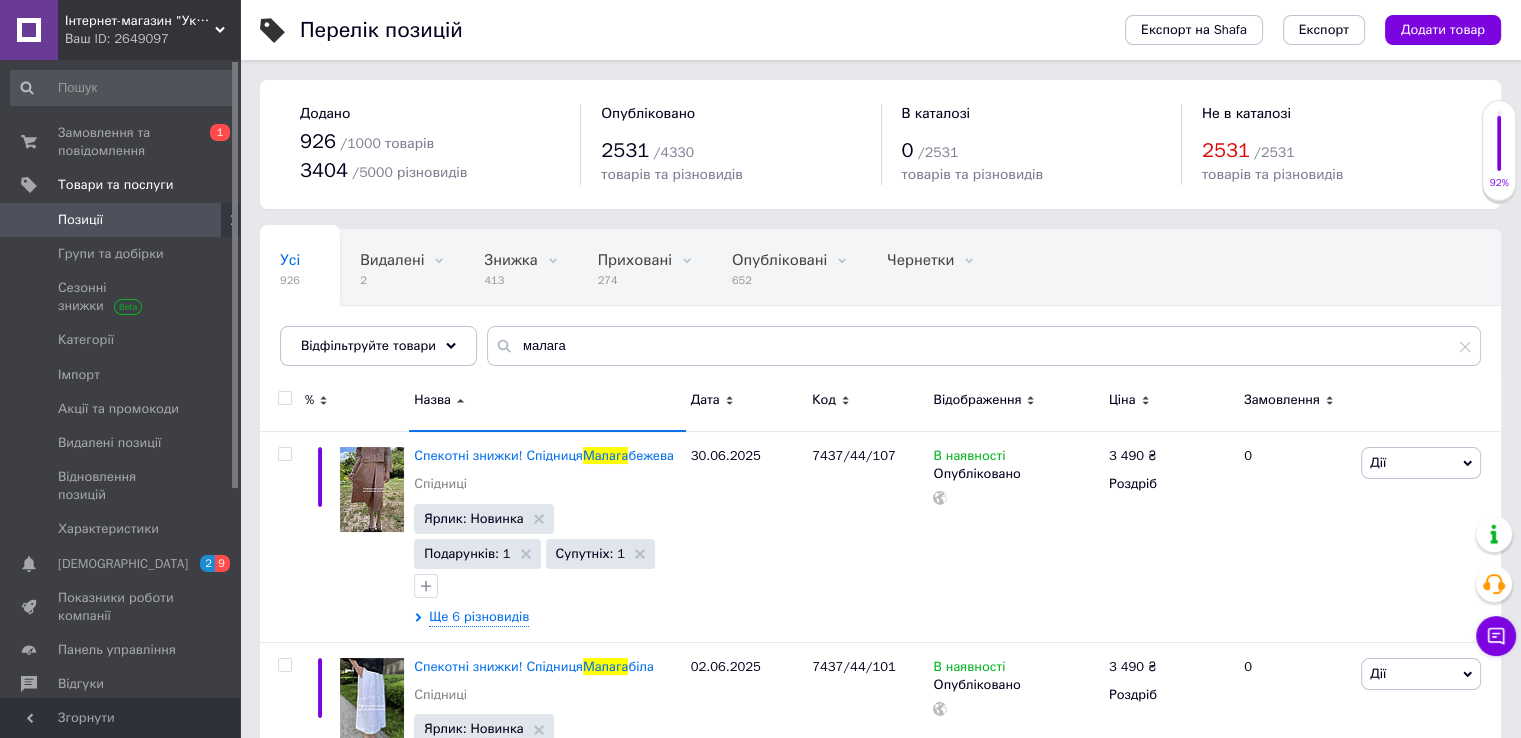 click at bounding box center (284, 398) 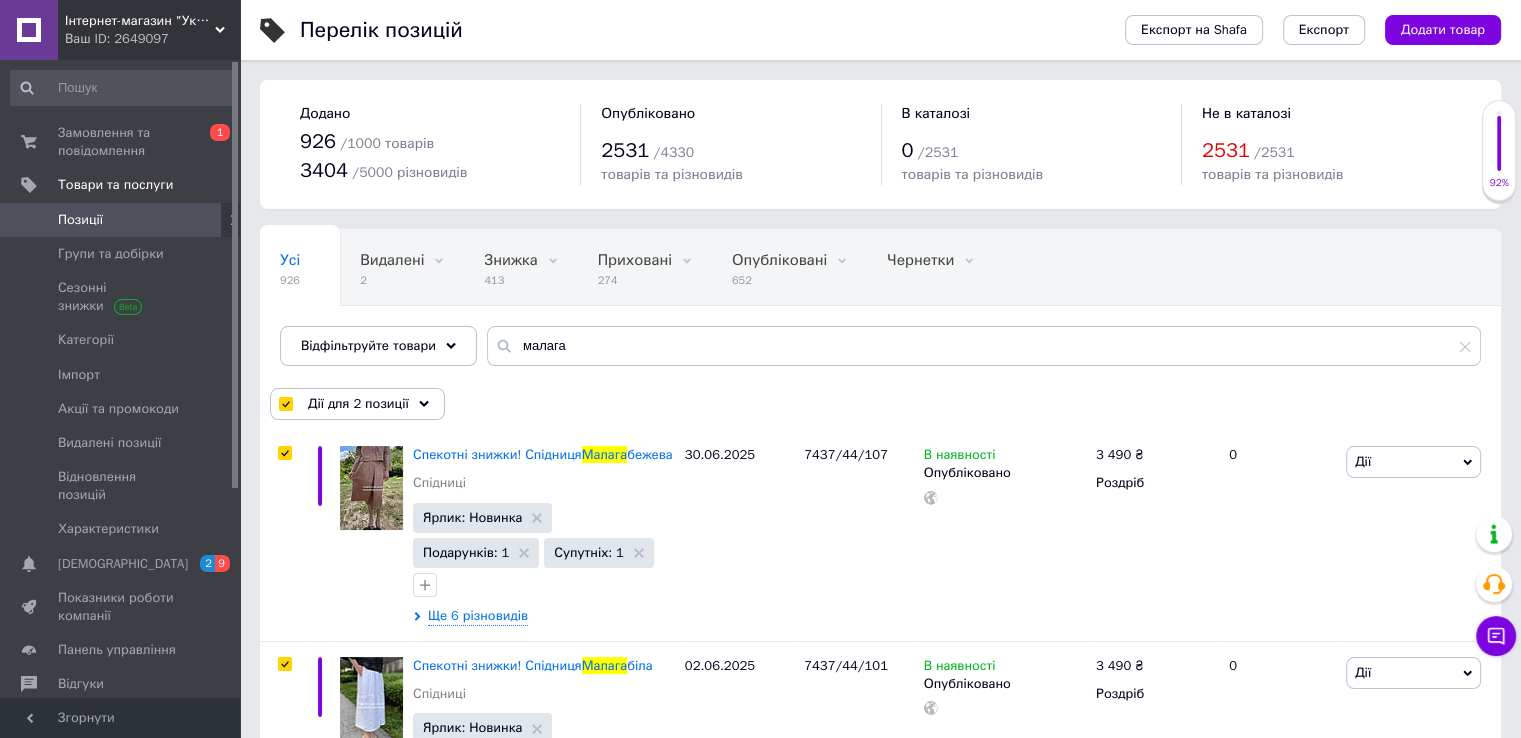 checkbox on "true" 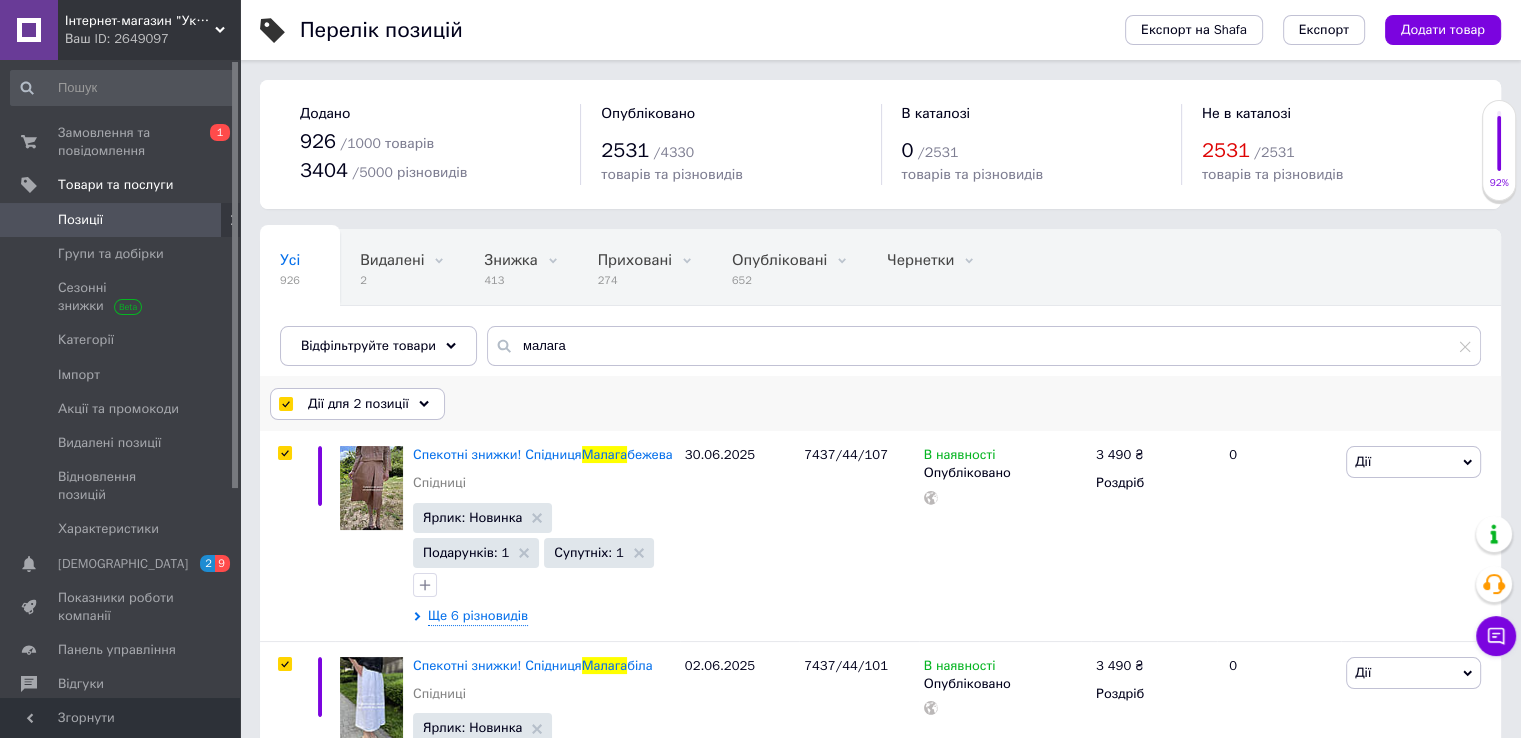 click 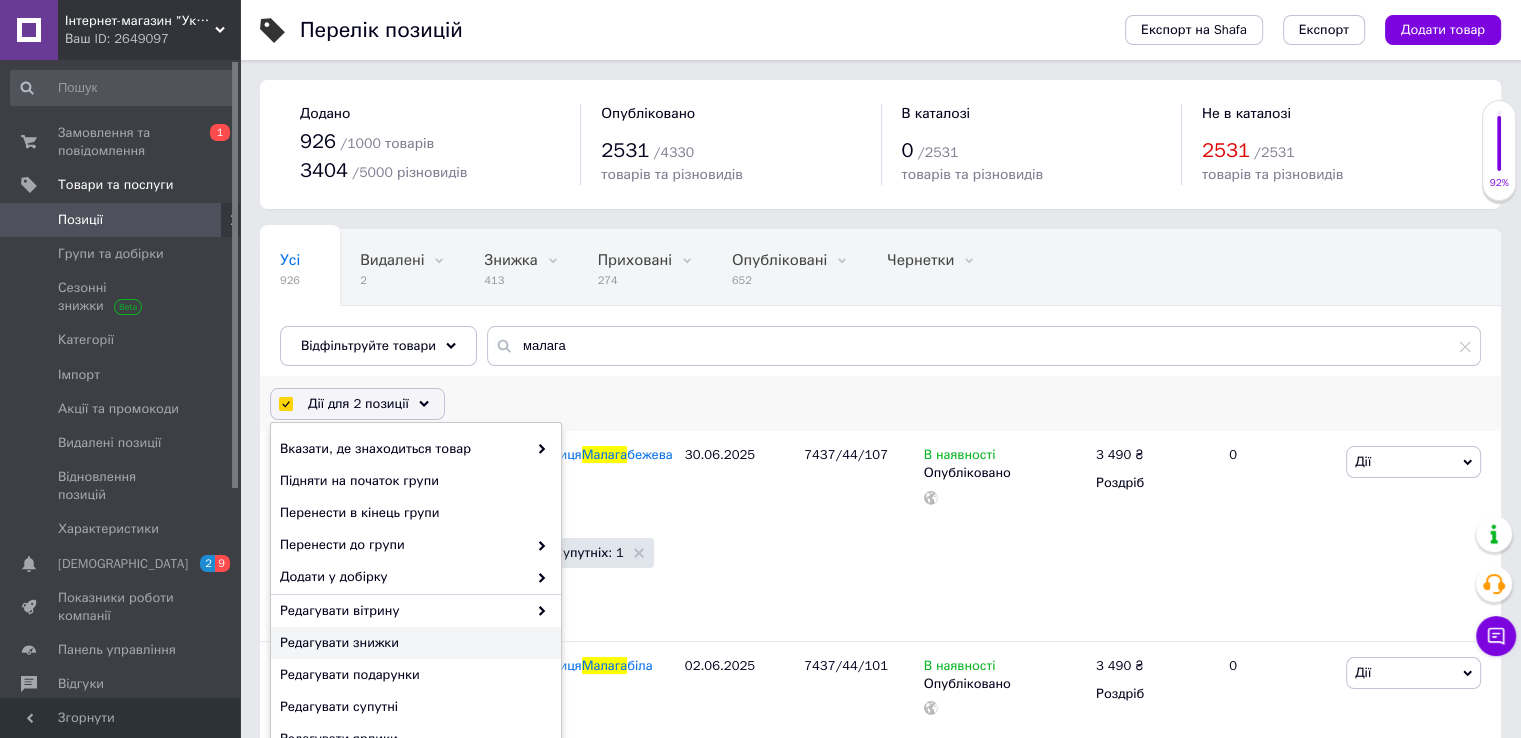 click on "Редагувати знижки" at bounding box center [413, 643] 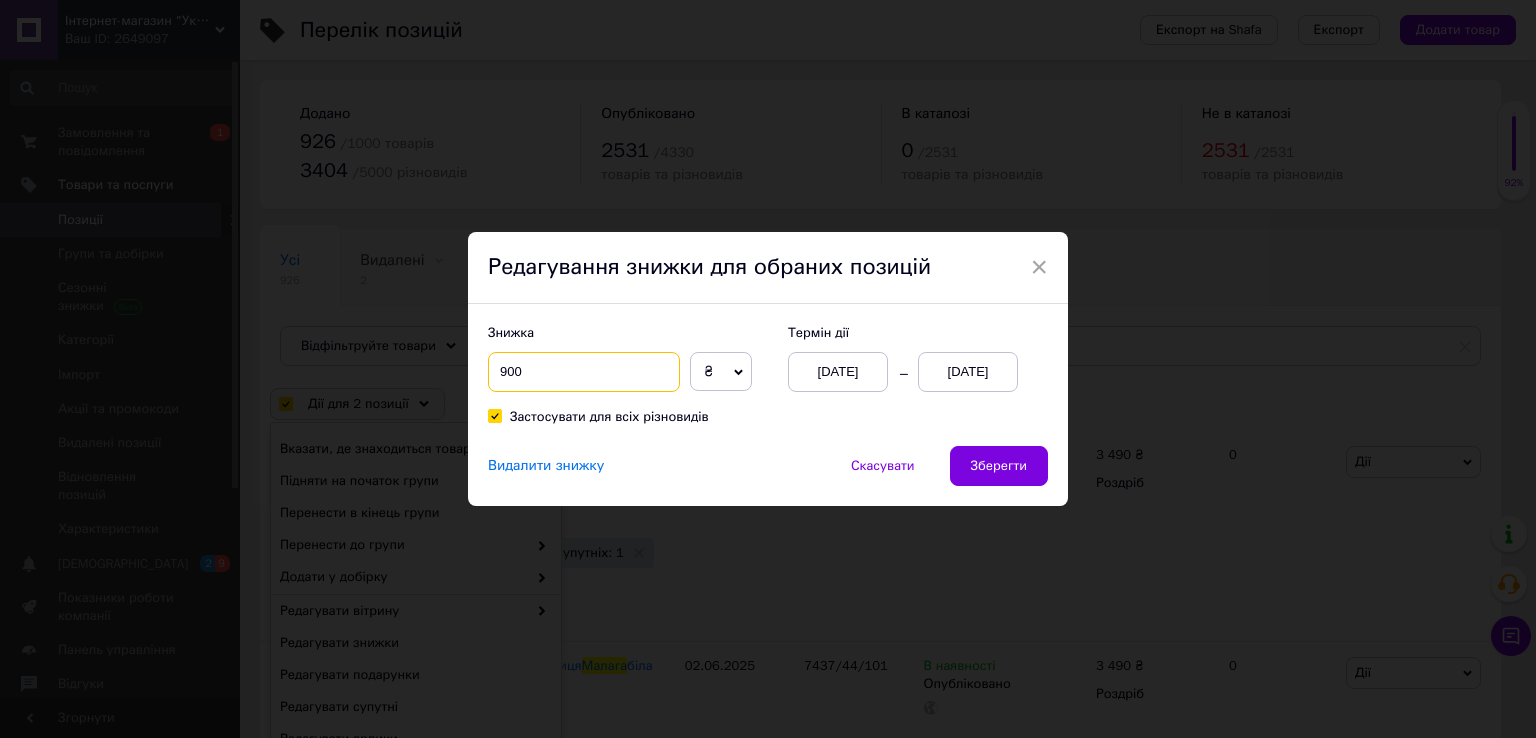 drag, startPoint x: 556, startPoint y: 371, endPoint x: 493, endPoint y: 377, distance: 63.28507 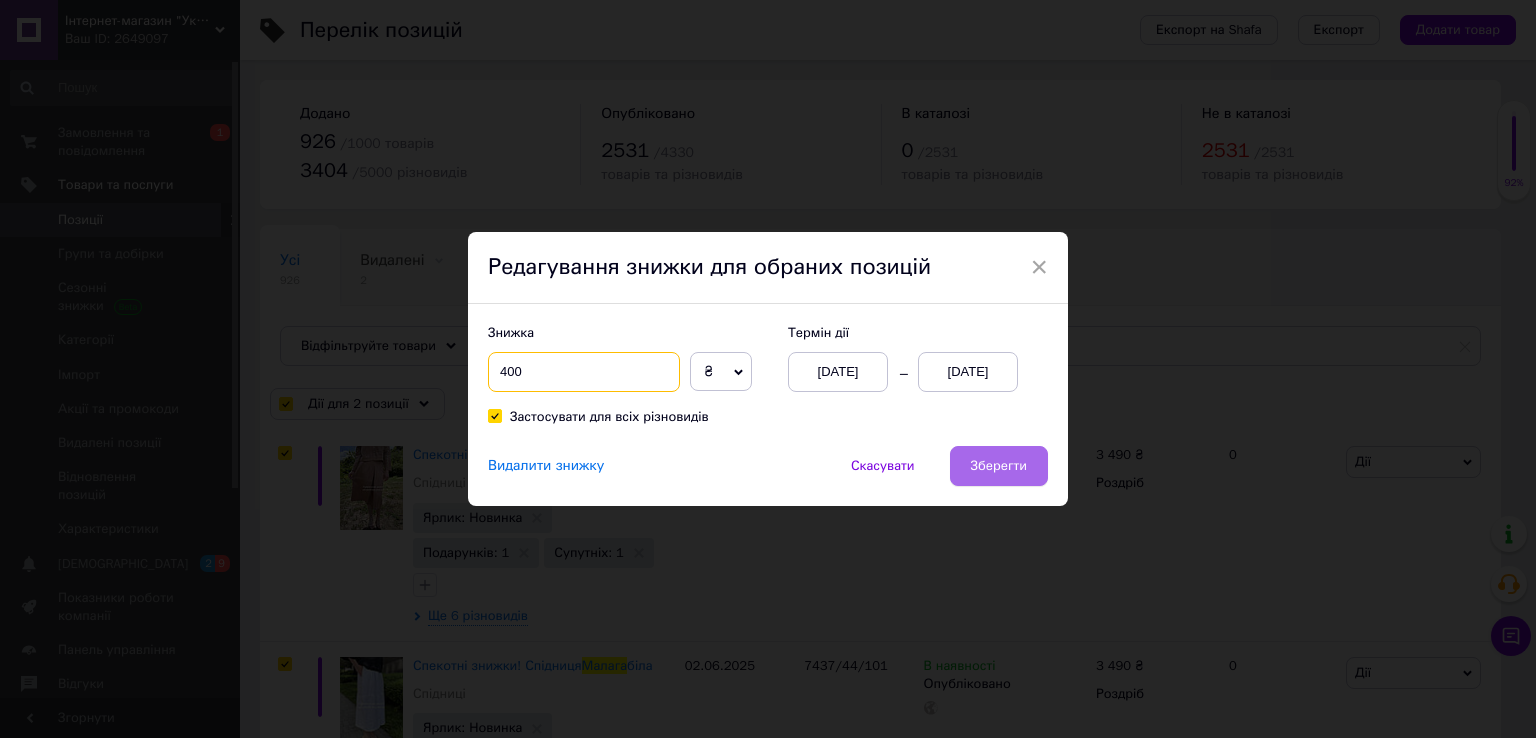 type on "400" 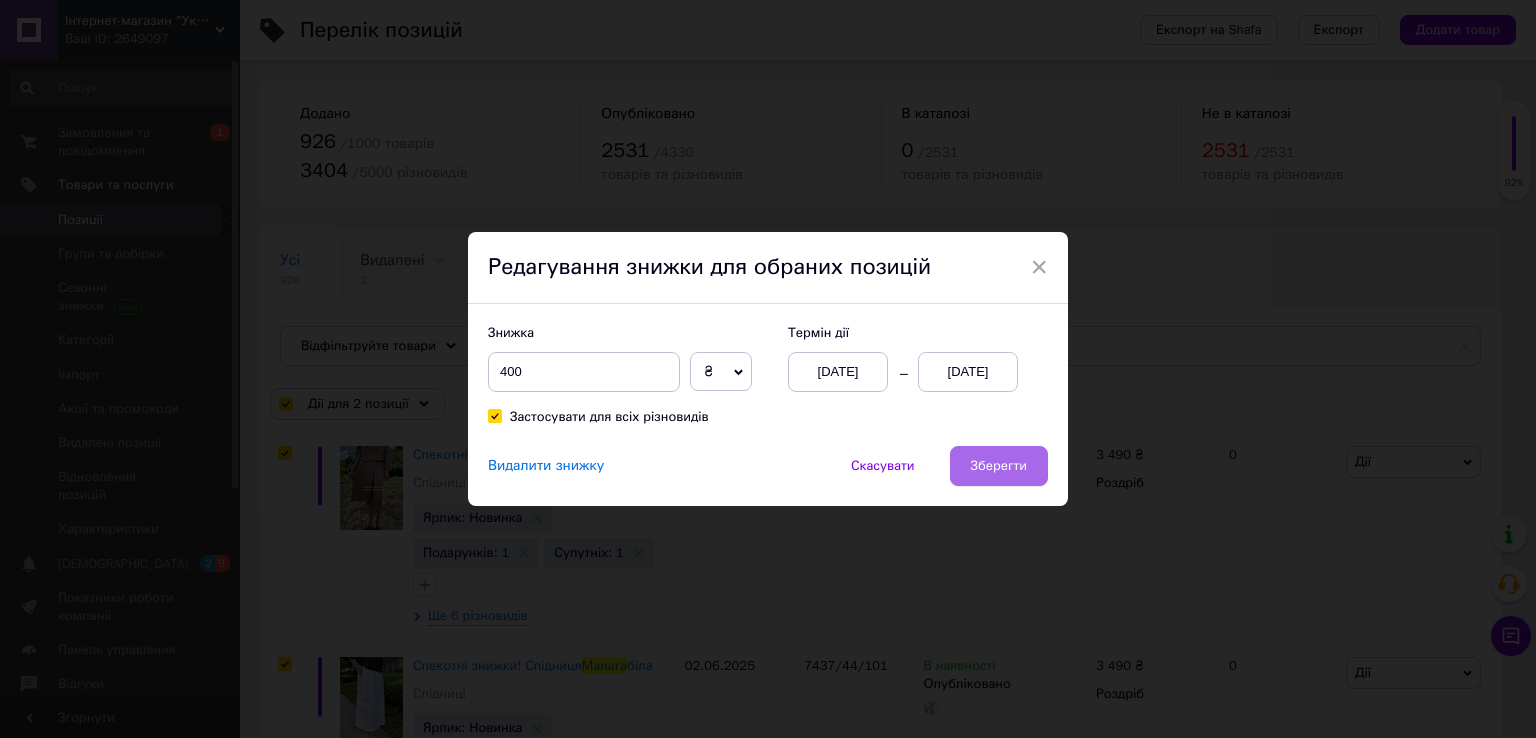 click on "Зберегти" at bounding box center (999, 466) 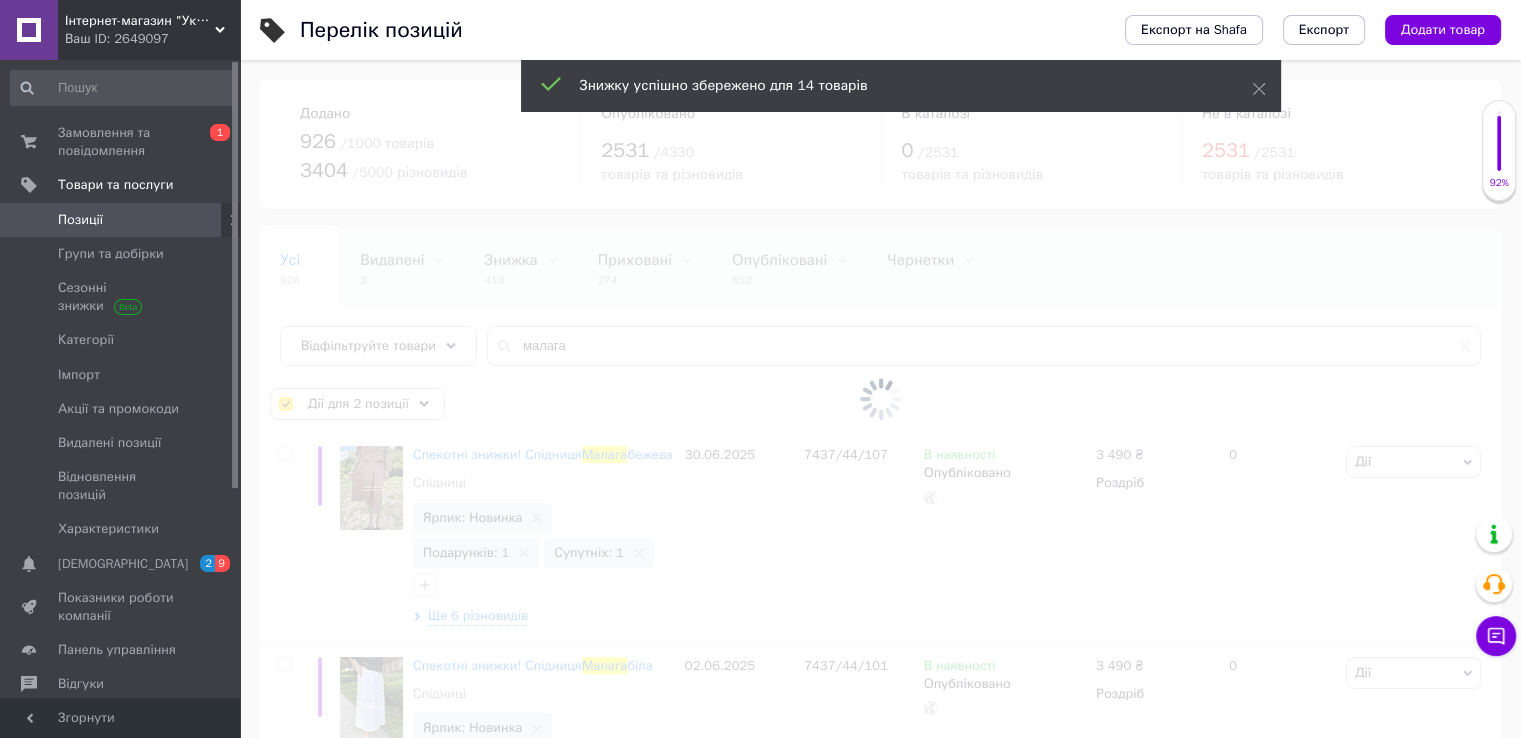 checkbox on "false" 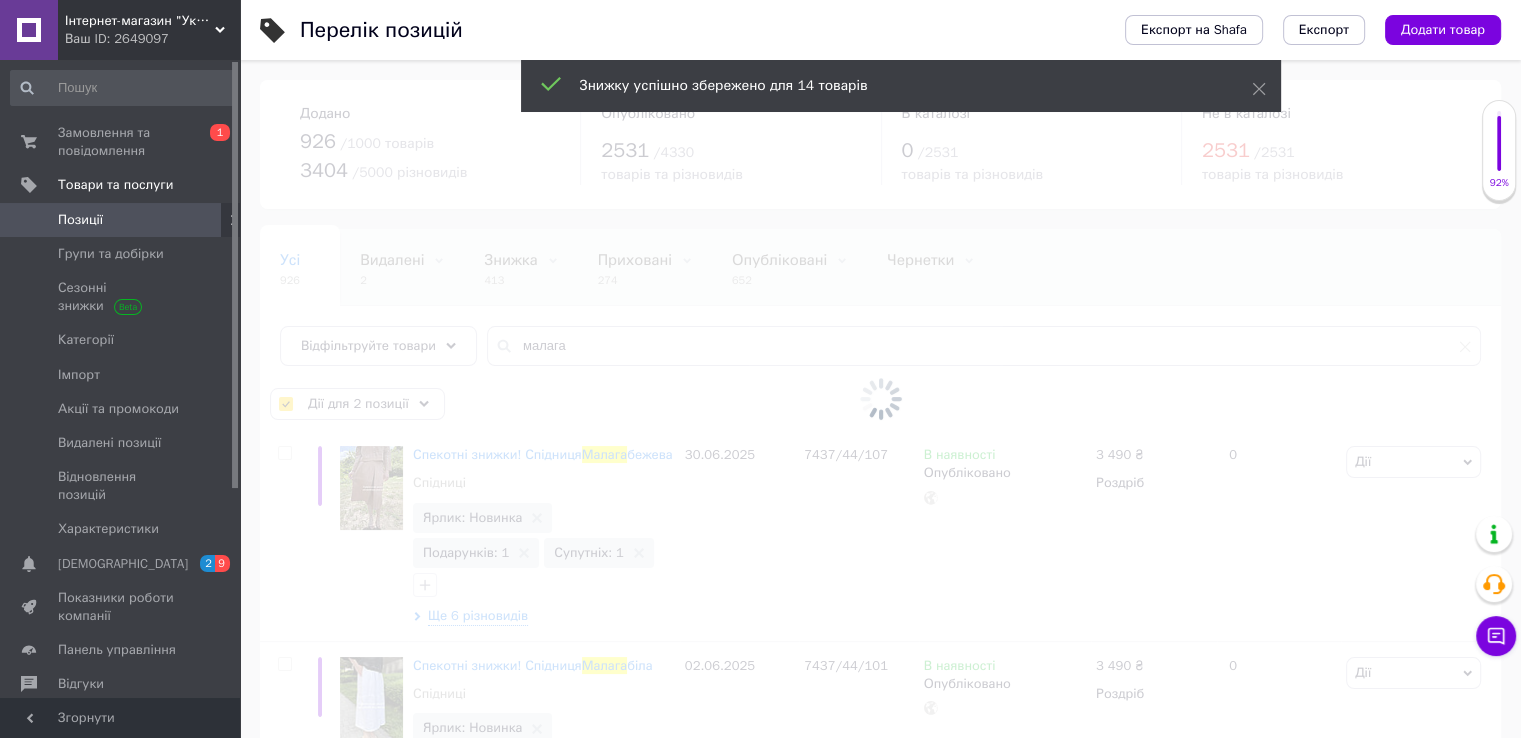 checkbox on "false" 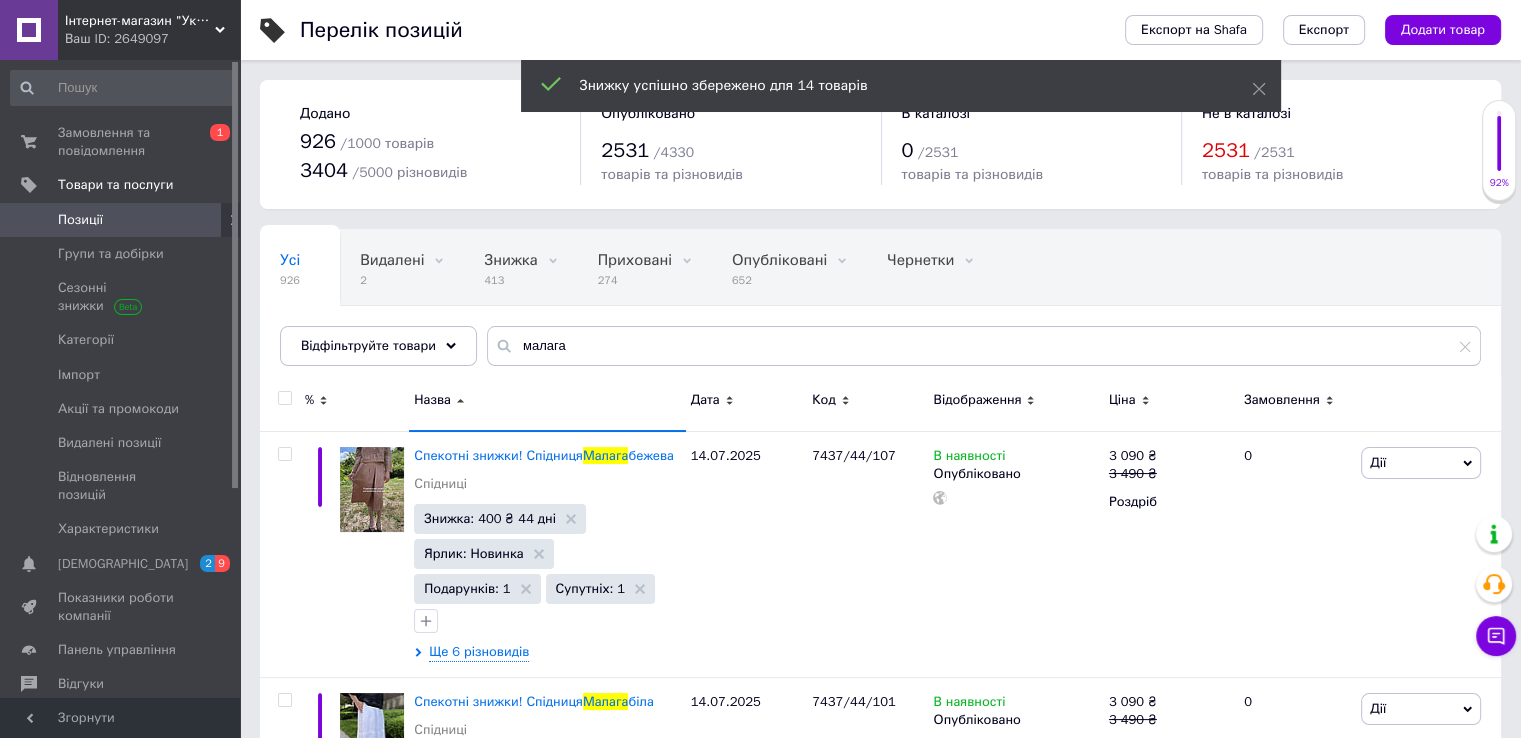 click at bounding box center (284, 398) 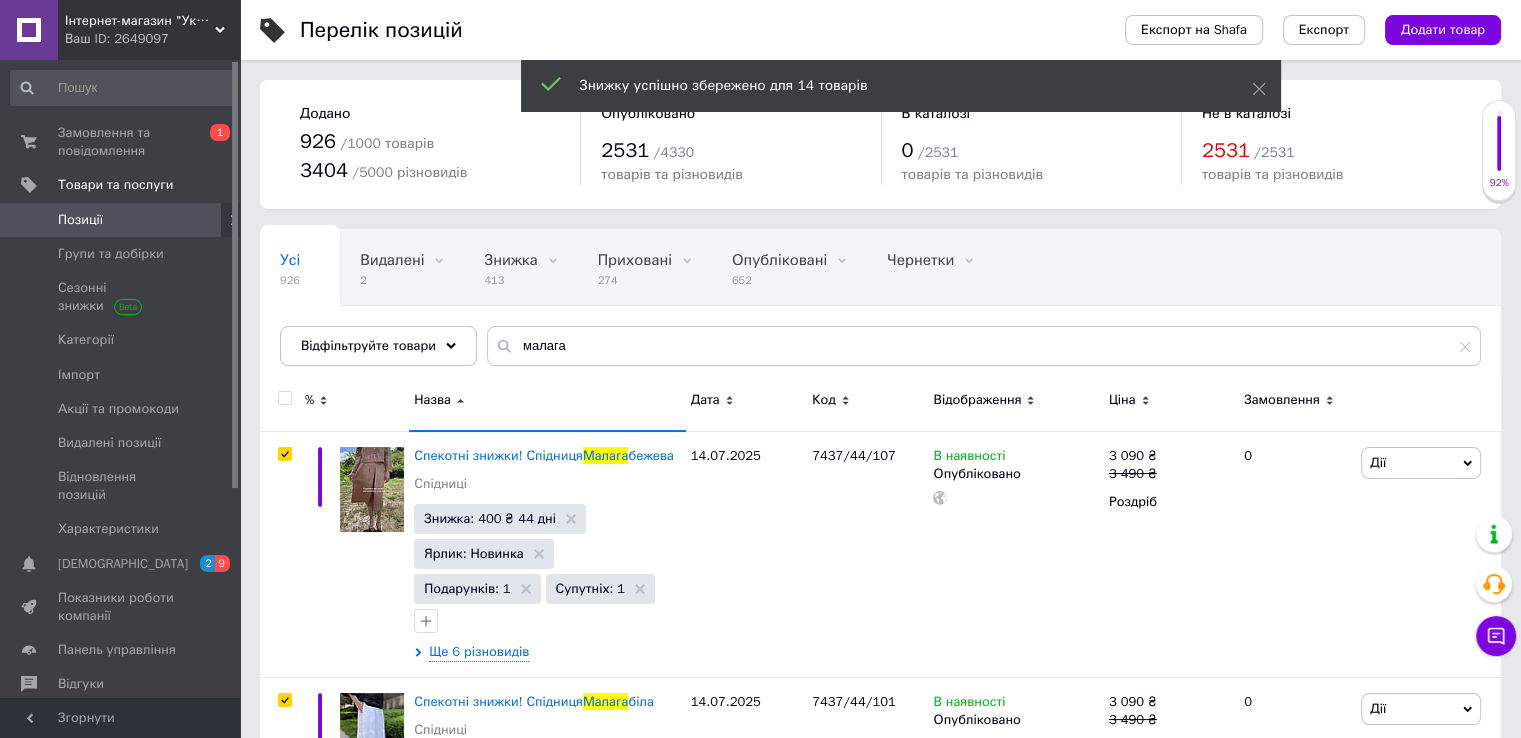 checkbox on "true" 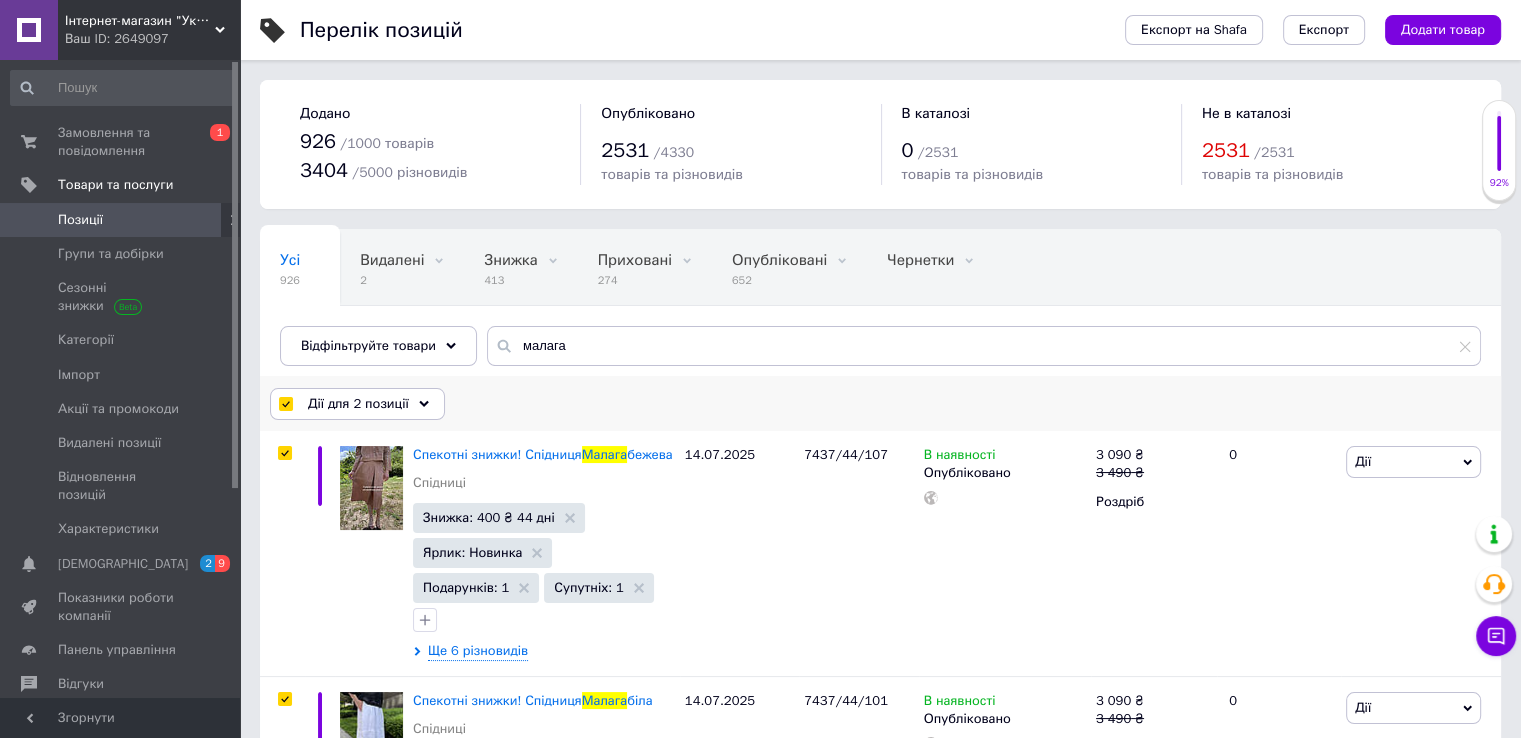 click on "Дії для 2 позиції" at bounding box center [358, 404] 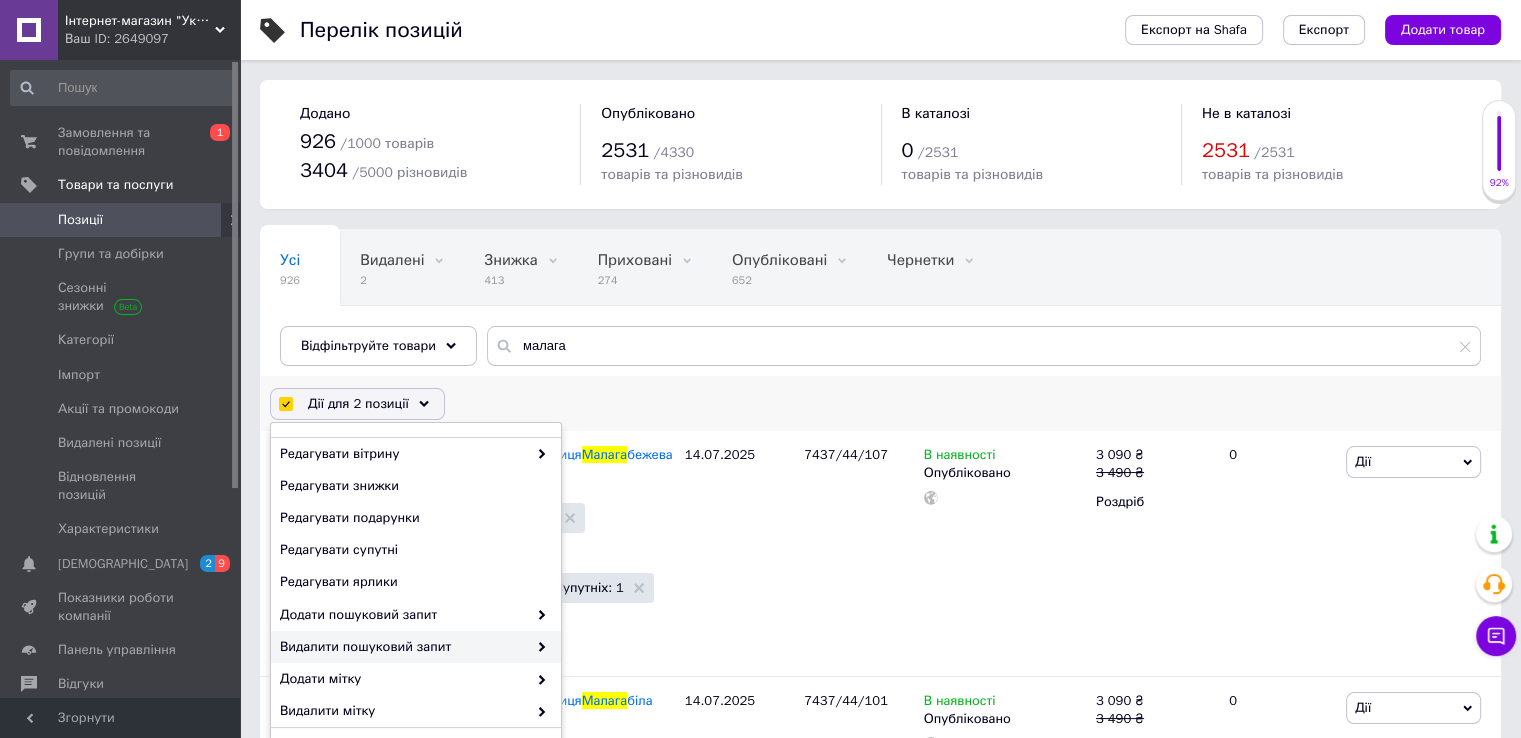 scroll, scrollTop: 158, scrollLeft: 0, axis: vertical 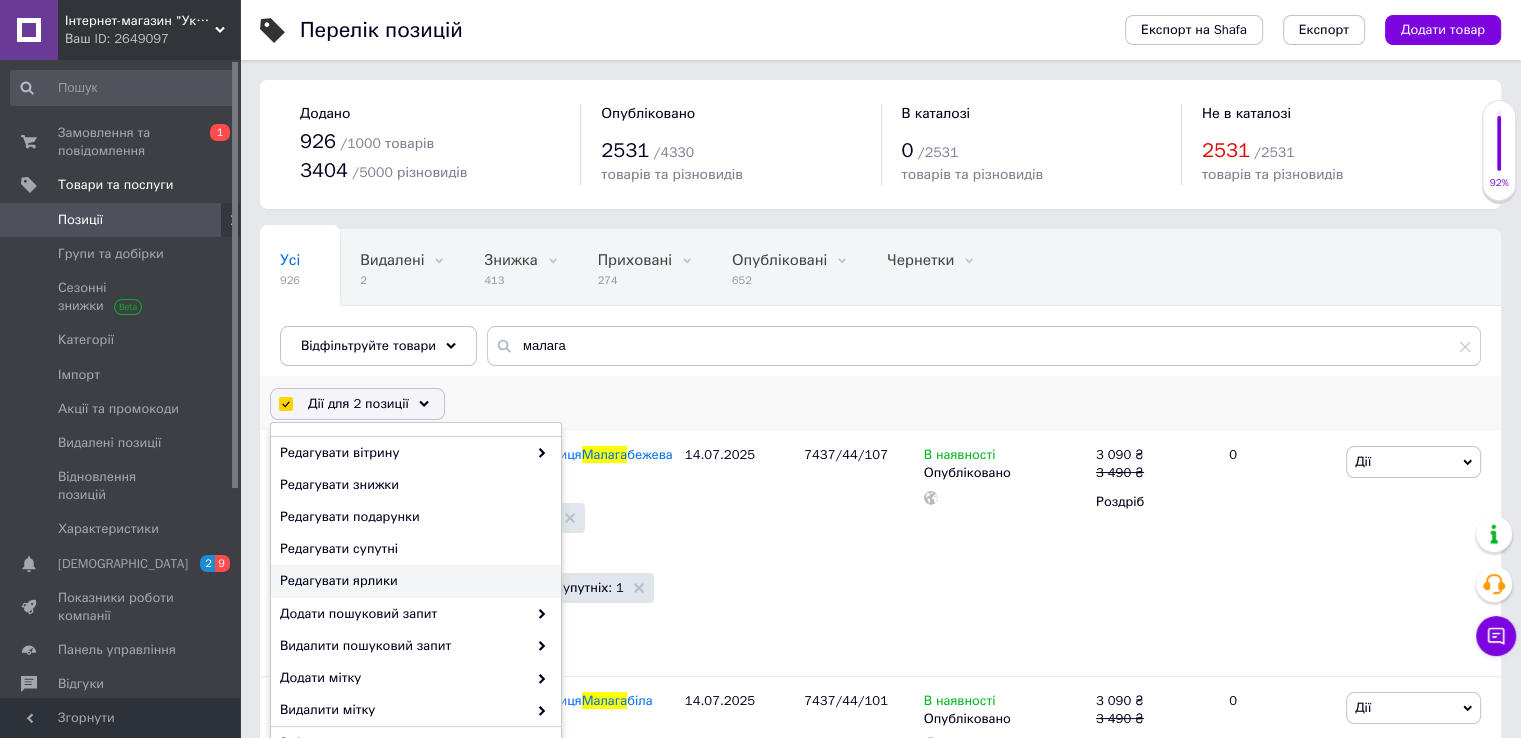 click on "Редагувати ярлики" at bounding box center [413, 581] 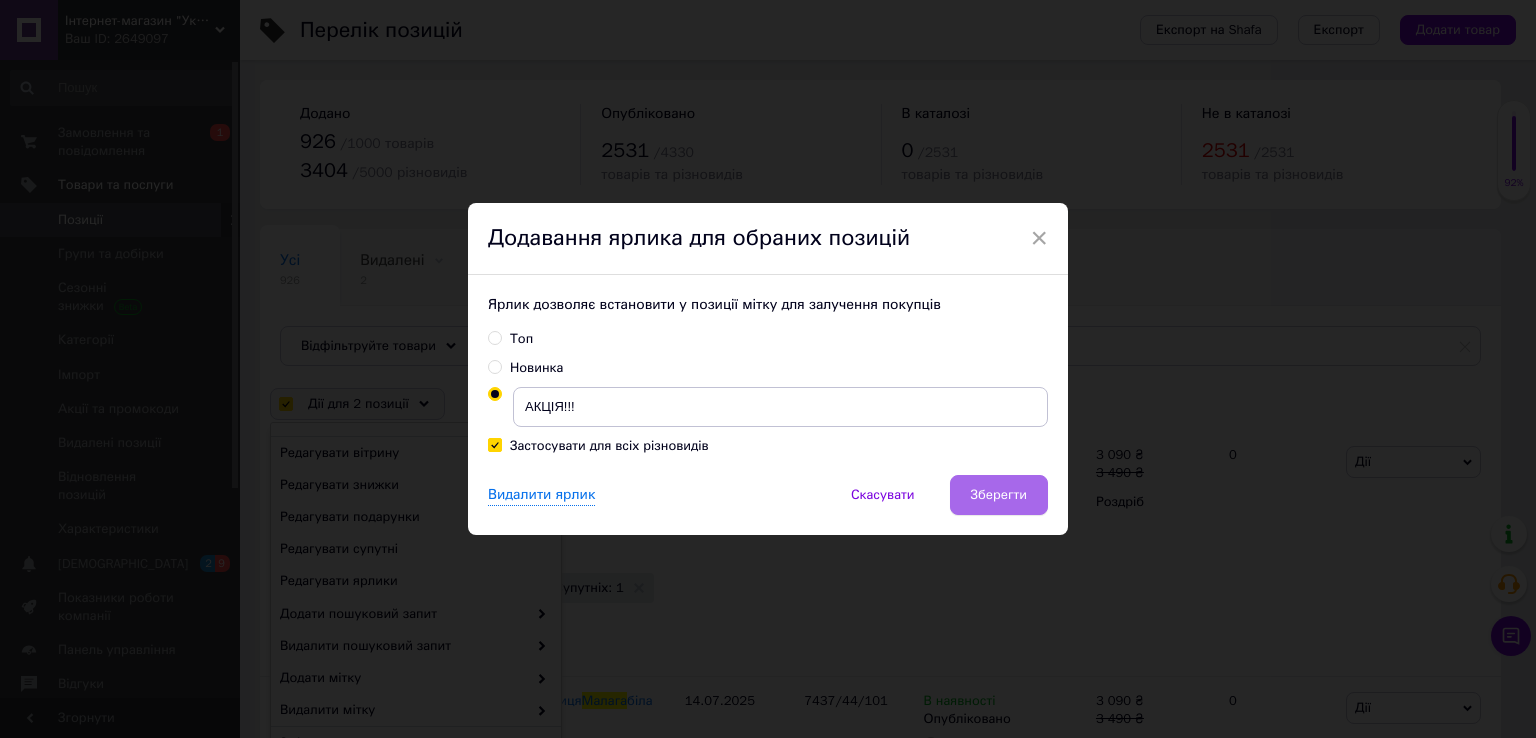 click on "Зберегти" at bounding box center (999, 495) 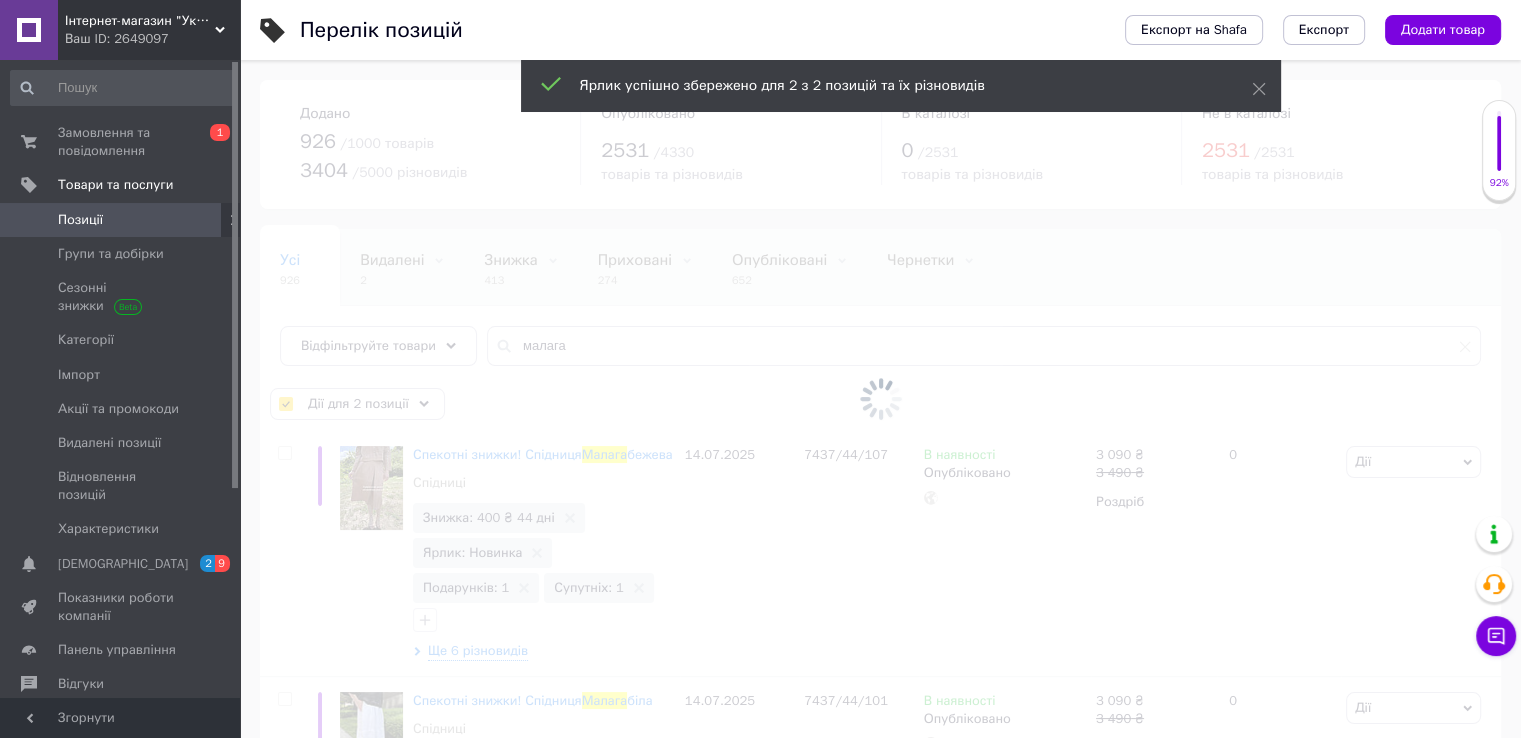 checkbox on "false" 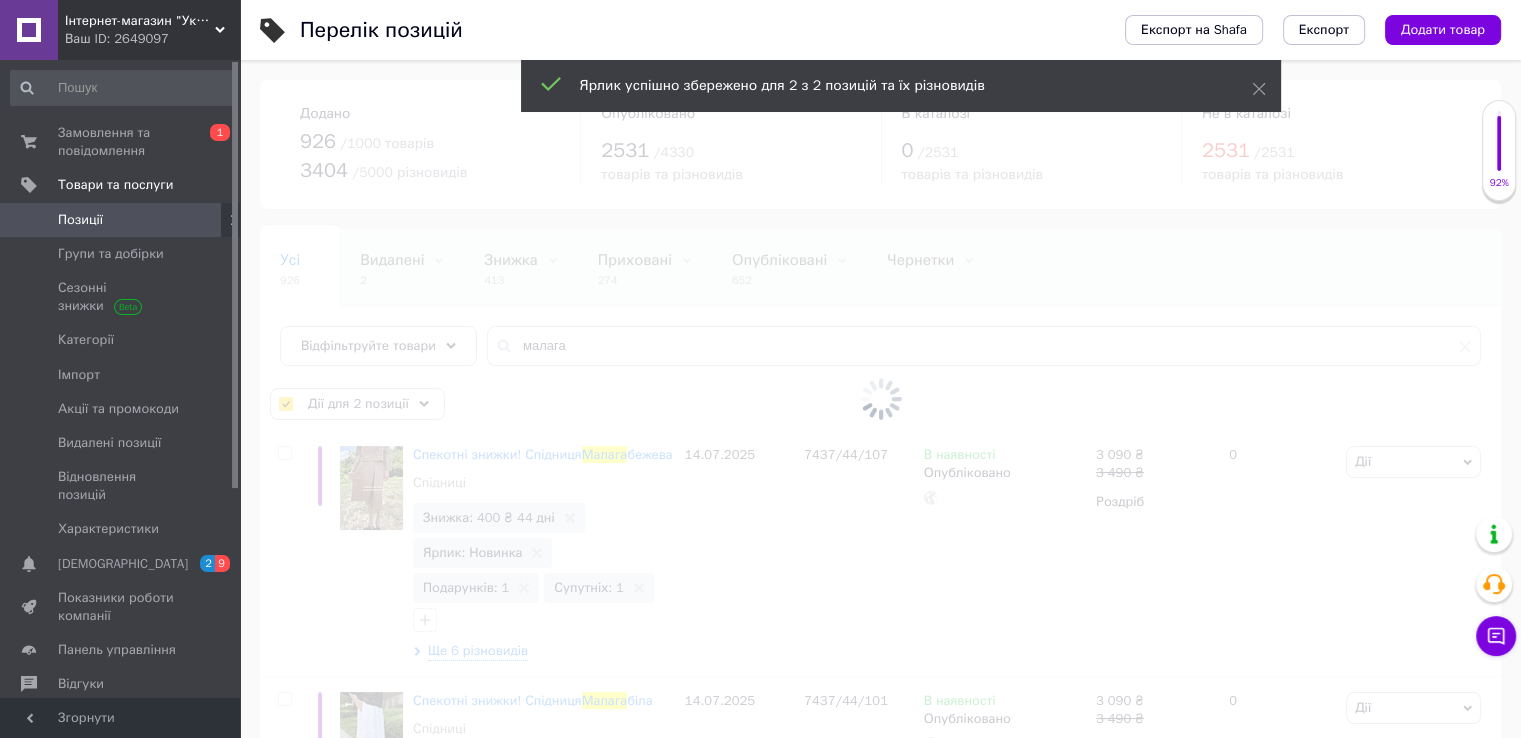 checkbox on "false" 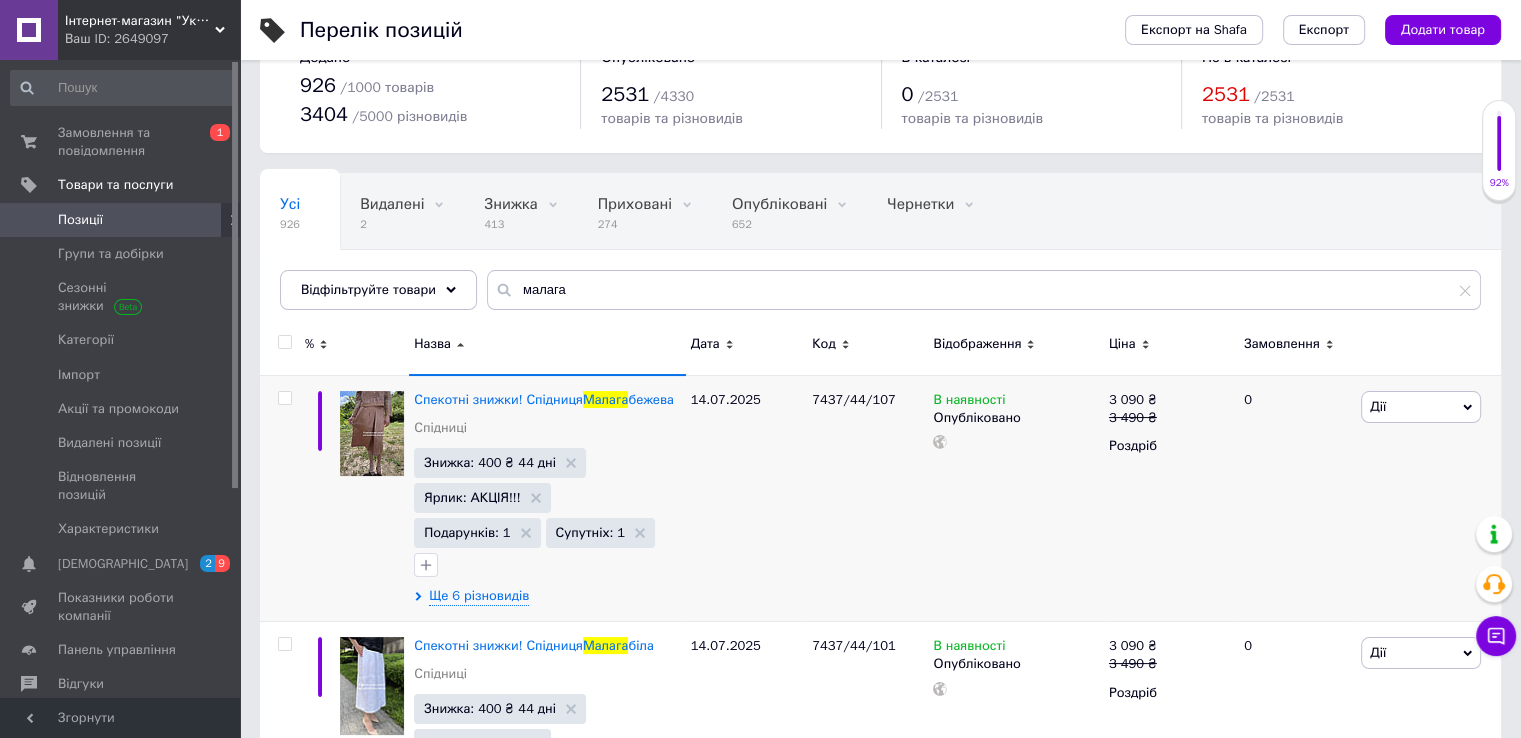 scroll, scrollTop: 100, scrollLeft: 0, axis: vertical 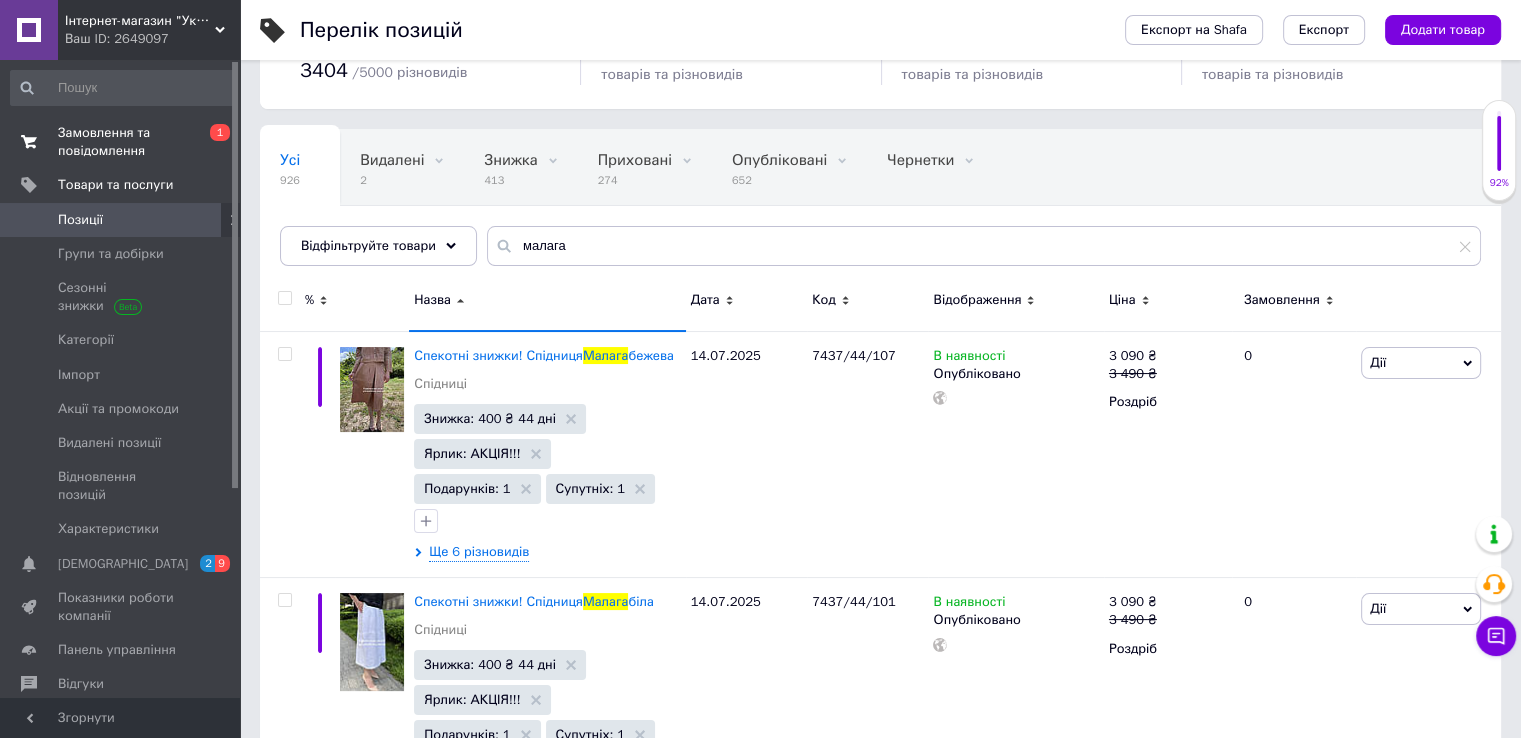 click on "Замовлення та повідомлення" at bounding box center (121, 142) 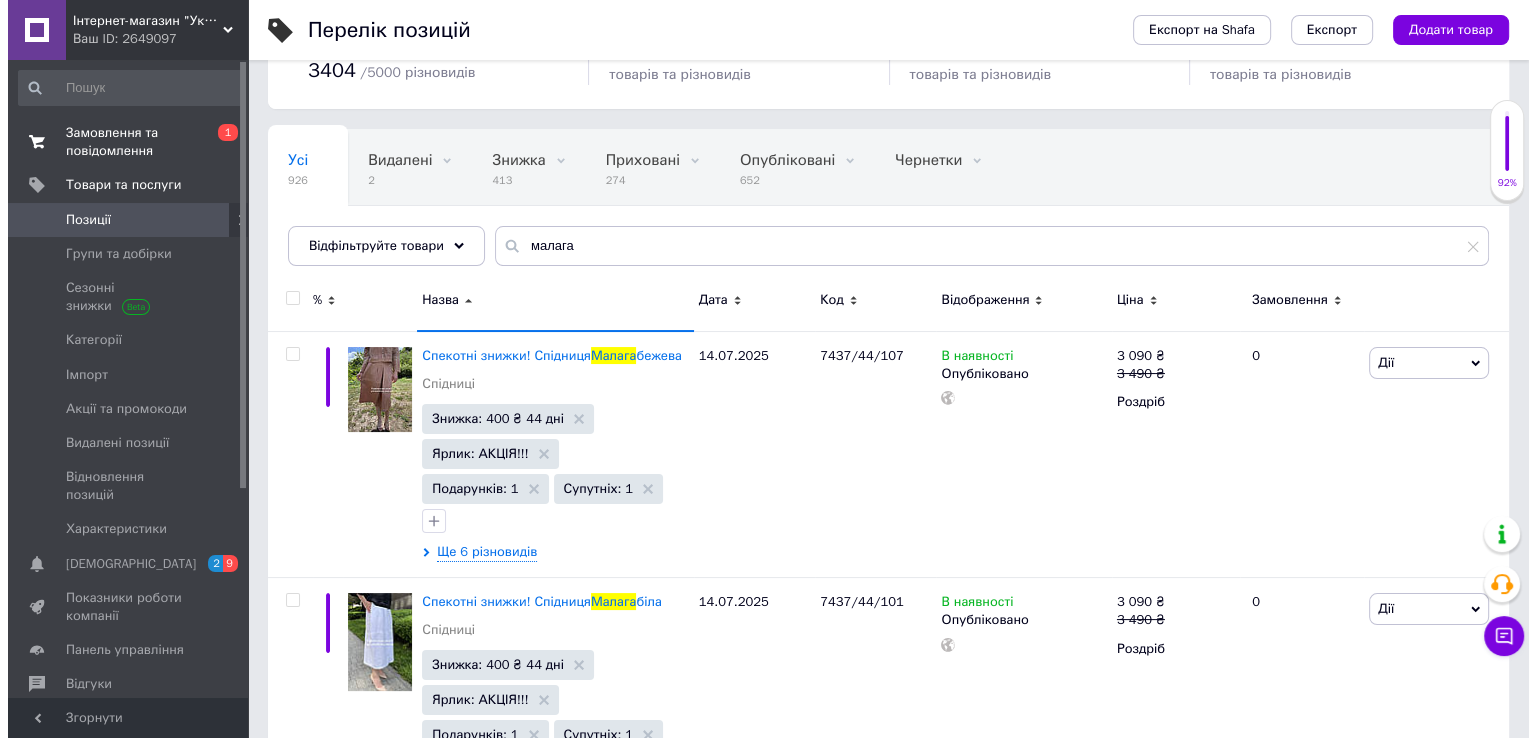 scroll, scrollTop: 0, scrollLeft: 0, axis: both 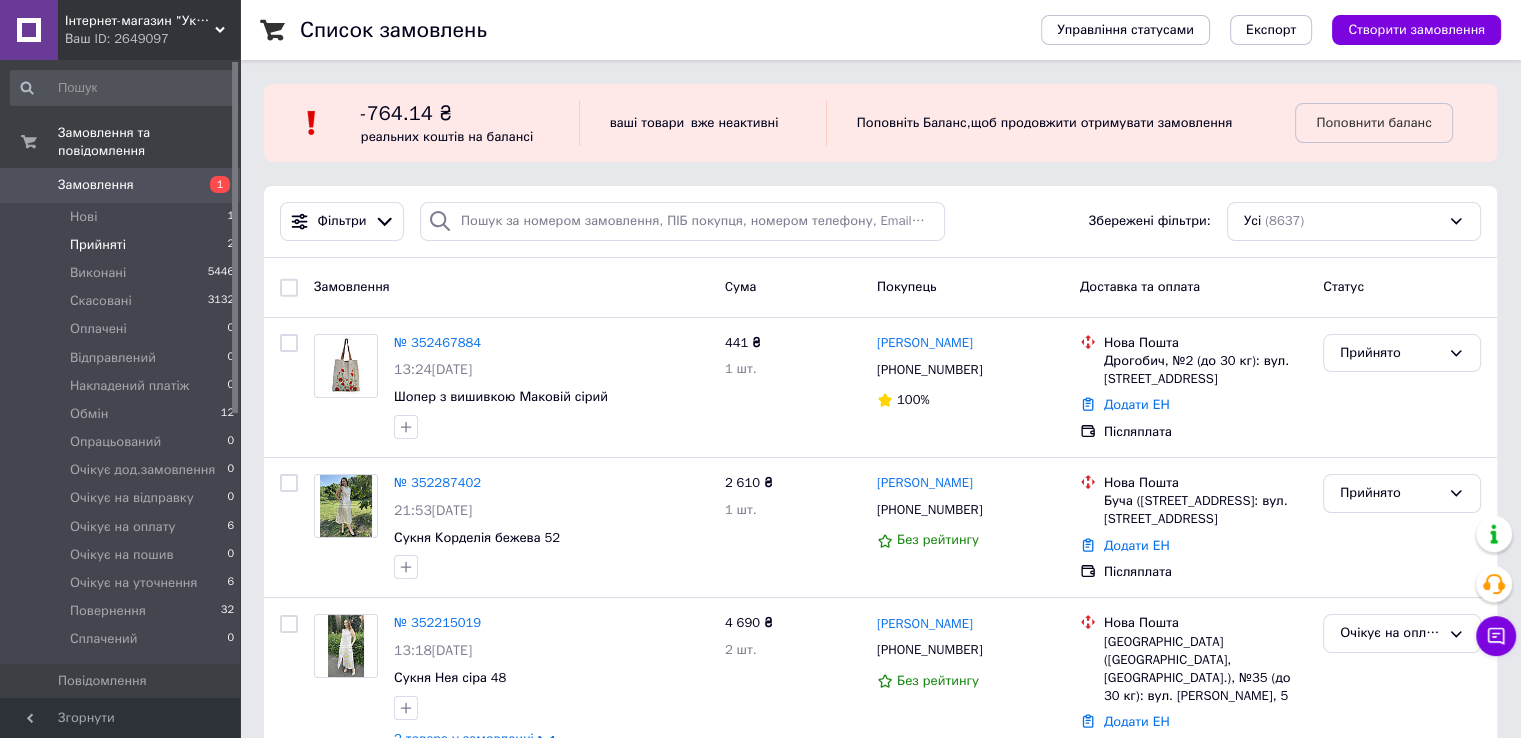 click on "Прийняті" at bounding box center [98, 245] 